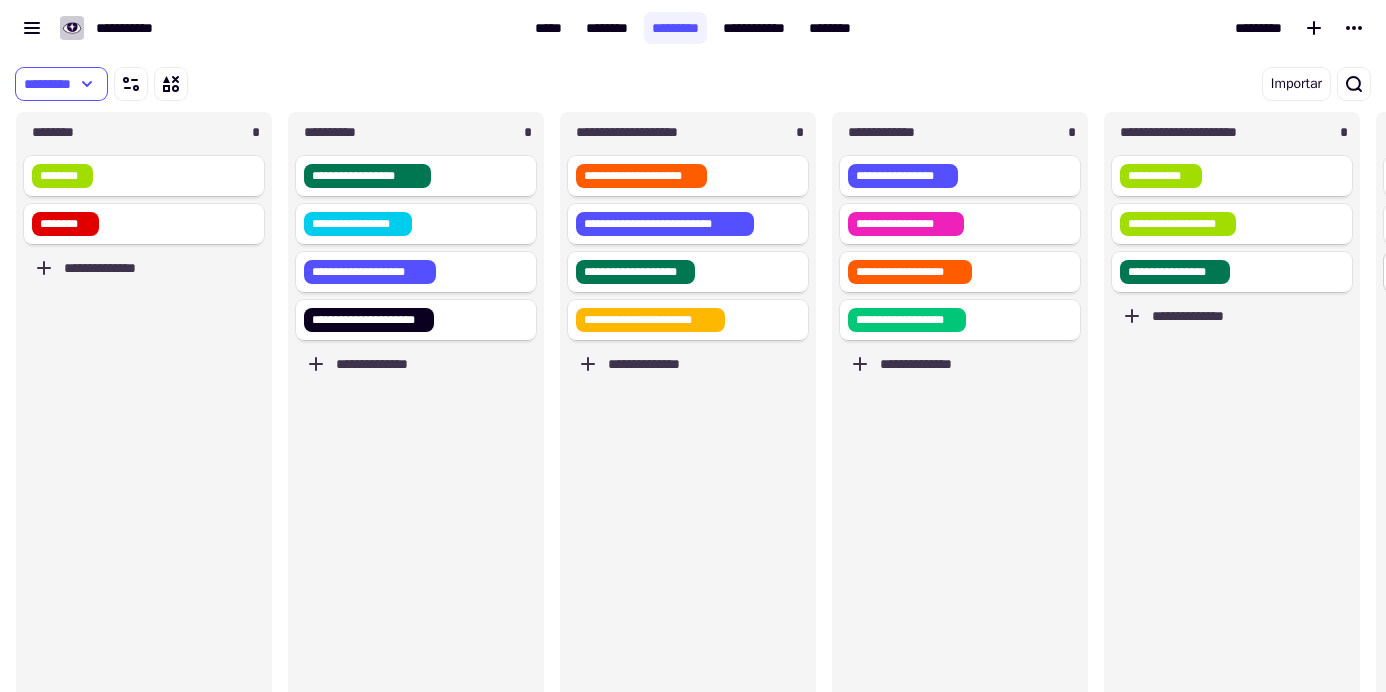 scroll, scrollTop: 0, scrollLeft: 0, axis: both 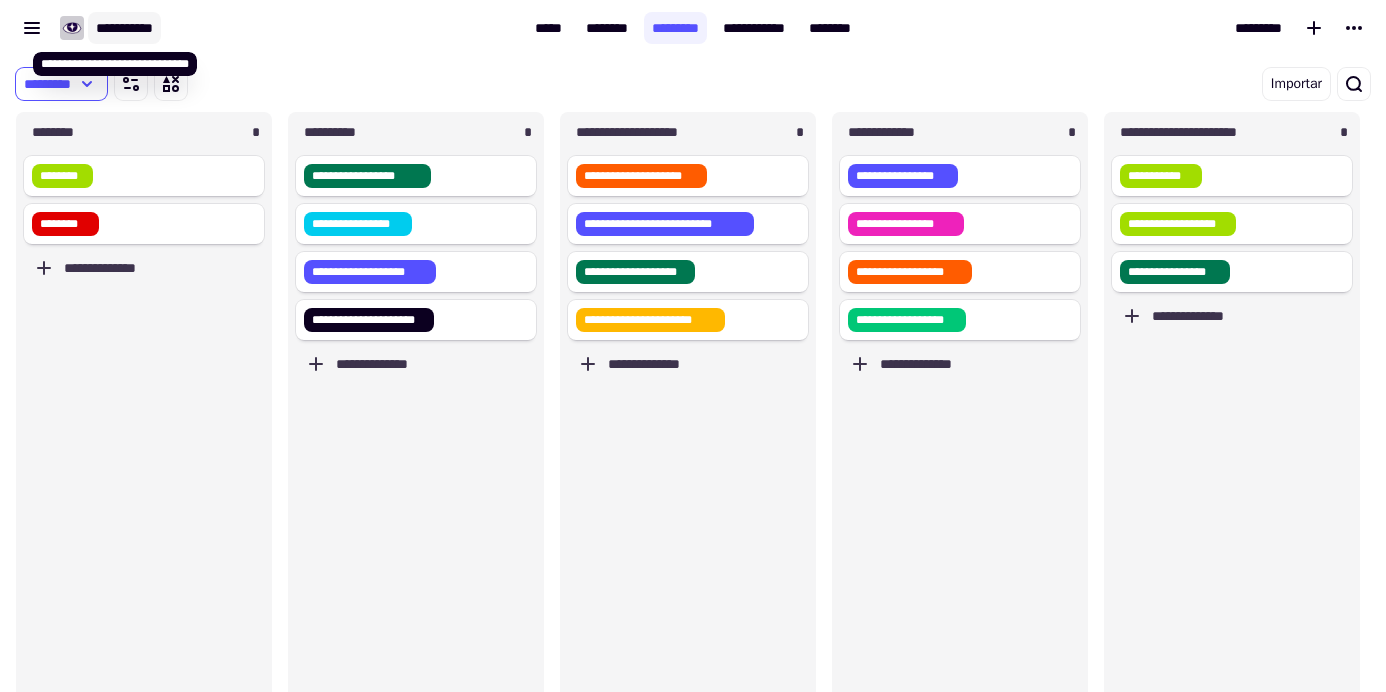 click on "**********" 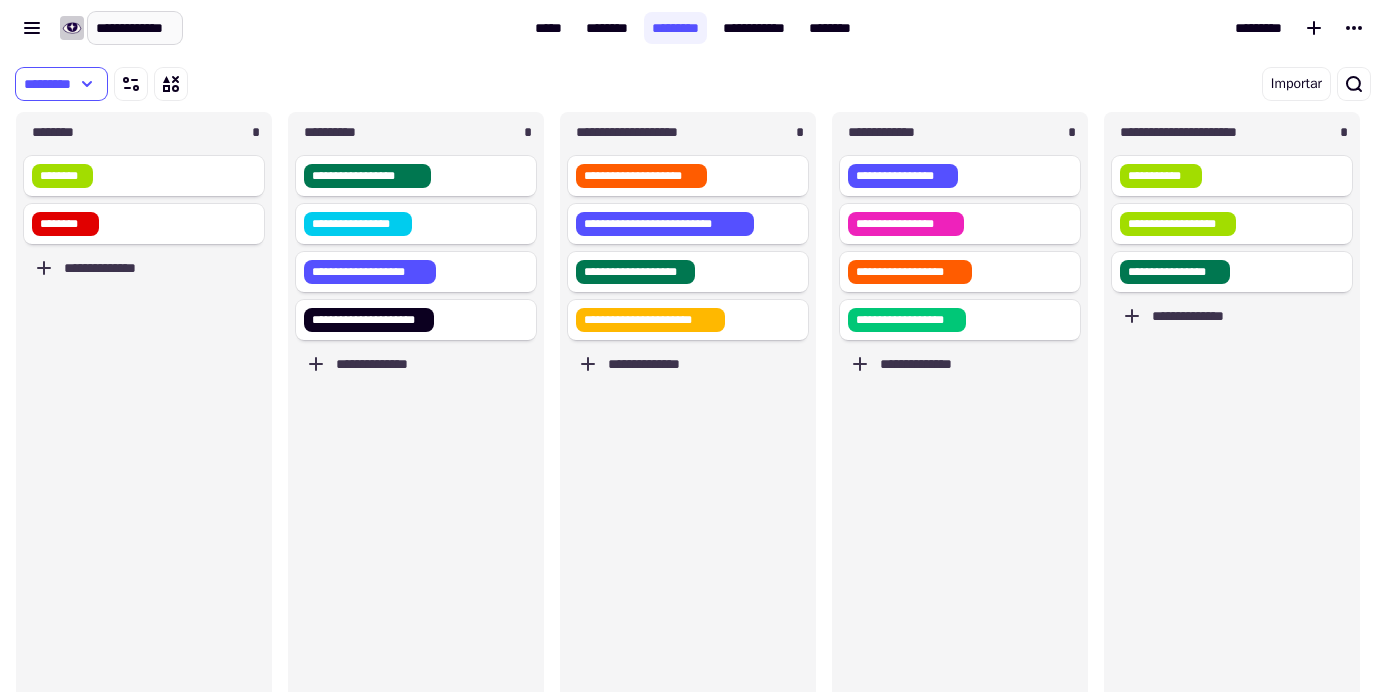 type on "**********" 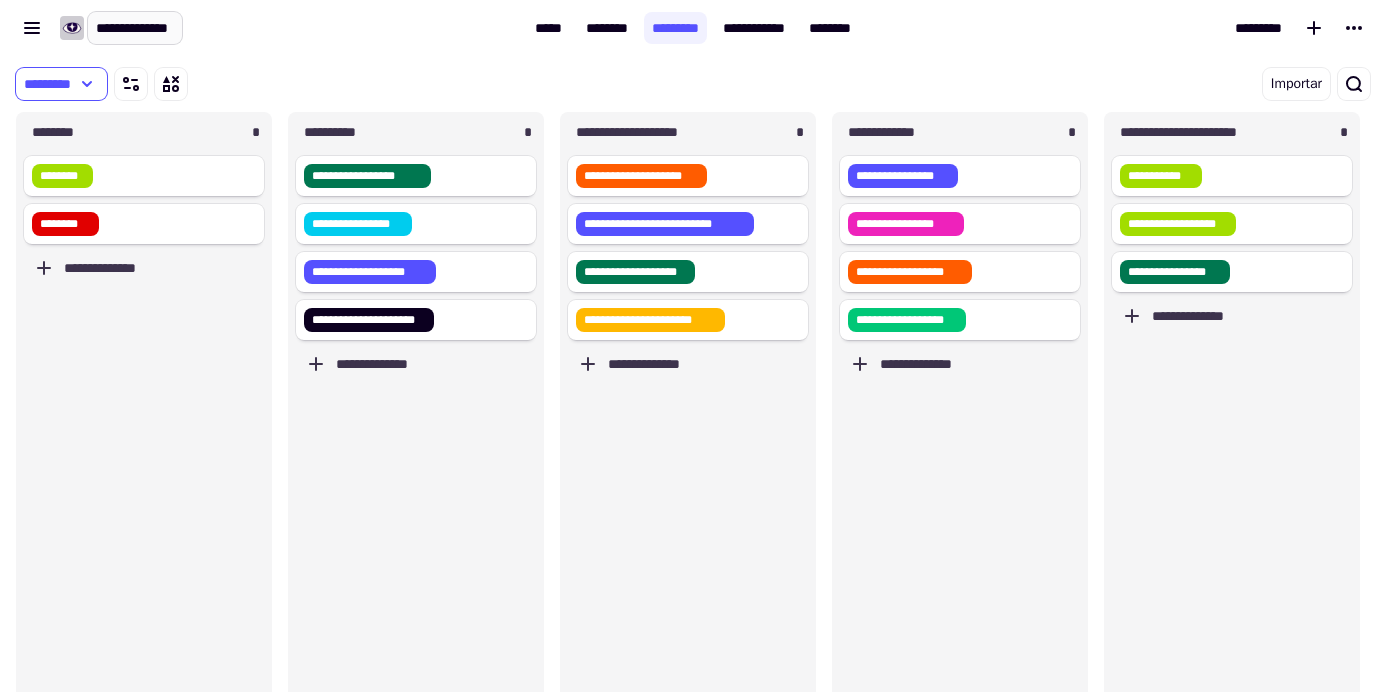 scroll, scrollTop: 0, scrollLeft: 16, axis: horizontal 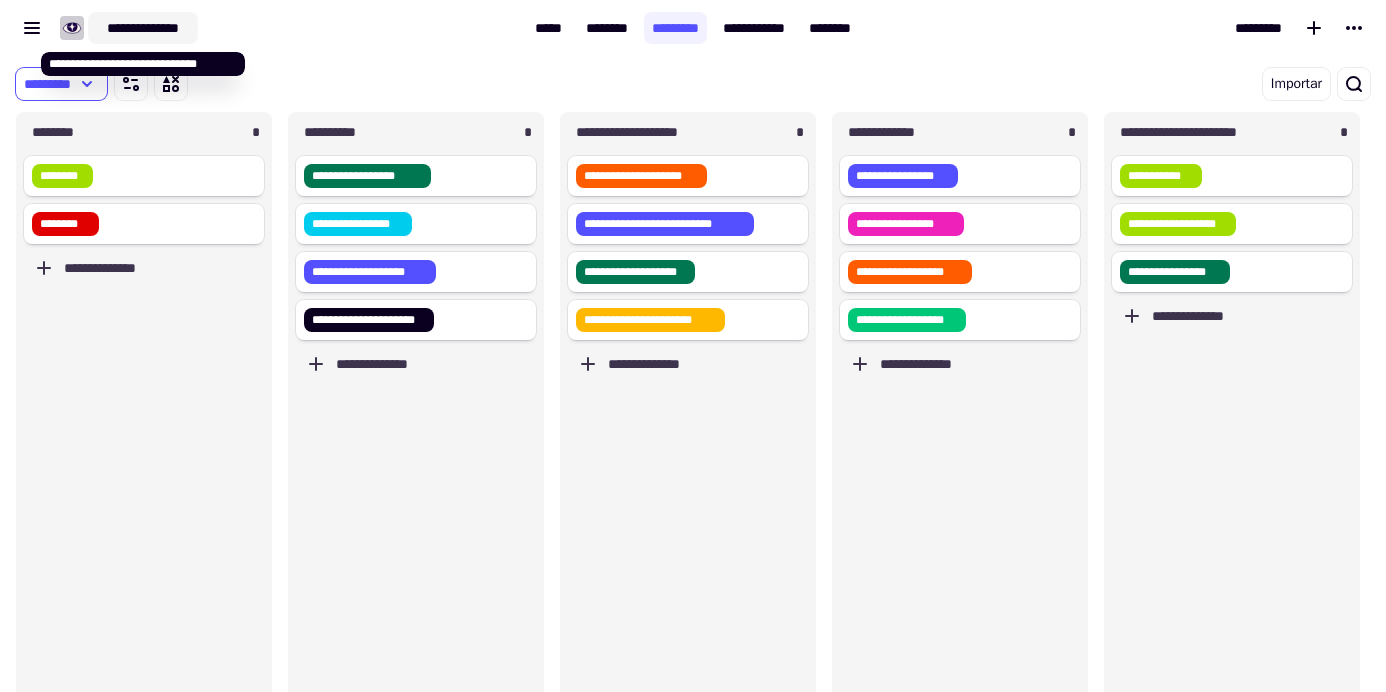 click on "**********" 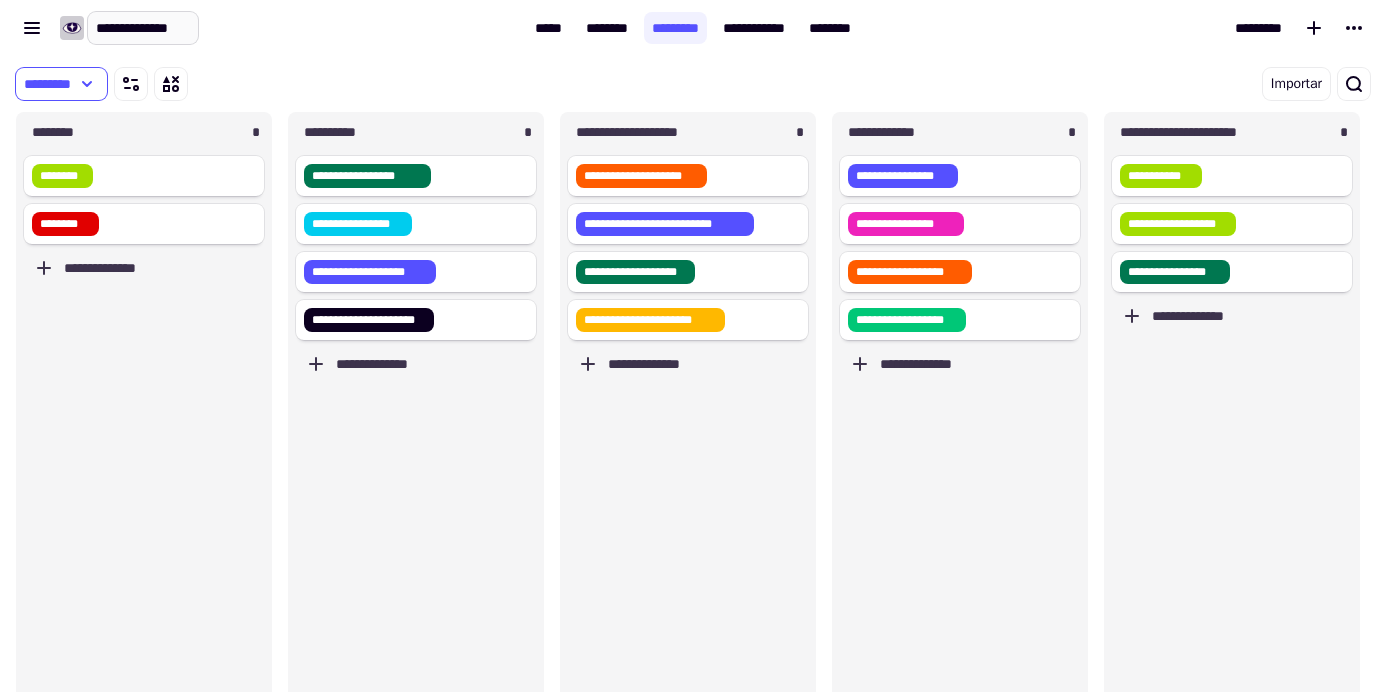 click on "**********" at bounding box center (143, 28) 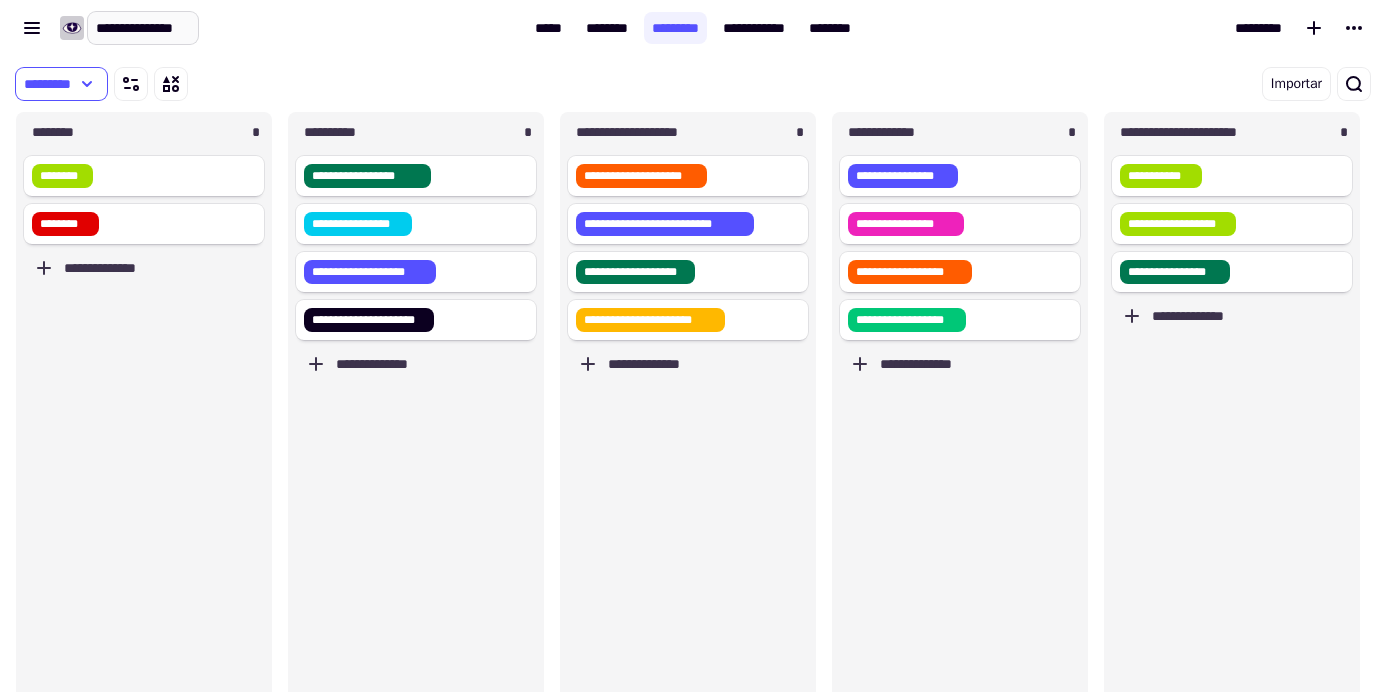 type on "**********" 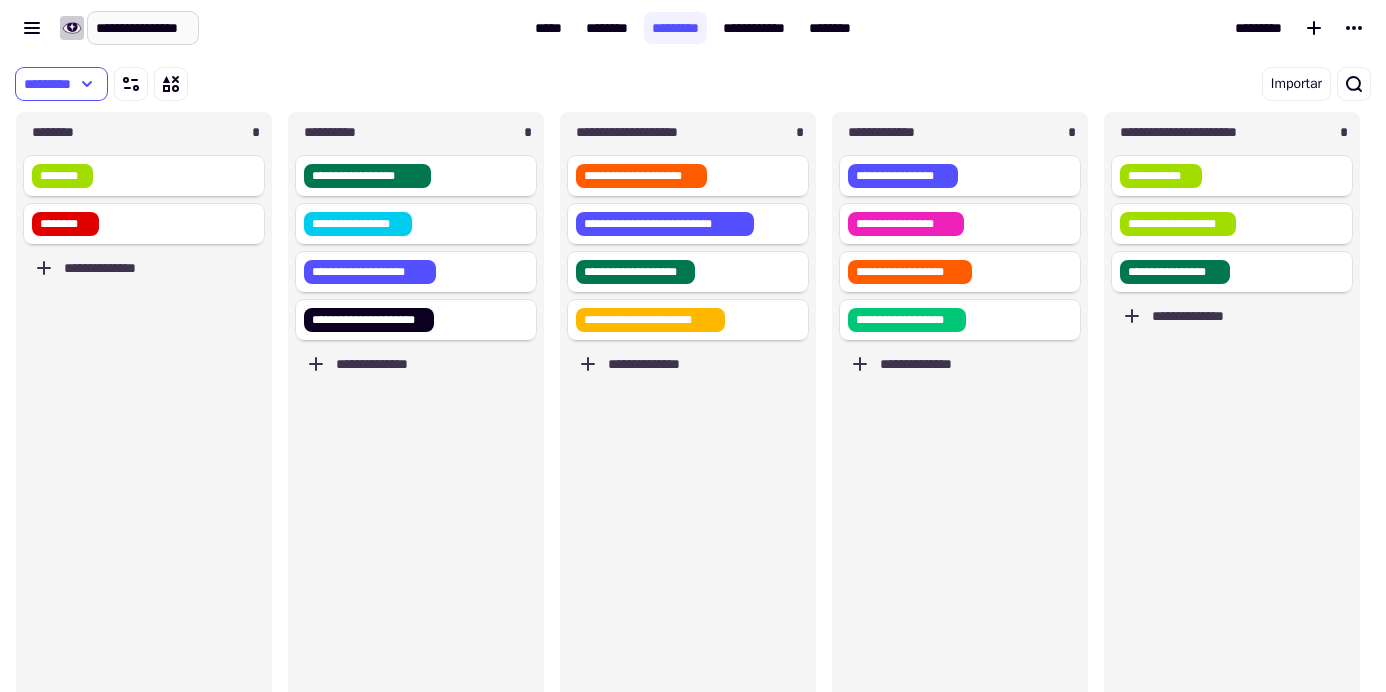 scroll, scrollTop: 0, scrollLeft: 12, axis: horizontal 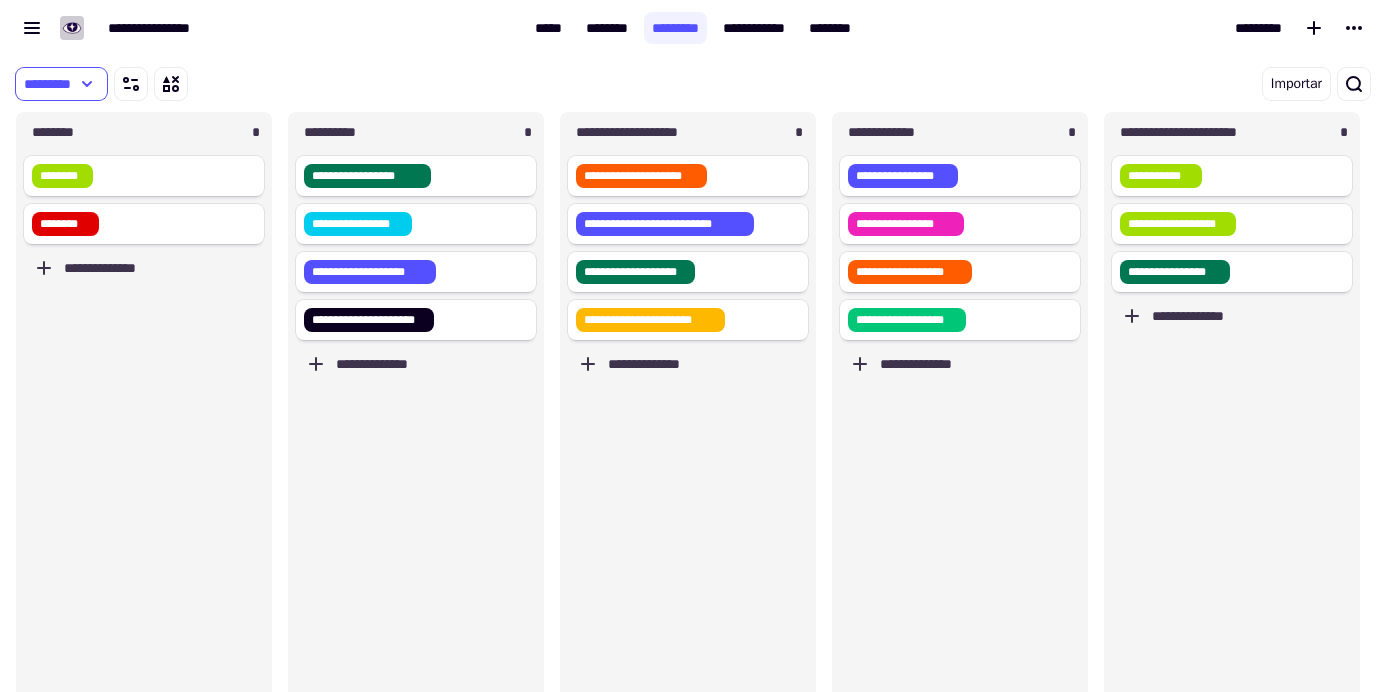 click on "Importar" at bounding box center [1052, 84] 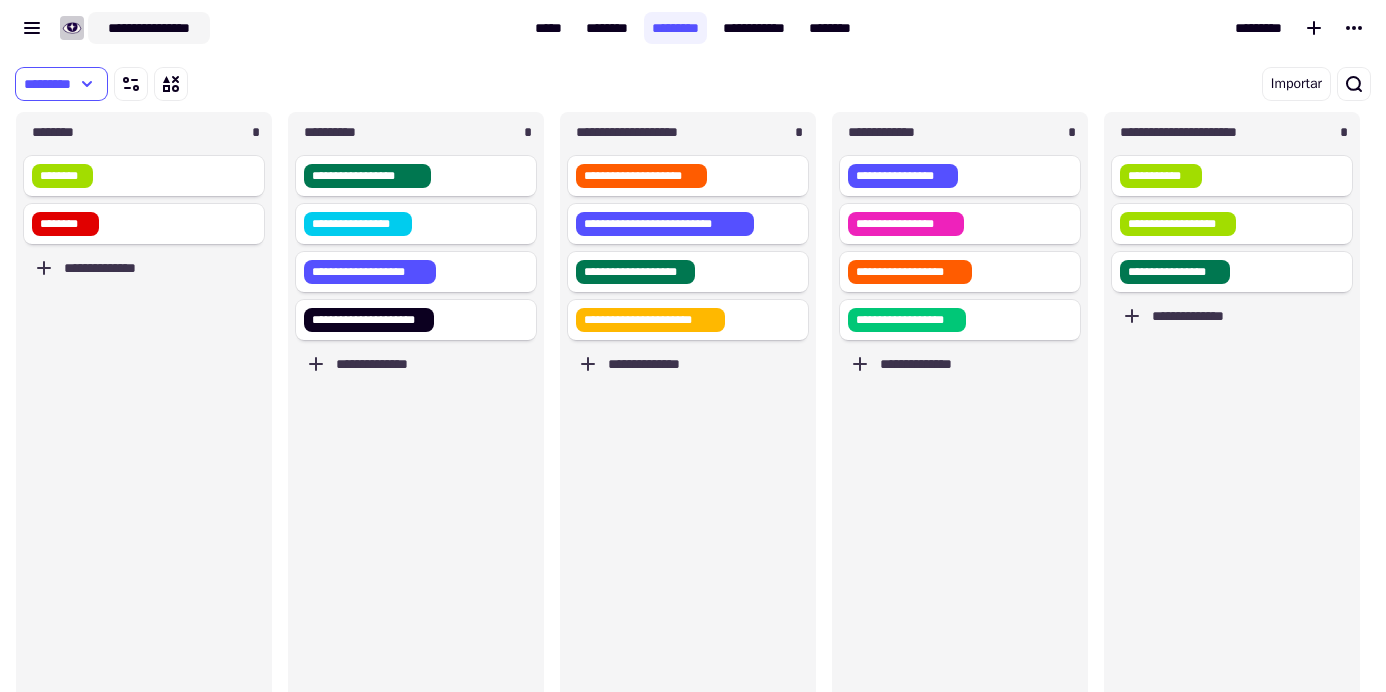 click on "**********" 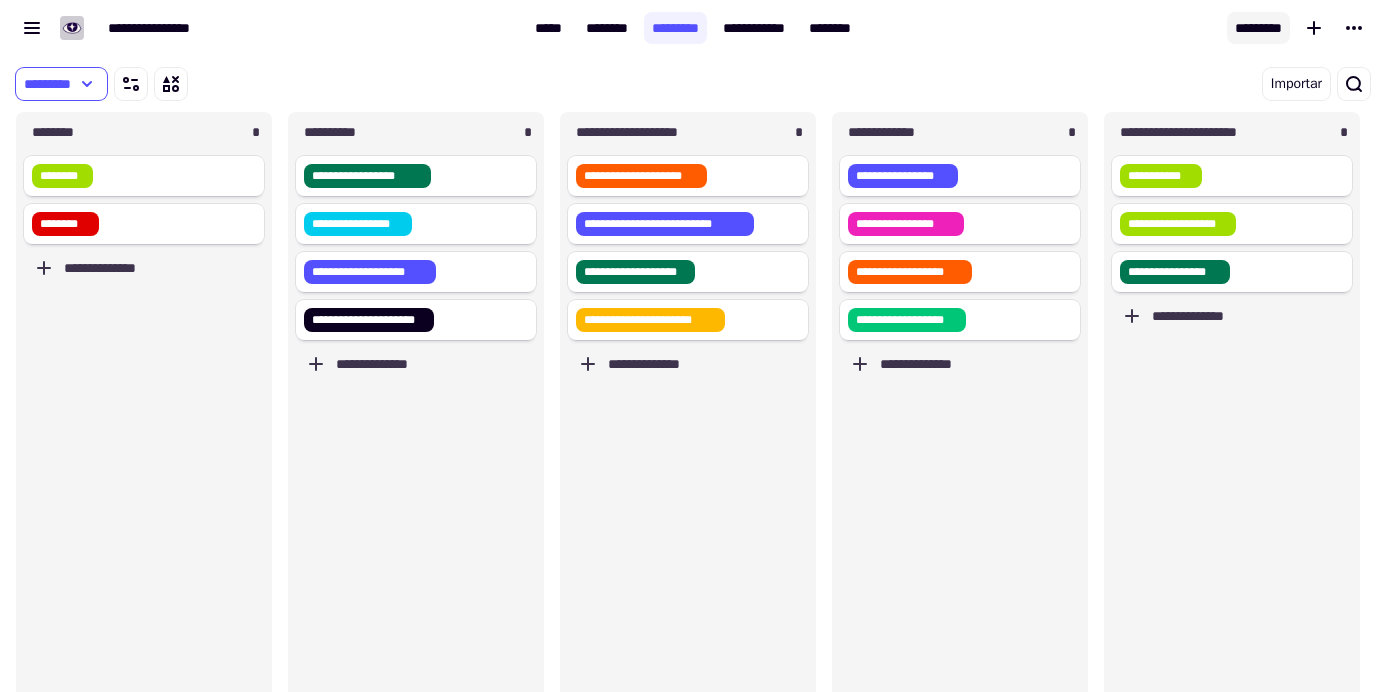 click on "*********" 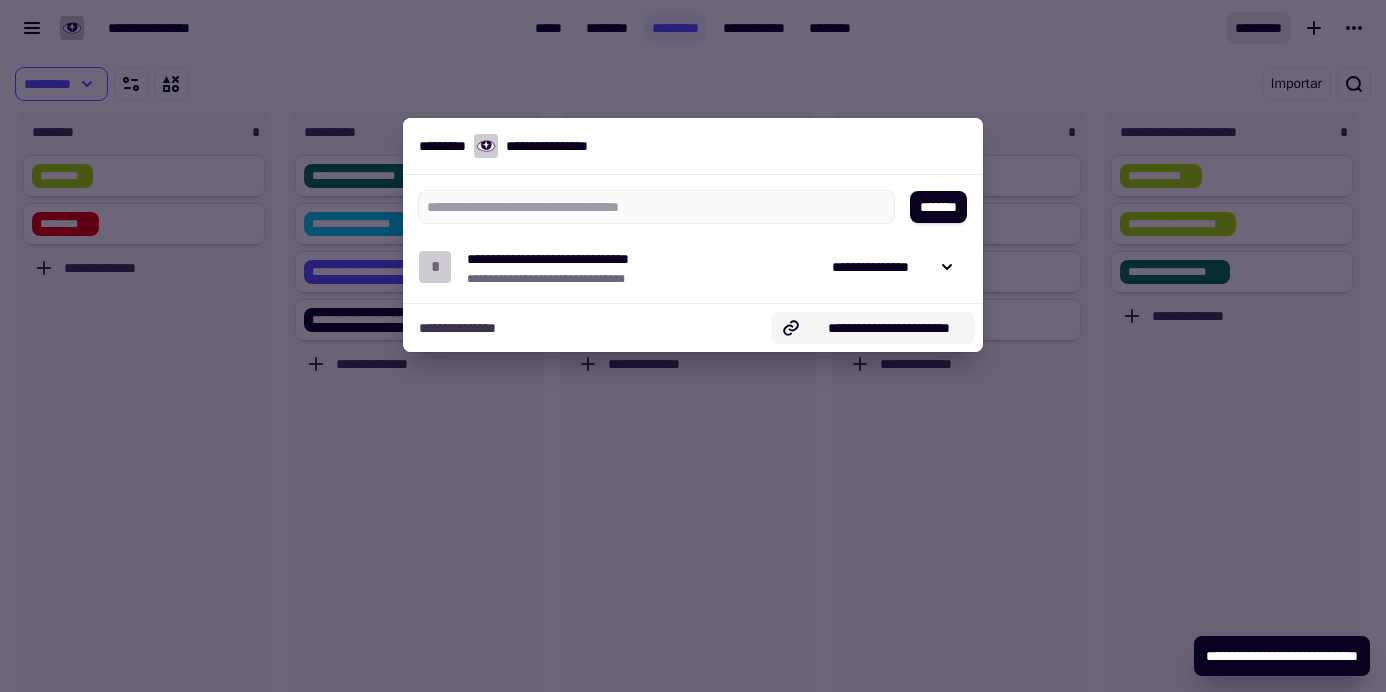 click on "**********" 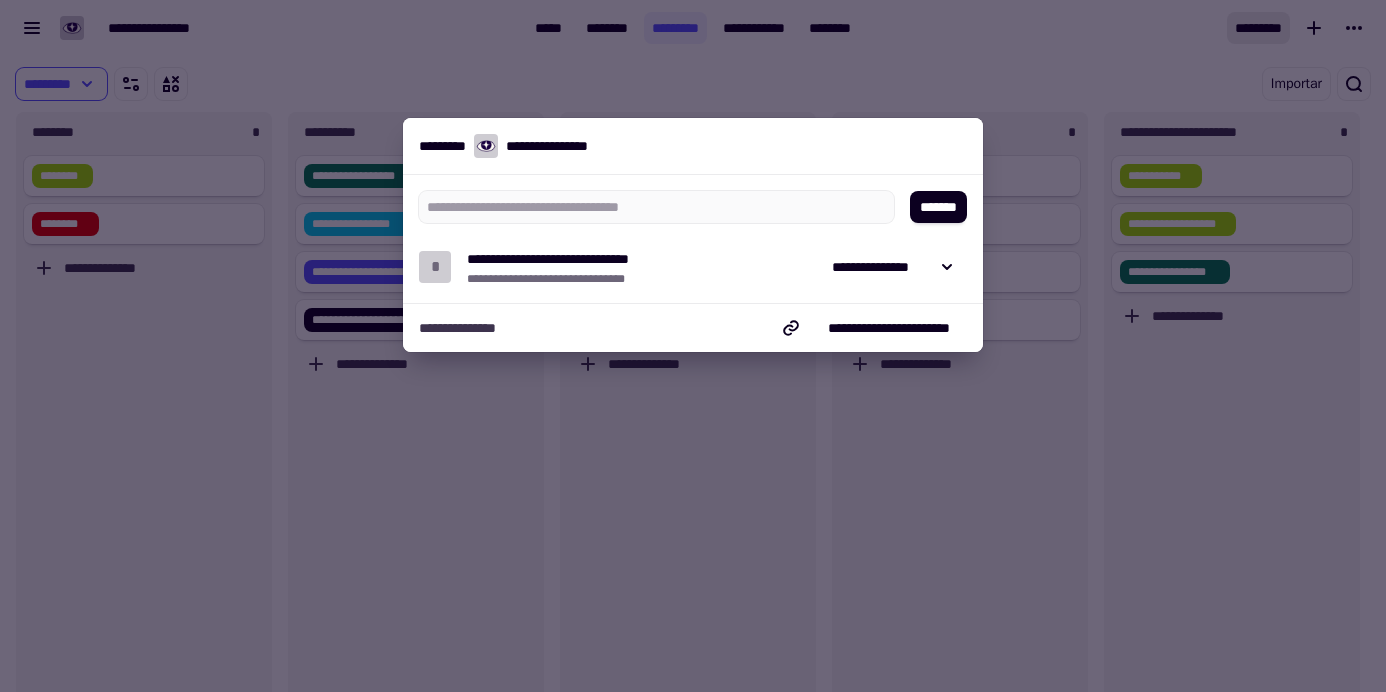 click at bounding box center (693, 346) 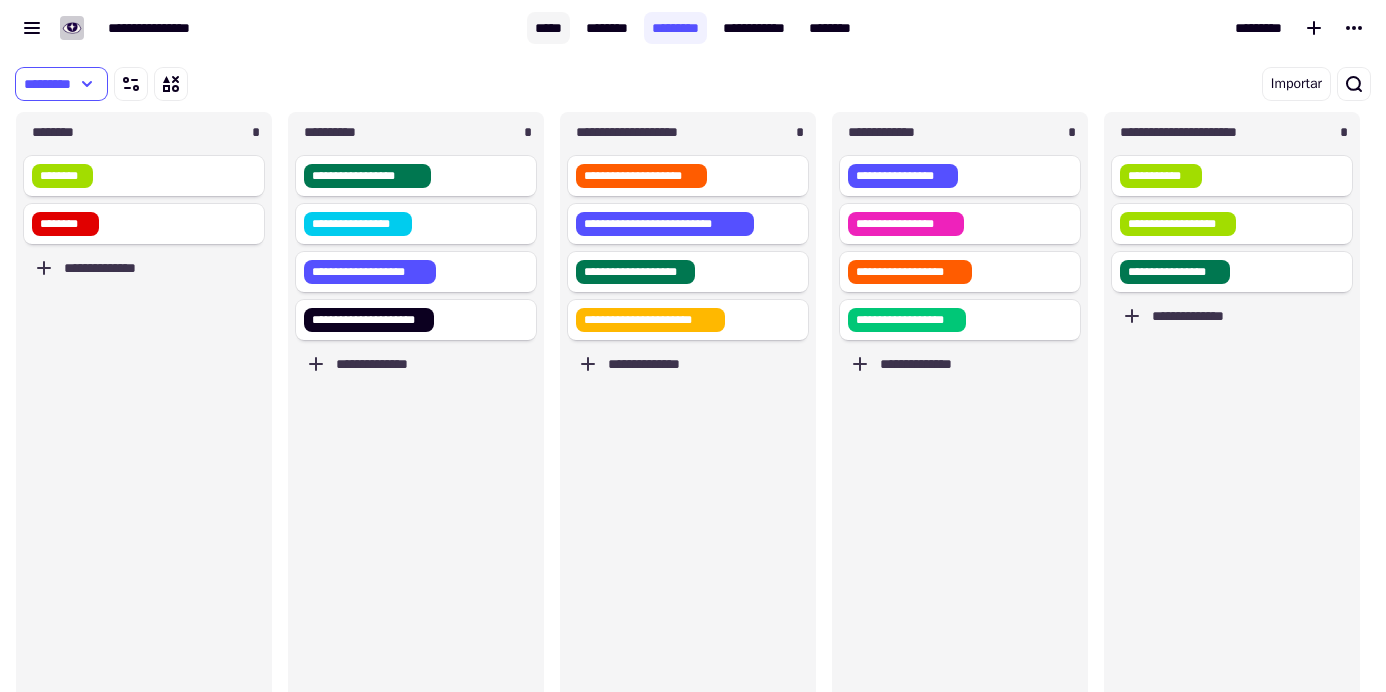 click on "*****" 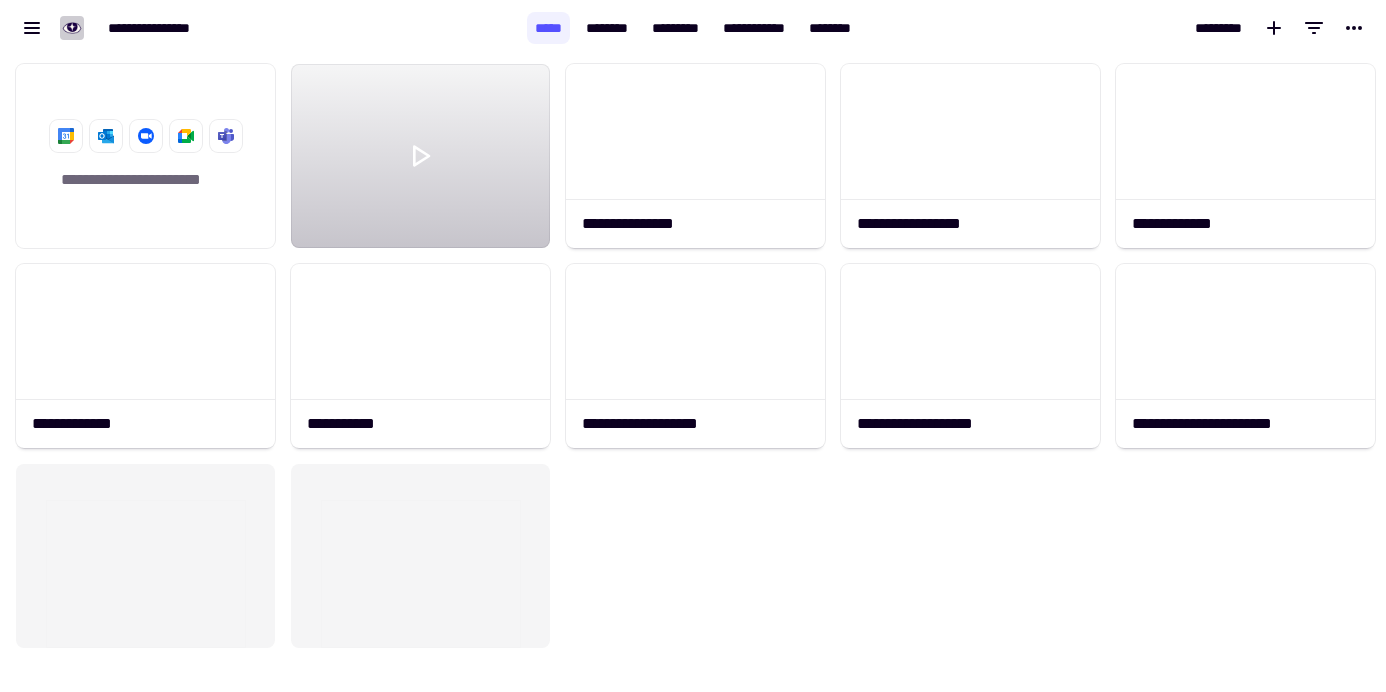 scroll, scrollTop: 16, scrollLeft: 16, axis: both 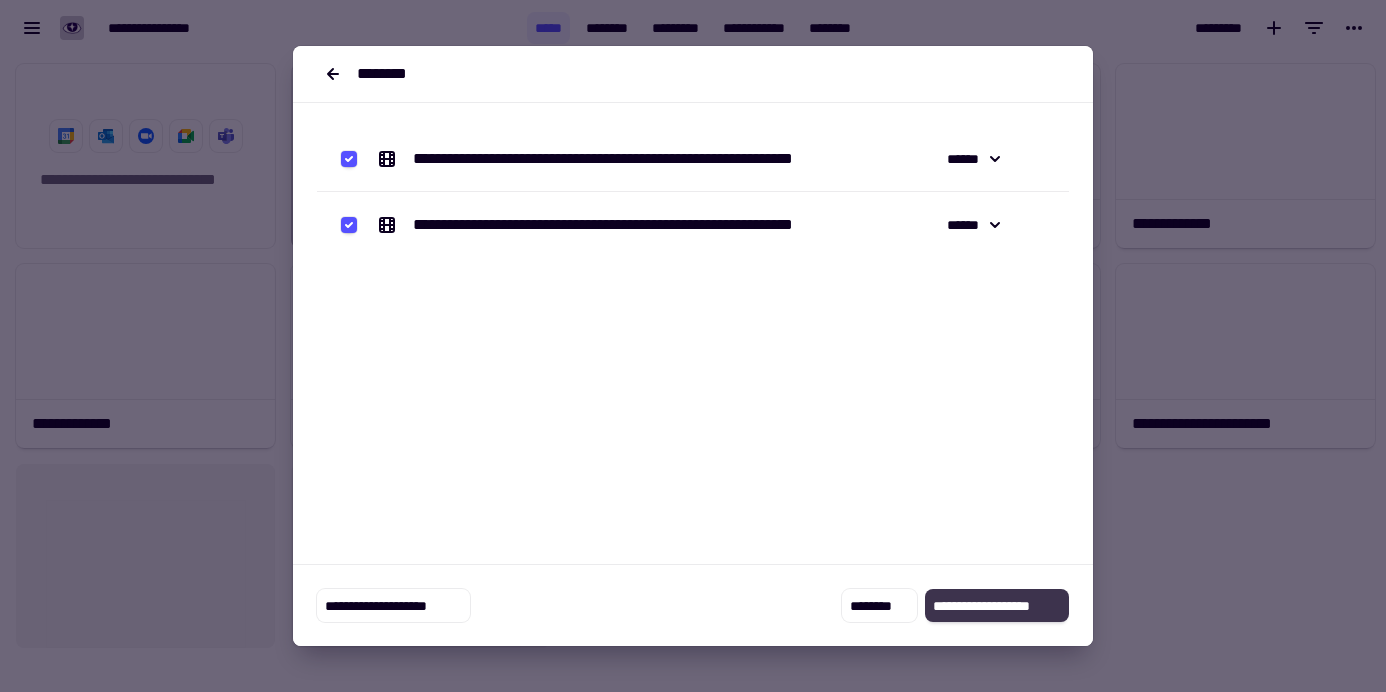 click on "**********" 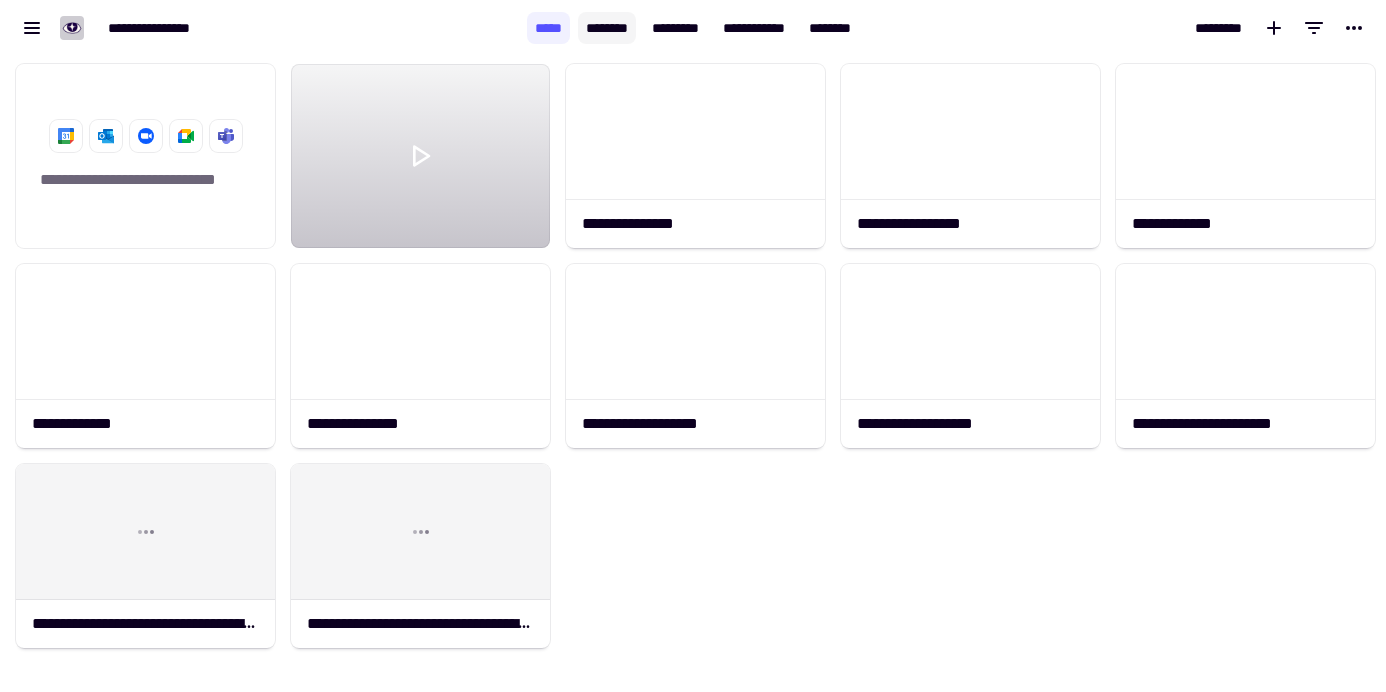 click on "********" 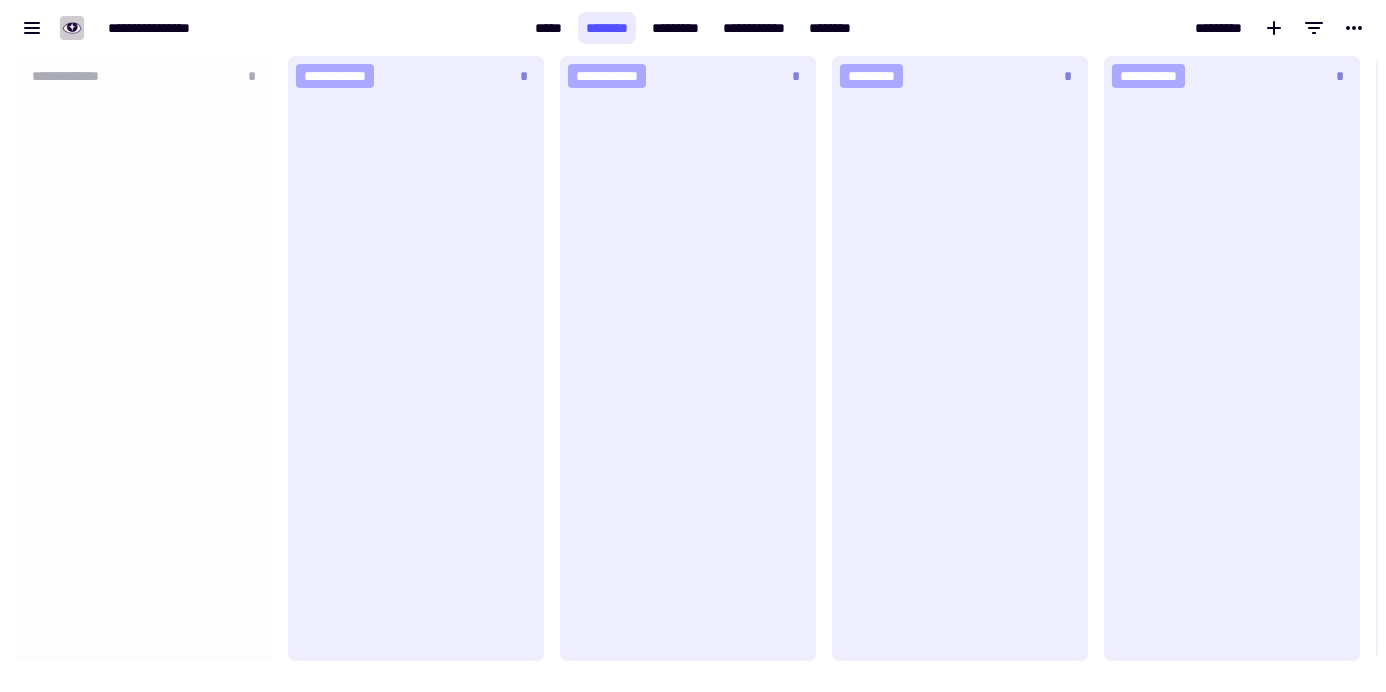 scroll, scrollTop: 16, scrollLeft: 16, axis: both 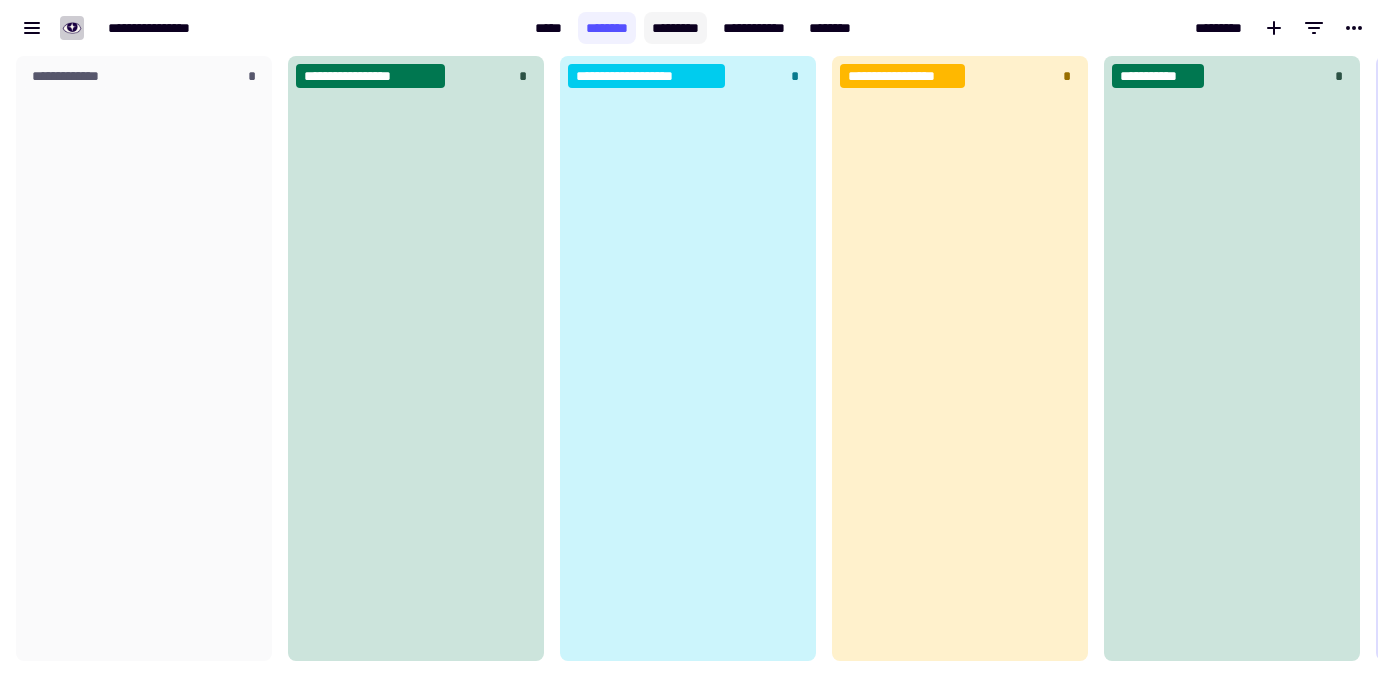 click on "*********" 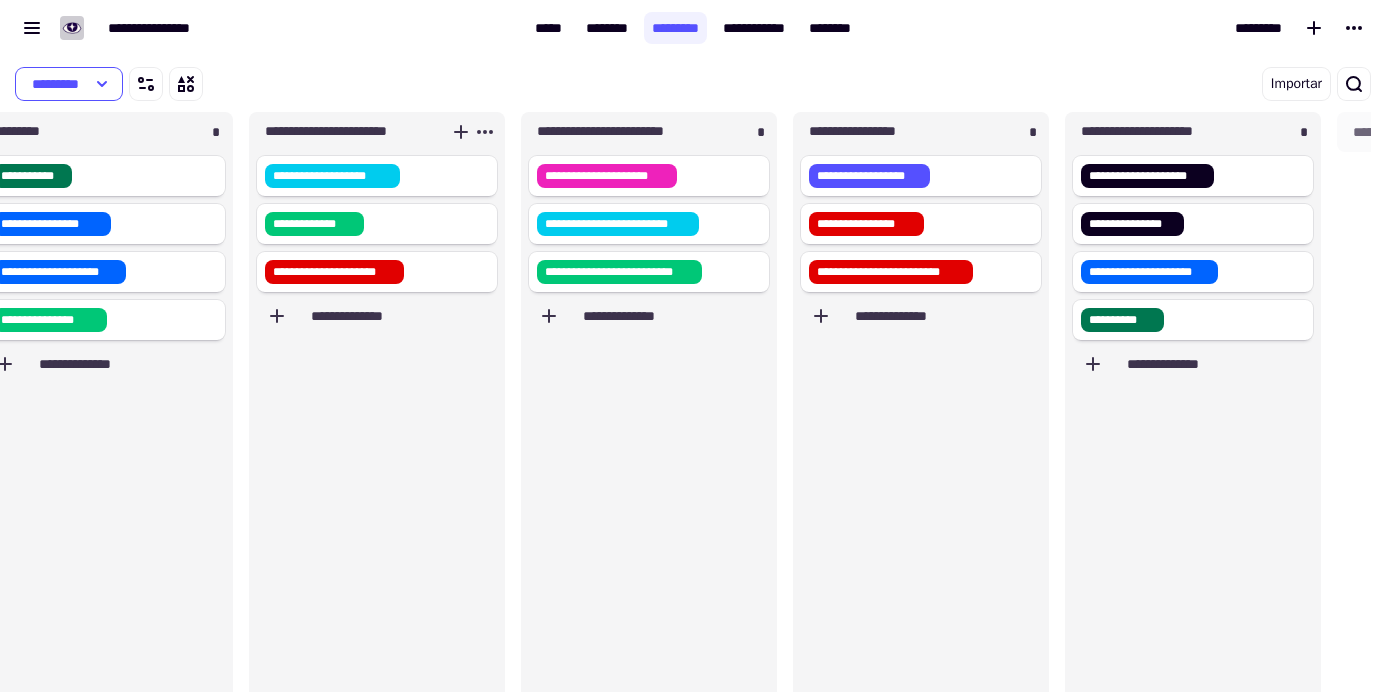 scroll, scrollTop: 0, scrollLeft: 1960, axis: horizontal 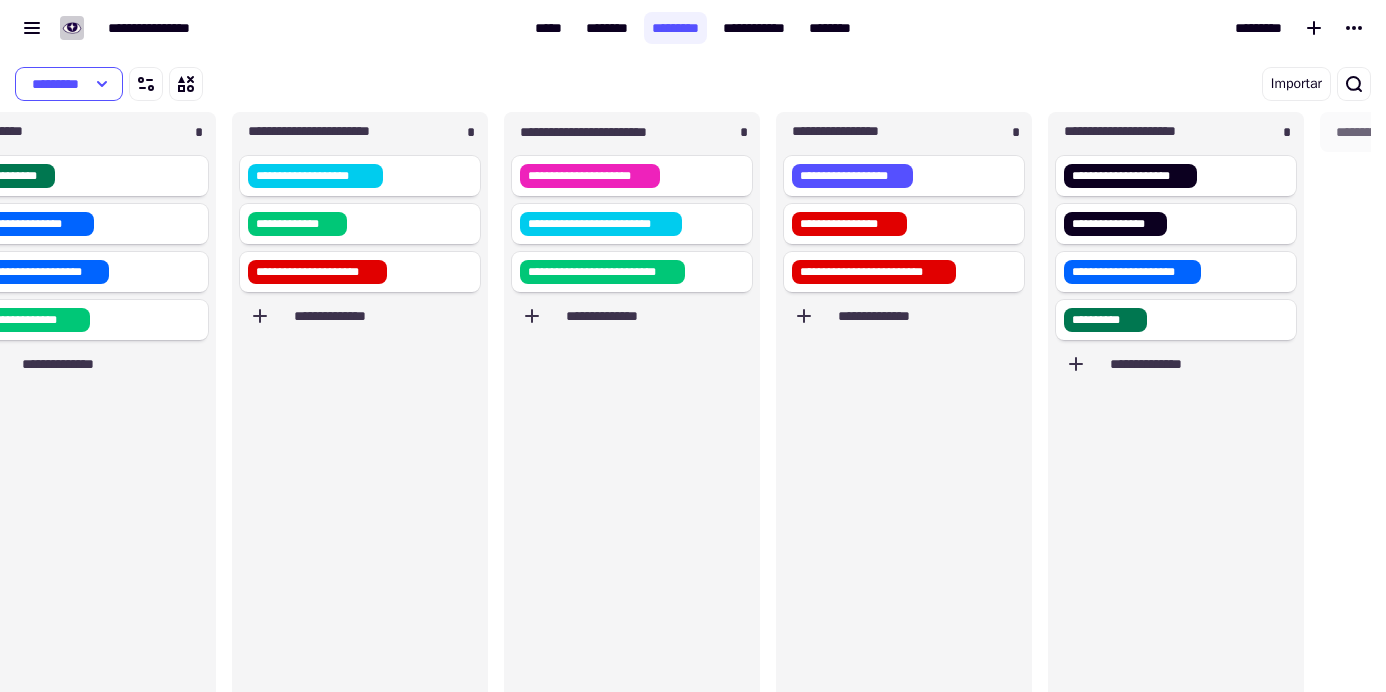 click on "*********" at bounding box center (370, 84) 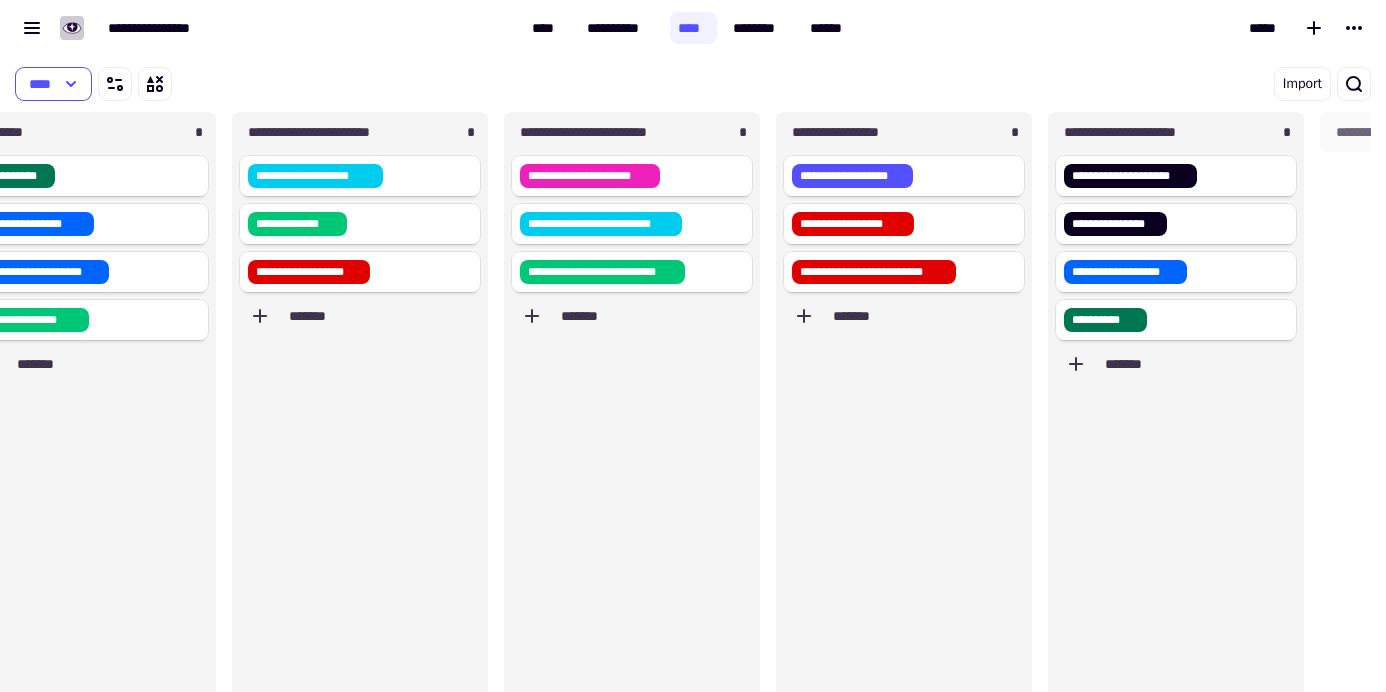 click on "****" at bounding box center (370, 84) 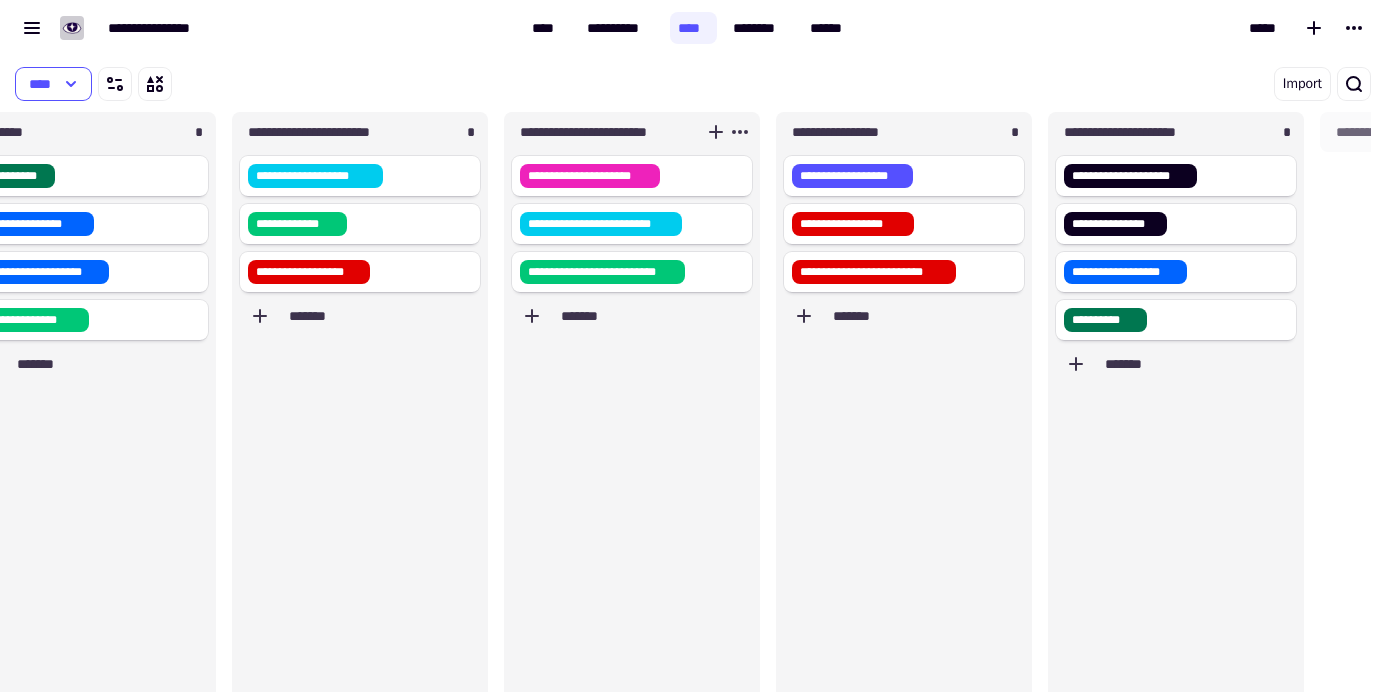 scroll, scrollTop: 0, scrollLeft: 18, axis: horizontal 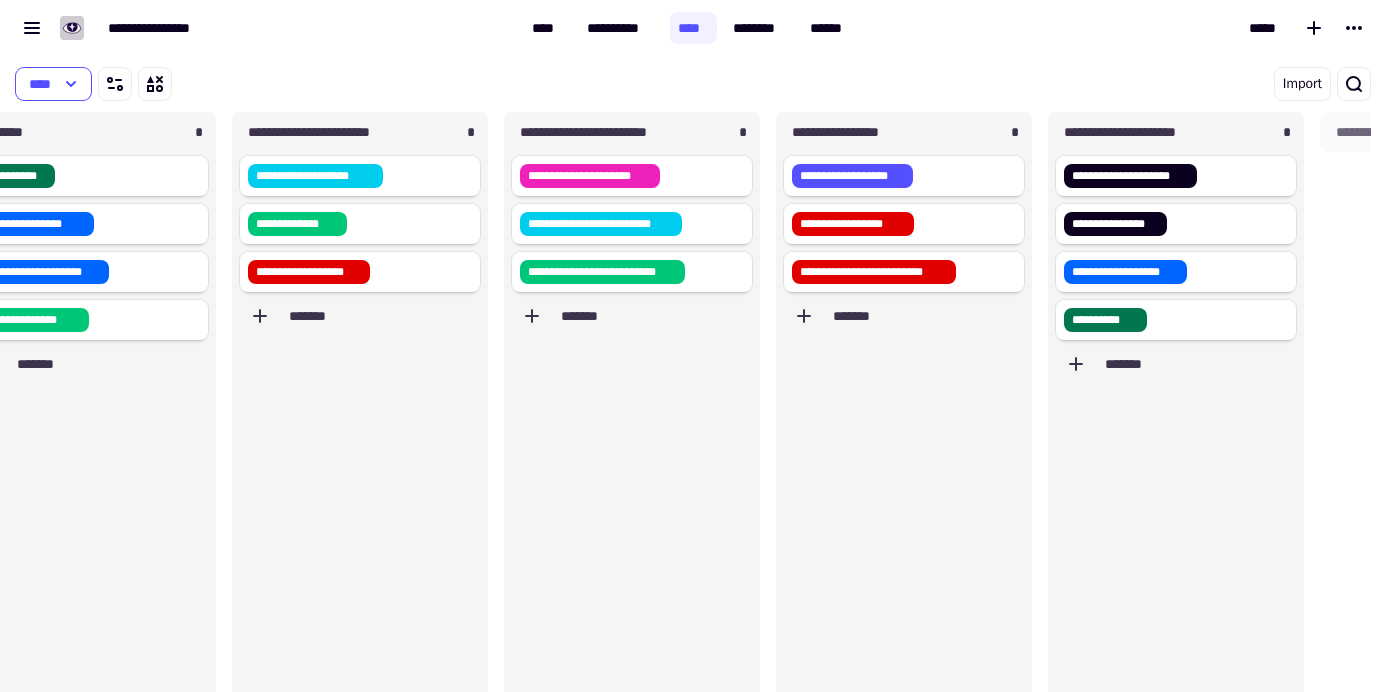 click on "****" at bounding box center (370, 84) 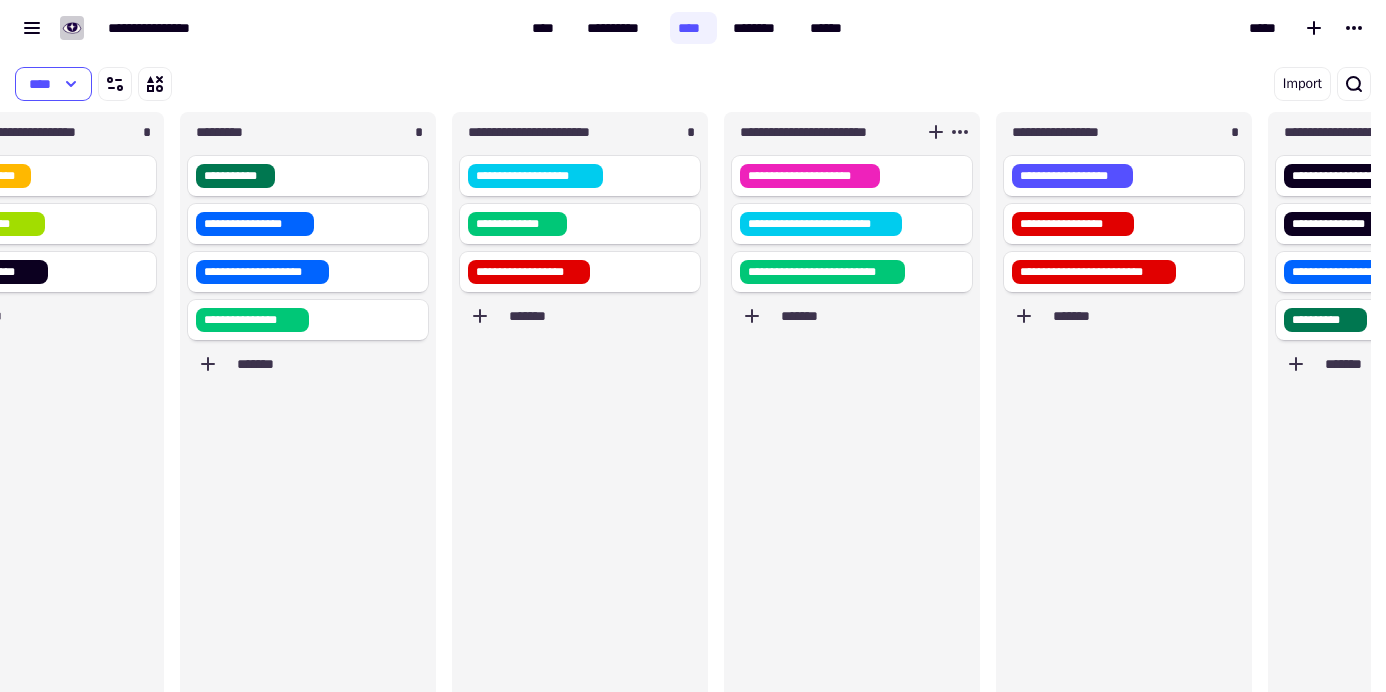 scroll, scrollTop: 0, scrollLeft: 1585, axis: horizontal 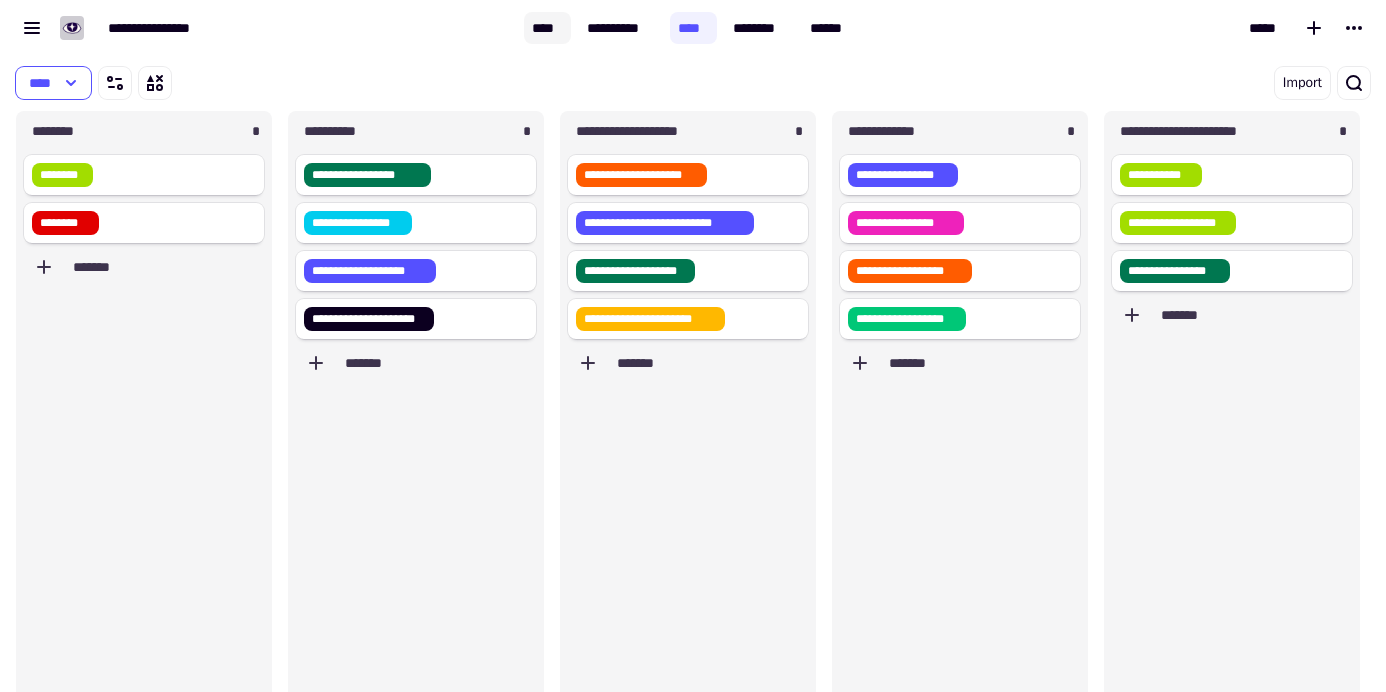 click on "****" 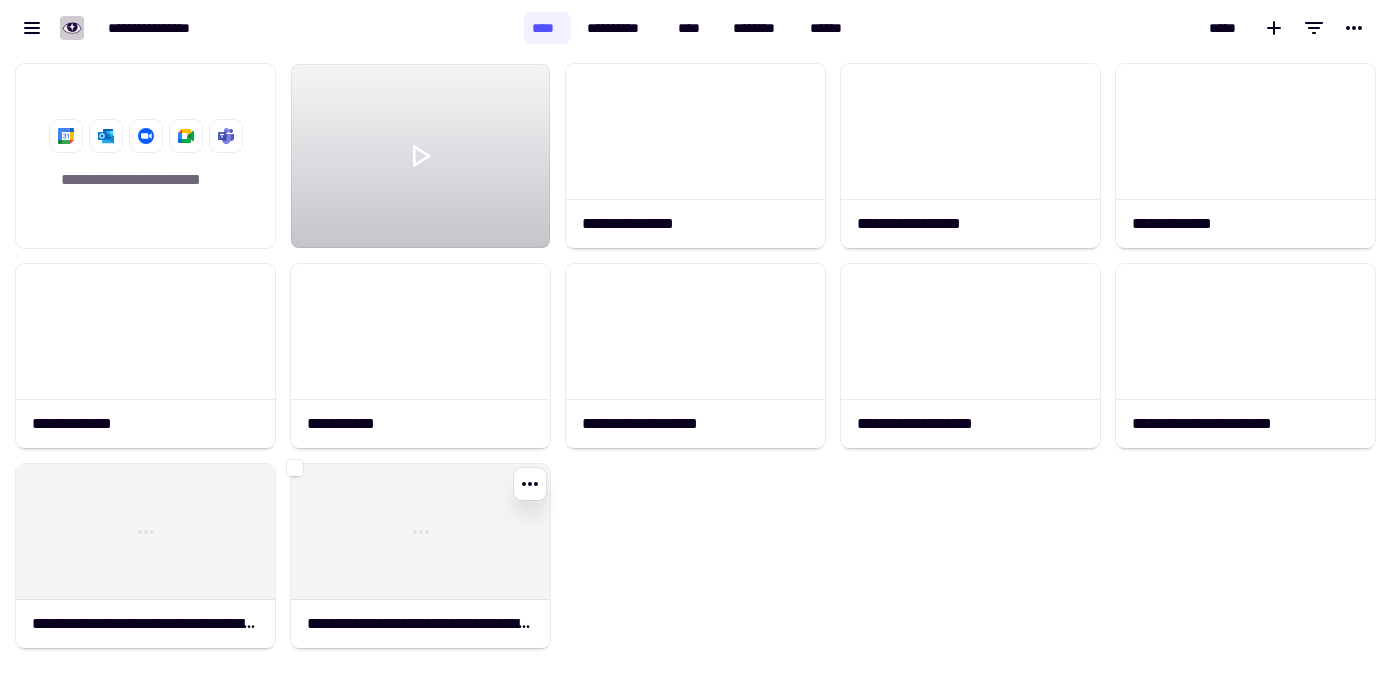 scroll, scrollTop: 16, scrollLeft: 16, axis: both 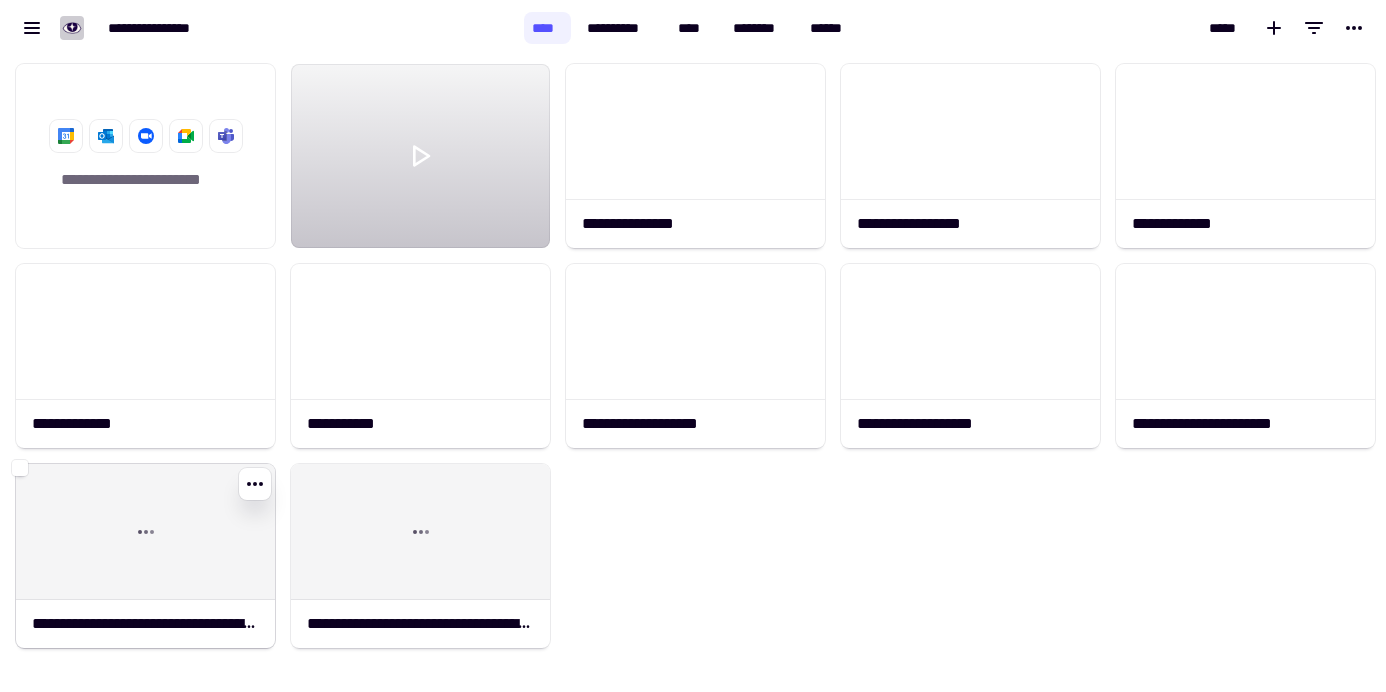 click 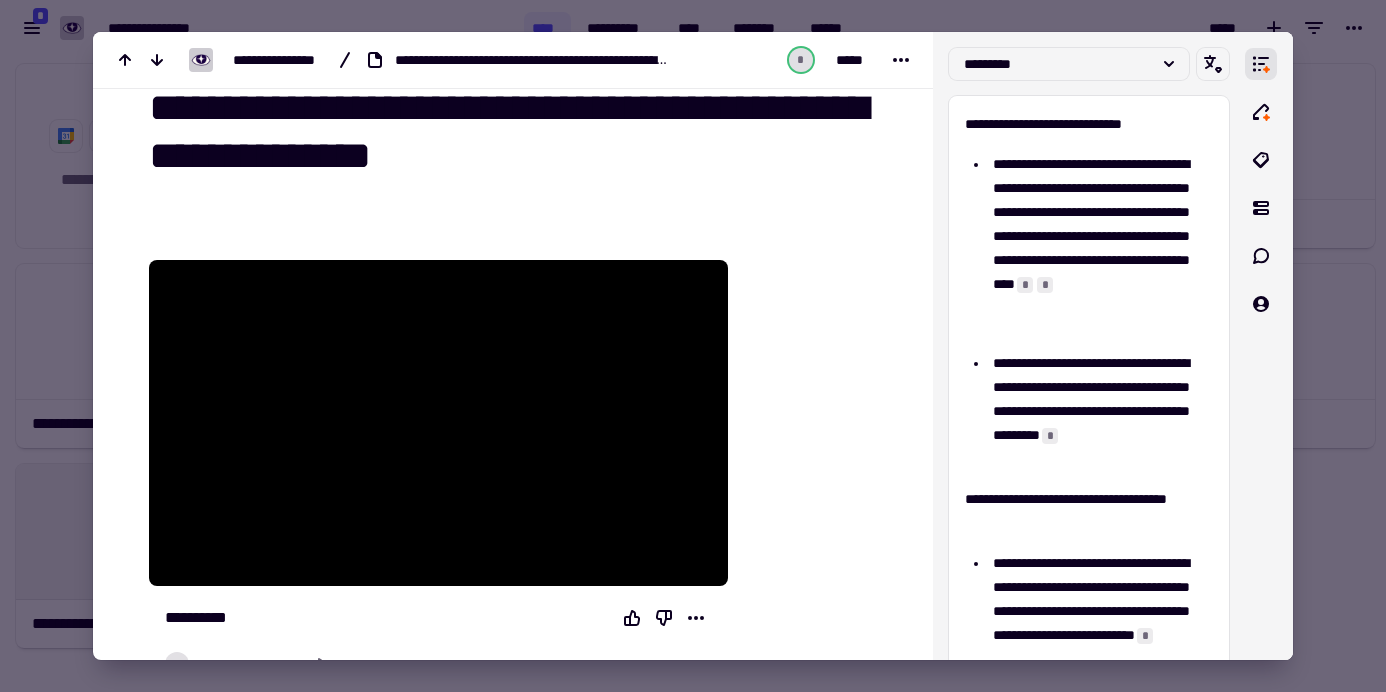 scroll, scrollTop: 30, scrollLeft: 0, axis: vertical 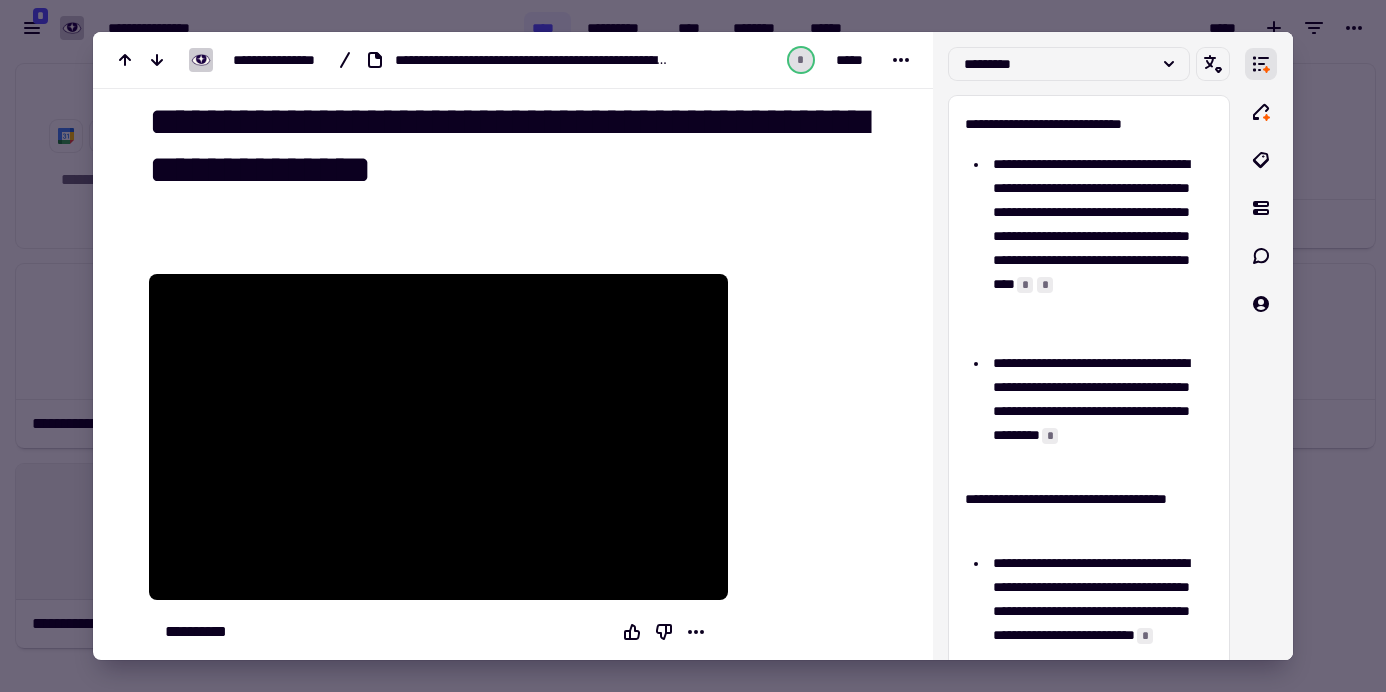 drag, startPoint x: 742, startPoint y: 182, endPoint x: 130, endPoint y: 125, distance: 614.6487 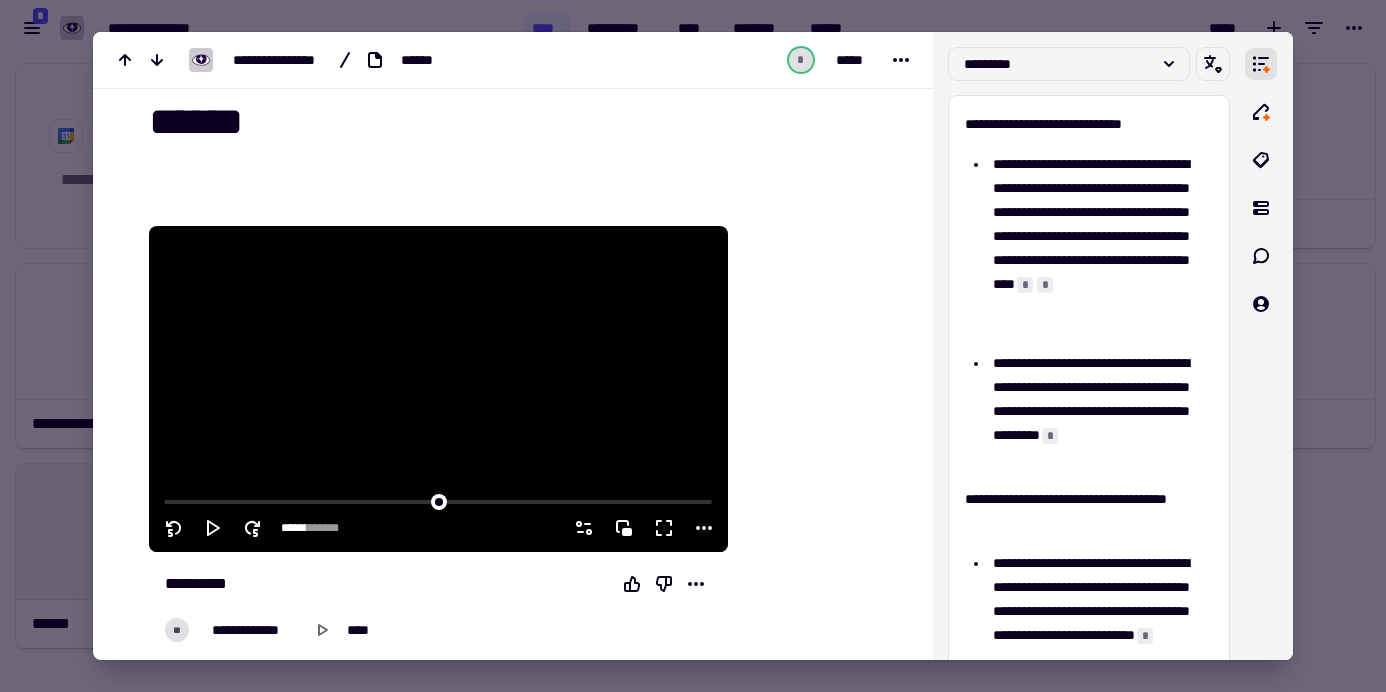 type on "******" 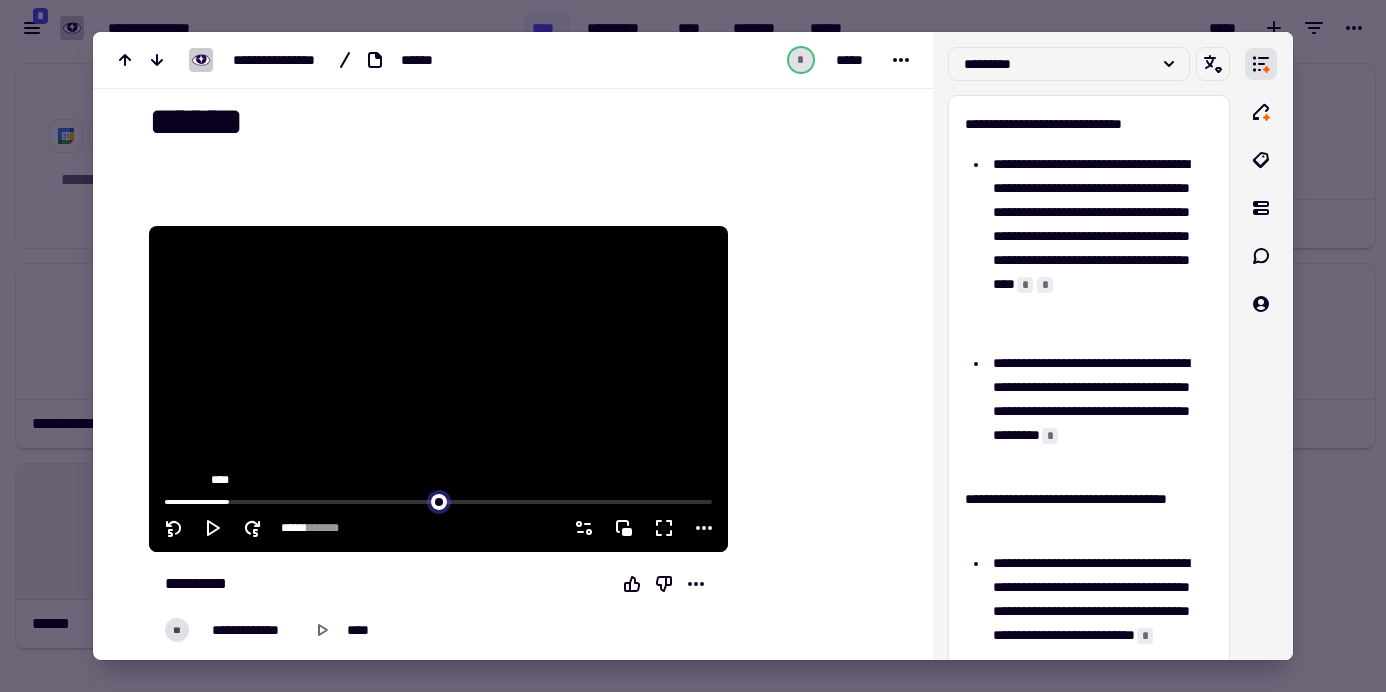 click at bounding box center [438, 500] 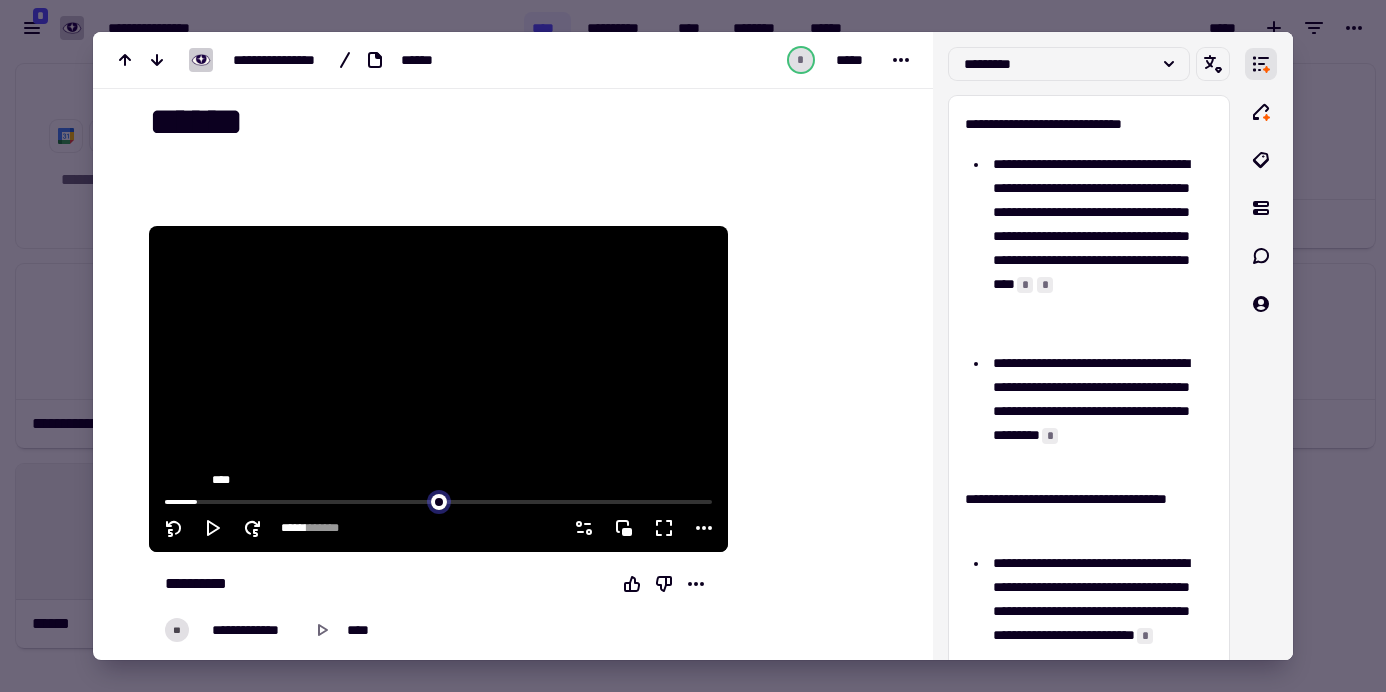 drag, startPoint x: 232, startPoint y: 490, endPoint x: 203, endPoint y: 482, distance: 30.083218 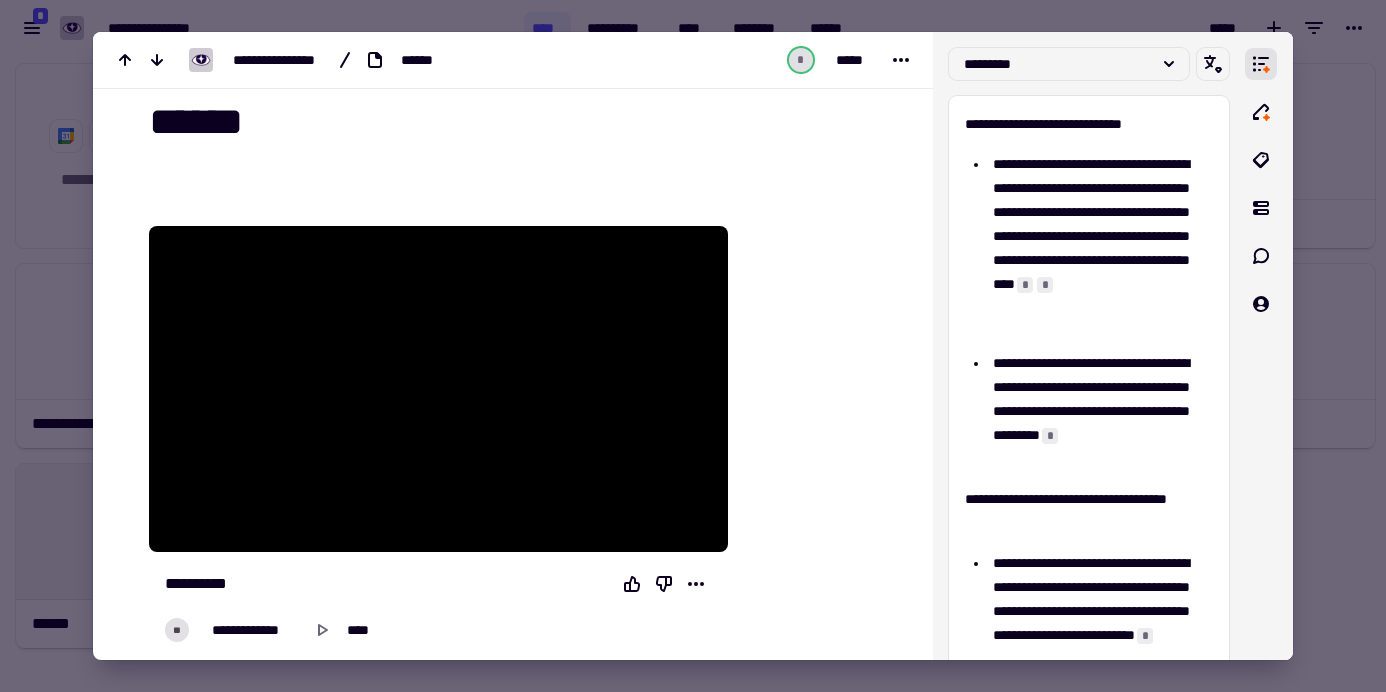 click on "**********" at bounding box center (513, 7516) 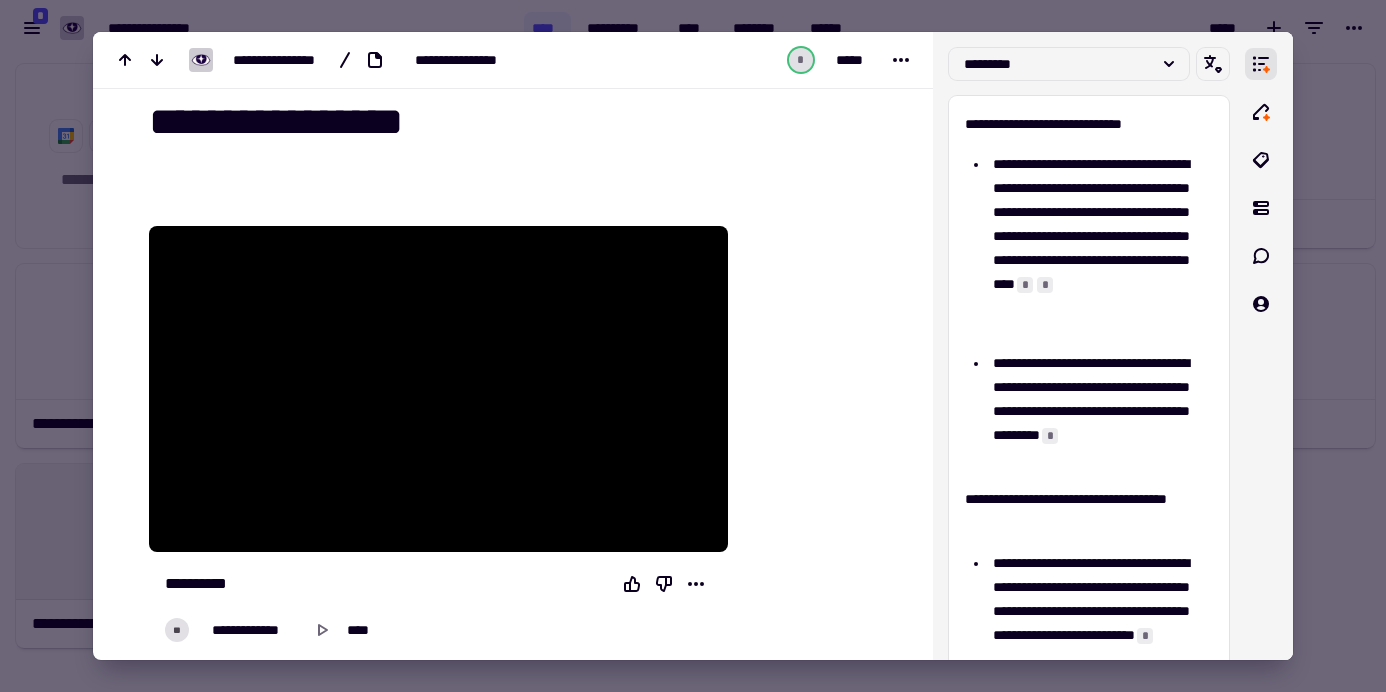 type on "**********" 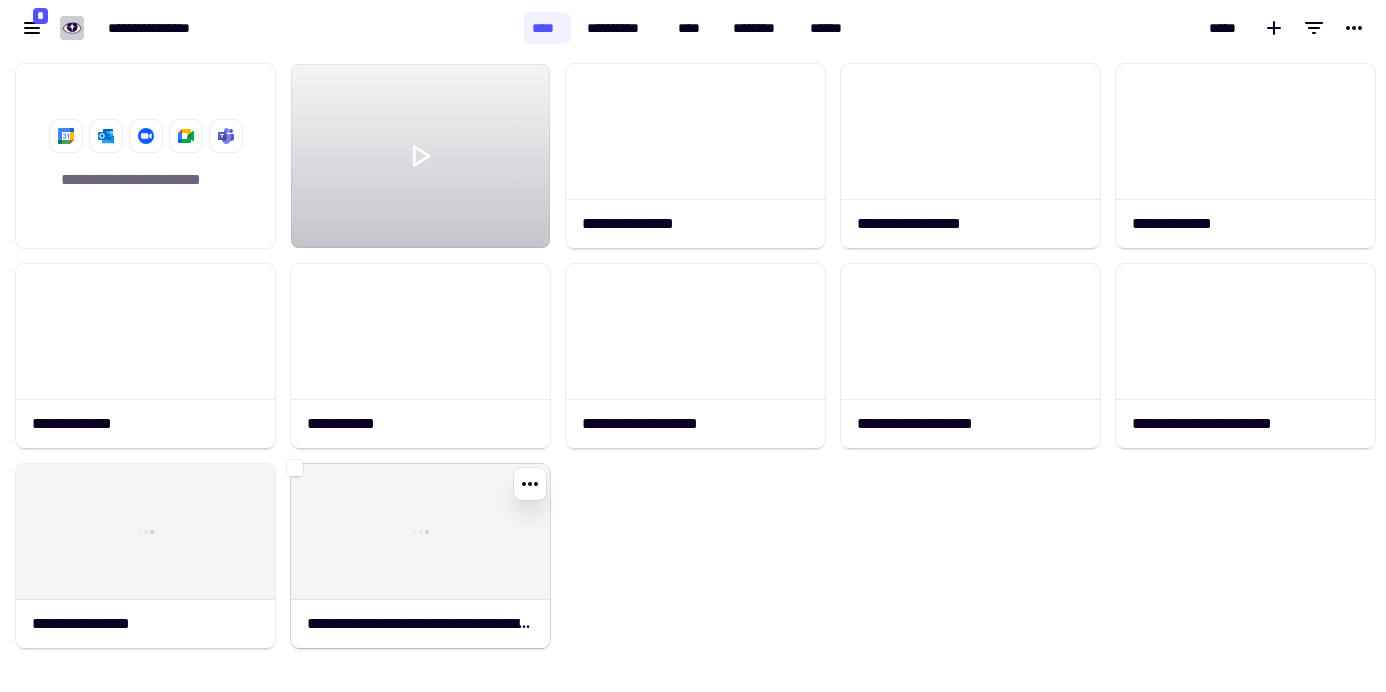 click 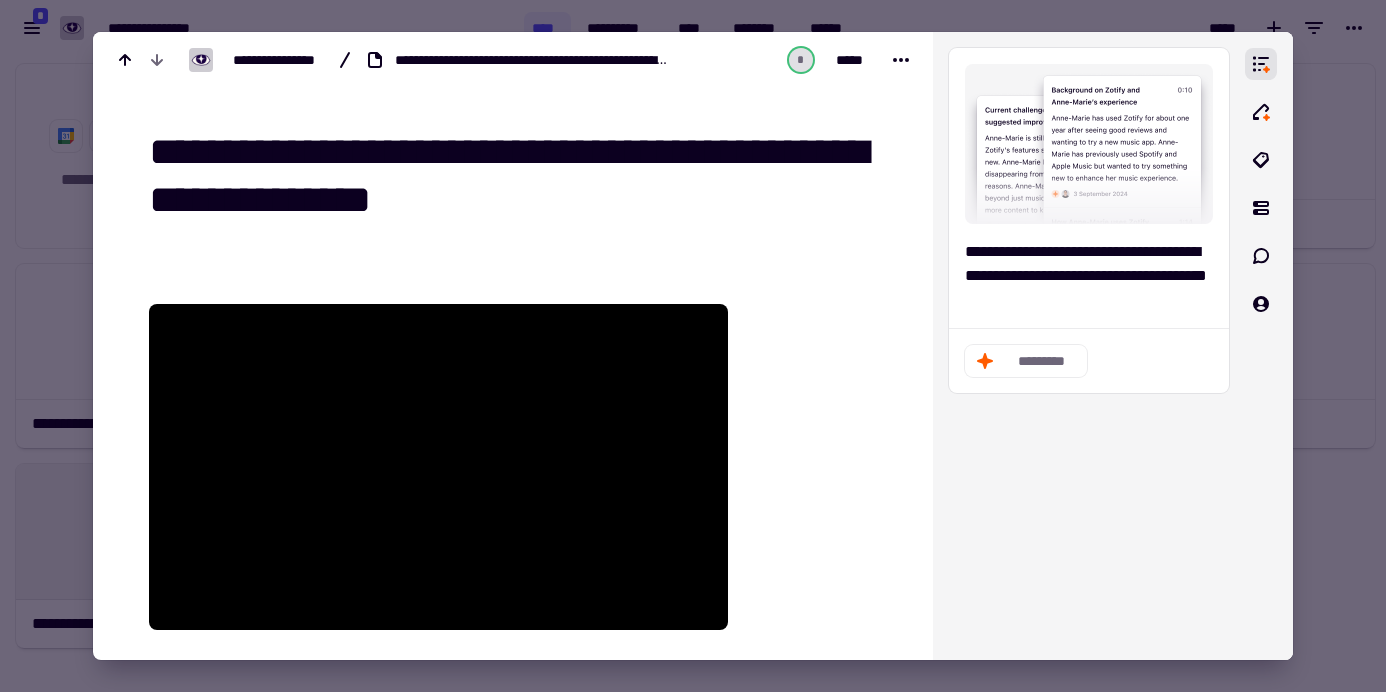 drag, startPoint x: 750, startPoint y: 198, endPoint x: 55, endPoint y: 144, distance: 697.09467 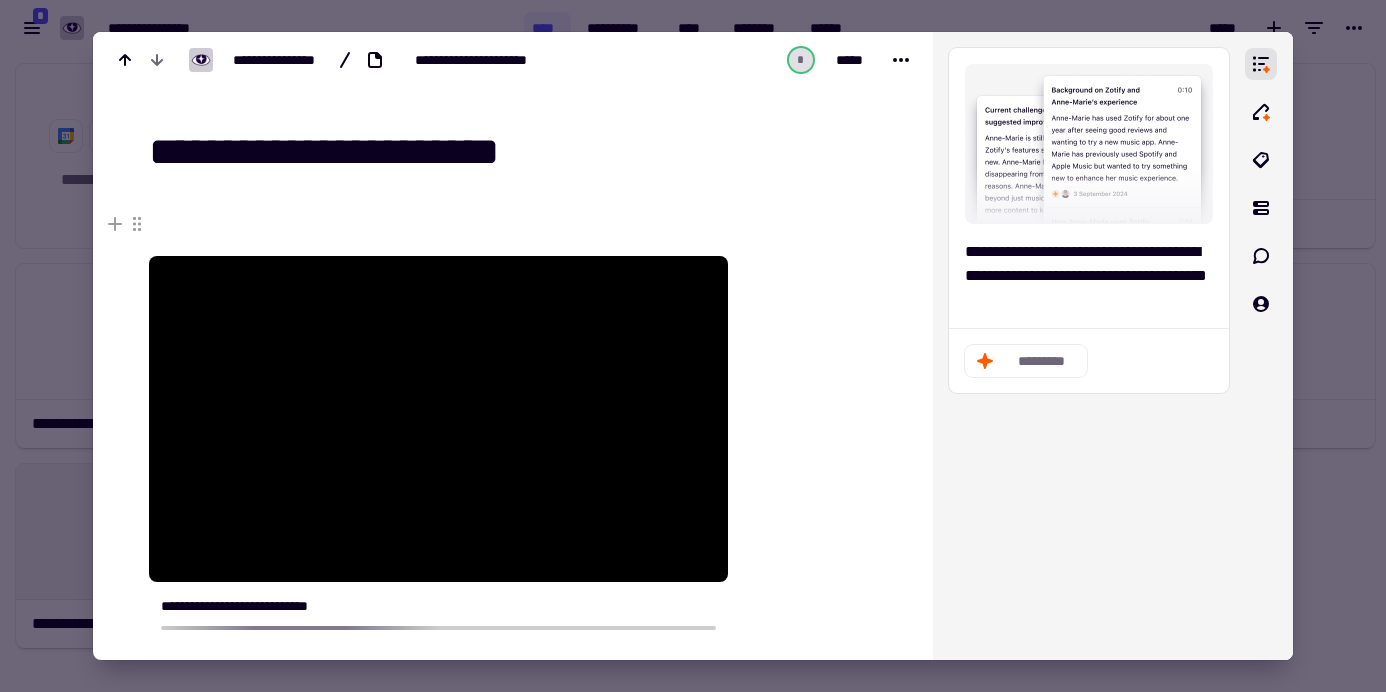 type on "**********" 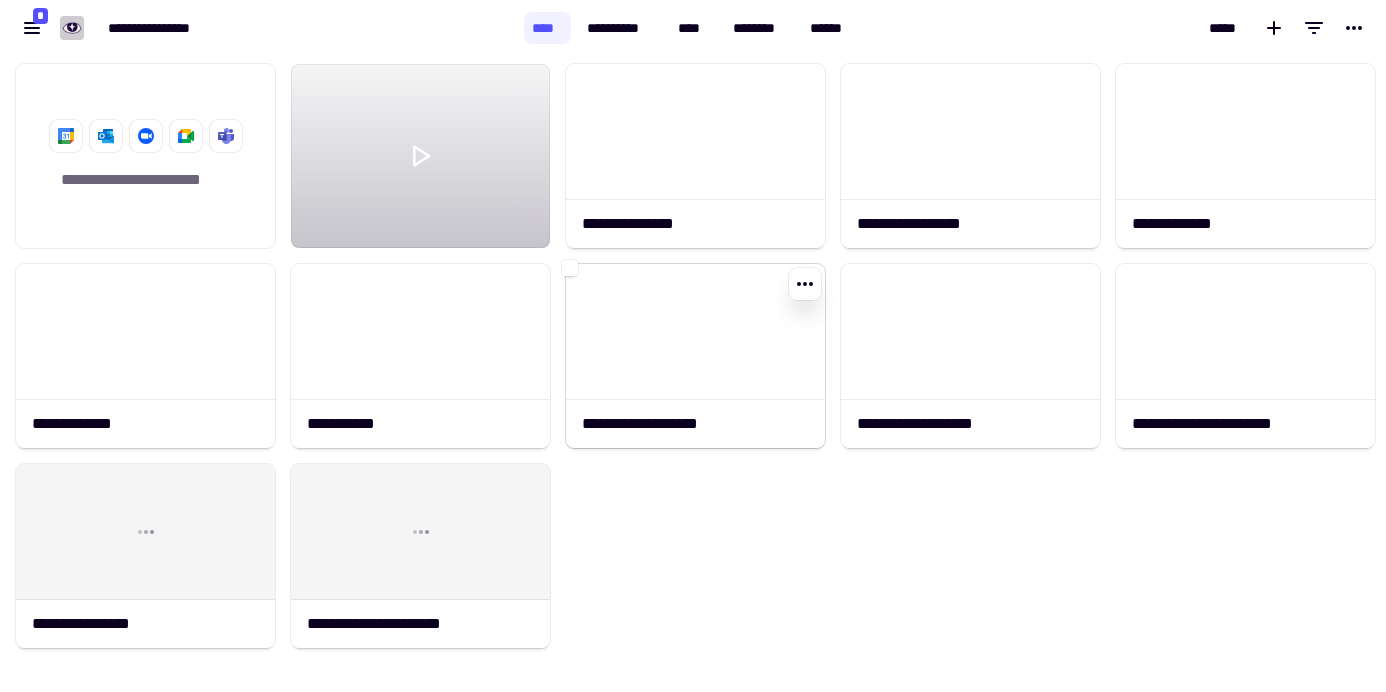 click 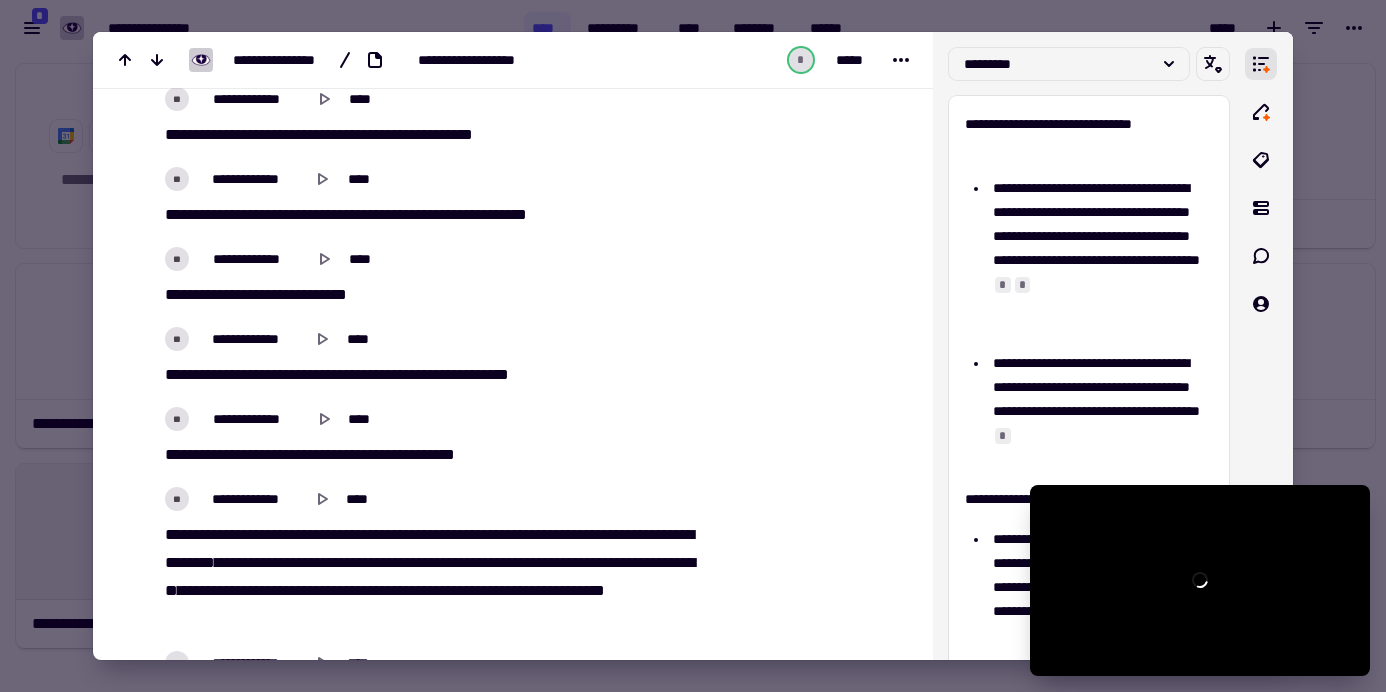 scroll, scrollTop: 692, scrollLeft: 0, axis: vertical 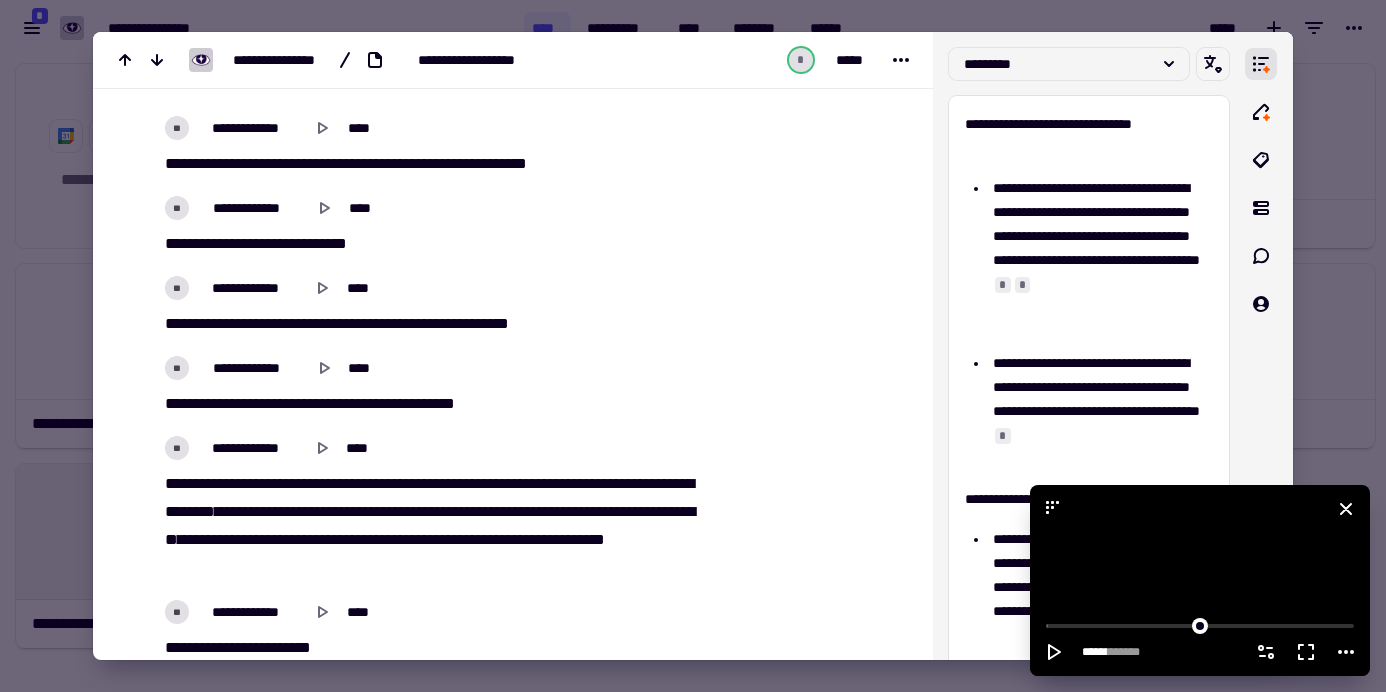 click 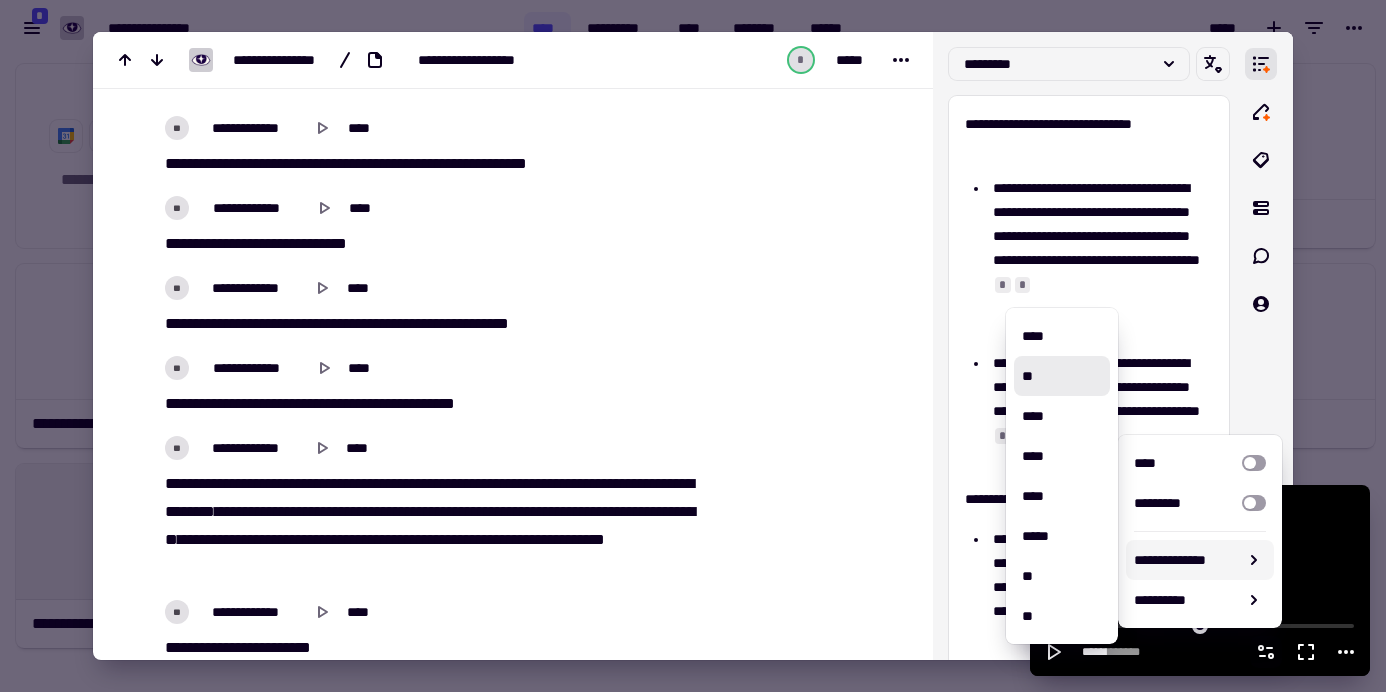 click at bounding box center (1254, 463) 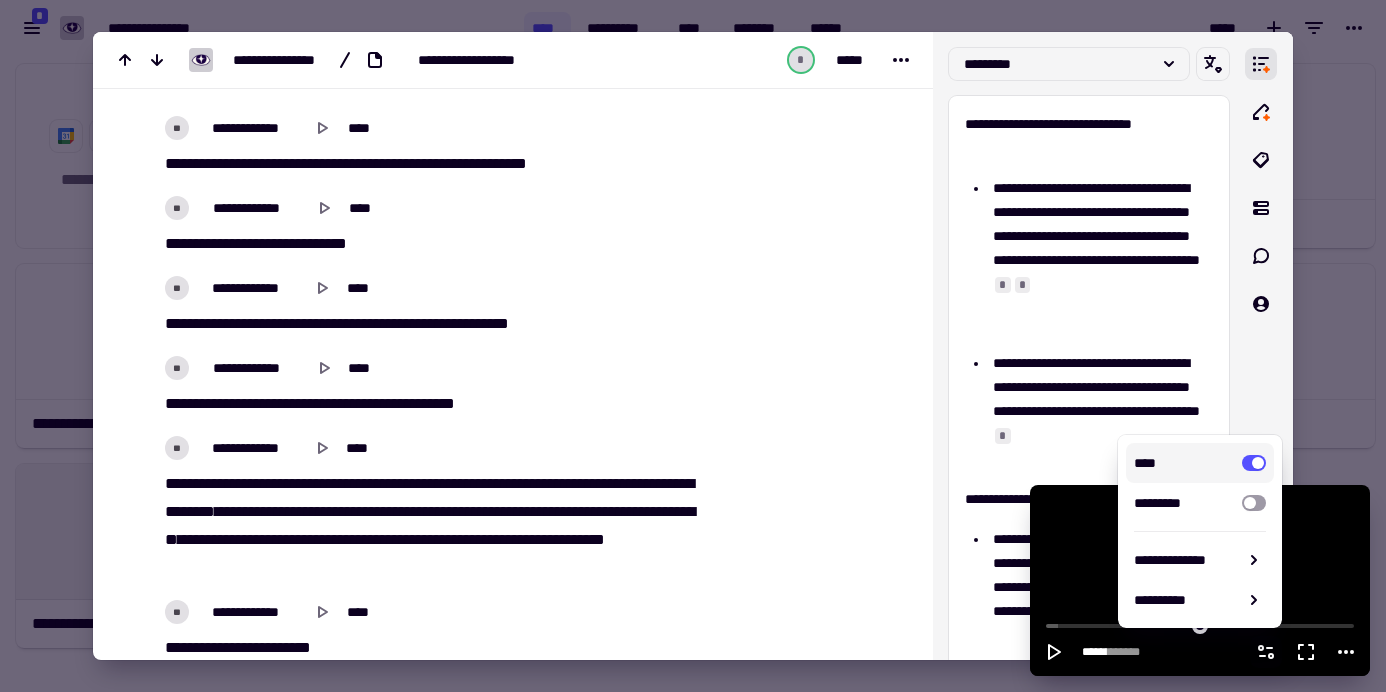 click at bounding box center (1254, 463) 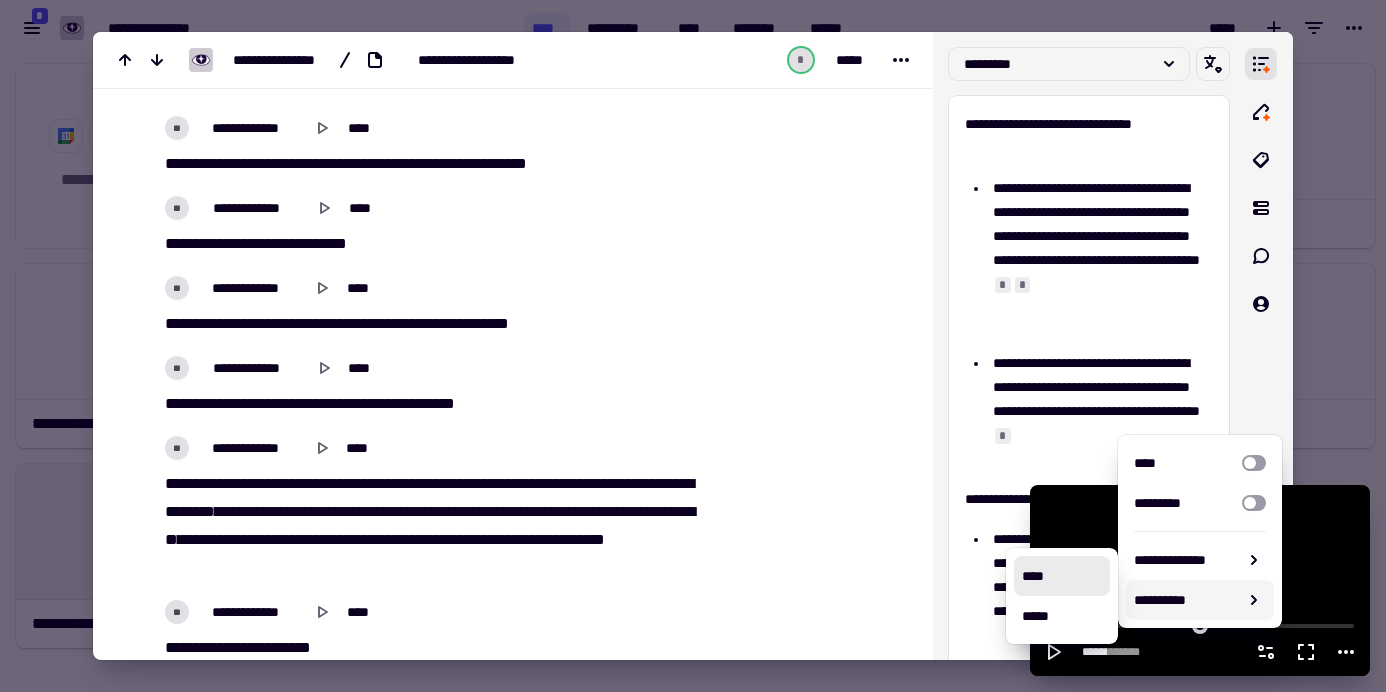 click at bounding box center (816, 4000) 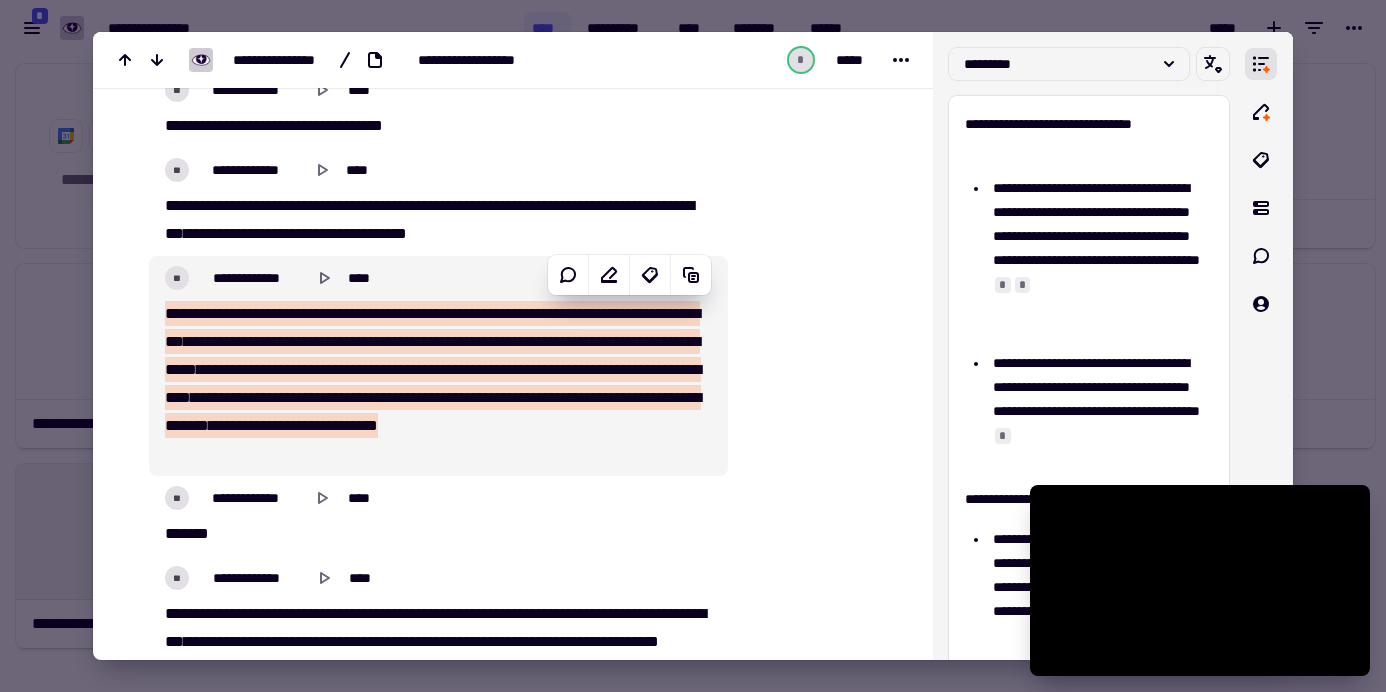 scroll, scrollTop: 2179, scrollLeft: 0, axis: vertical 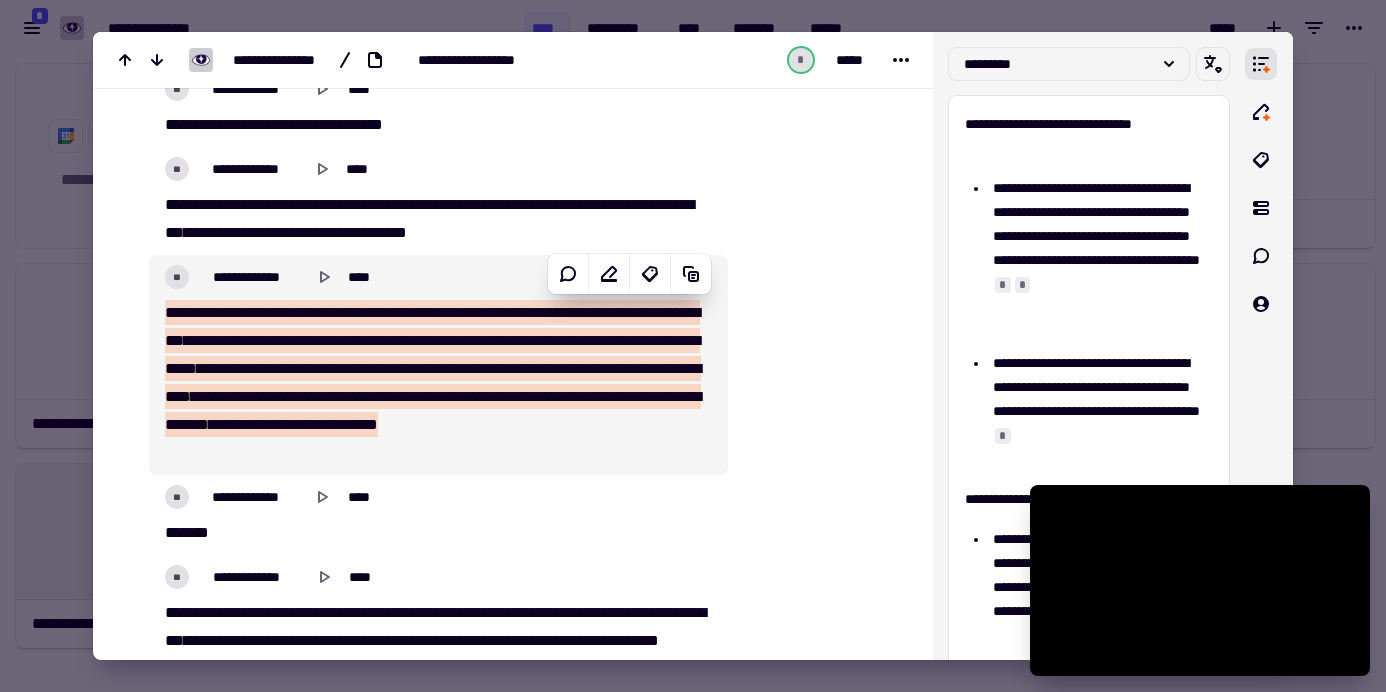 click on "***" at bounding box center [685, 312] 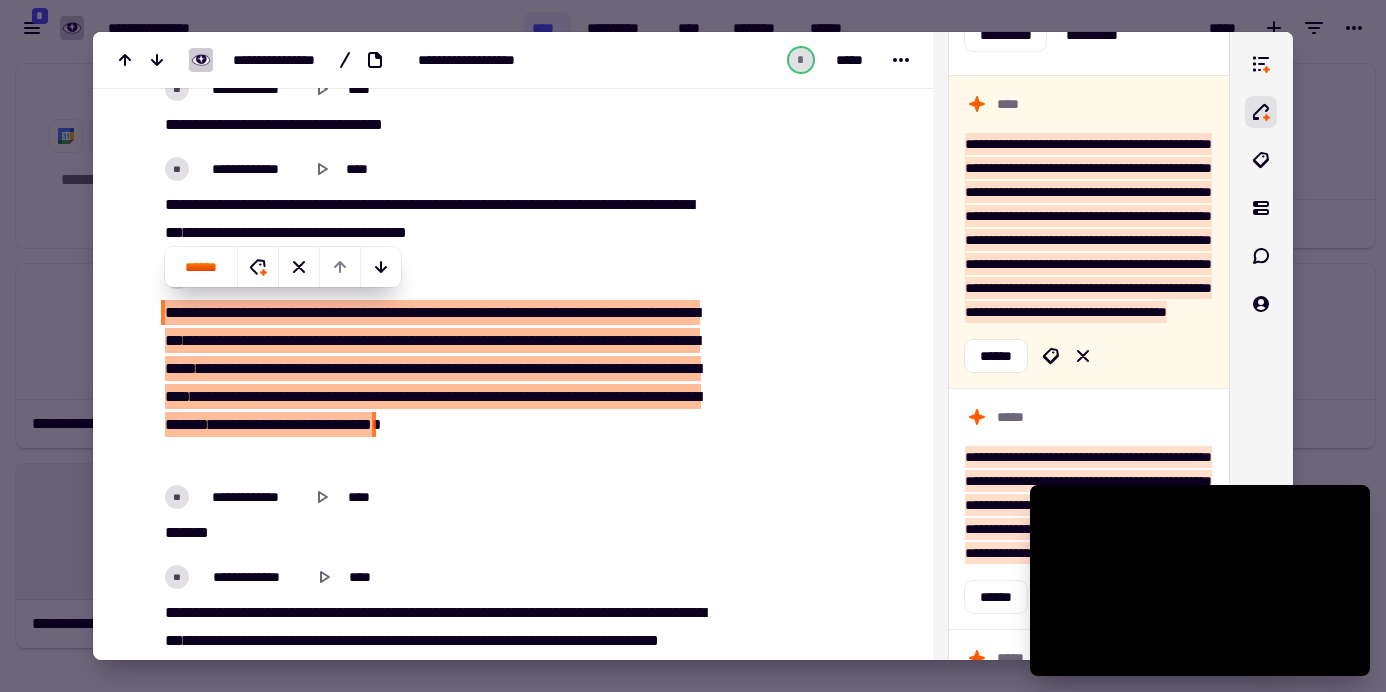 scroll, scrollTop: 208, scrollLeft: 0, axis: vertical 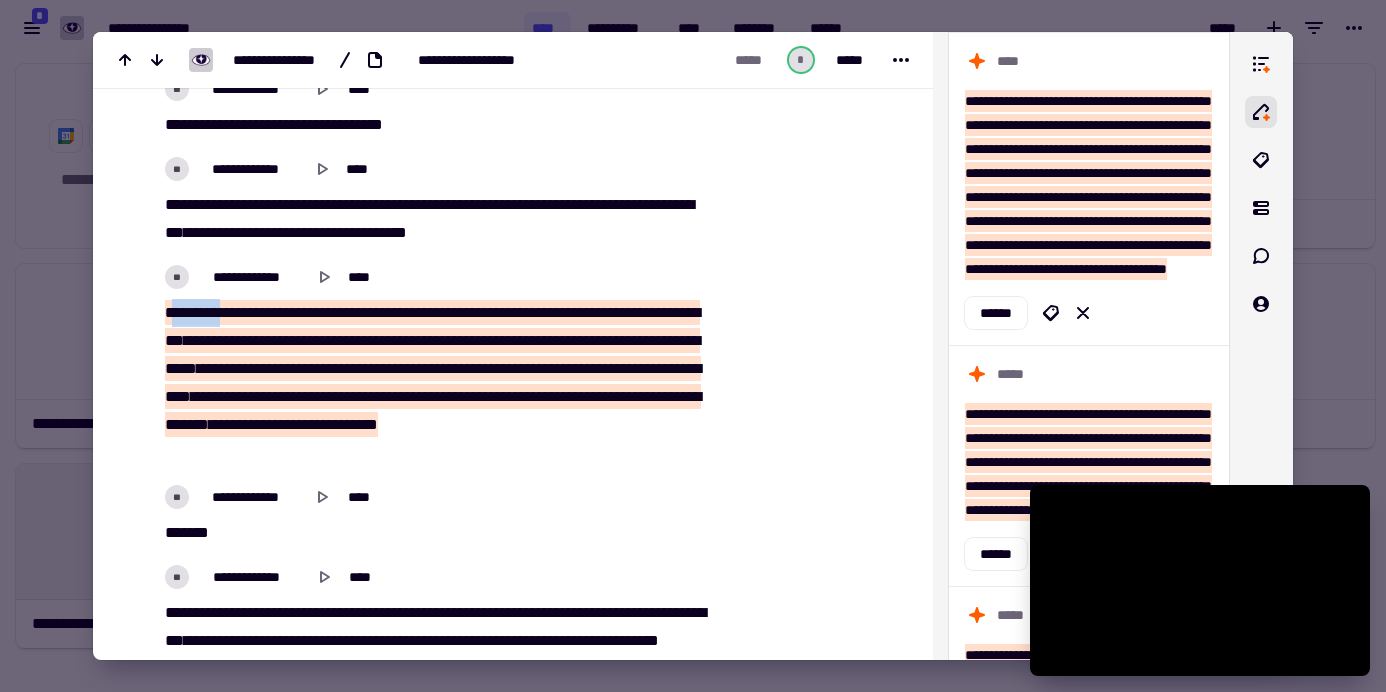 drag, startPoint x: 171, startPoint y: 303, endPoint x: 223, endPoint y: 304, distance: 52.009613 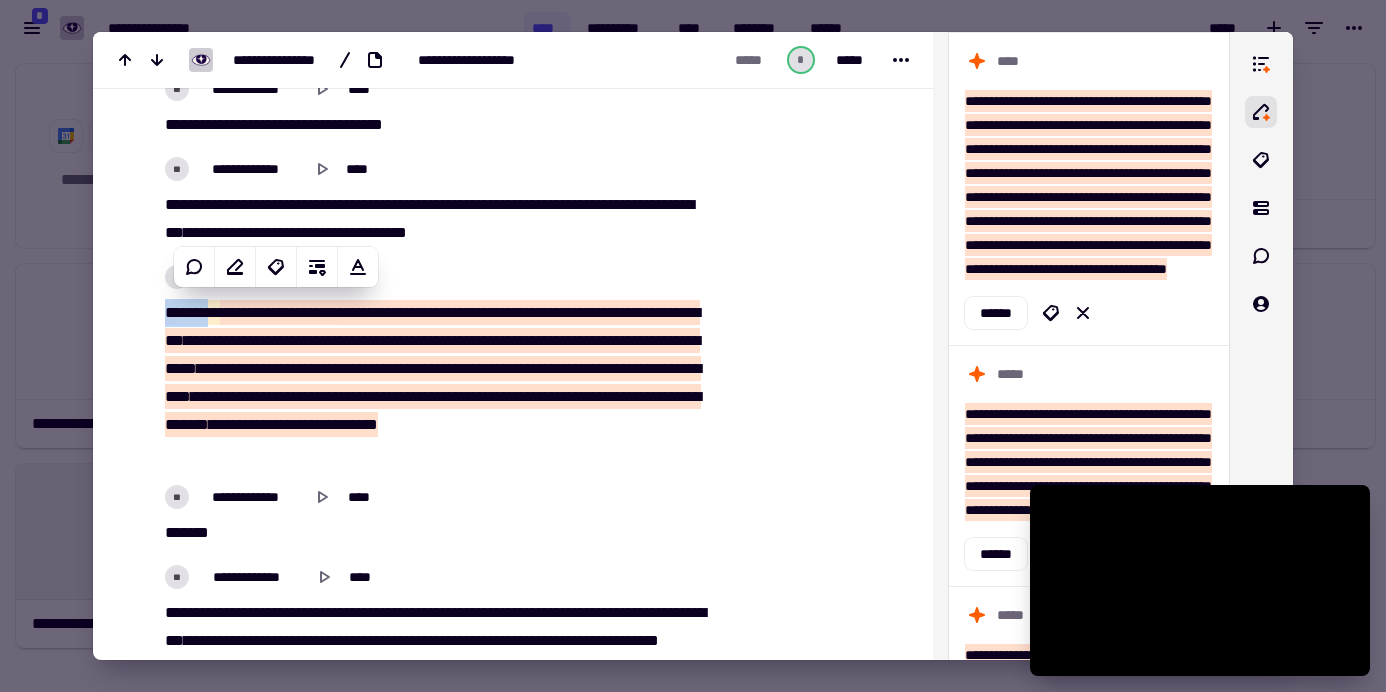 click on "*****" at bounding box center (235, 312) 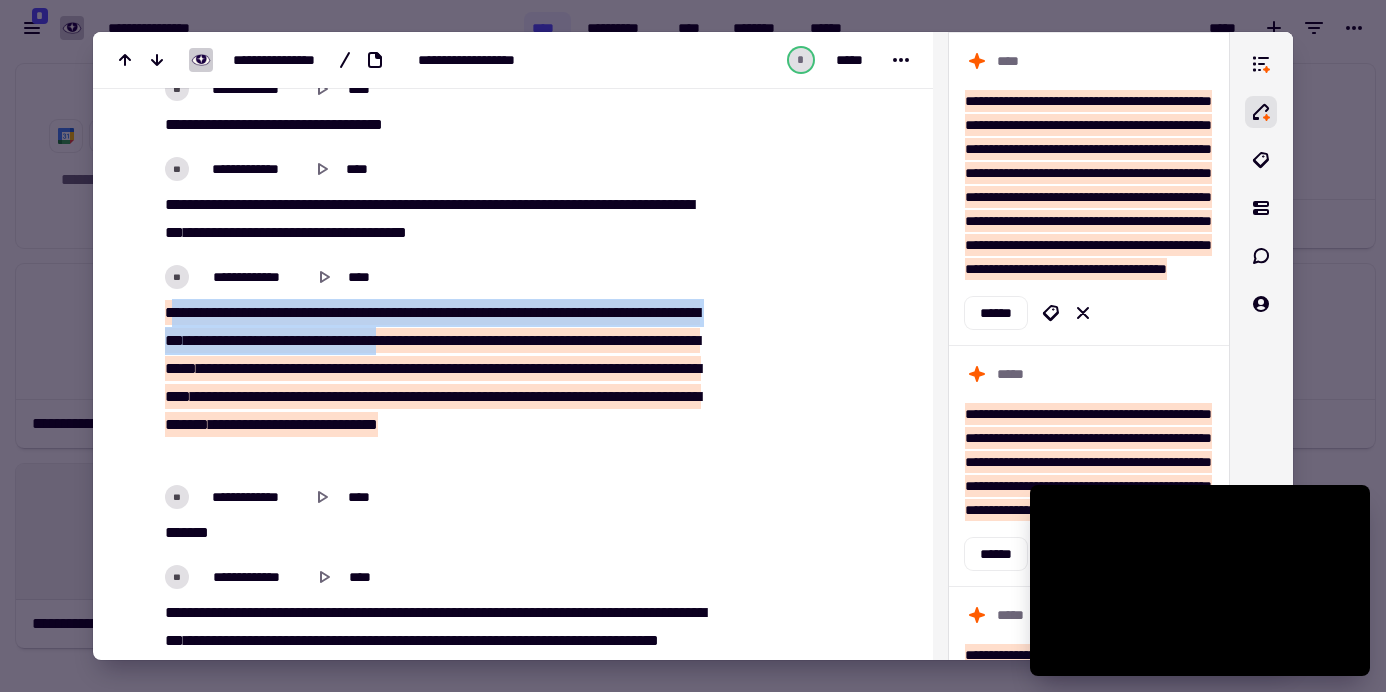 drag, startPoint x: 171, startPoint y: 298, endPoint x: 546, endPoint y: 335, distance: 376.82092 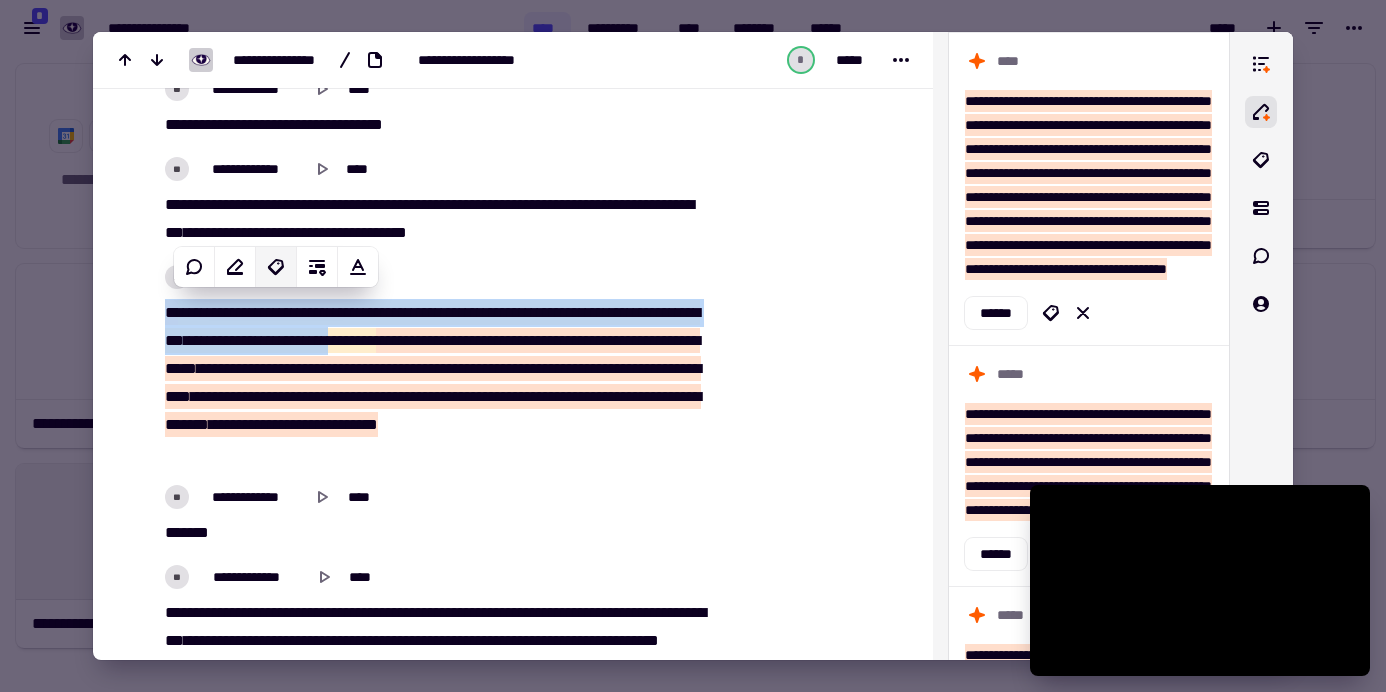 click 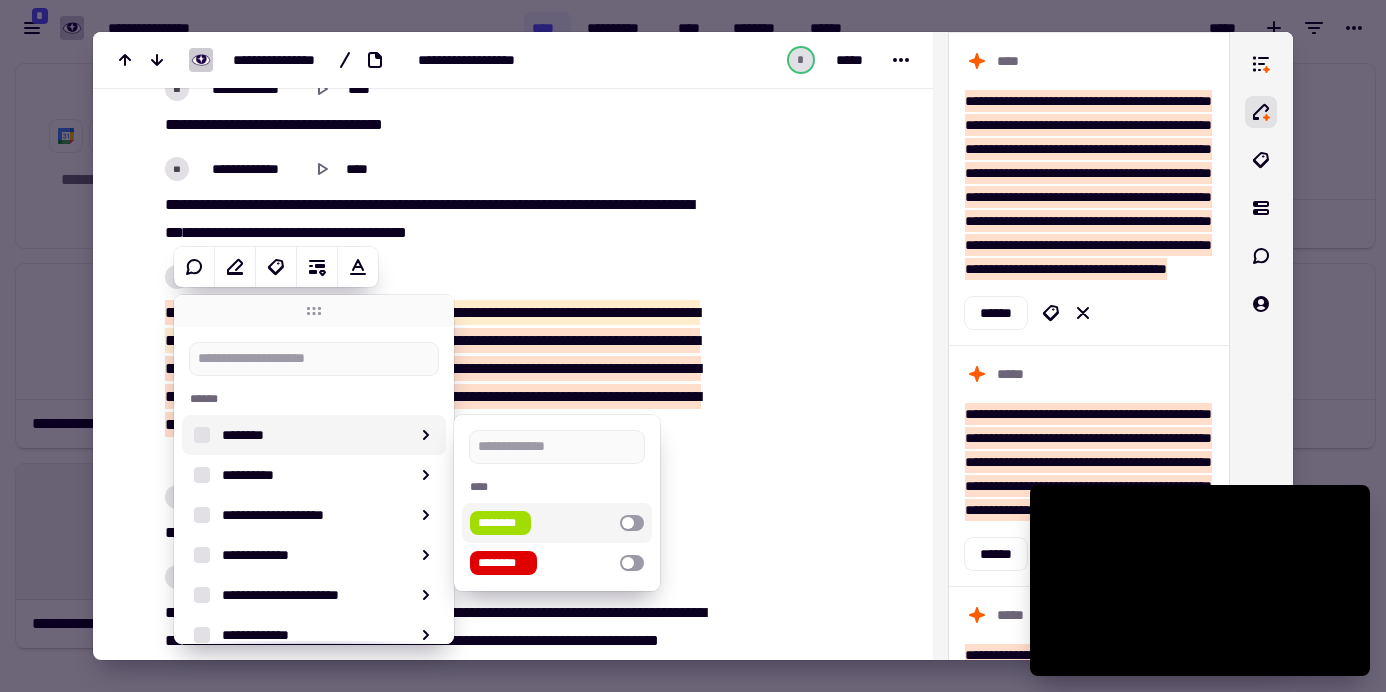 click at bounding box center [632, 523] 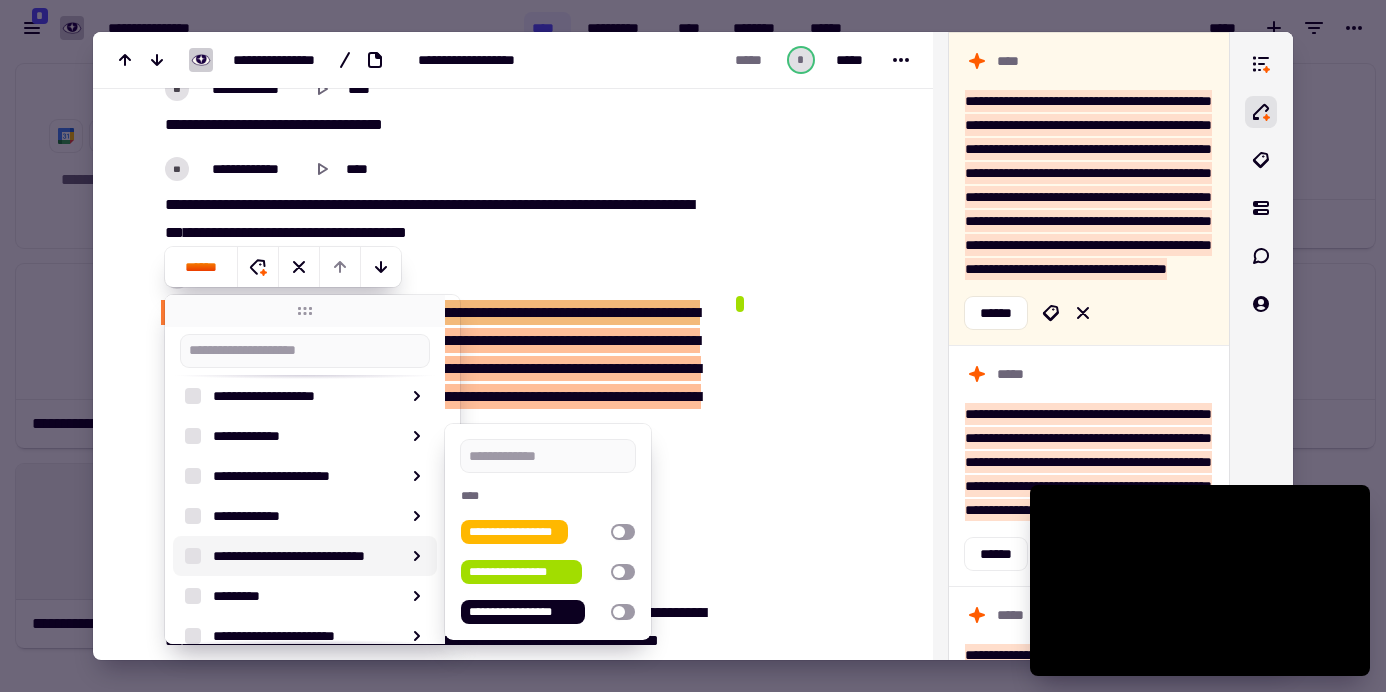 scroll, scrollTop: 159, scrollLeft: 0, axis: vertical 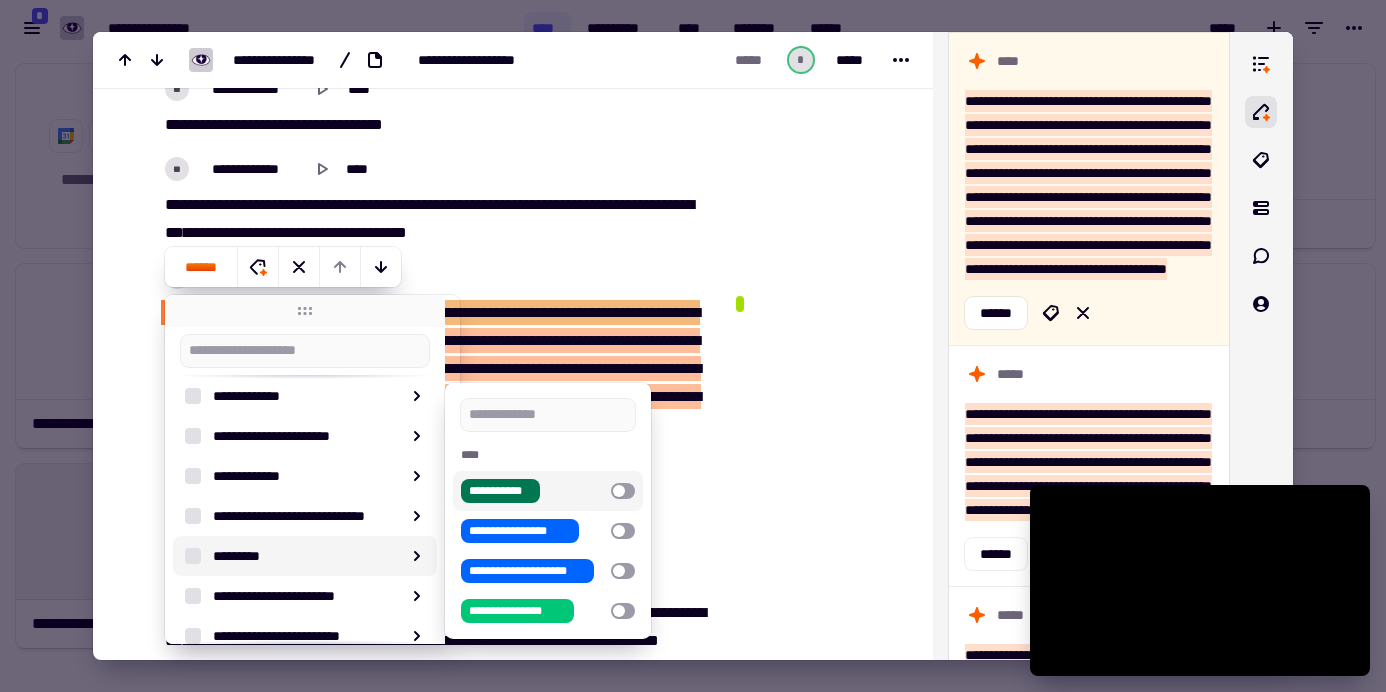 click at bounding box center [623, 491] 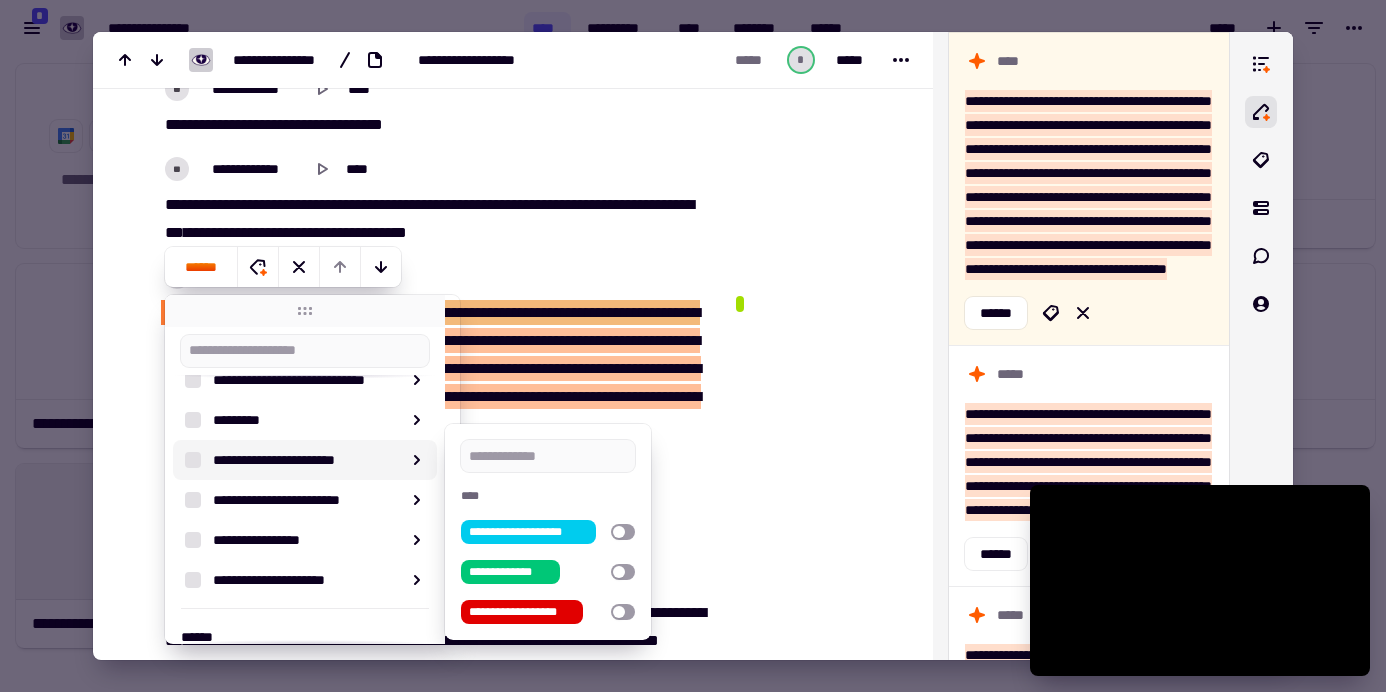 scroll, scrollTop: 392, scrollLeft: 0, axis: vertical 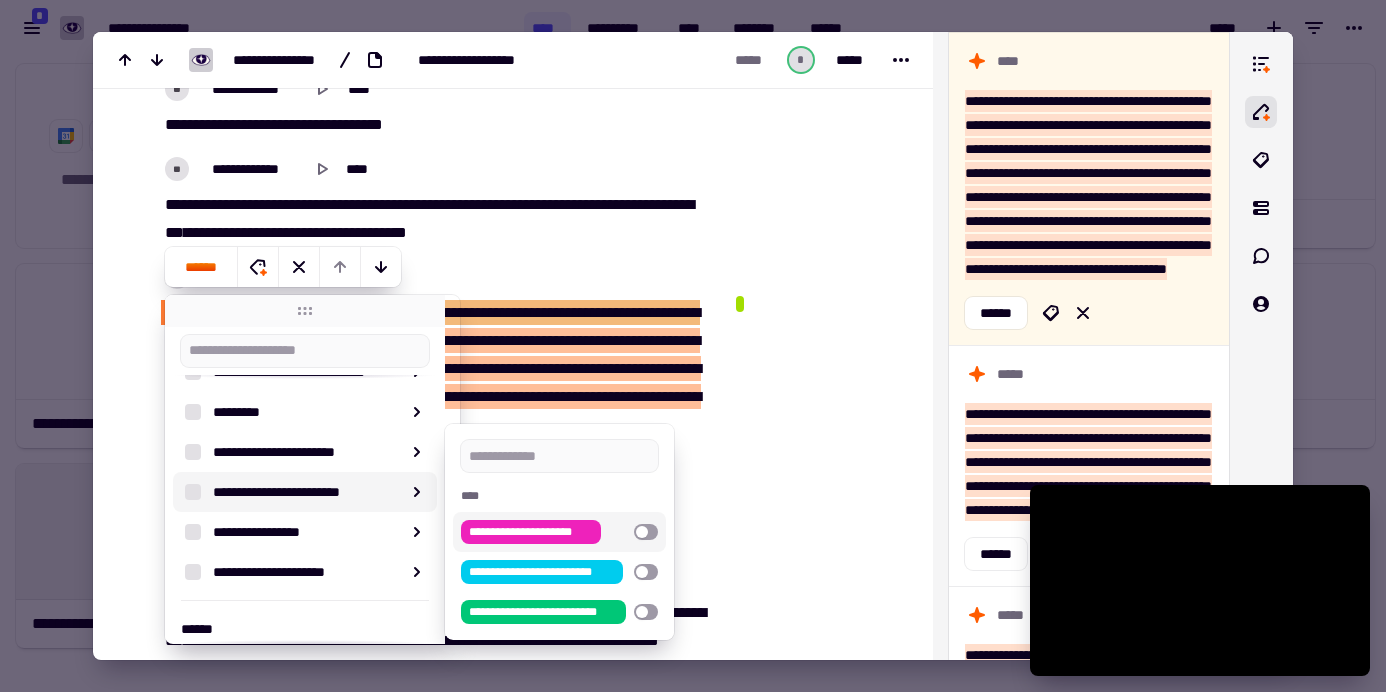 click at bounding box center (646, 532) 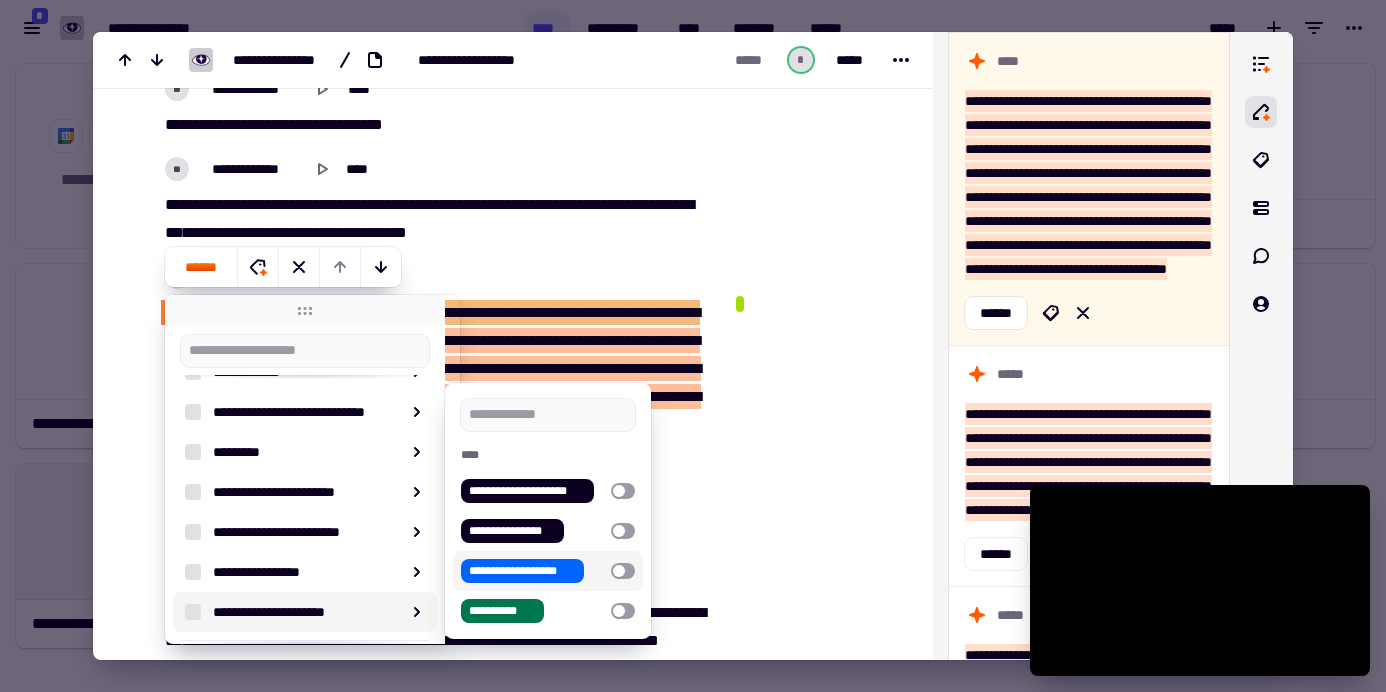 click at bounding box center [816, 2513] 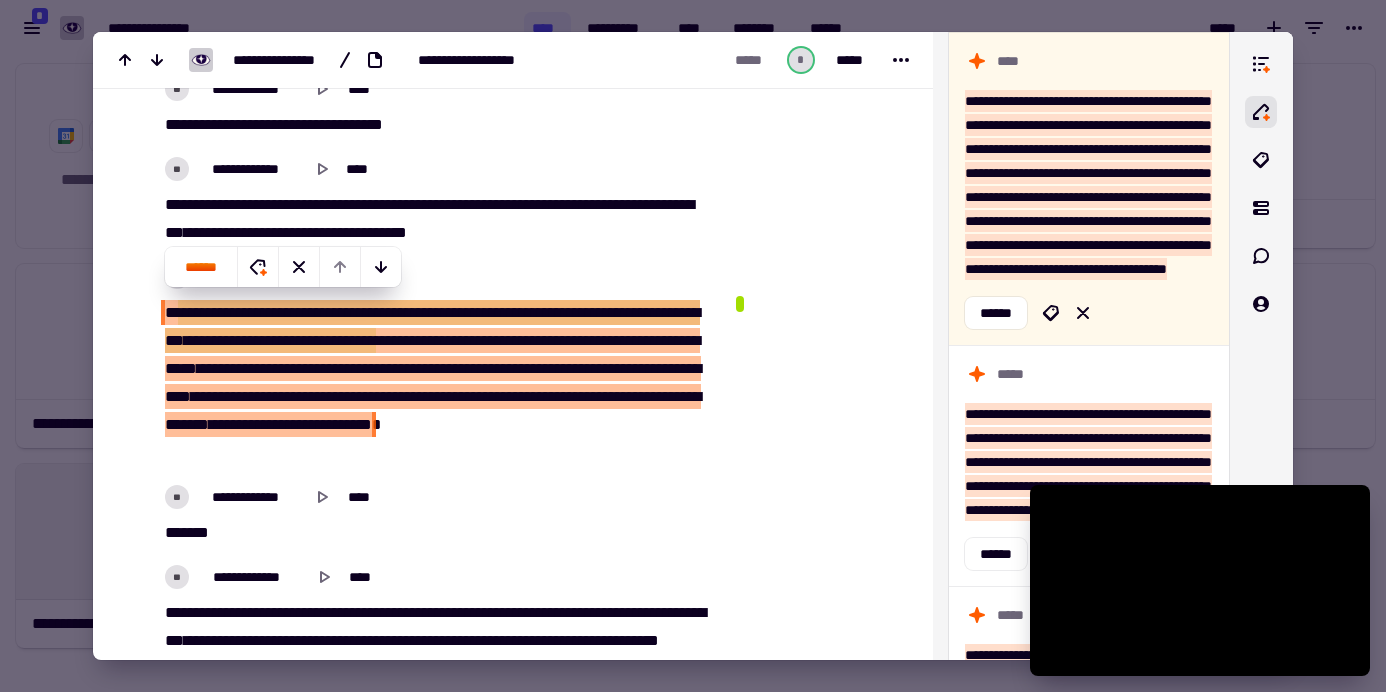 click at bounding box center [816, 2513] 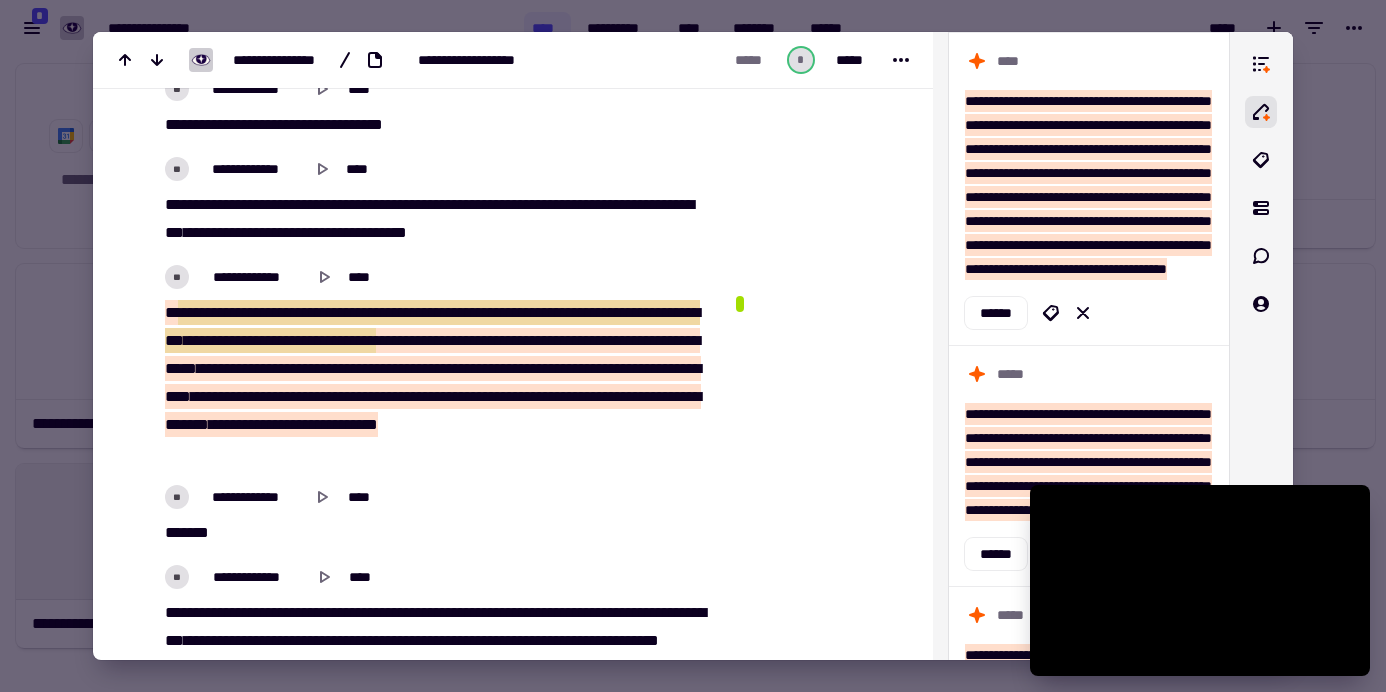 click at bounding box center [740, 304] 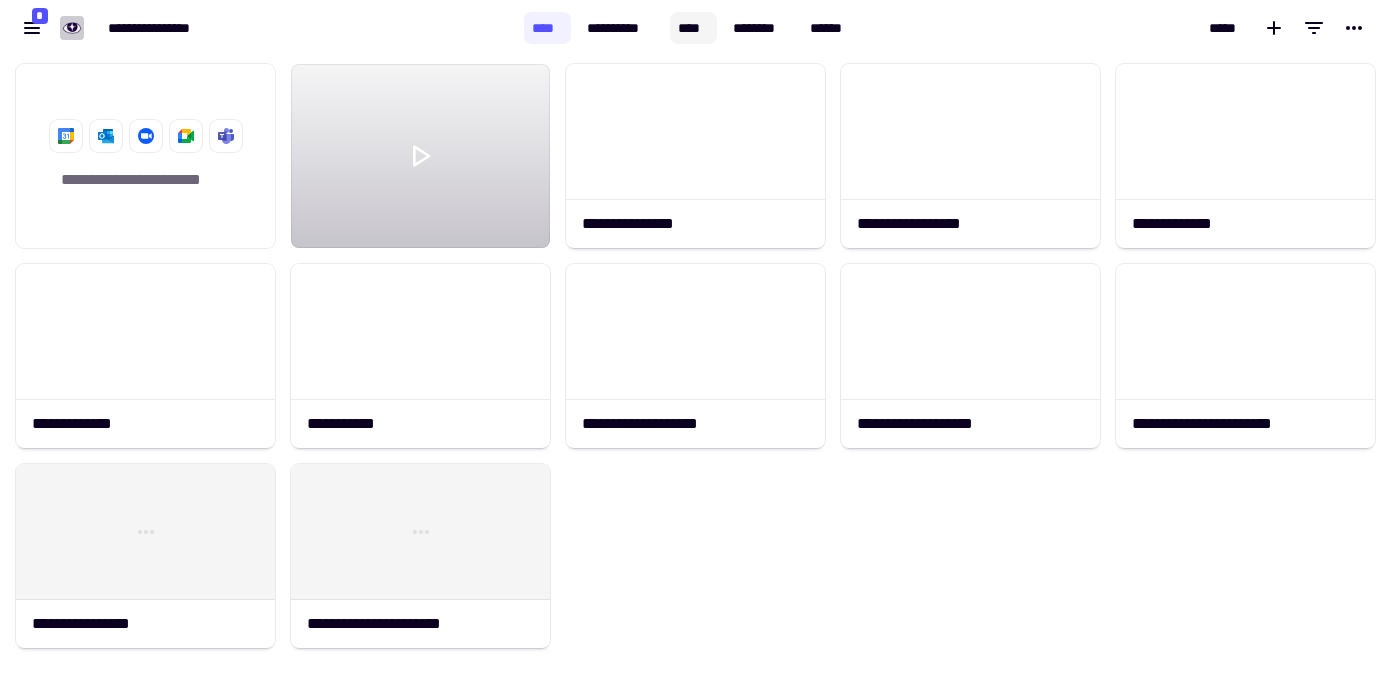 scroll, scrollTop: 16, scrollLeft: 16, axis: both 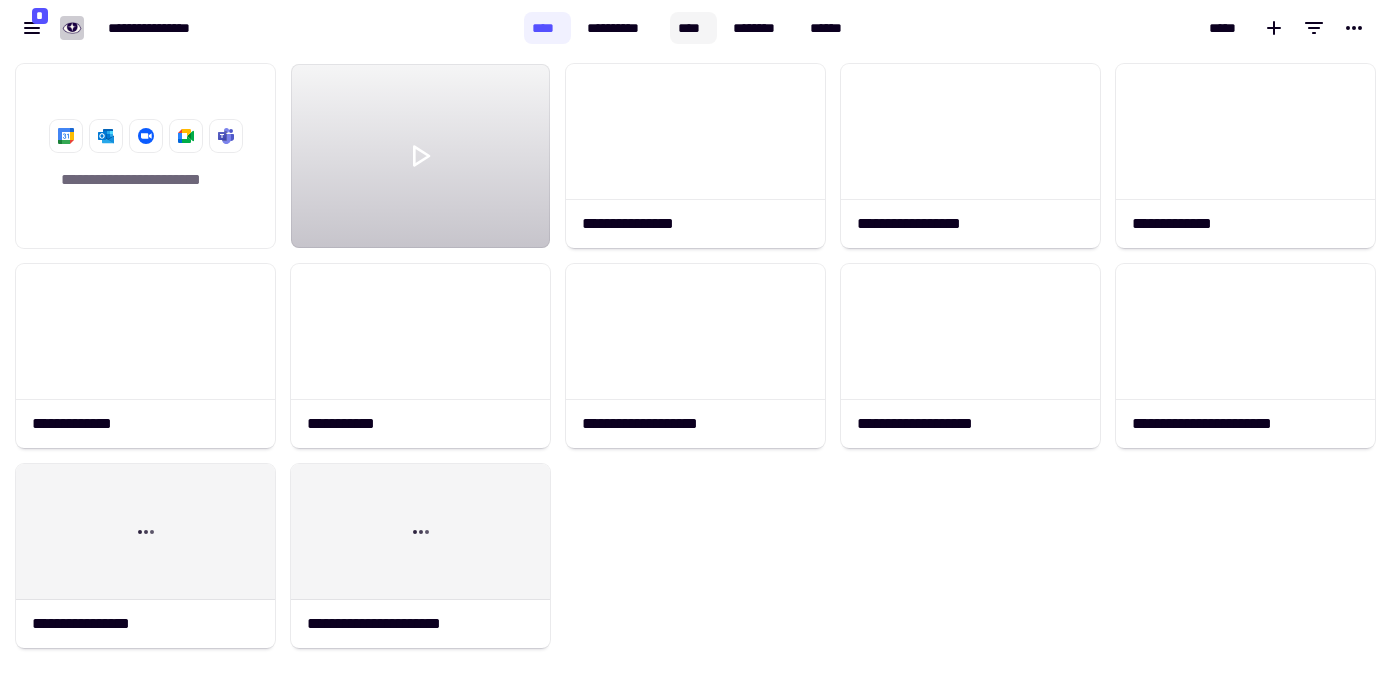 click on "****" 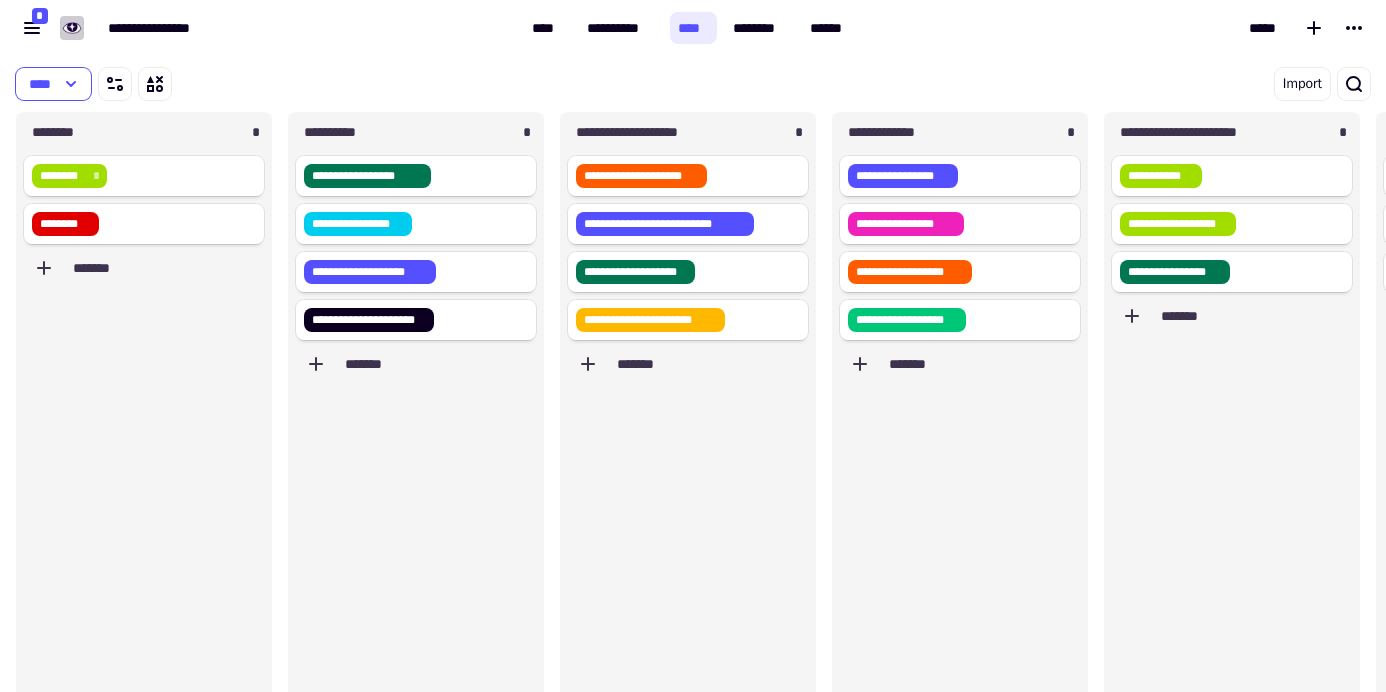 scroll, scrollTop: 16, scrollLeft: 16, axis: both 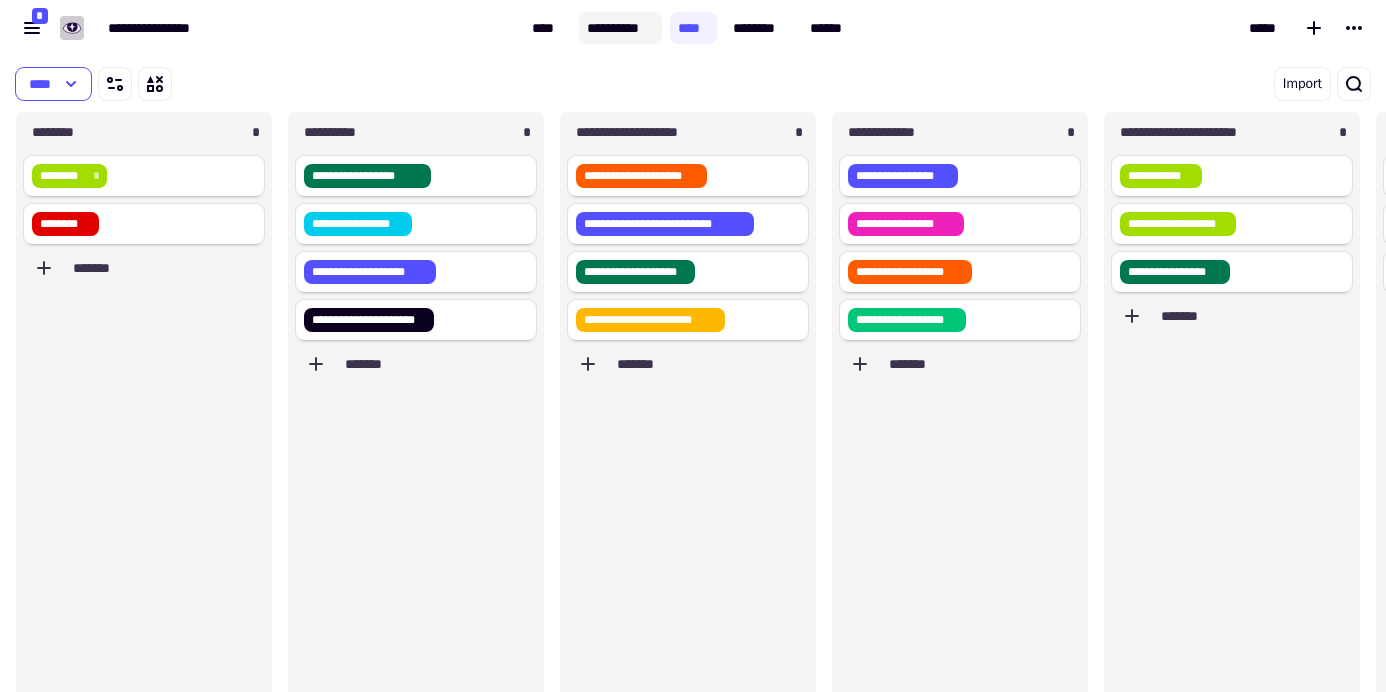 click on "**********" 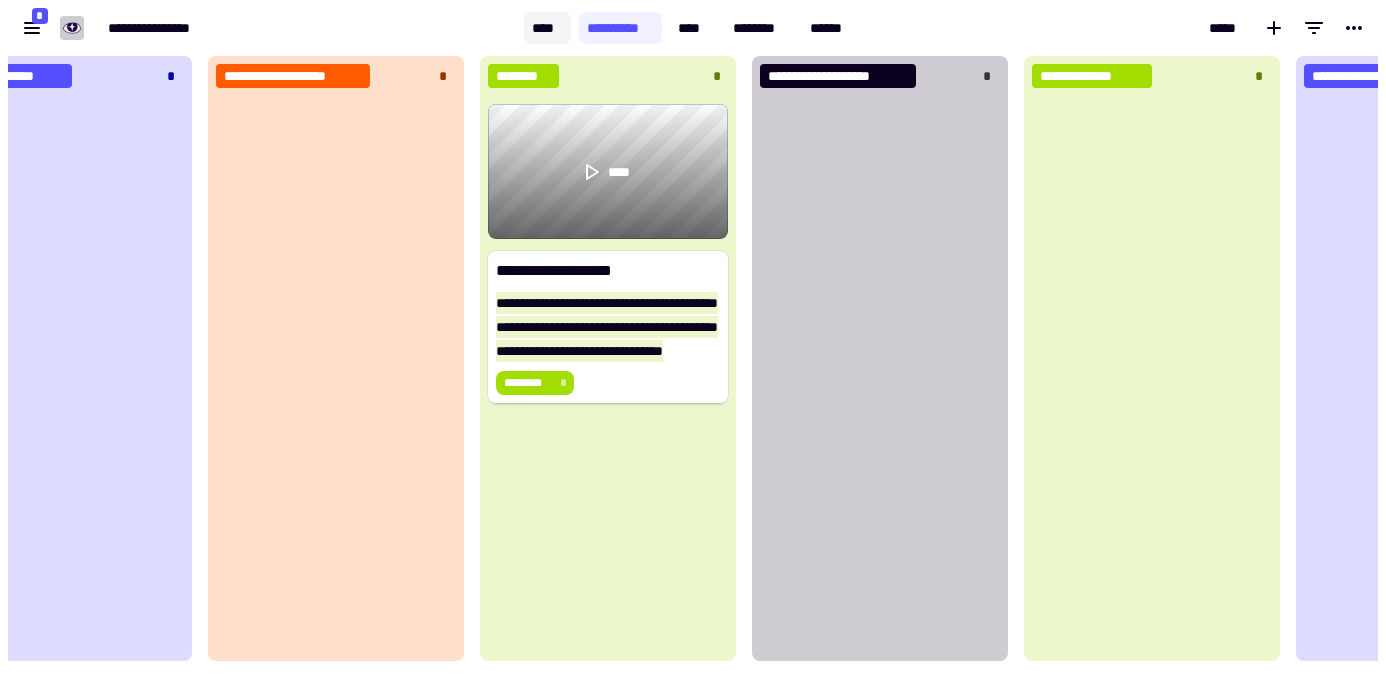 click on "****" 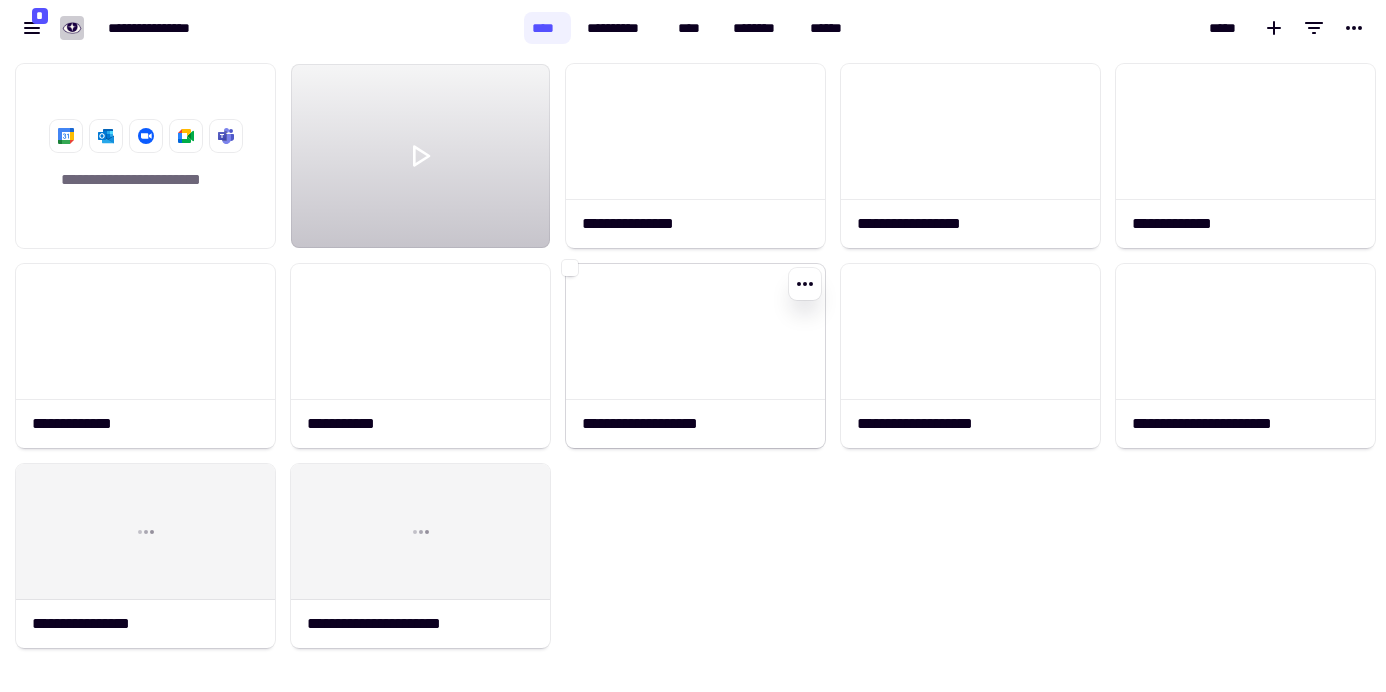 click 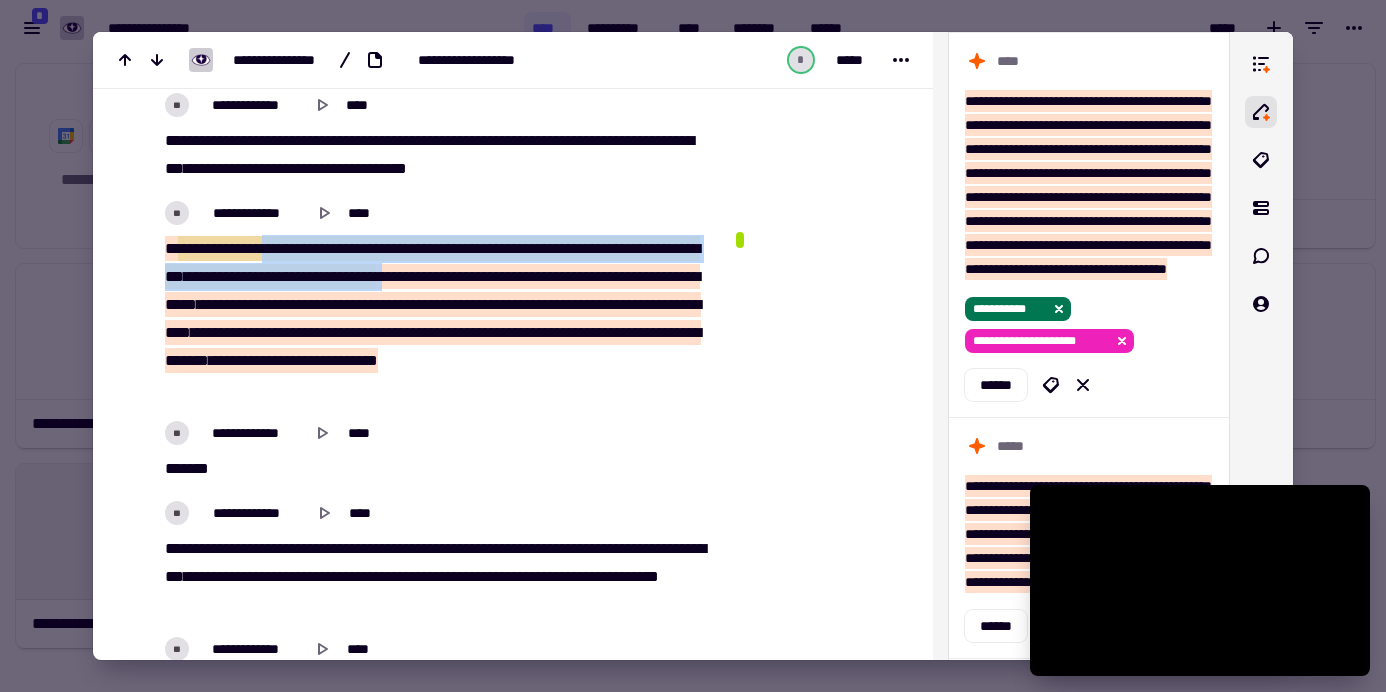 drag, startPoint x: 549, startPoint y: 266, endPoint x: 279, endPoint y: 249, distance: 270.53467 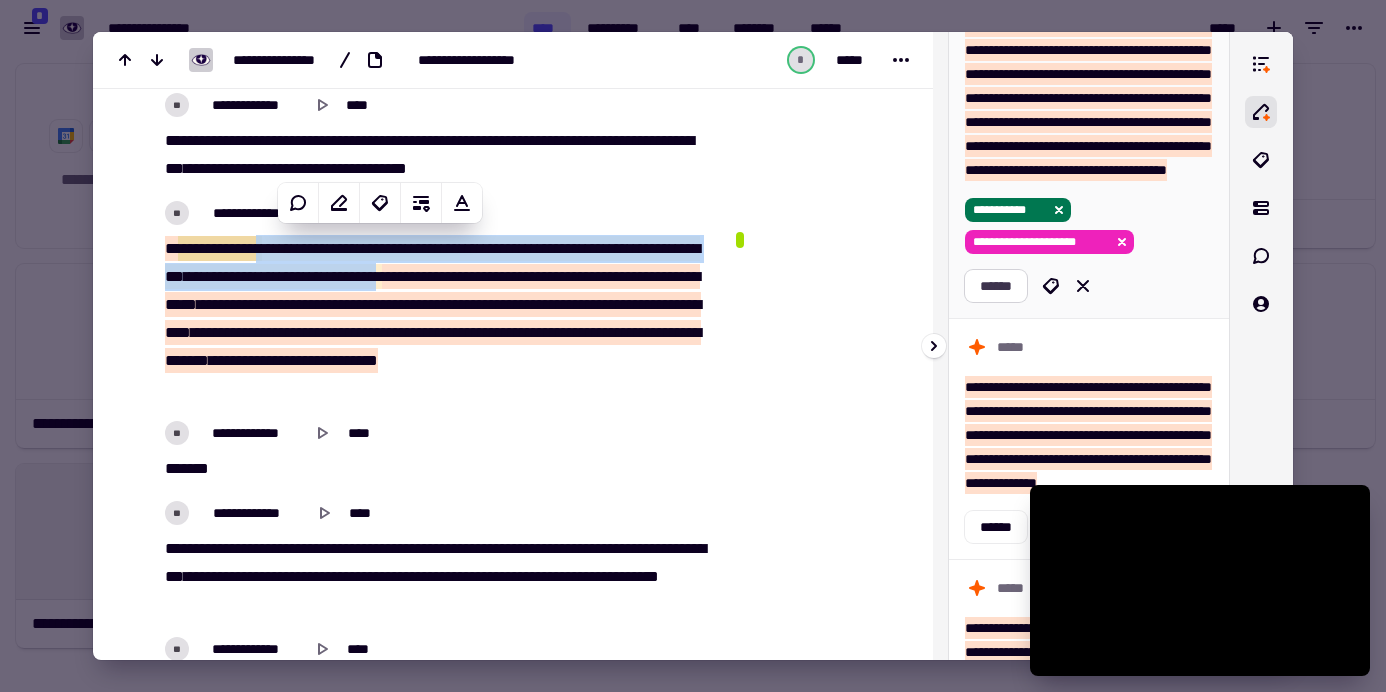 click on "******" 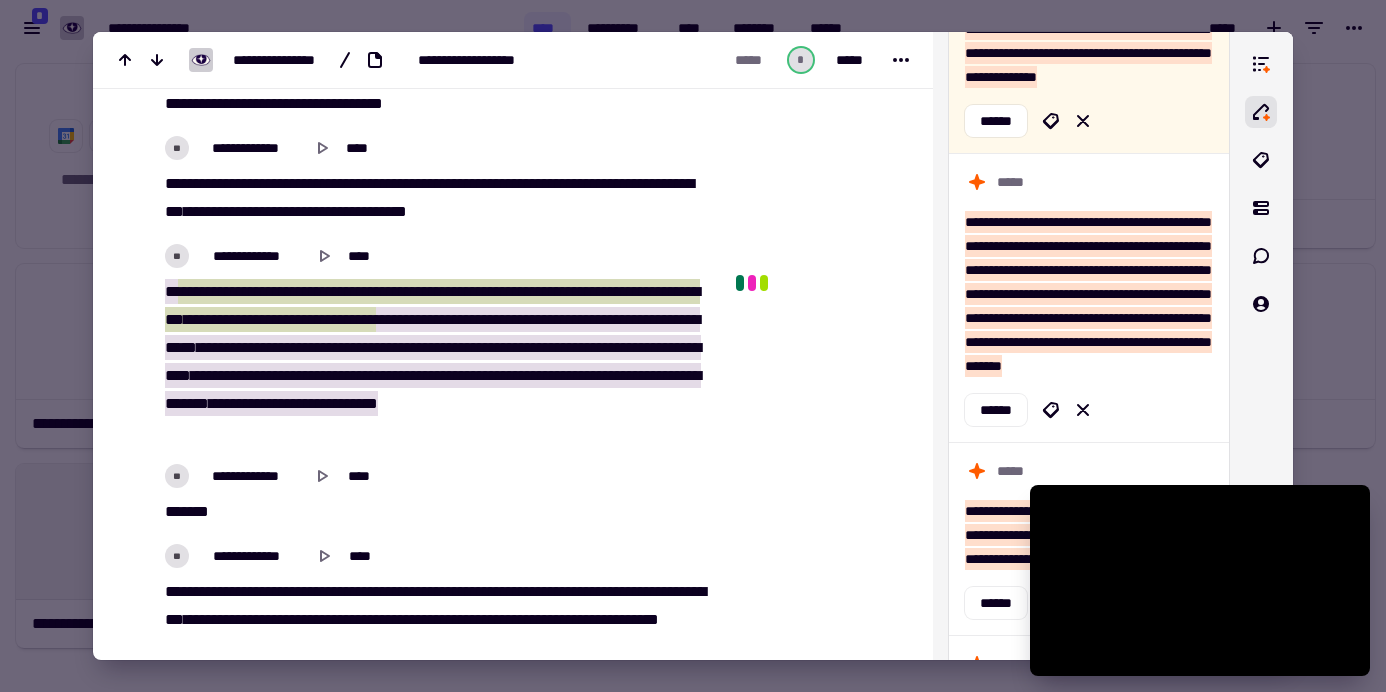 click at bounding box center (693, 346) 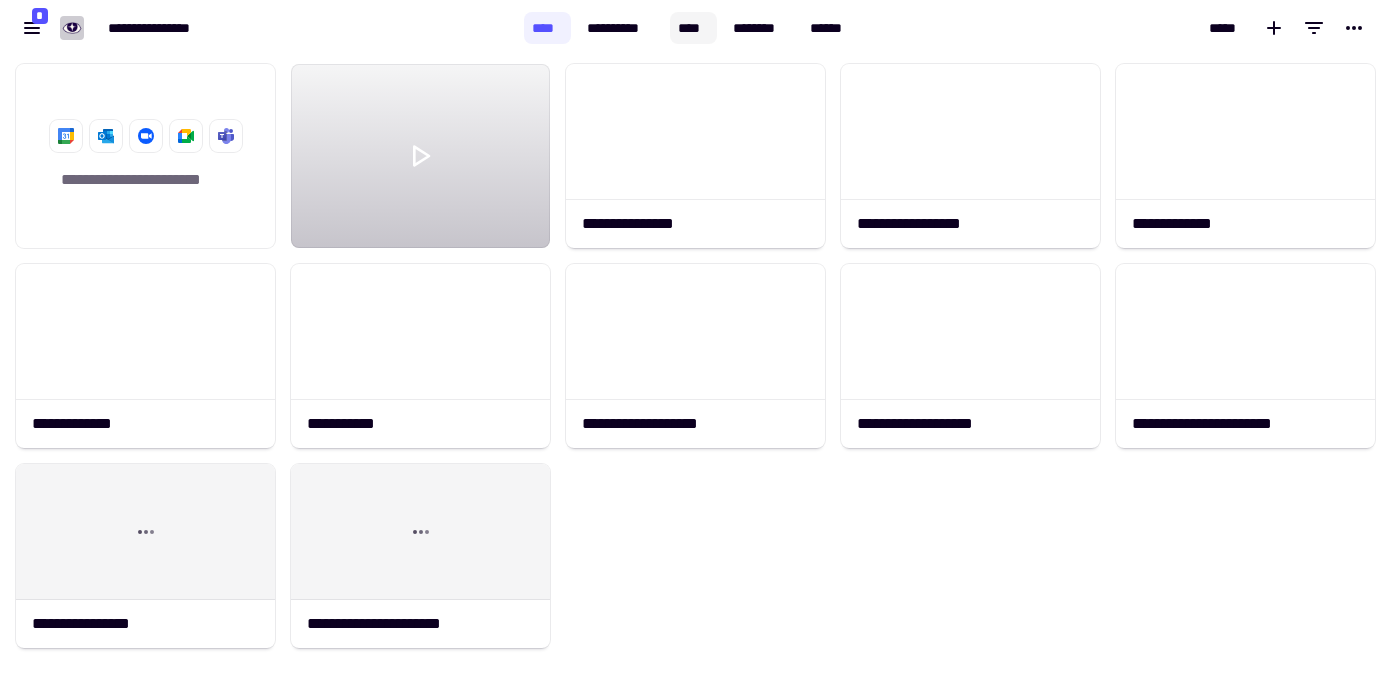 click on "****" 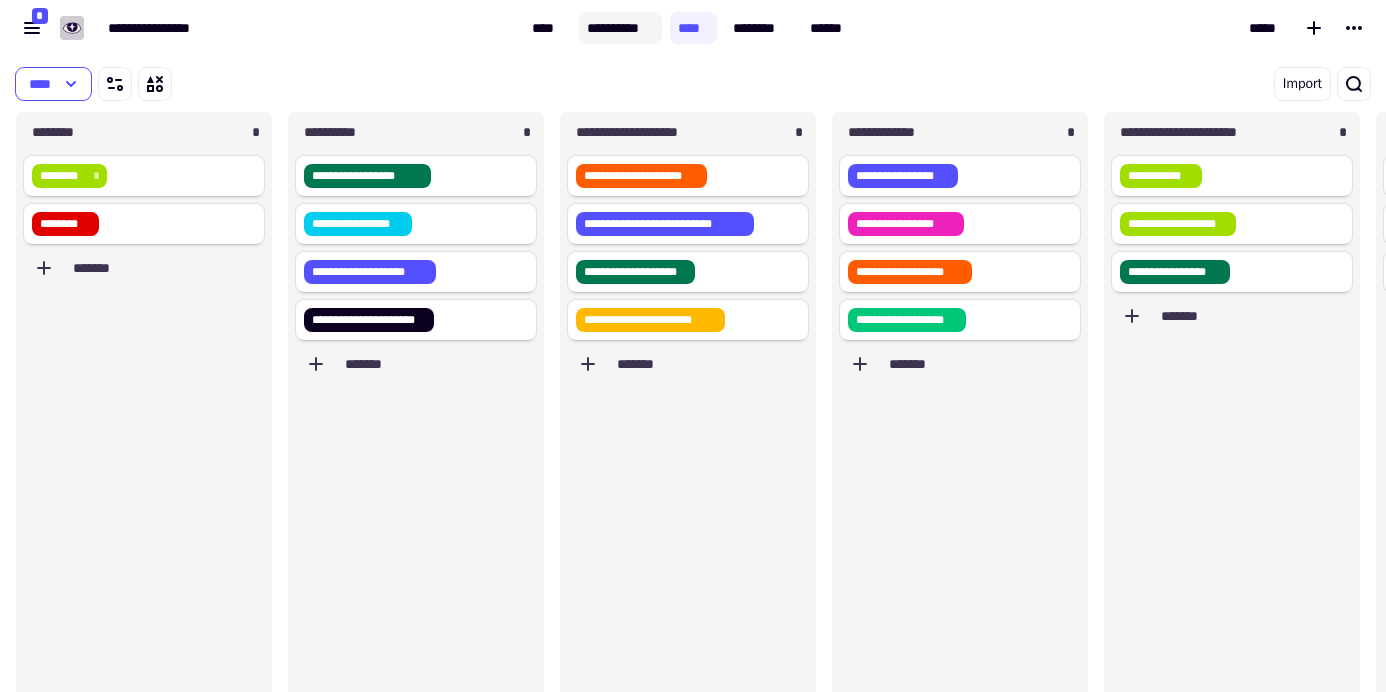 click on "**********" 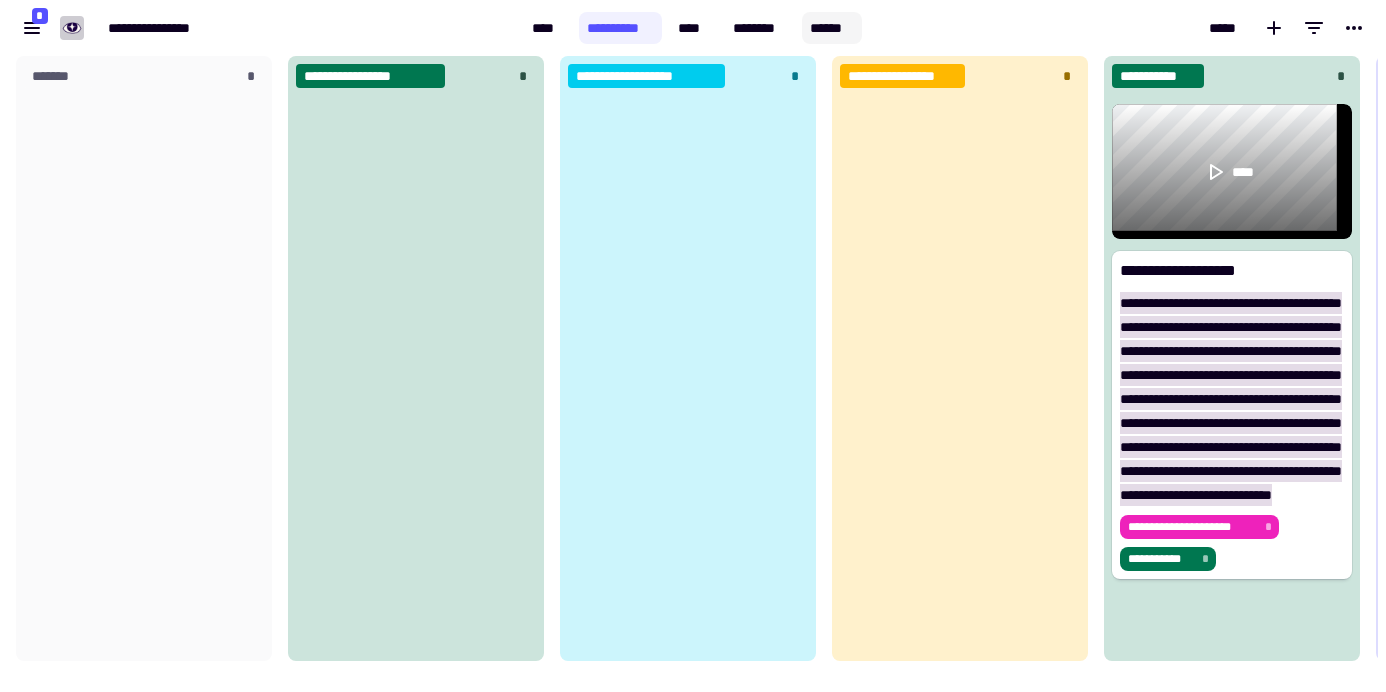 click on "******" 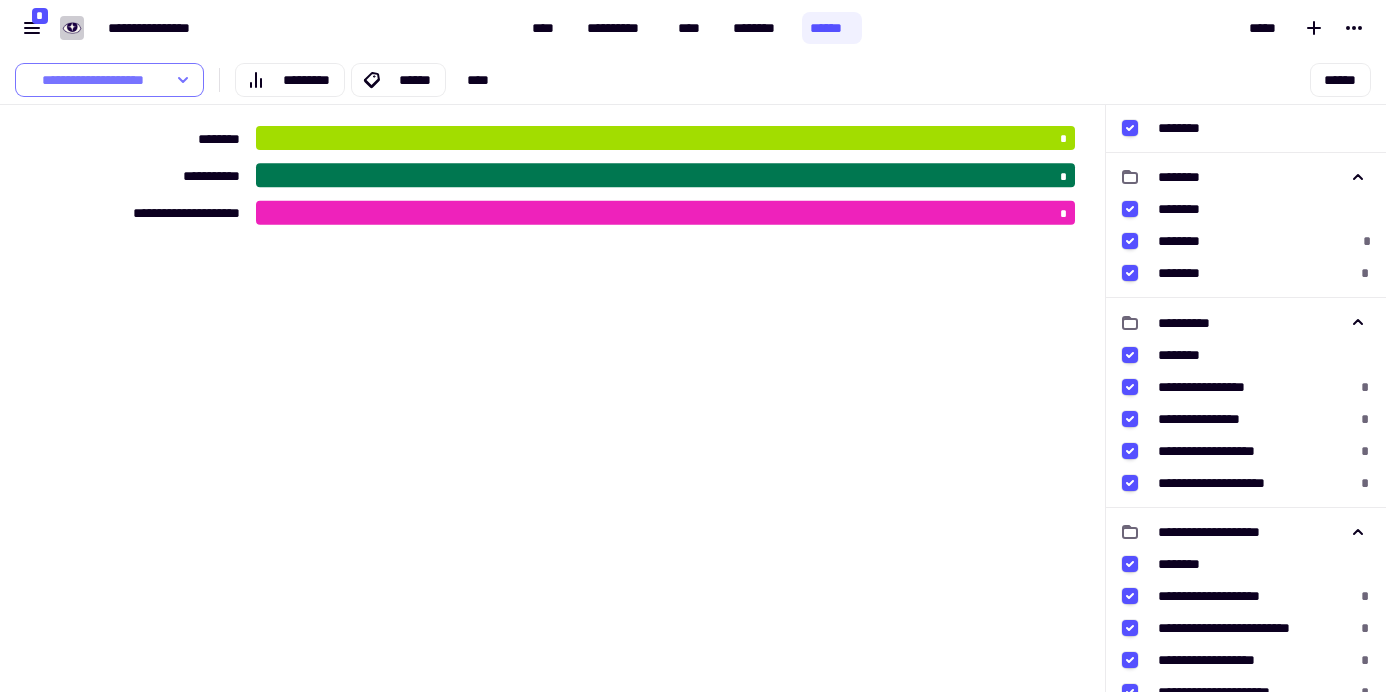 click on "**********" 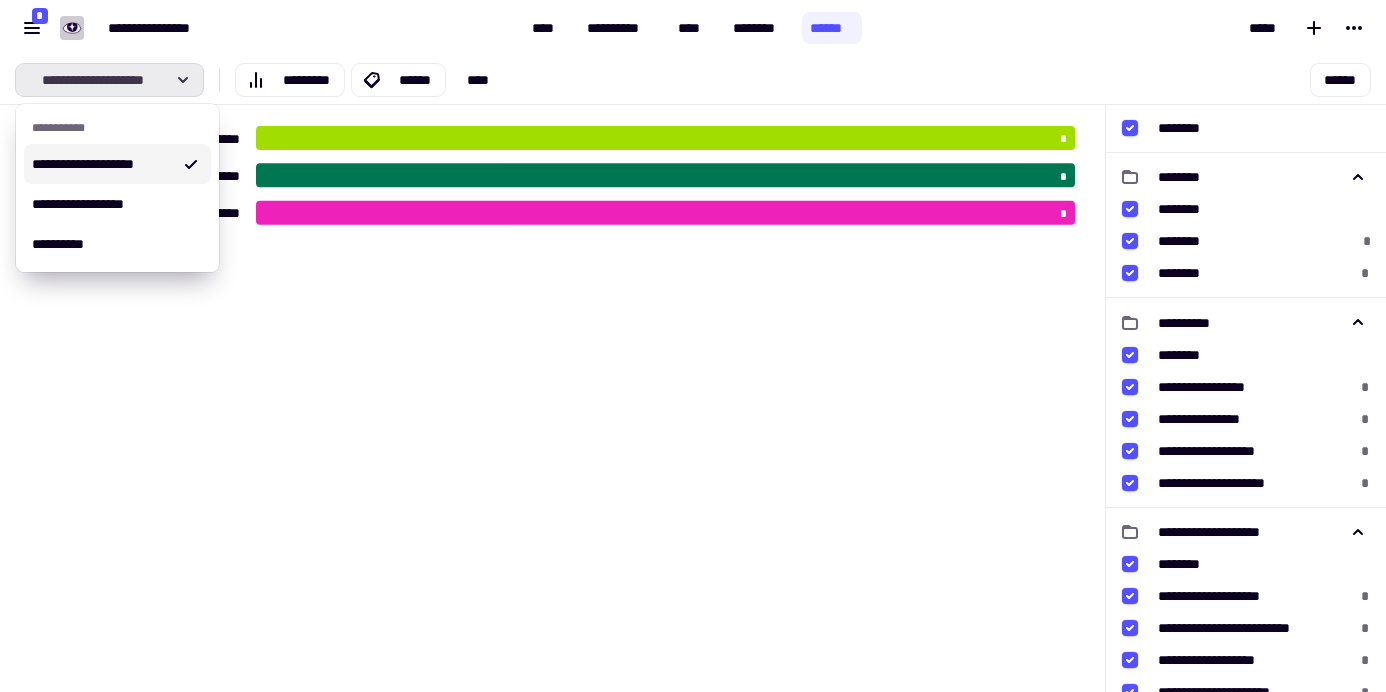 click on "**********" 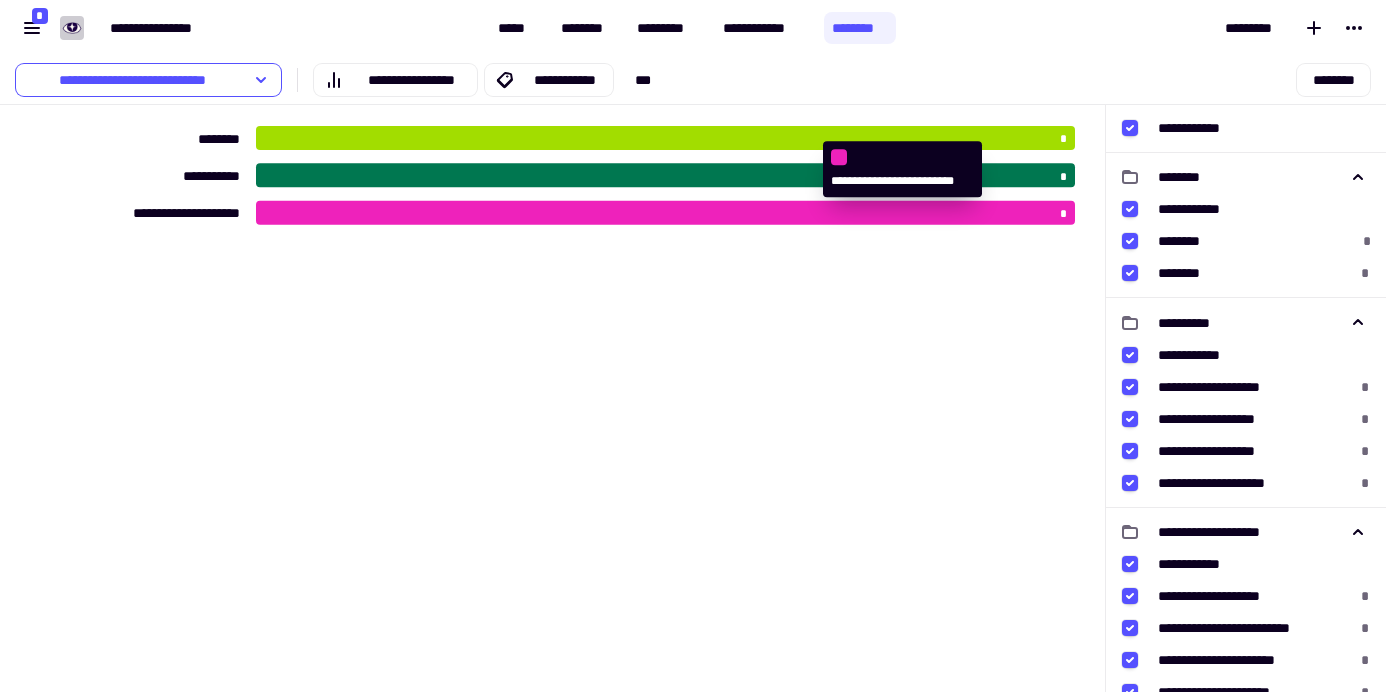 click on "**********" at bounding box center [553, 426] 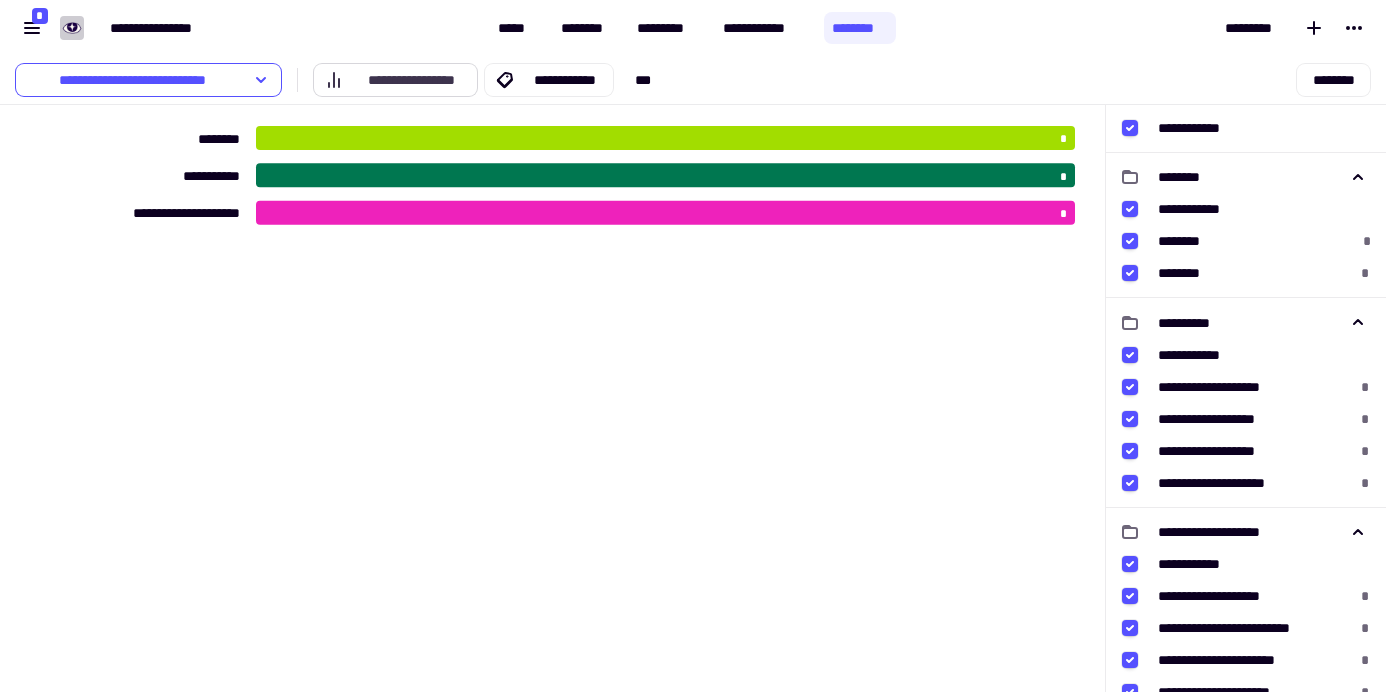 click on "**********" 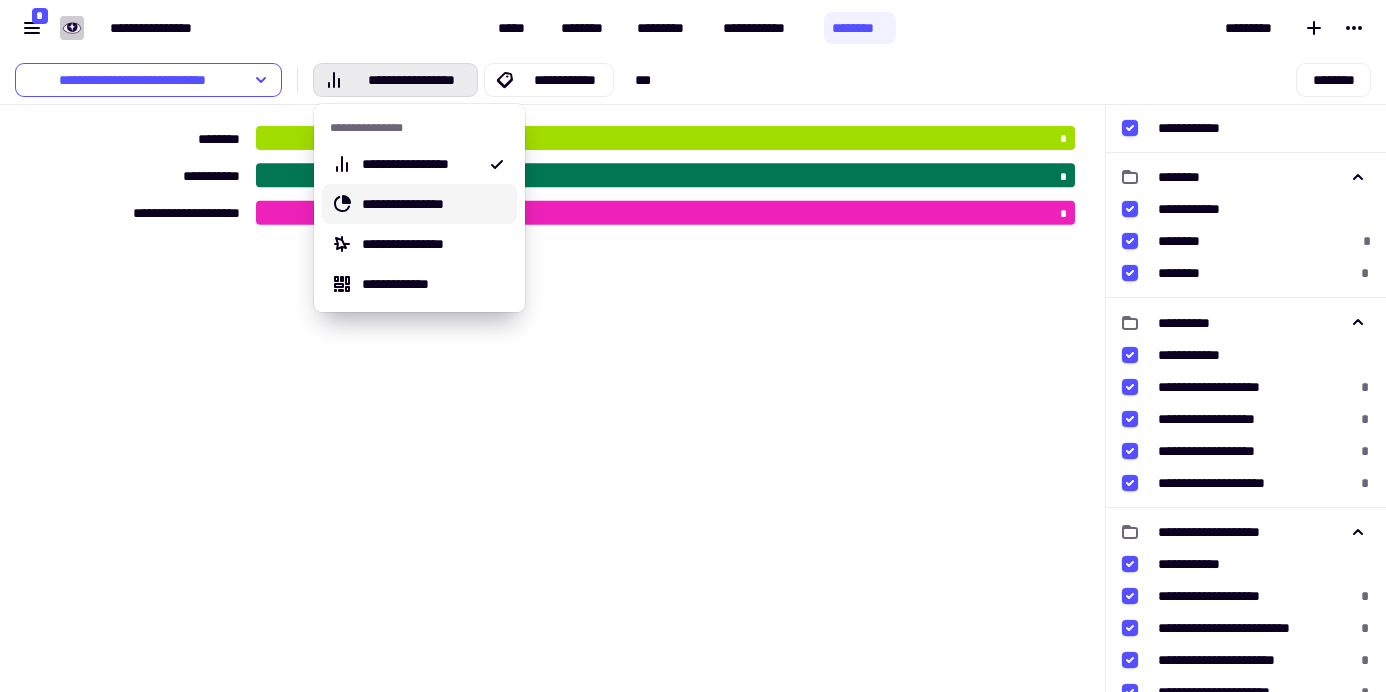 click on "**********" at bounding box center [403, 204] 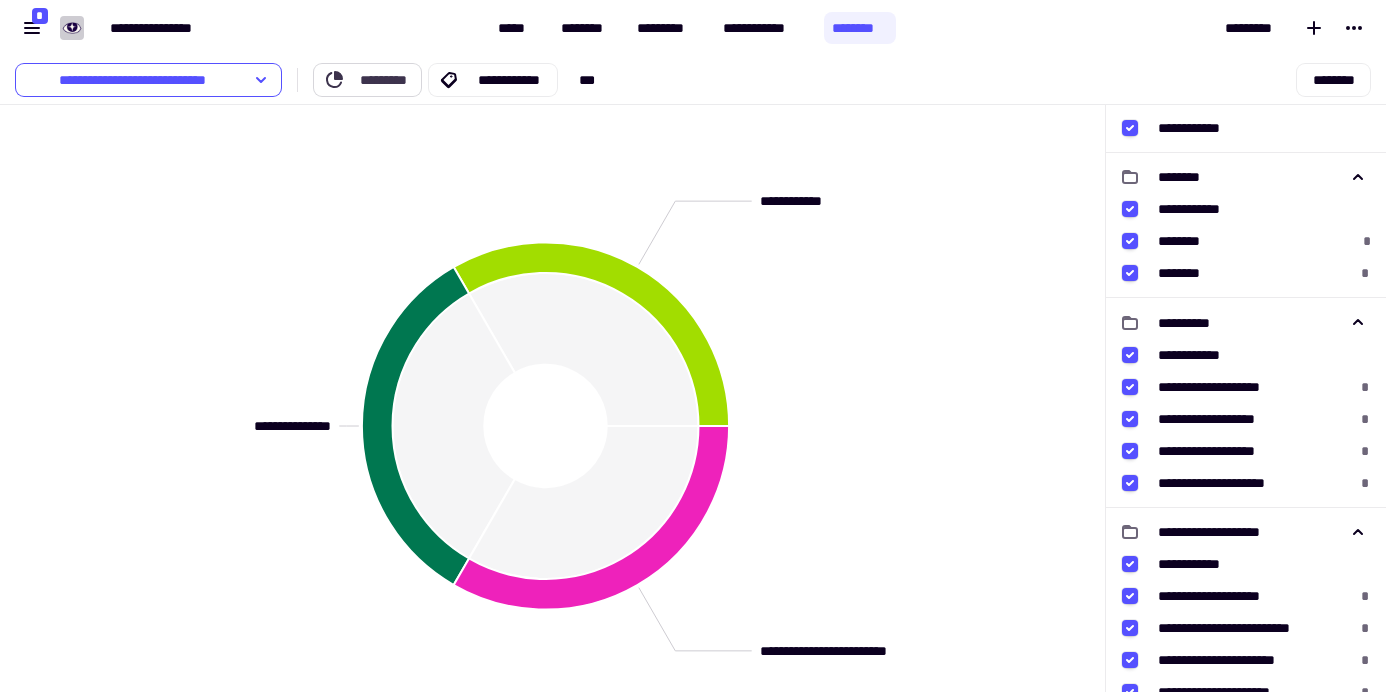 click on "*********" 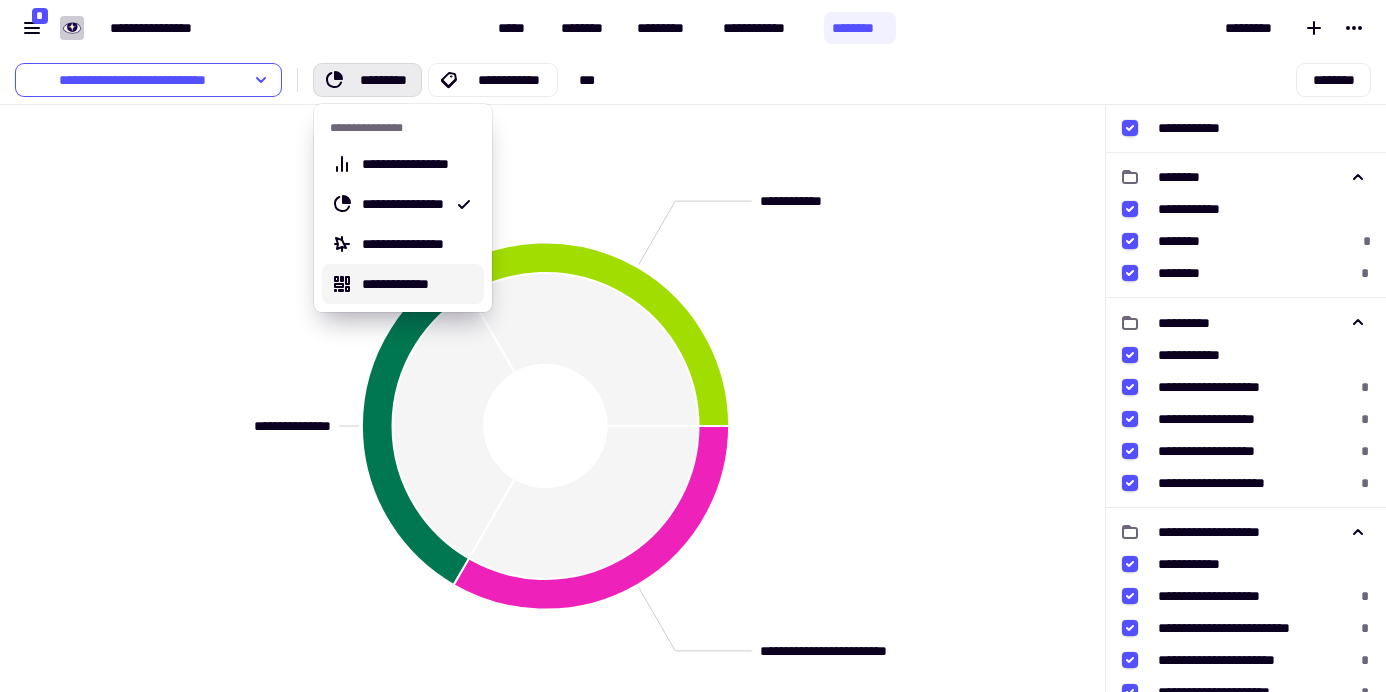 click on "**********" at bounding box center [395, 284] 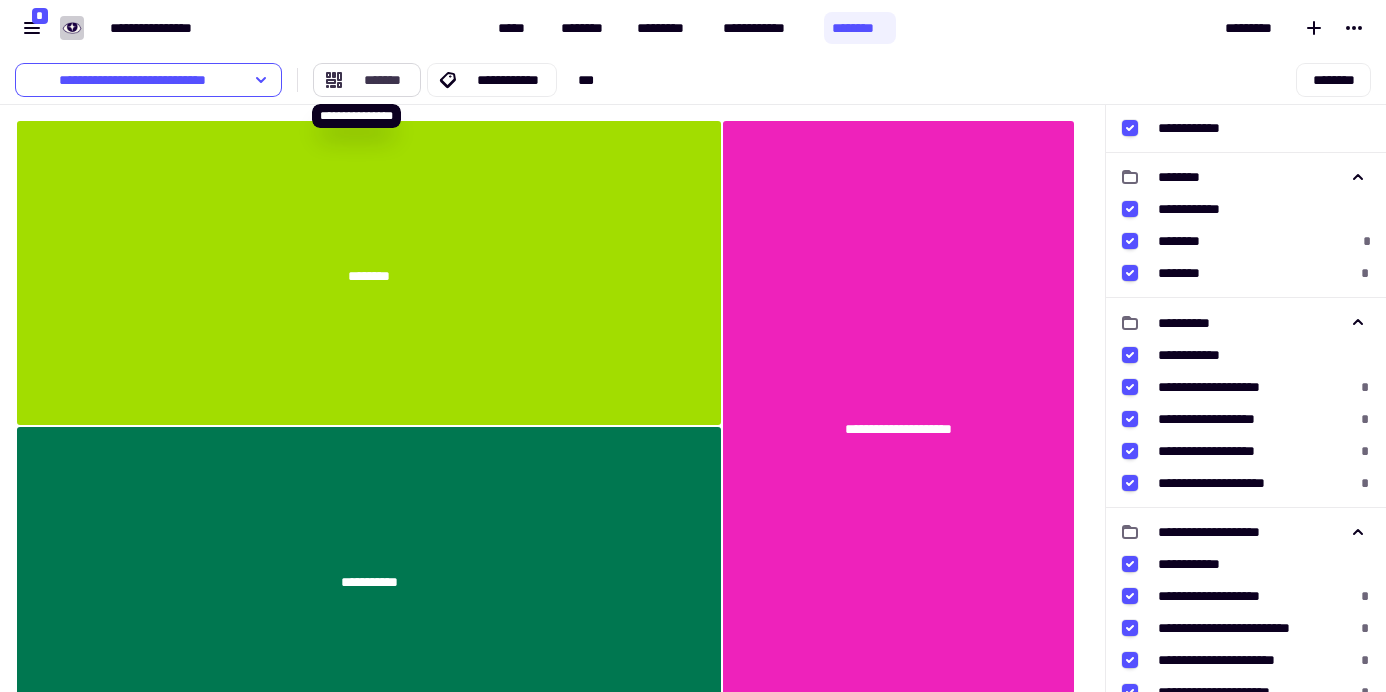 click on "*******" 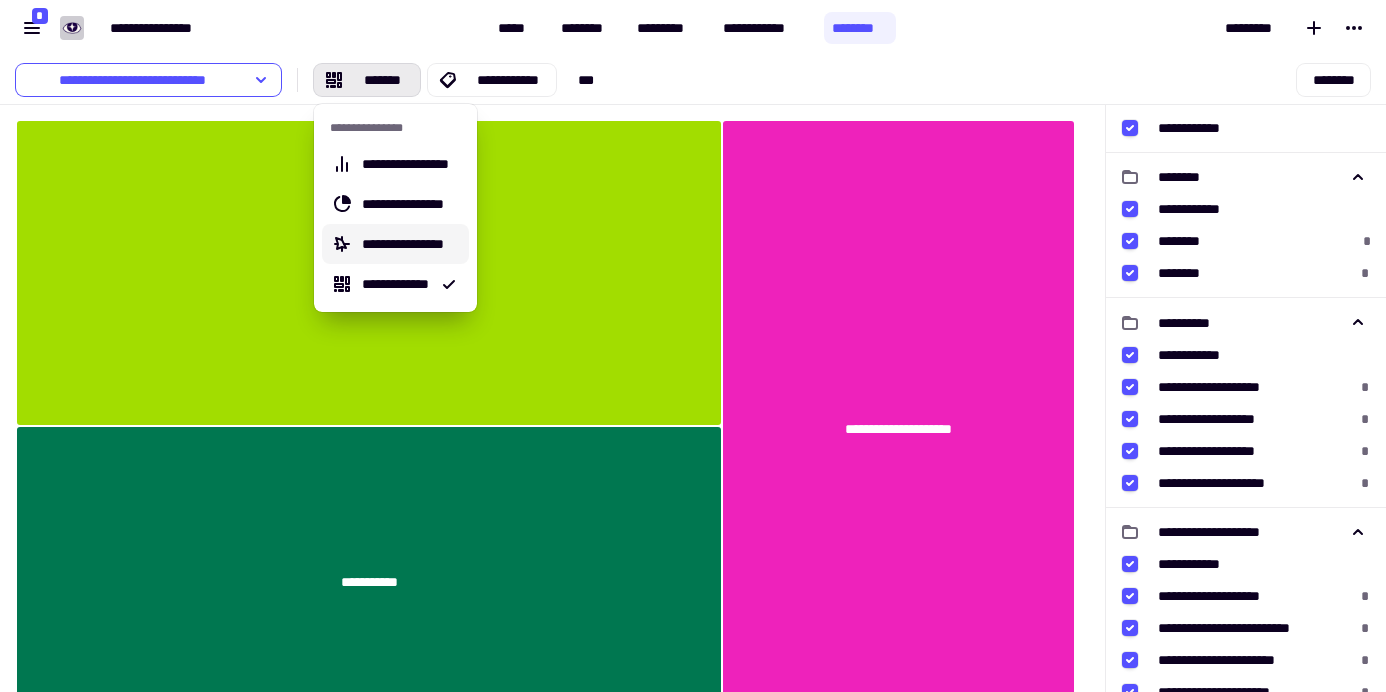 click on "**********" at bounding box center [403, 244] 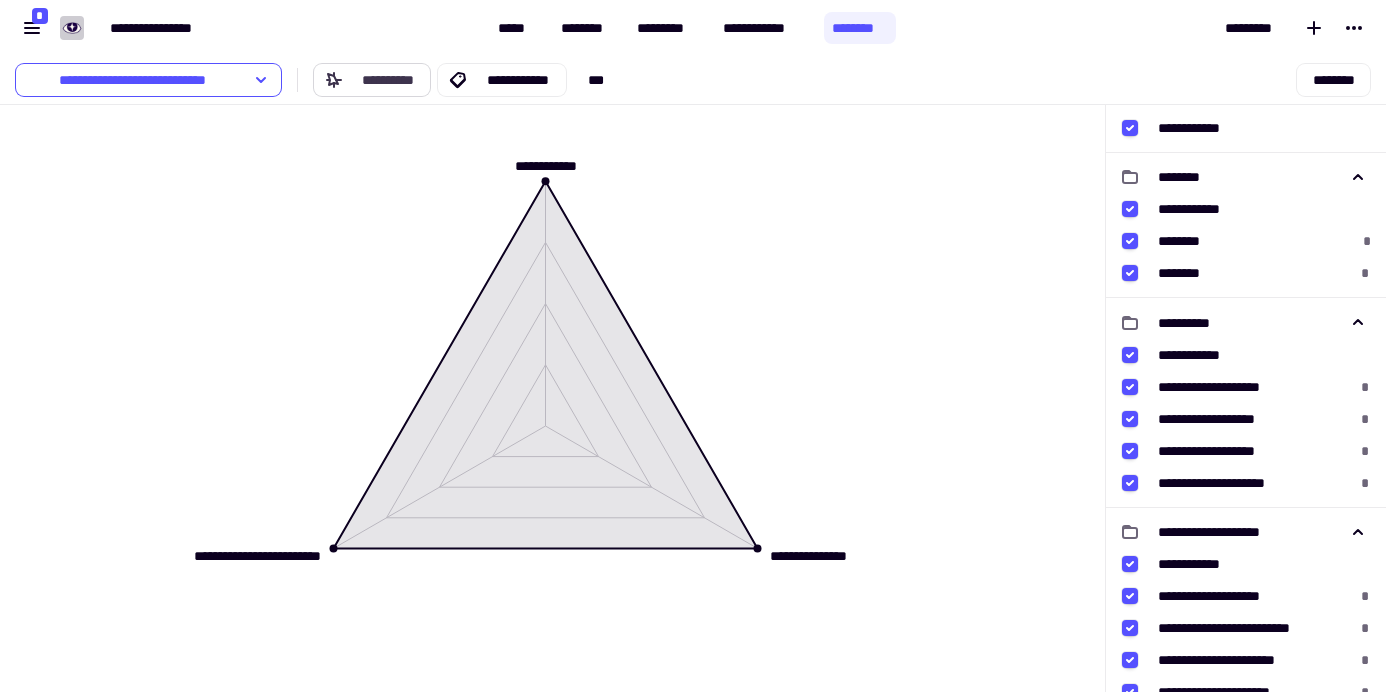 click on "**********" 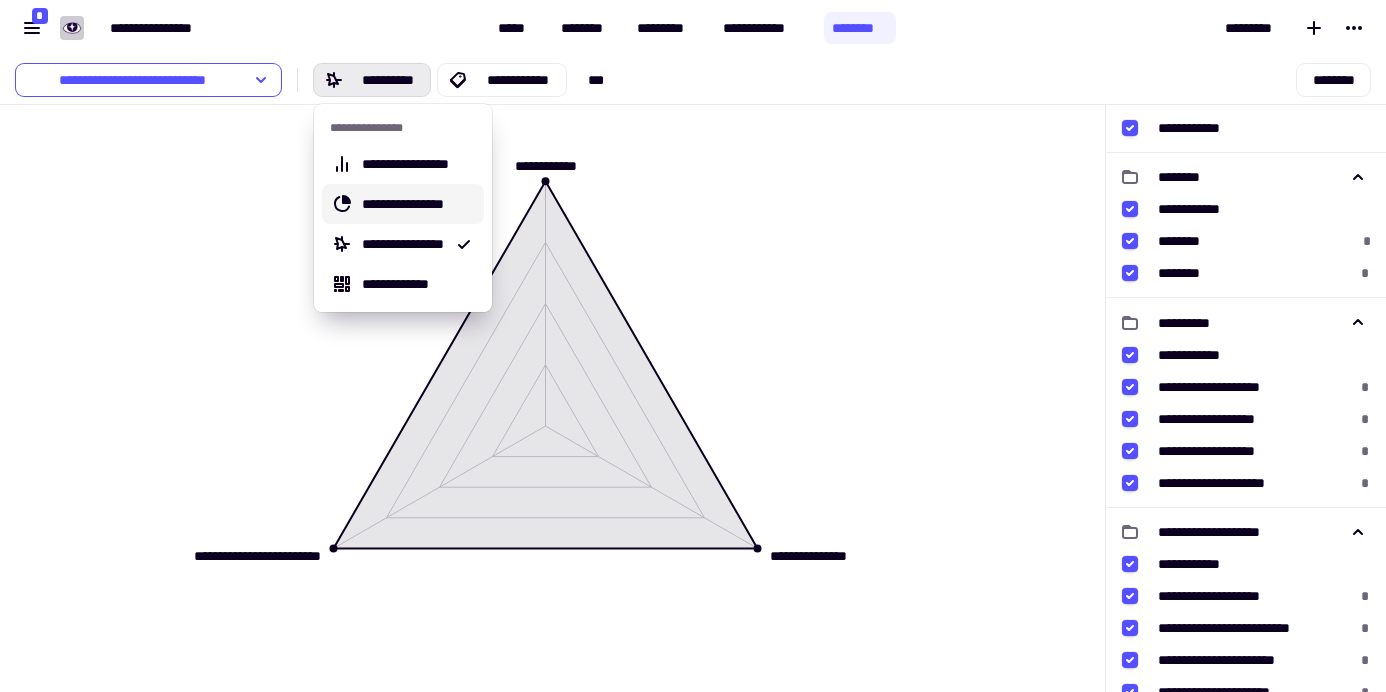 click on "**********" at bounding box center (403, 204) 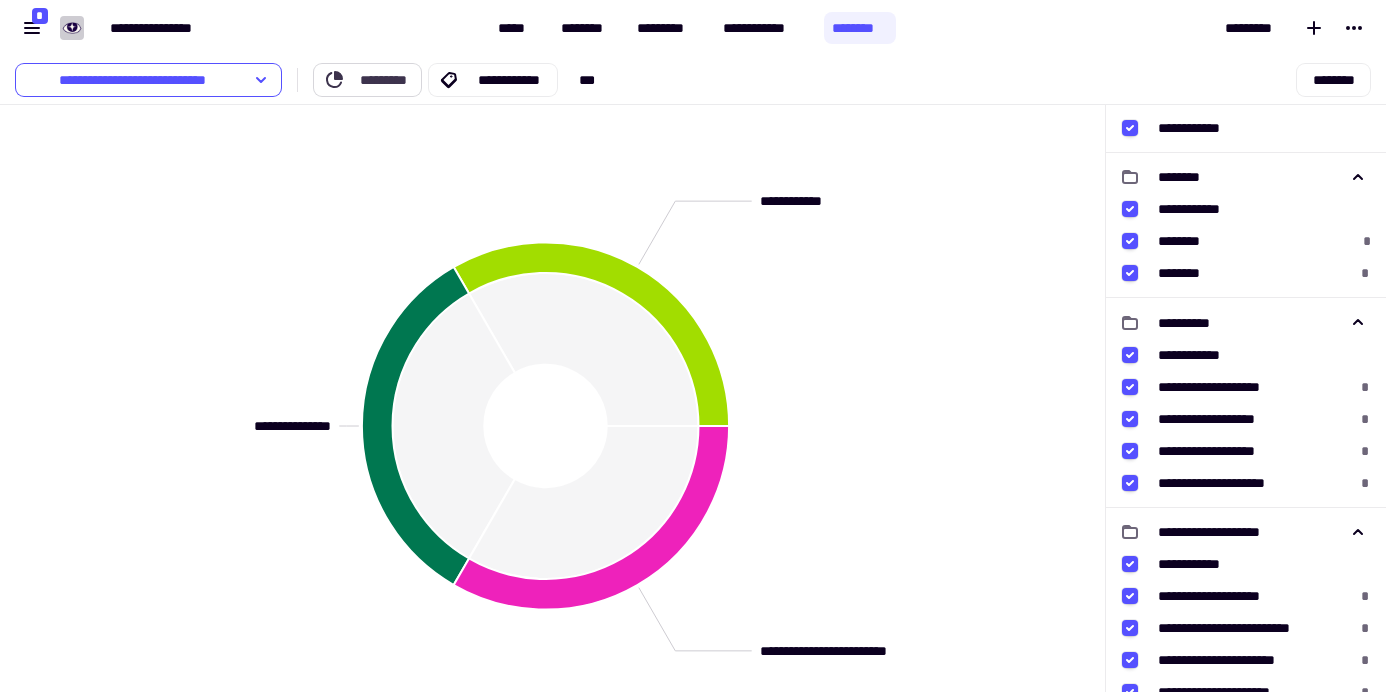 click on "*********" 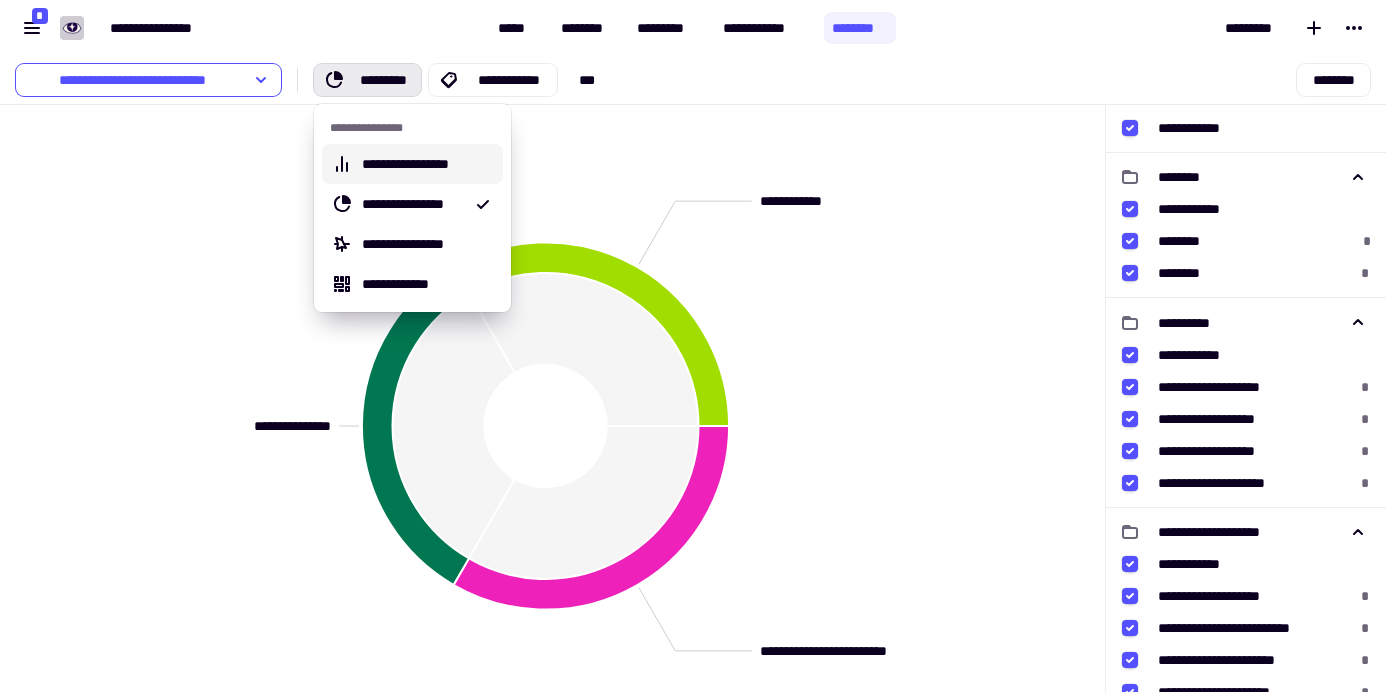 click on "**********" at bounding box center (405, 164) 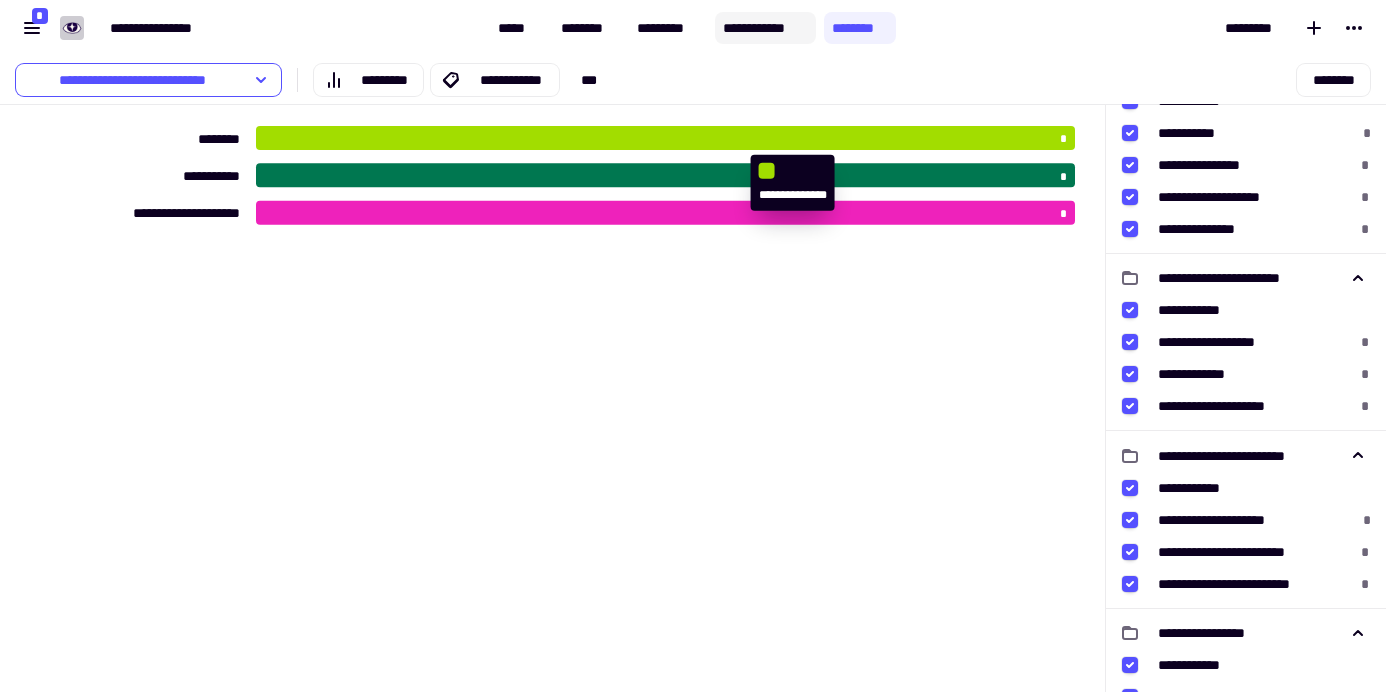 click on "**********" 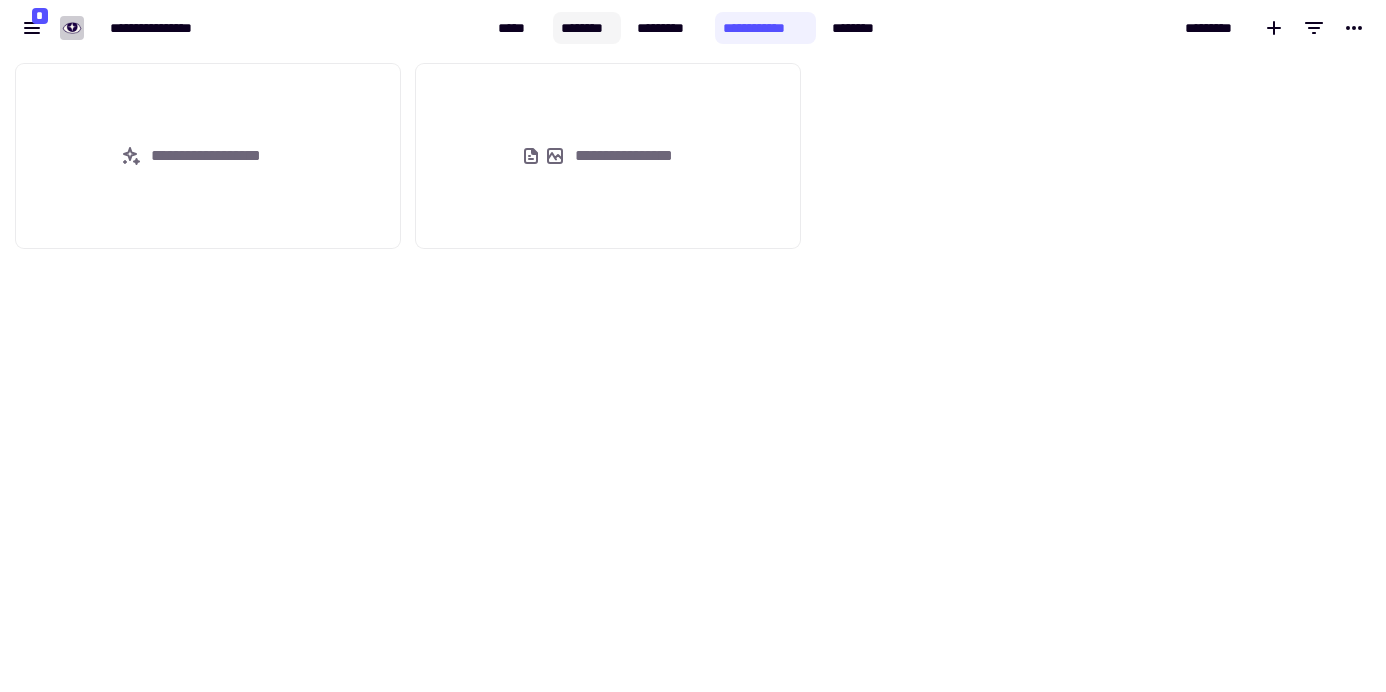 click on "********" 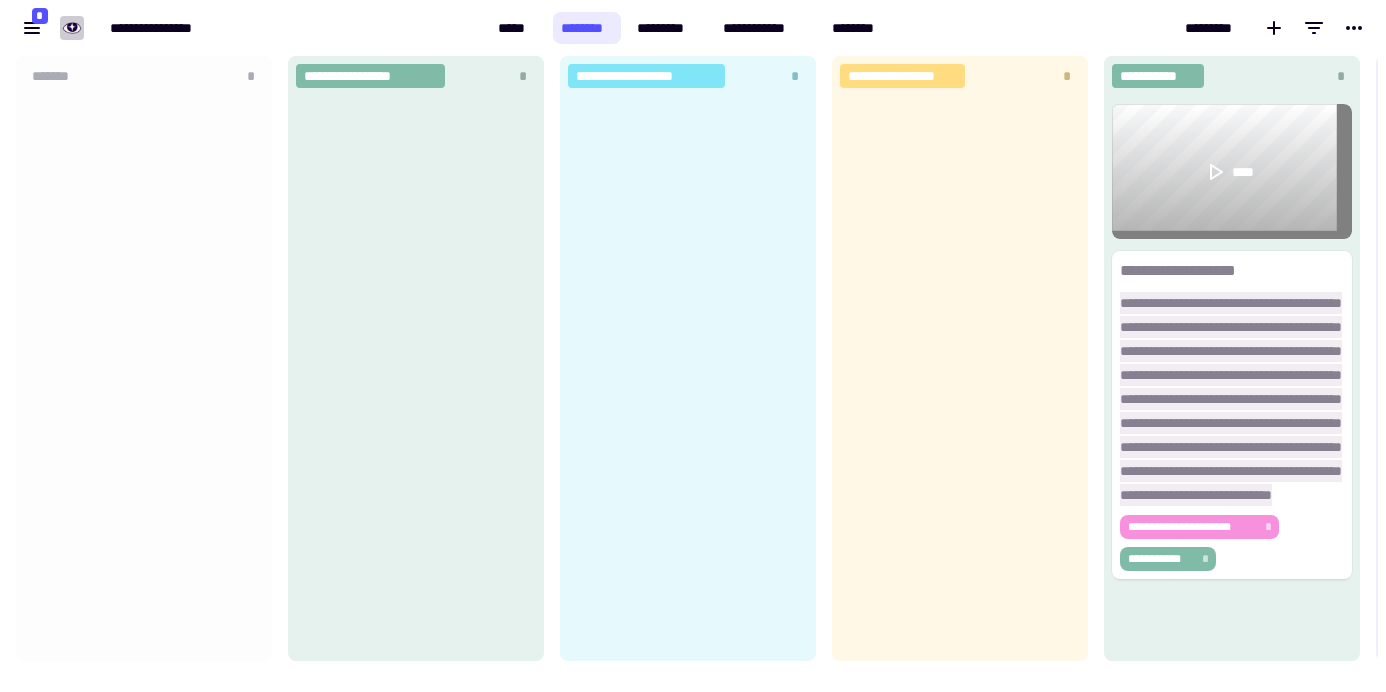 scroll, scrollTop: 16, scrollLeft: 16, axis: both 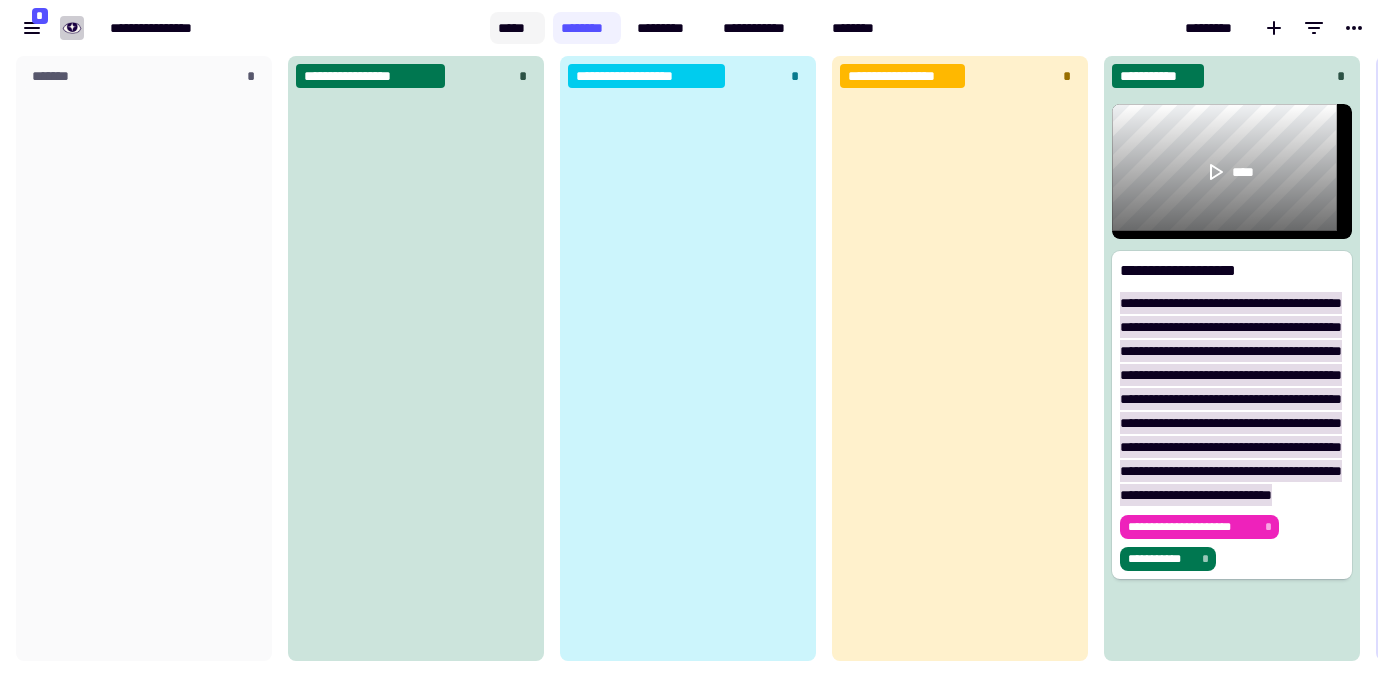 click on "*****" 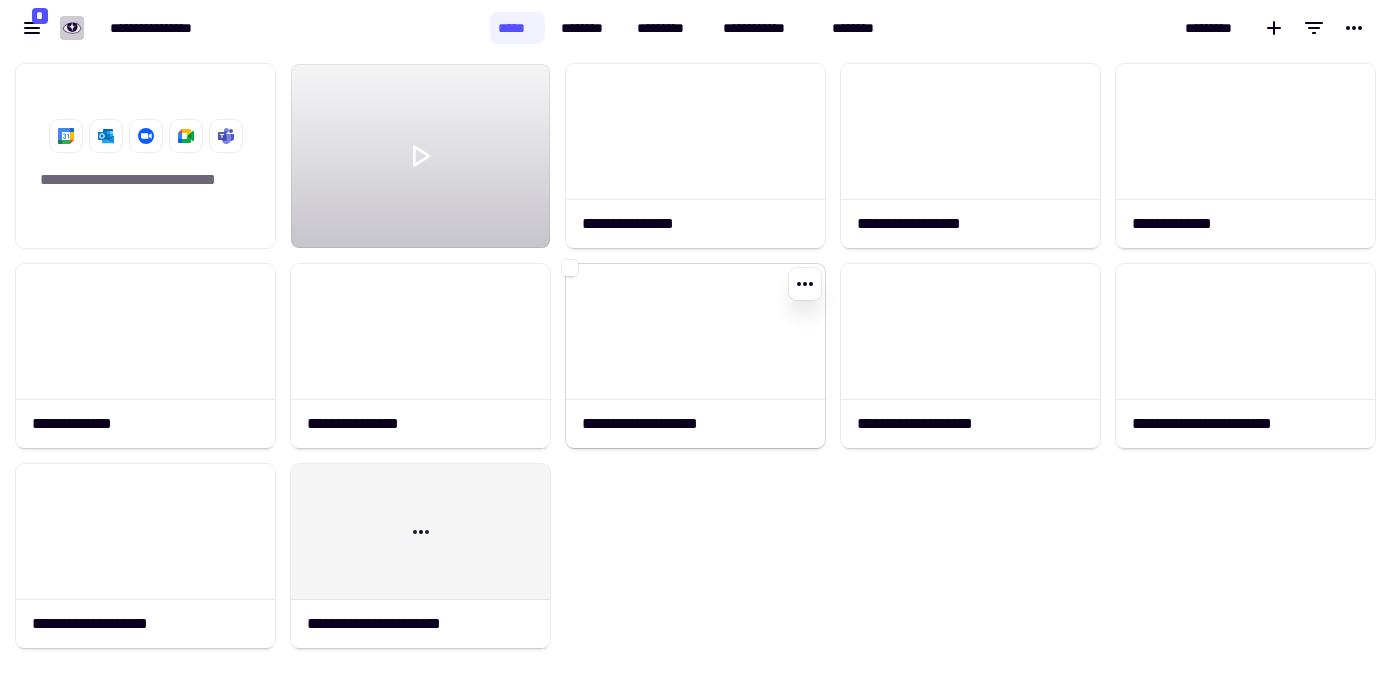 click 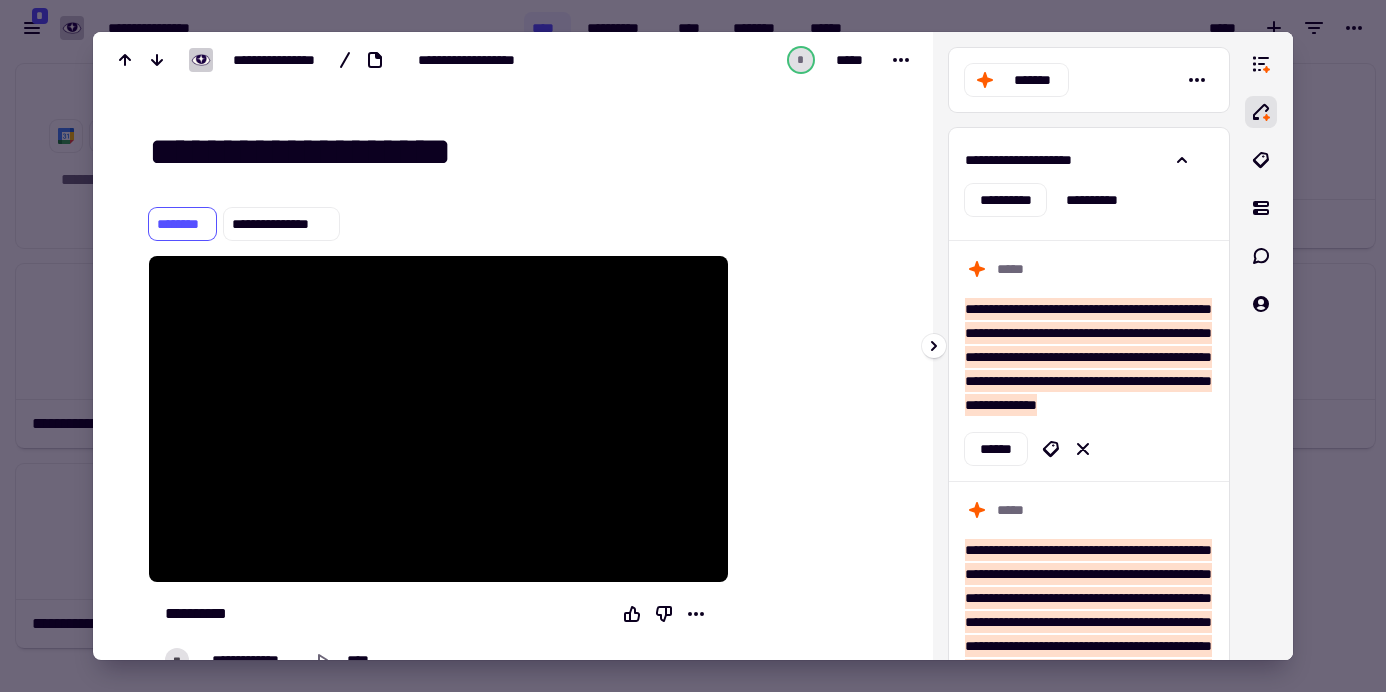 click on "**********" at bounding box center (1089, 180) 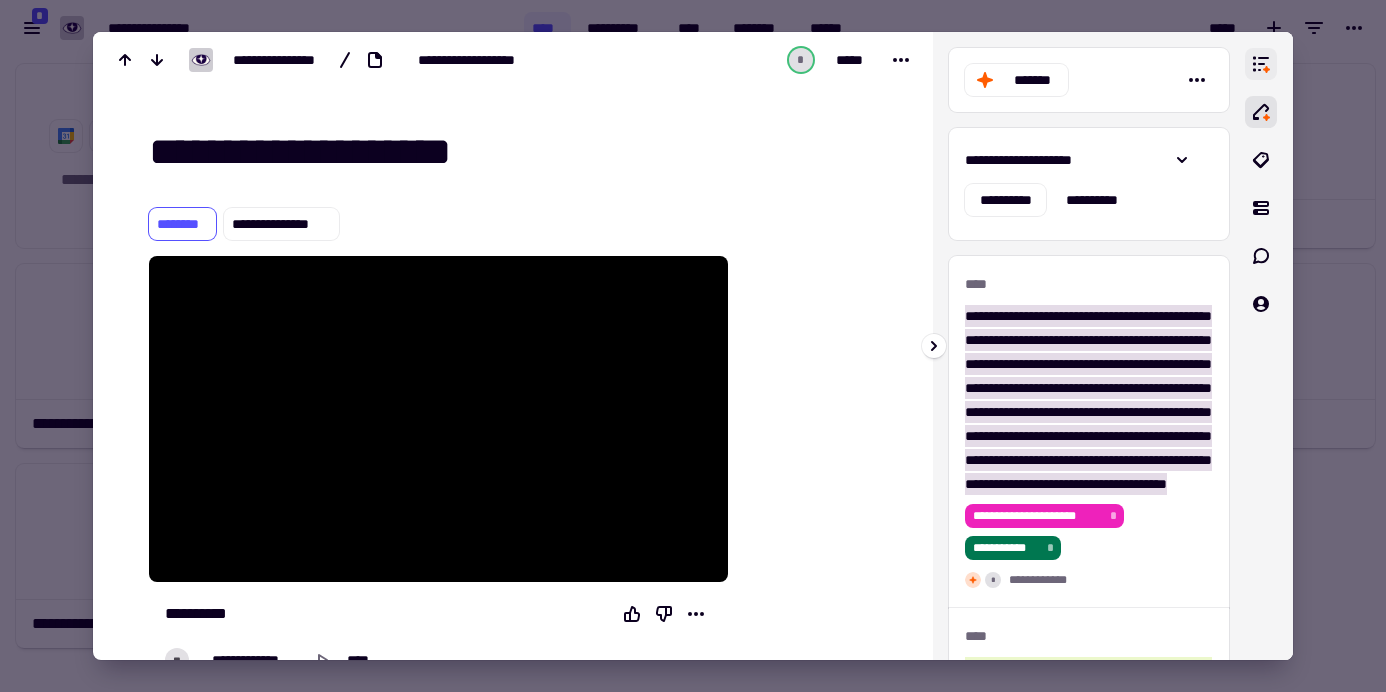 click 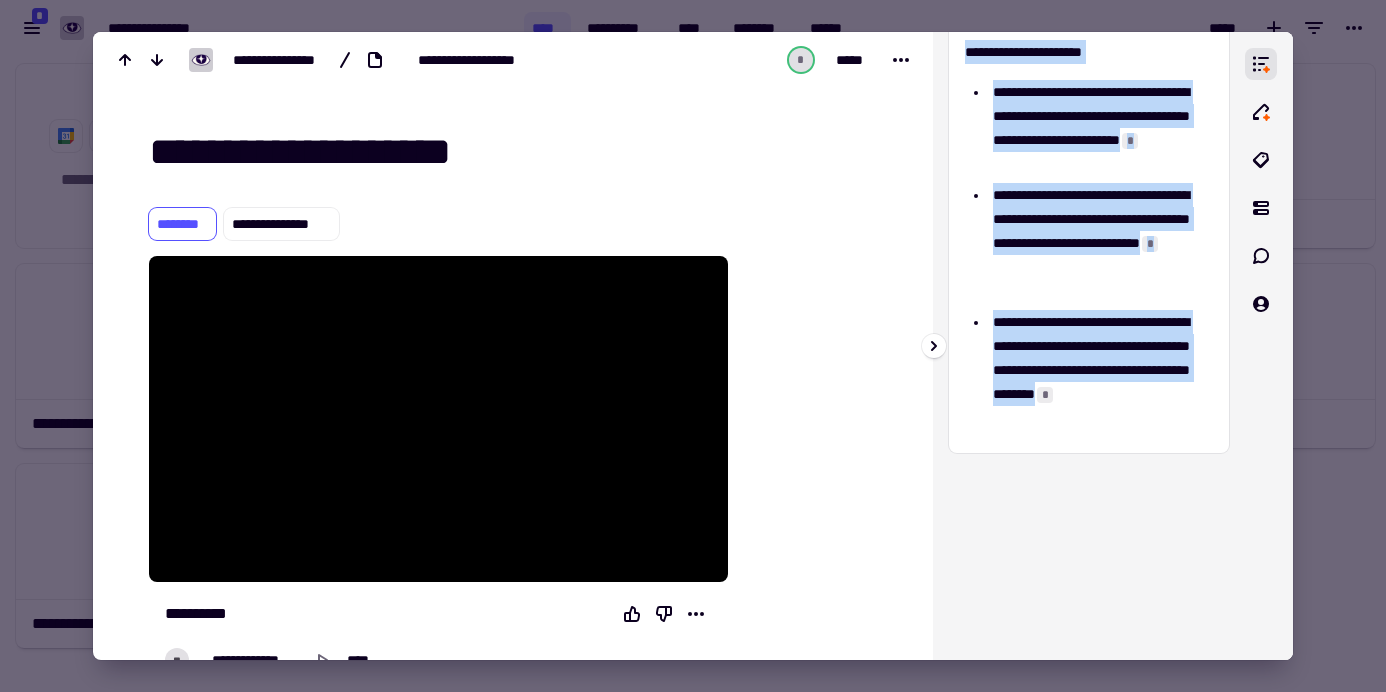 drag, startPoint x: 966, startPoint y: 115, endPoint x: 1142, endPoint y: 426, distance: 357.34717 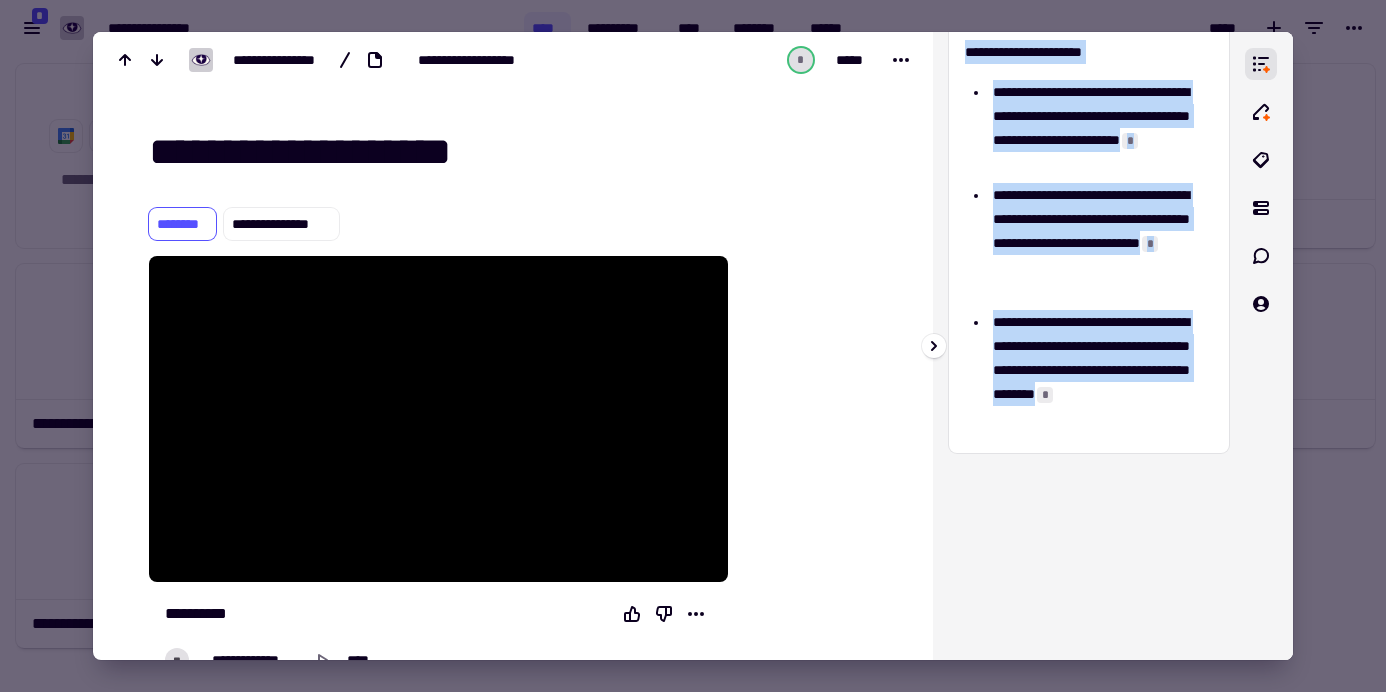 click on "**********" at bounding box center [1089, -116] 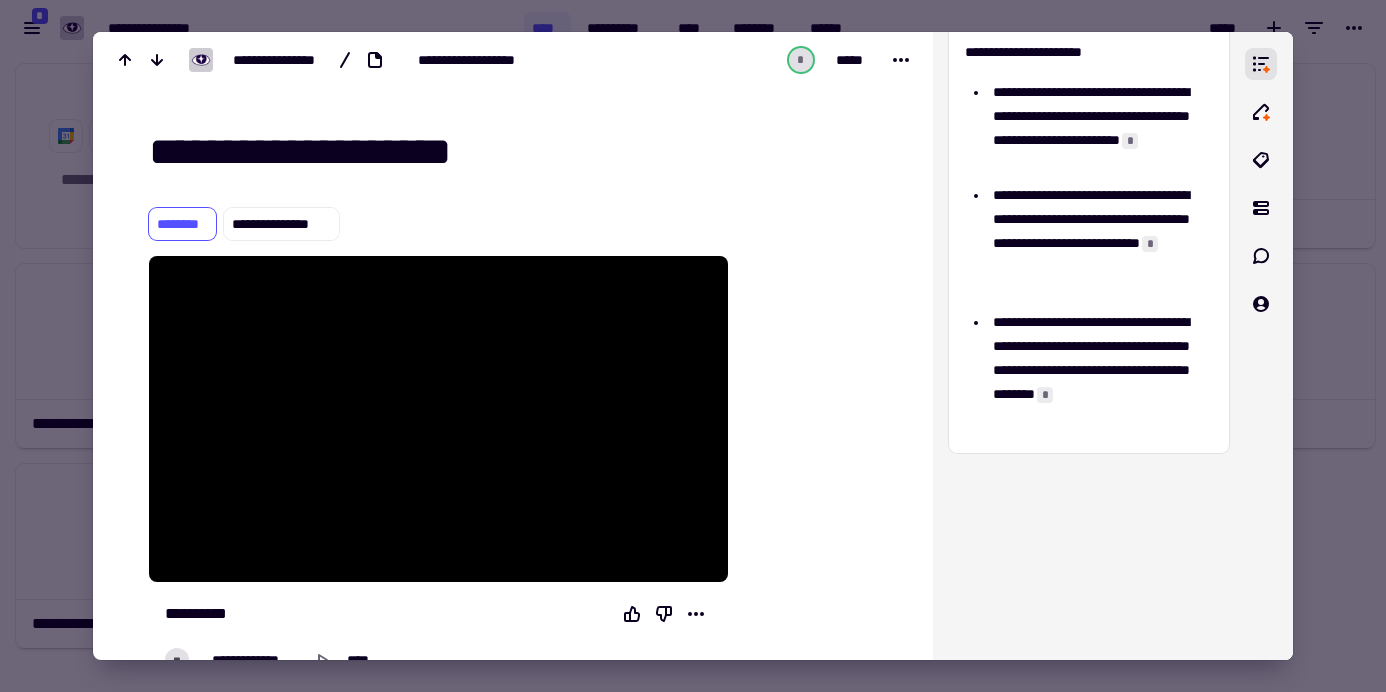 click at bounding box center [693, 346] 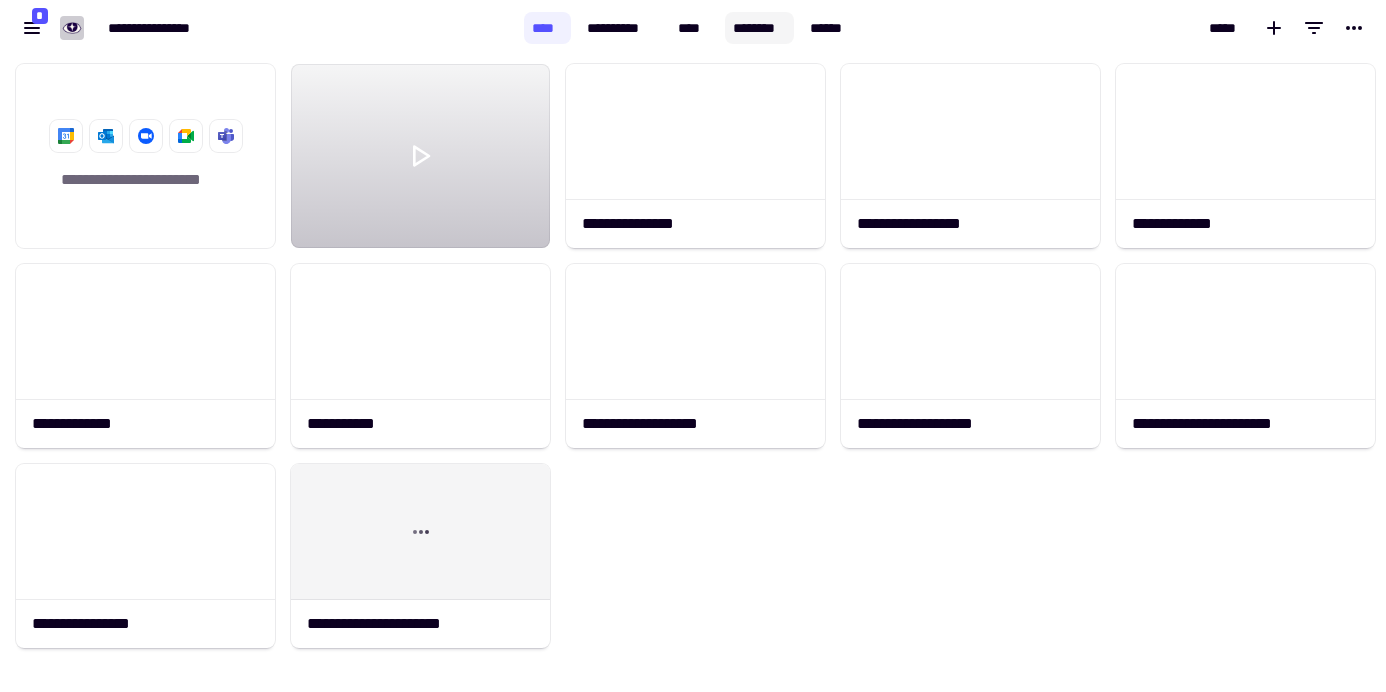 click on "********" 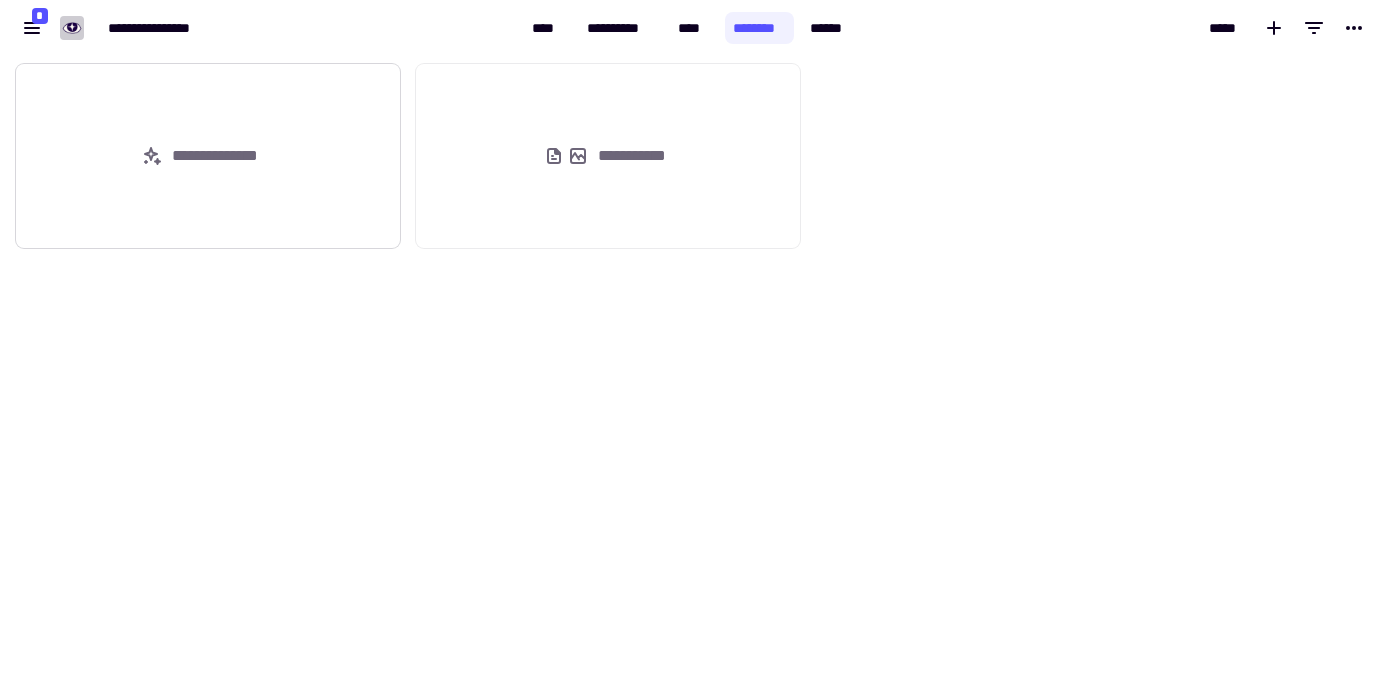 click on "**********" 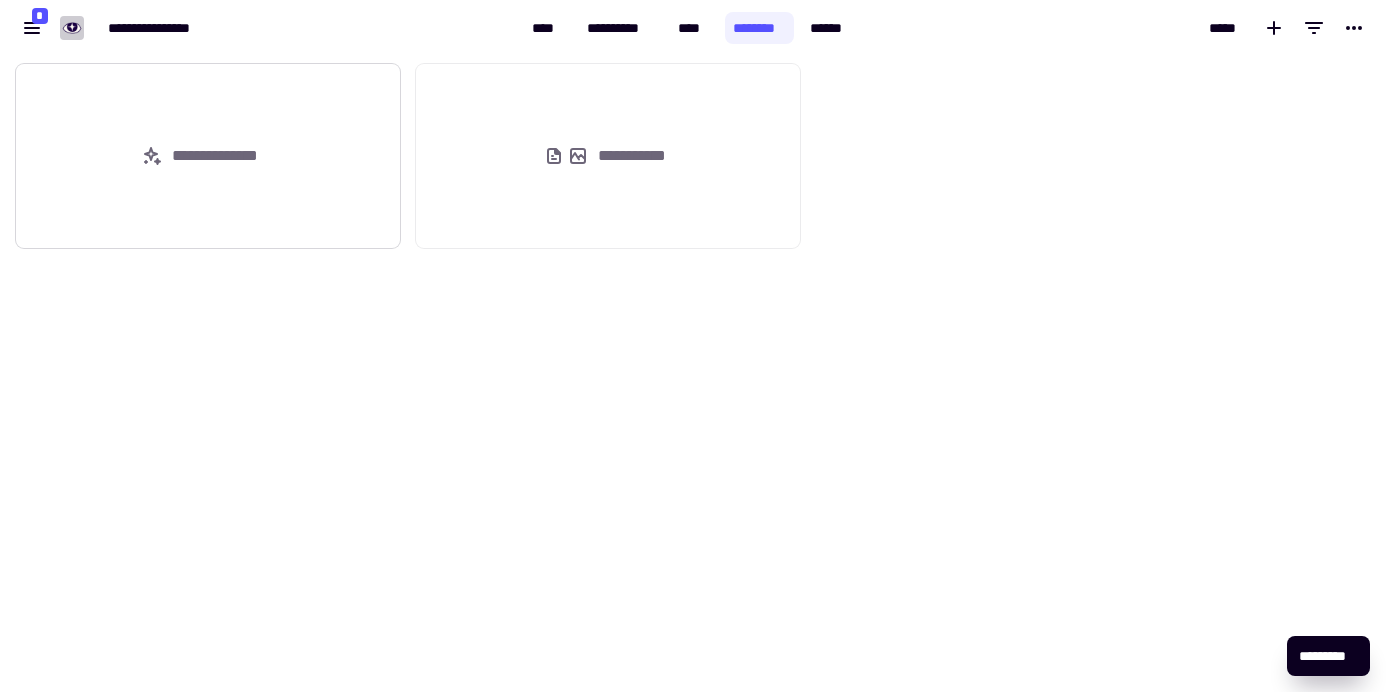 click on "**********" 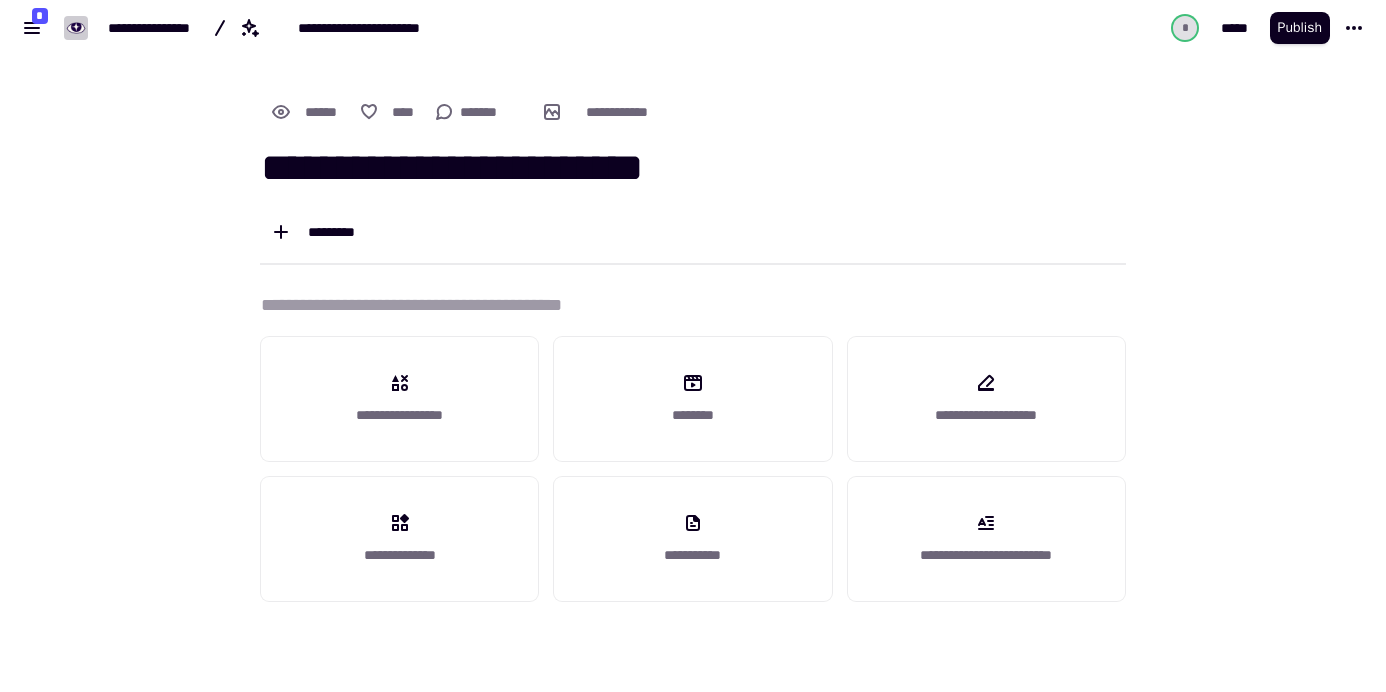 type on "**********" 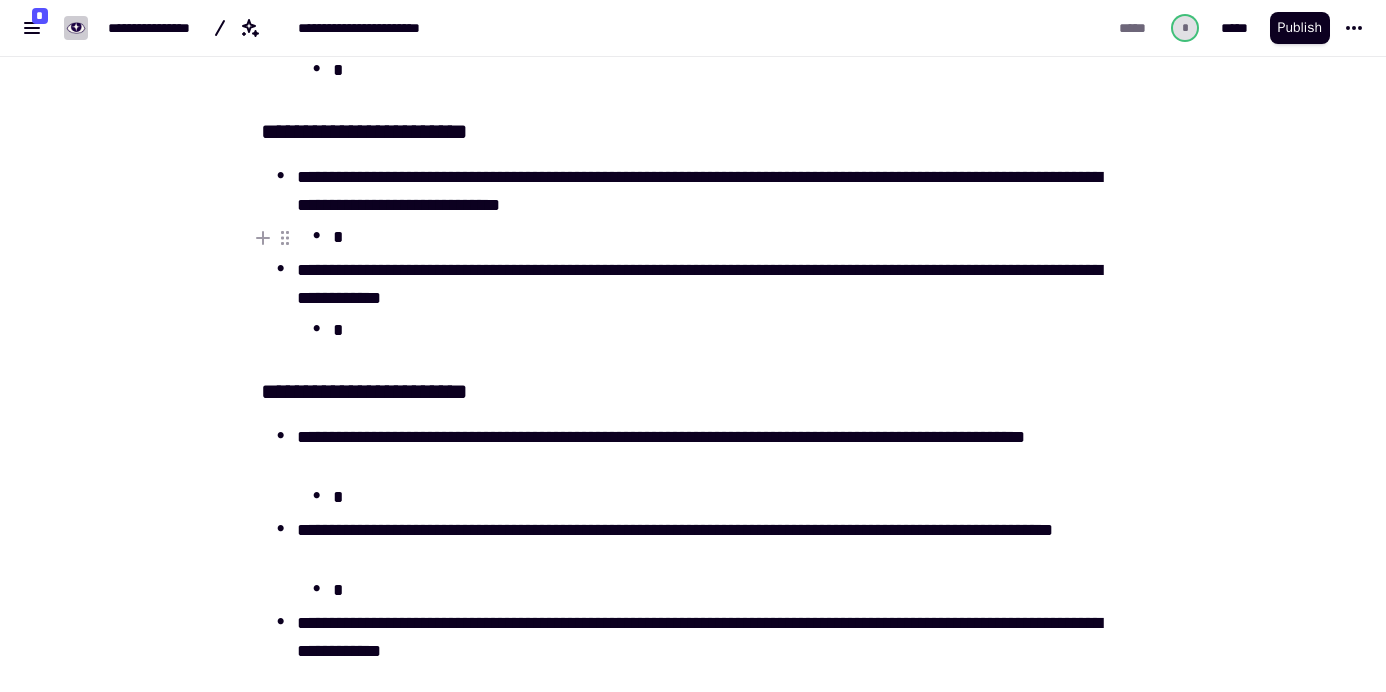 click on "*" at bounding box center (729, 237) 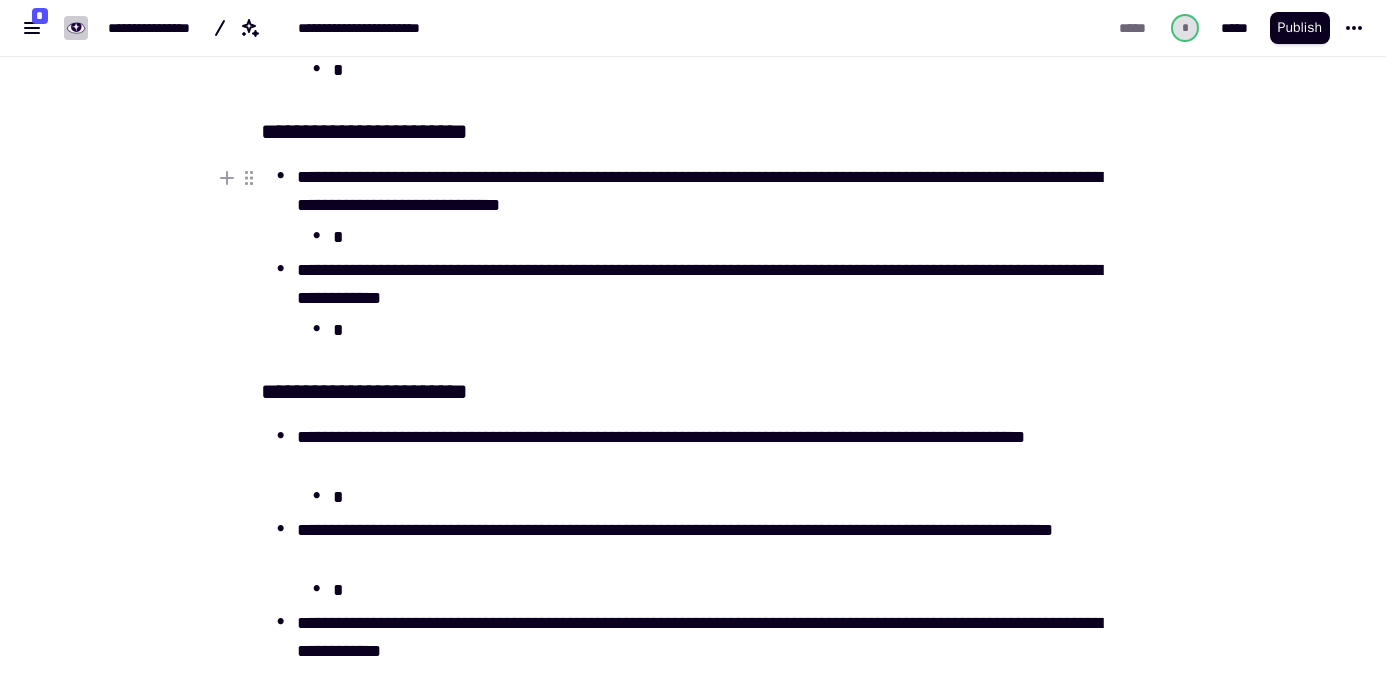 type 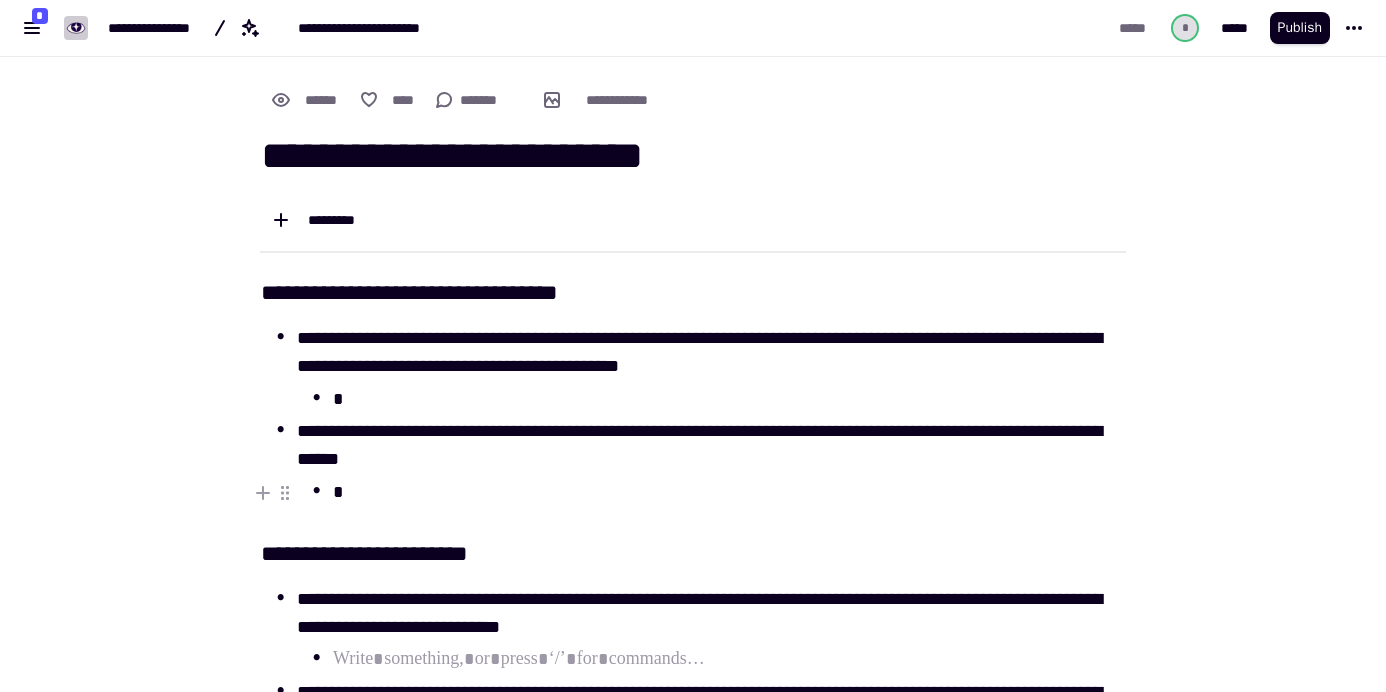 click on "*" at bounding box center (729, 492) 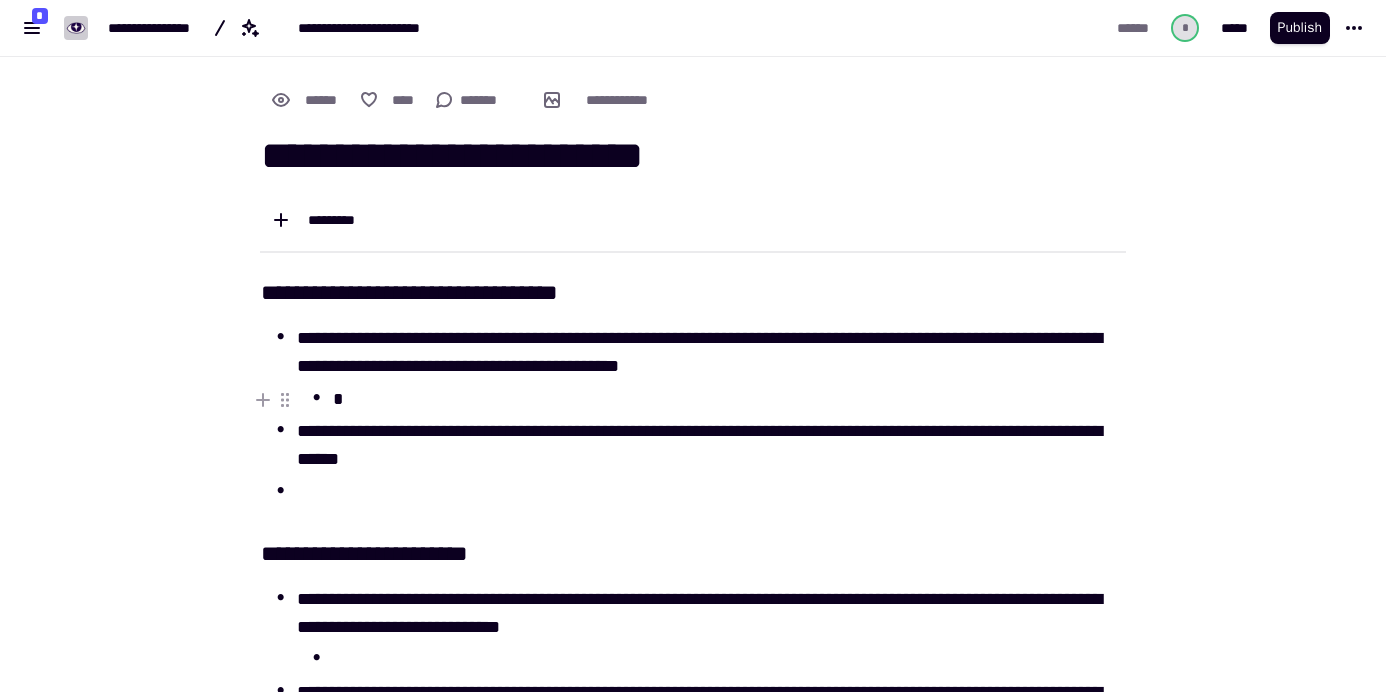 click on "*" at bounding box center [729, 399] 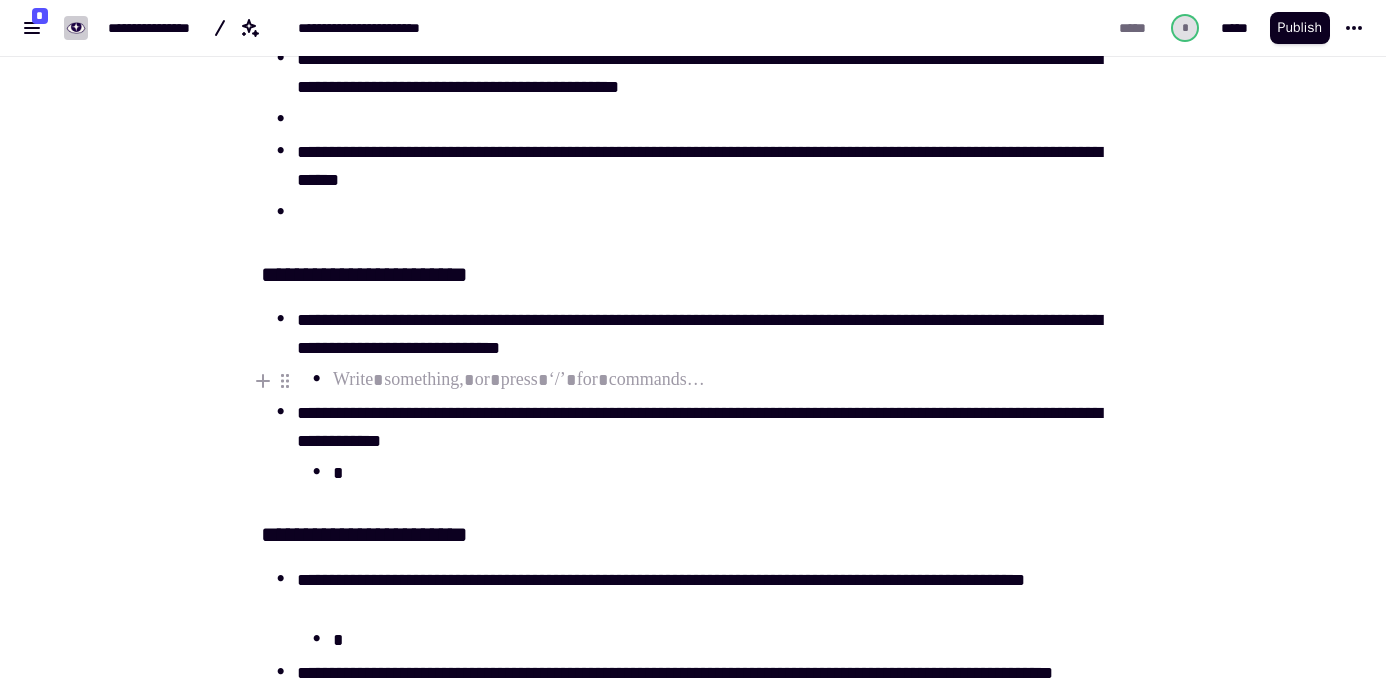 click at bounding box center (729, 380) 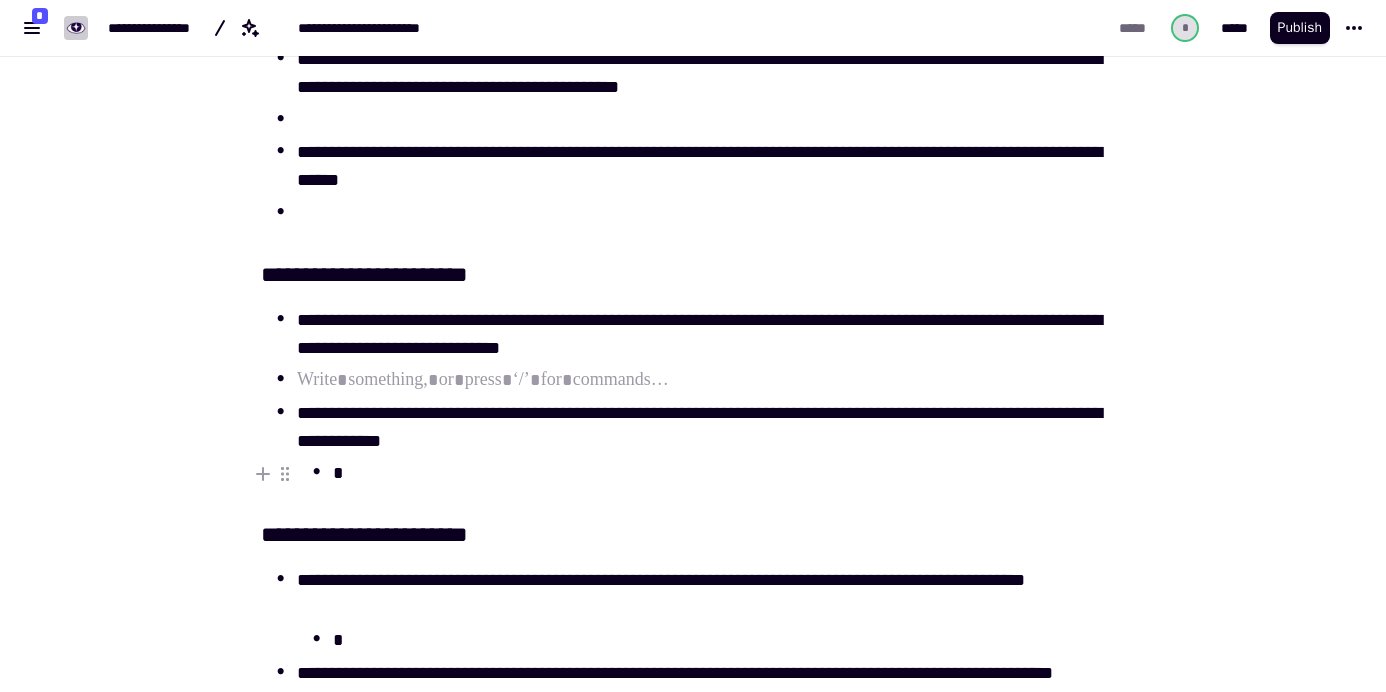 click on "*" at bounding box center (729, 473) 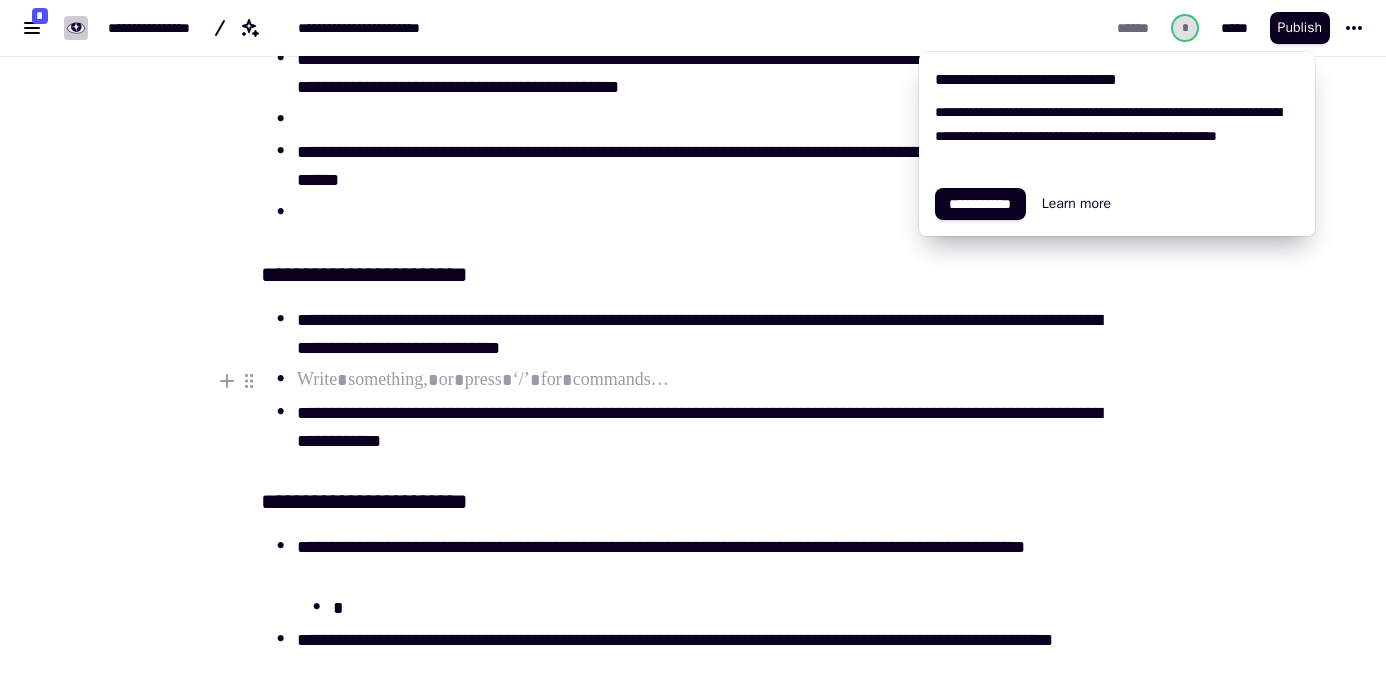 click at bounding box center (693, 380) 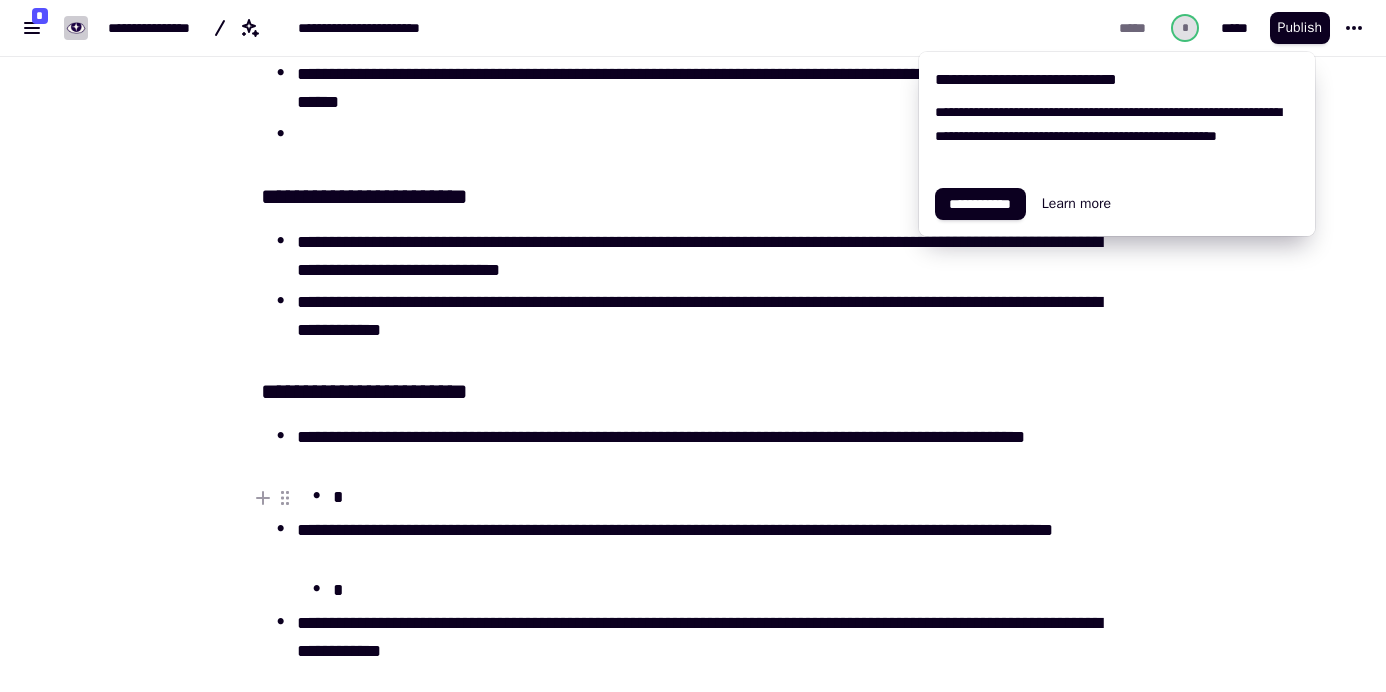 click on "*" at bounding box center (729, 497) 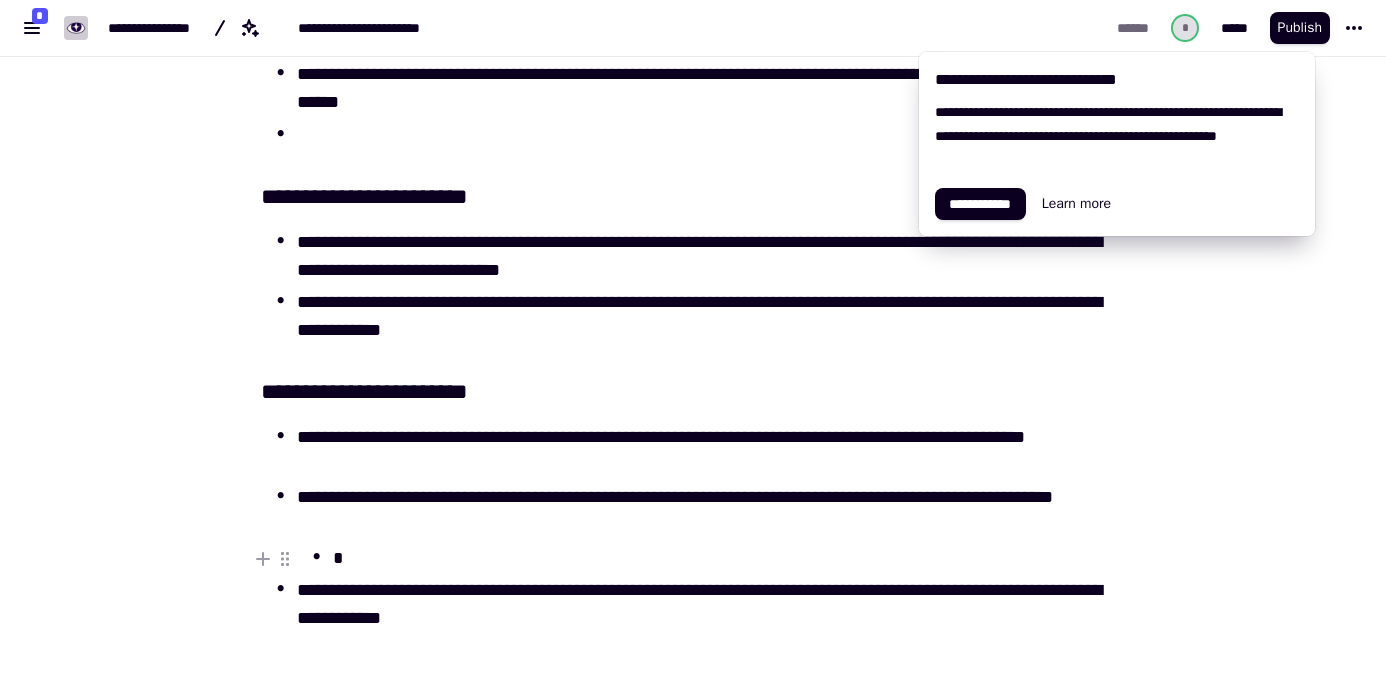 click on "*" at bounding box center [729, 558] 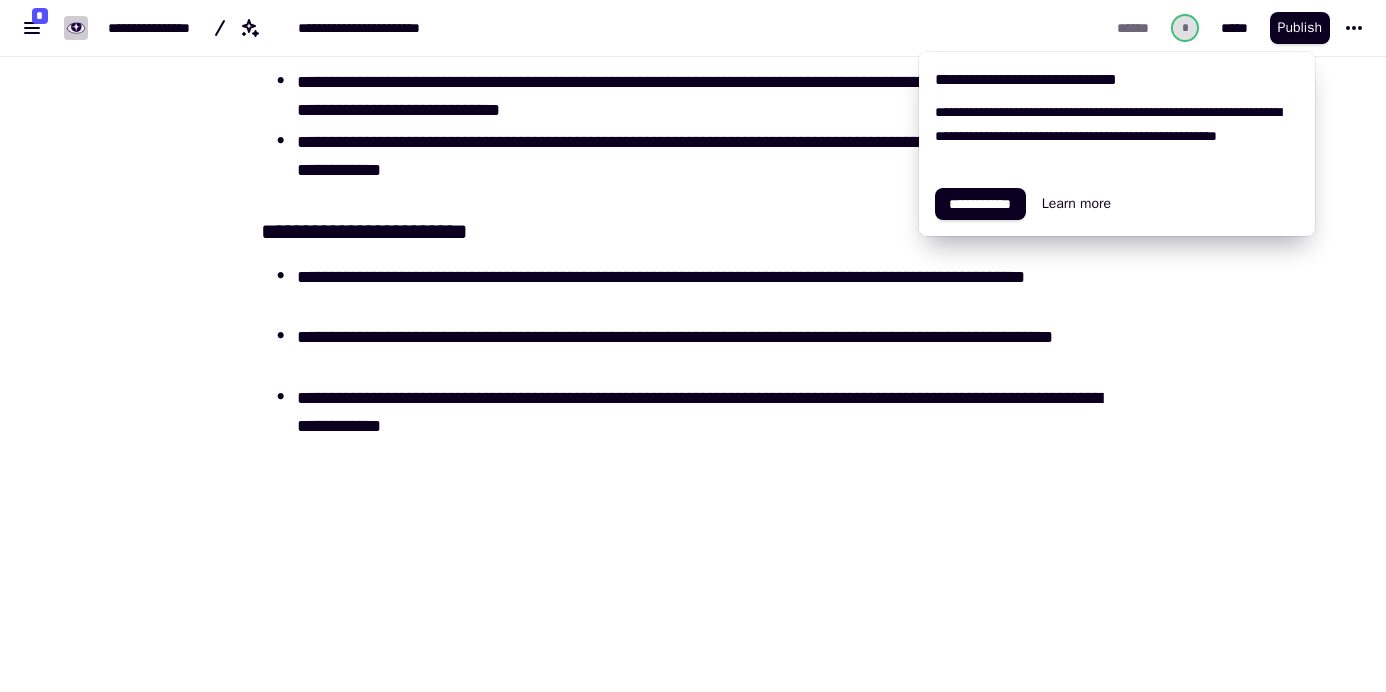 scroll, scrollTop: 572, scrollLeft: 0, axis: vertical 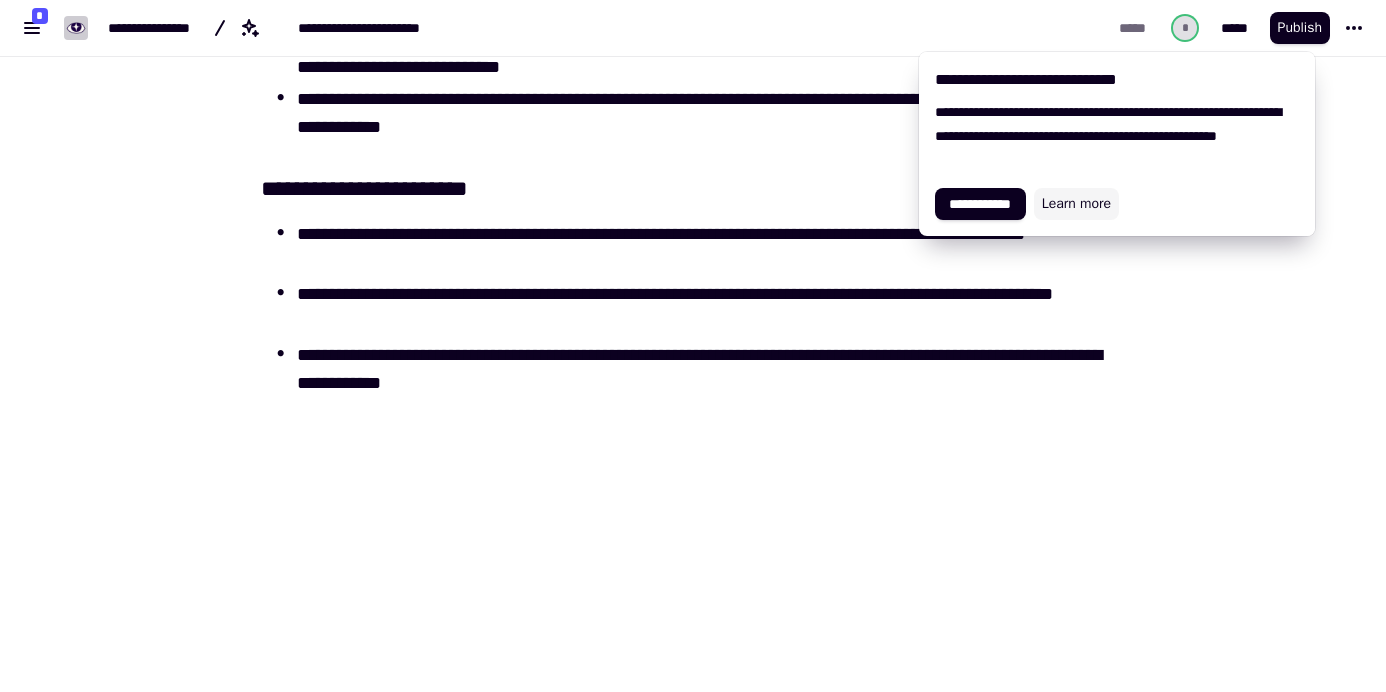 click on "Learn more" 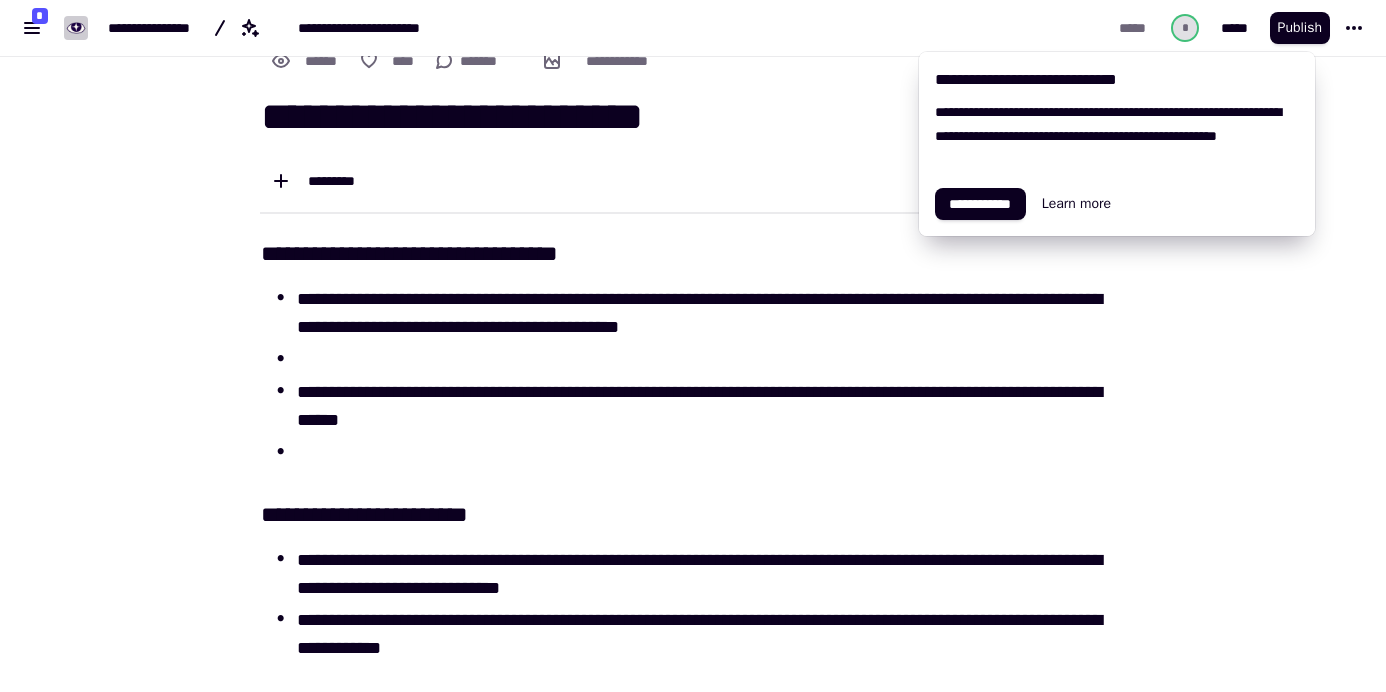 scroll, scrollTop: 48, scrollLeft: 0, axis: vertical 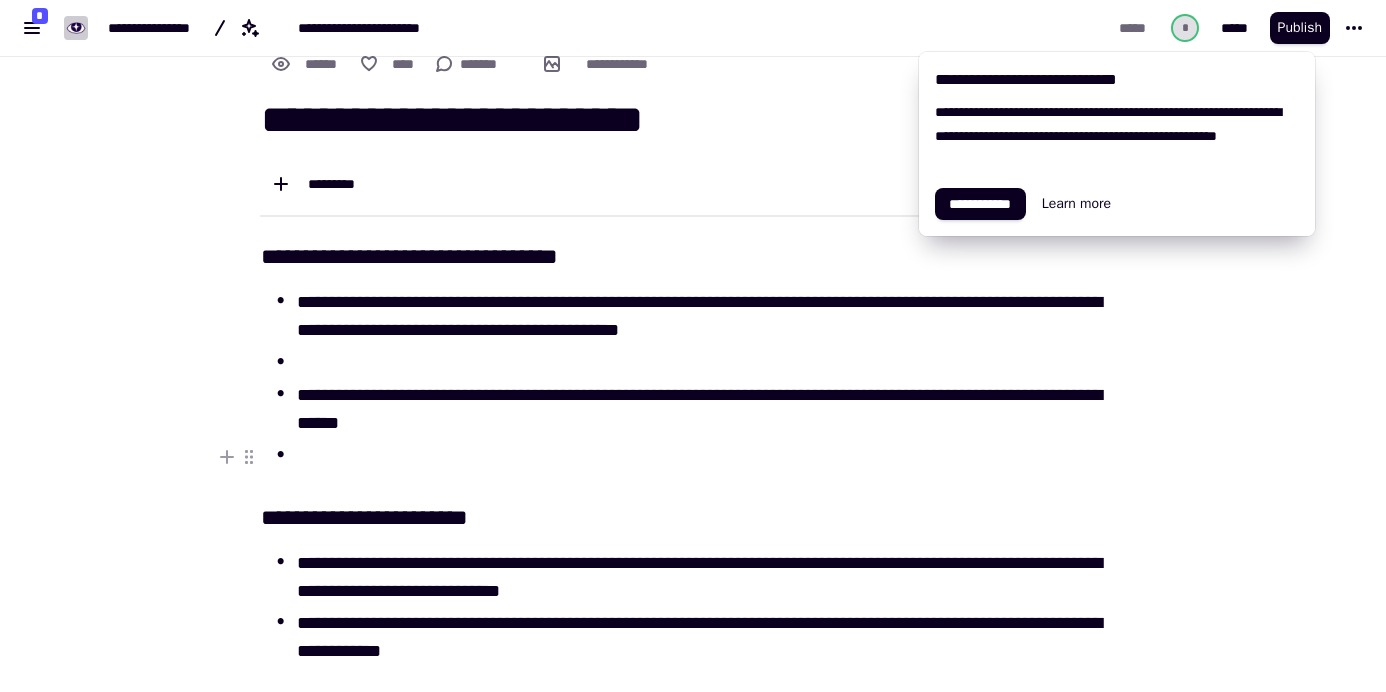 click at bounding box center (711, 456) 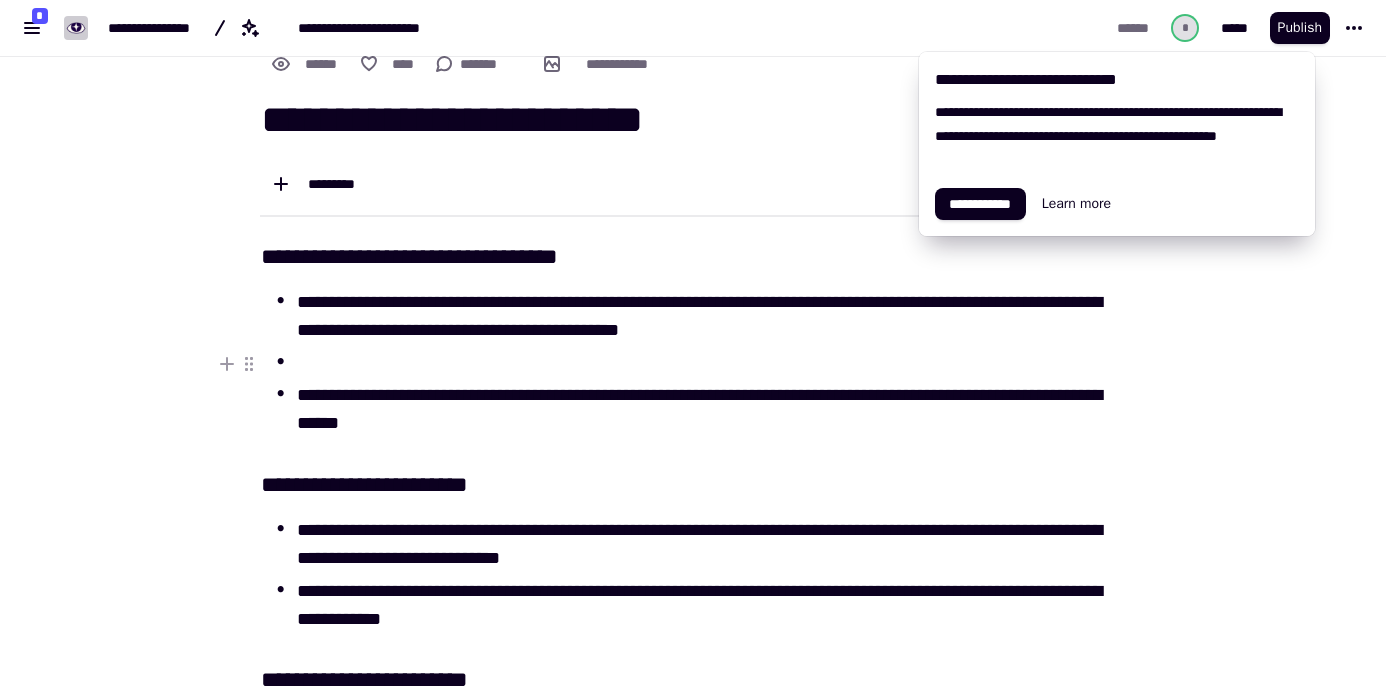click at bounding box center [711, 363] 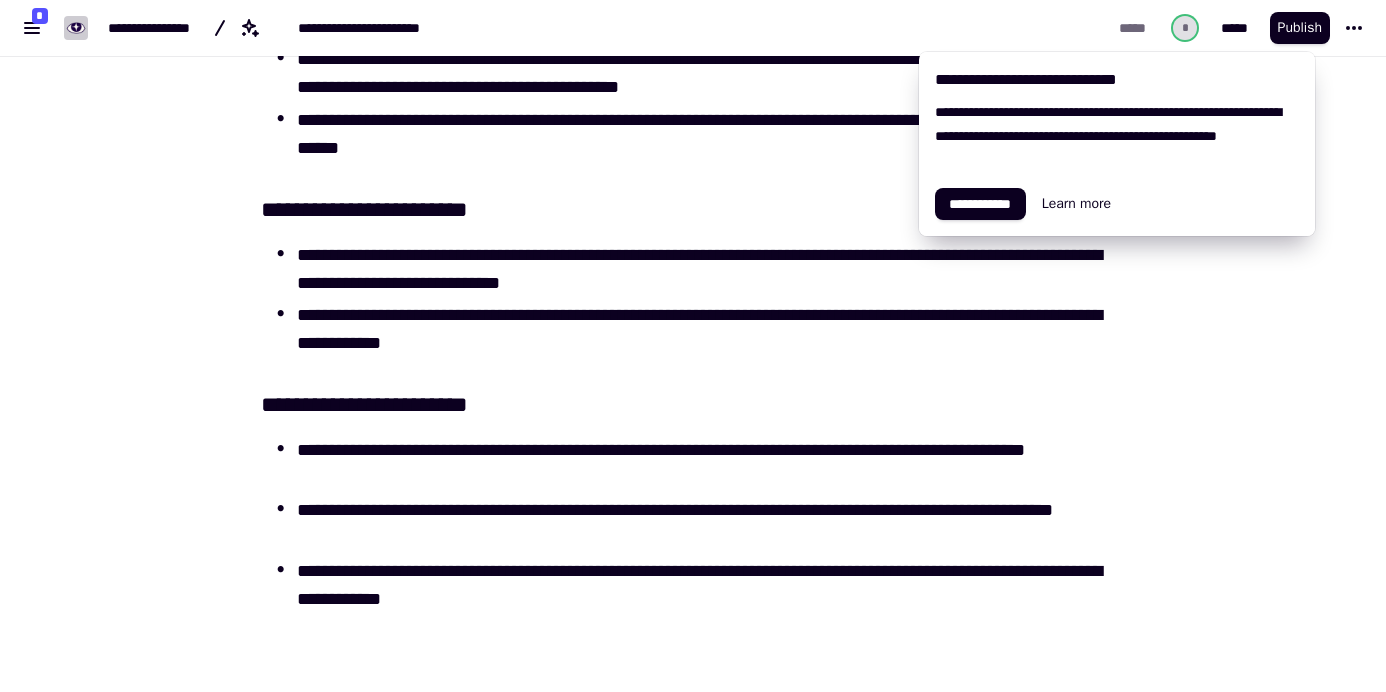 scroll, scrollTop: 0, scrollLeft: 0, axis: both 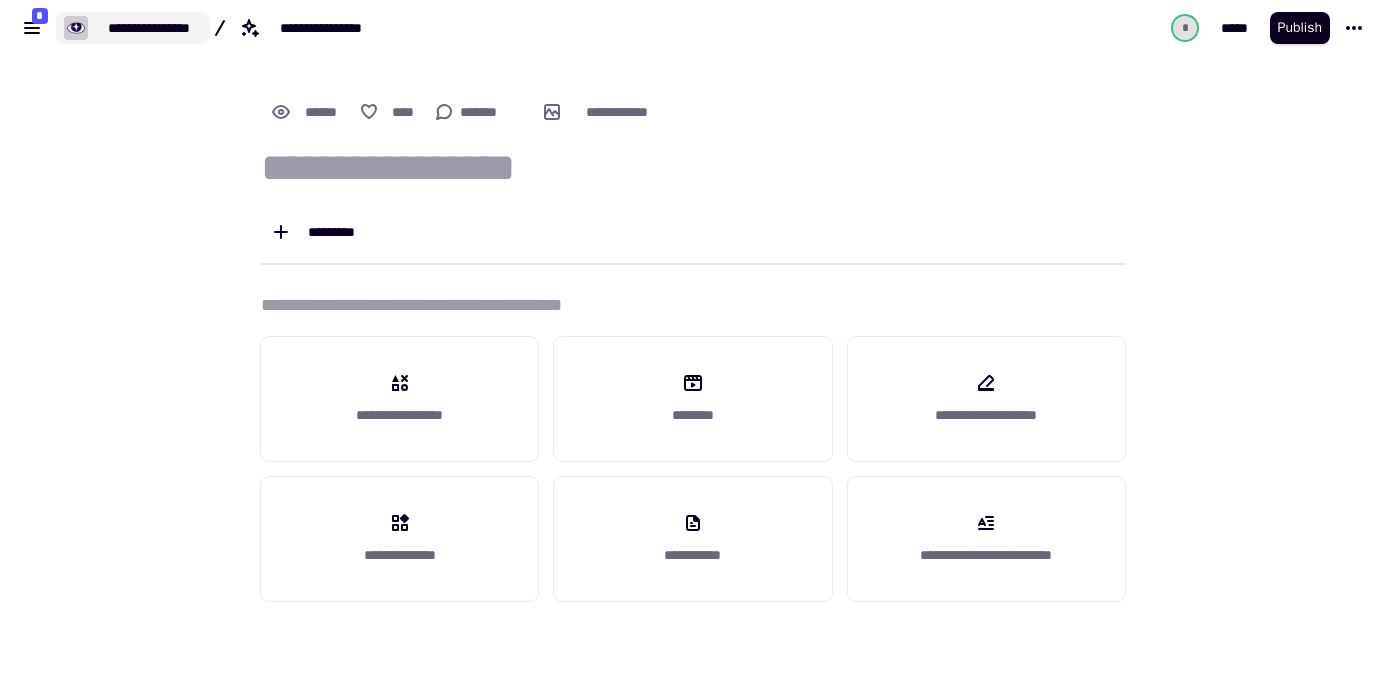 click on "**********" 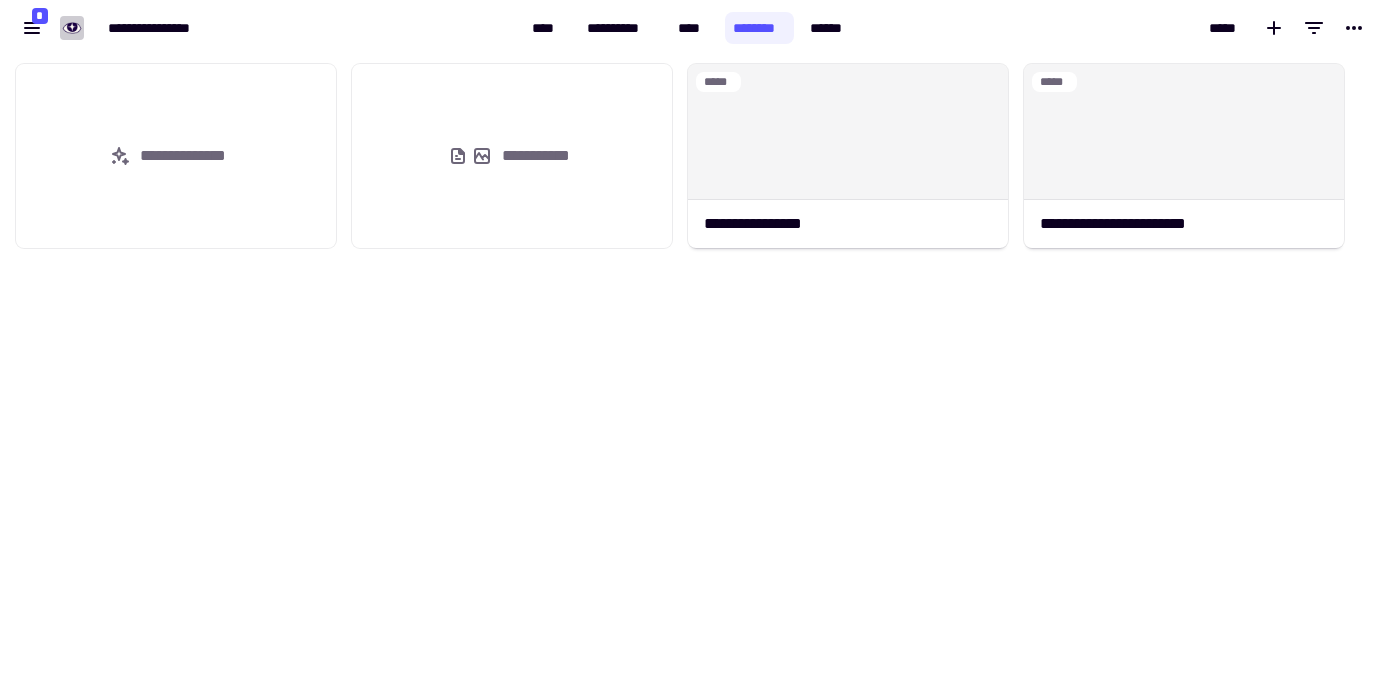 scroll, scrollTop: 16, scrollLeft: 16, axis: both 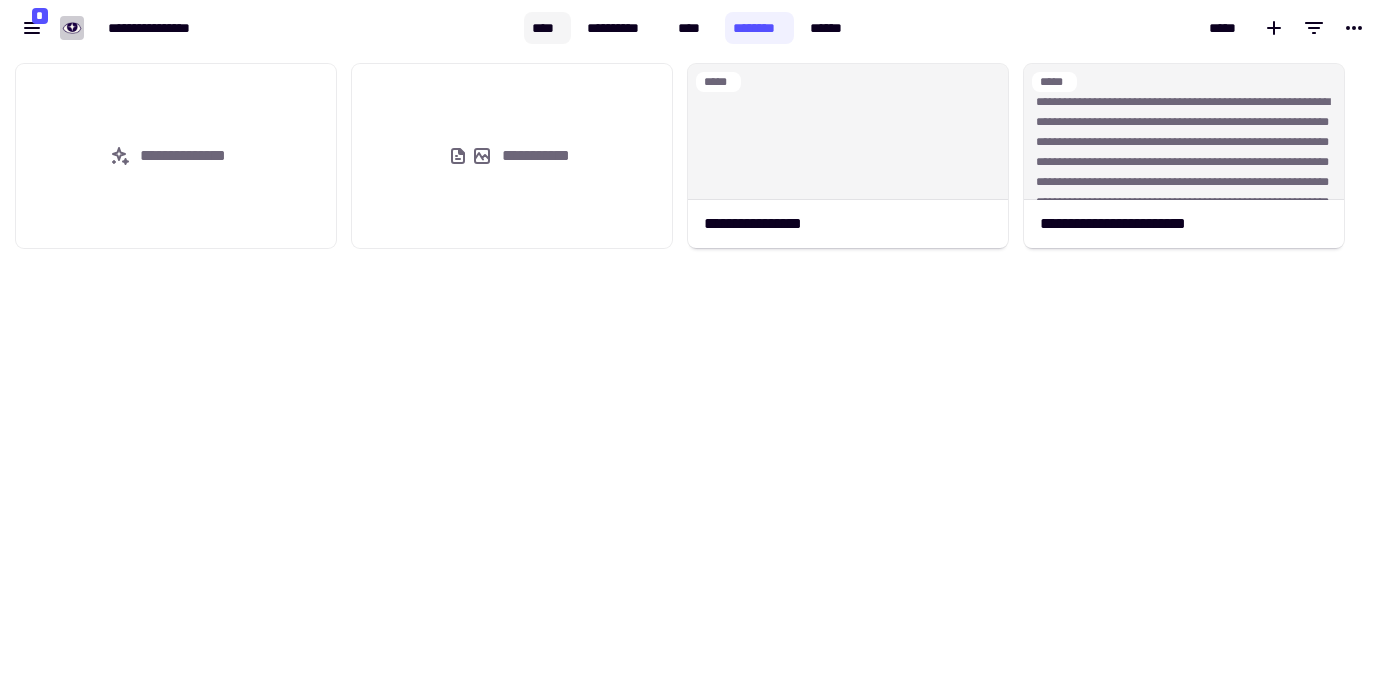 click on "****" 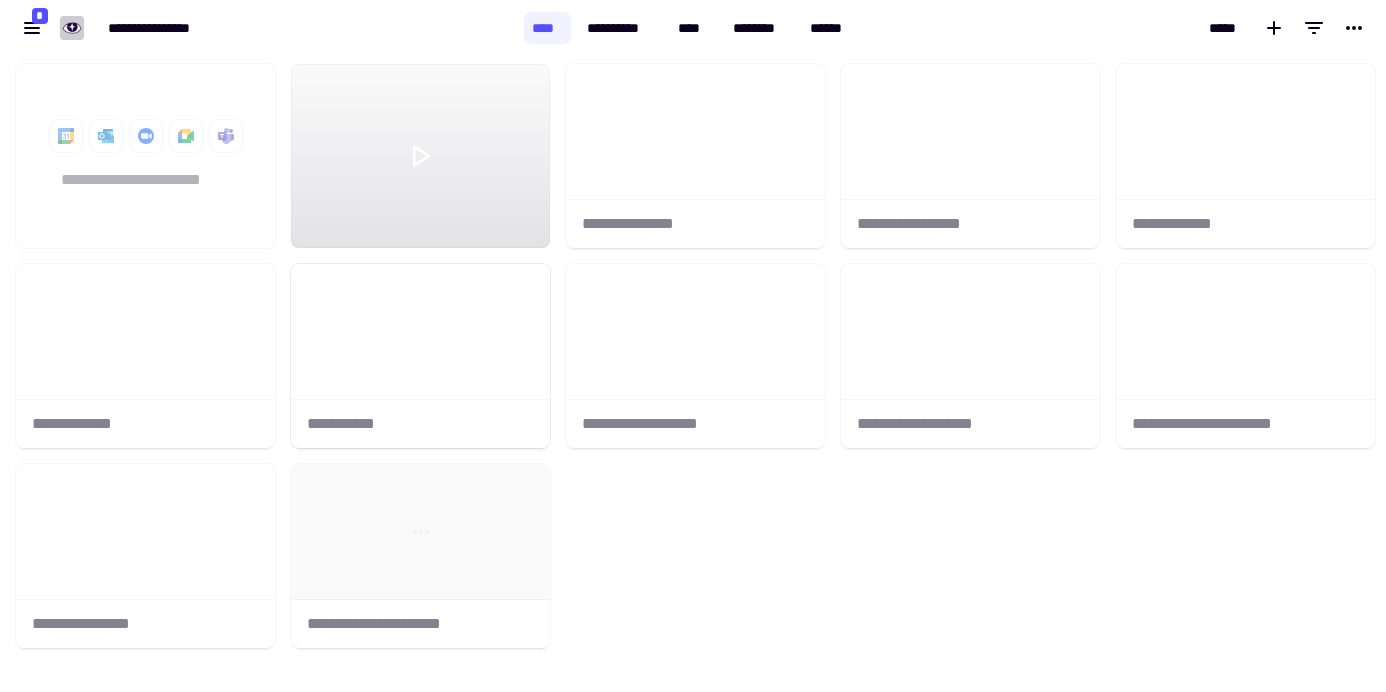 scroll, scrollTop: 16, scrollLeft: 16, axis: both 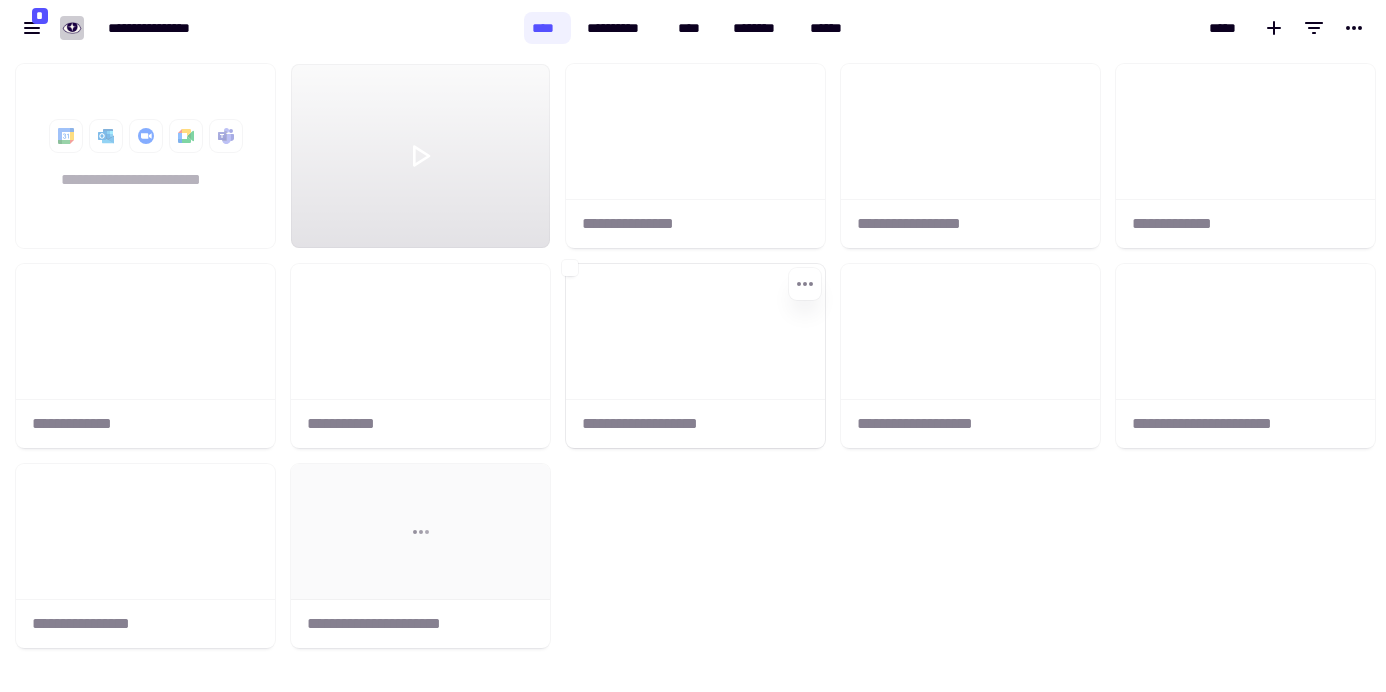 click 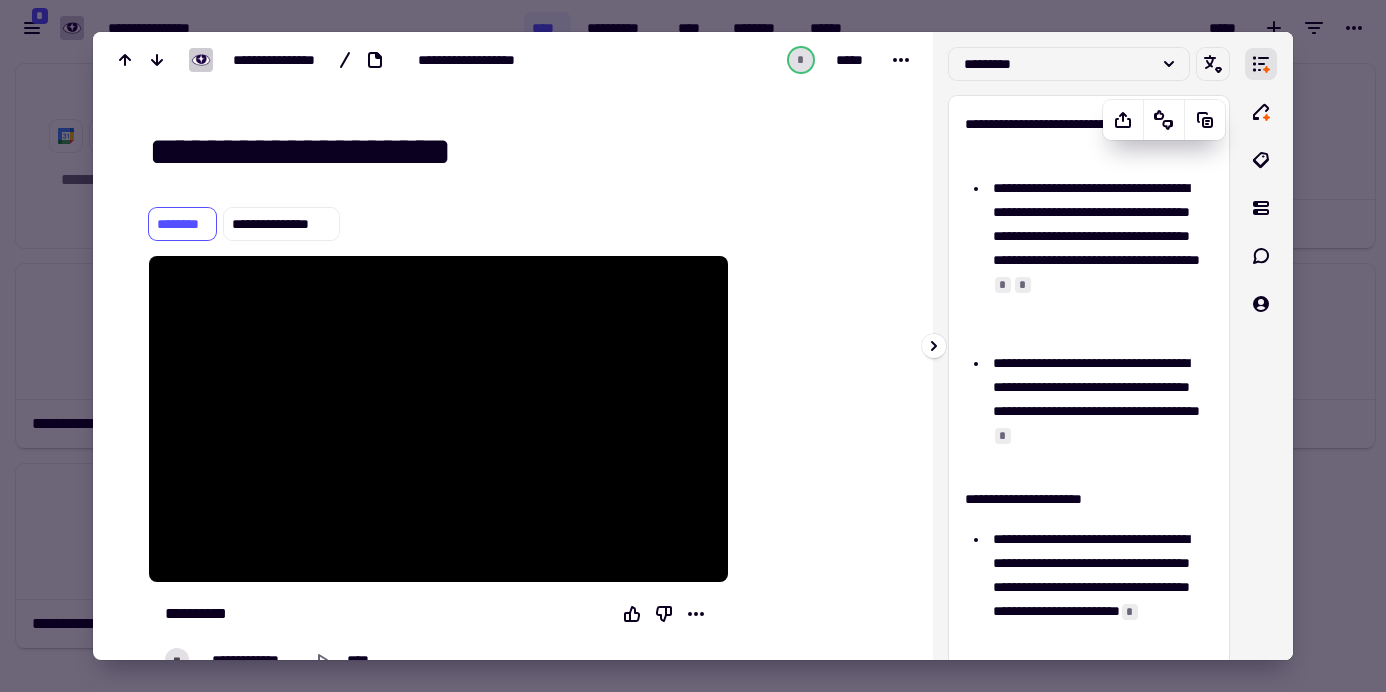 click on "*" at bounding box center (1003, 285) 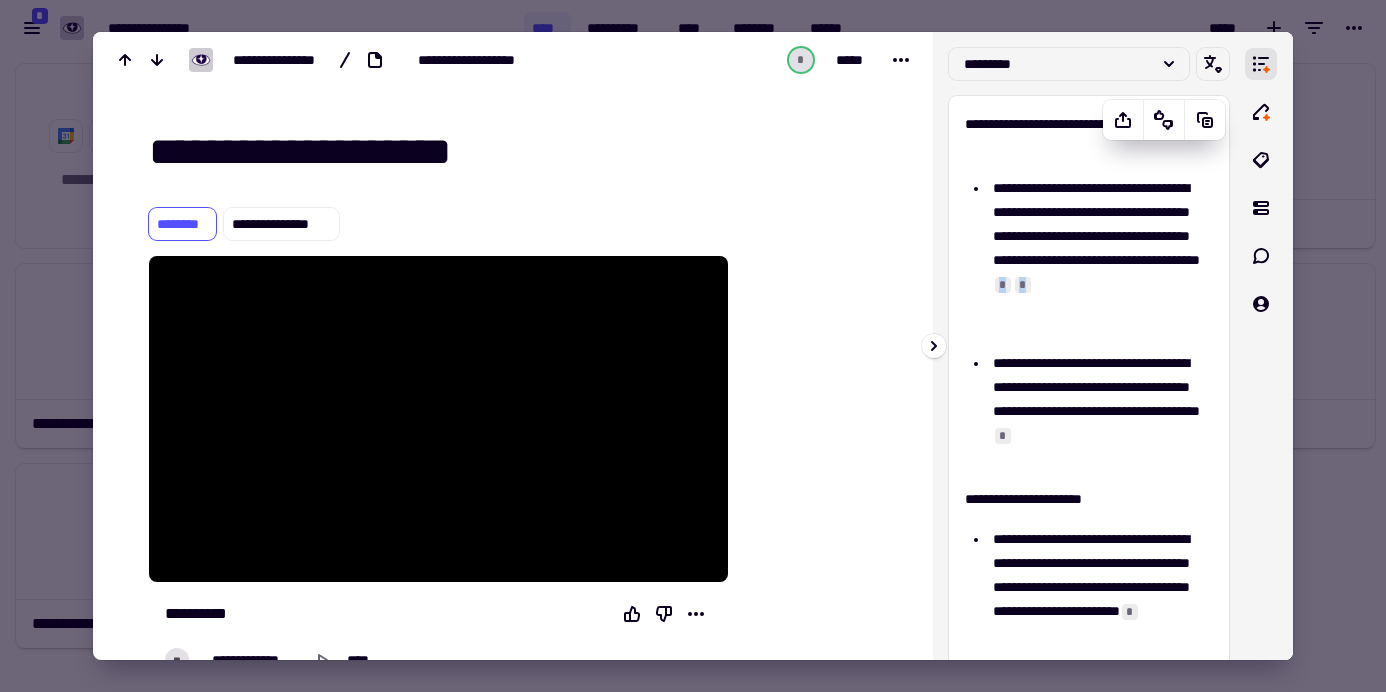 click on "*" at bounding box center (1003, 285) 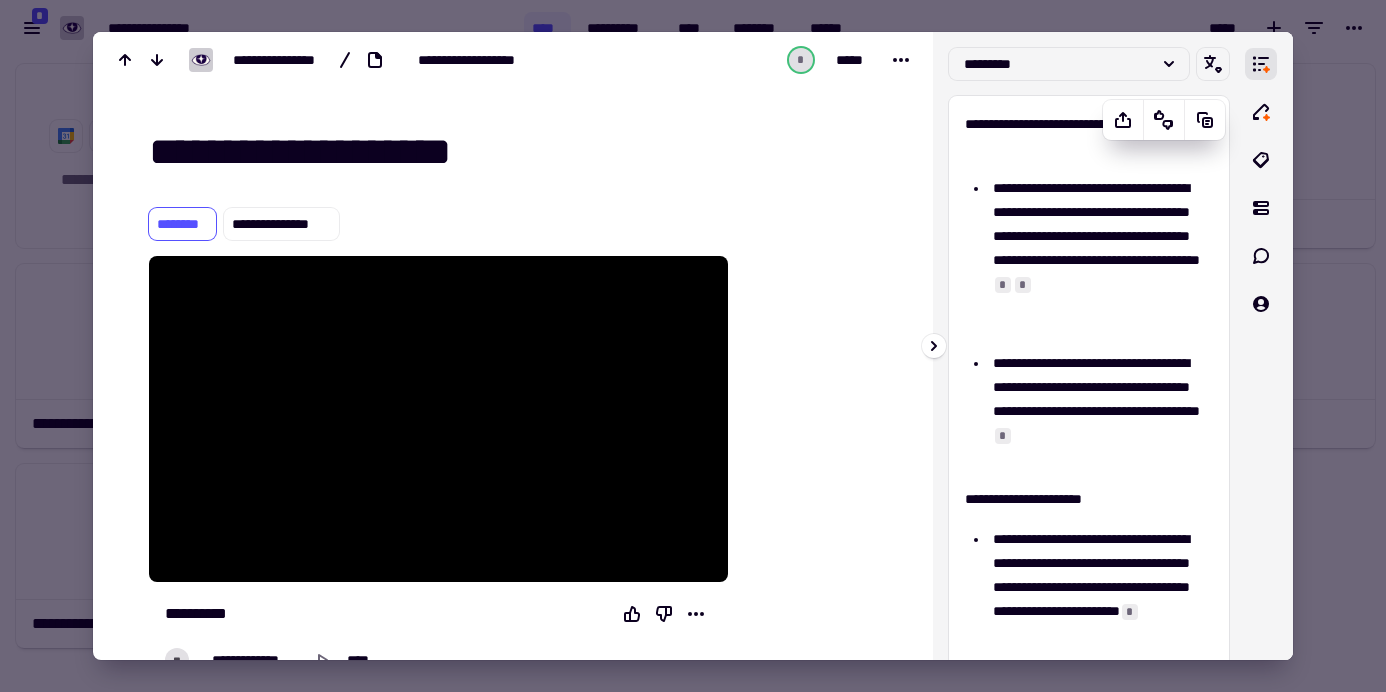 click on "**********" at bounding box center (1089, 661) 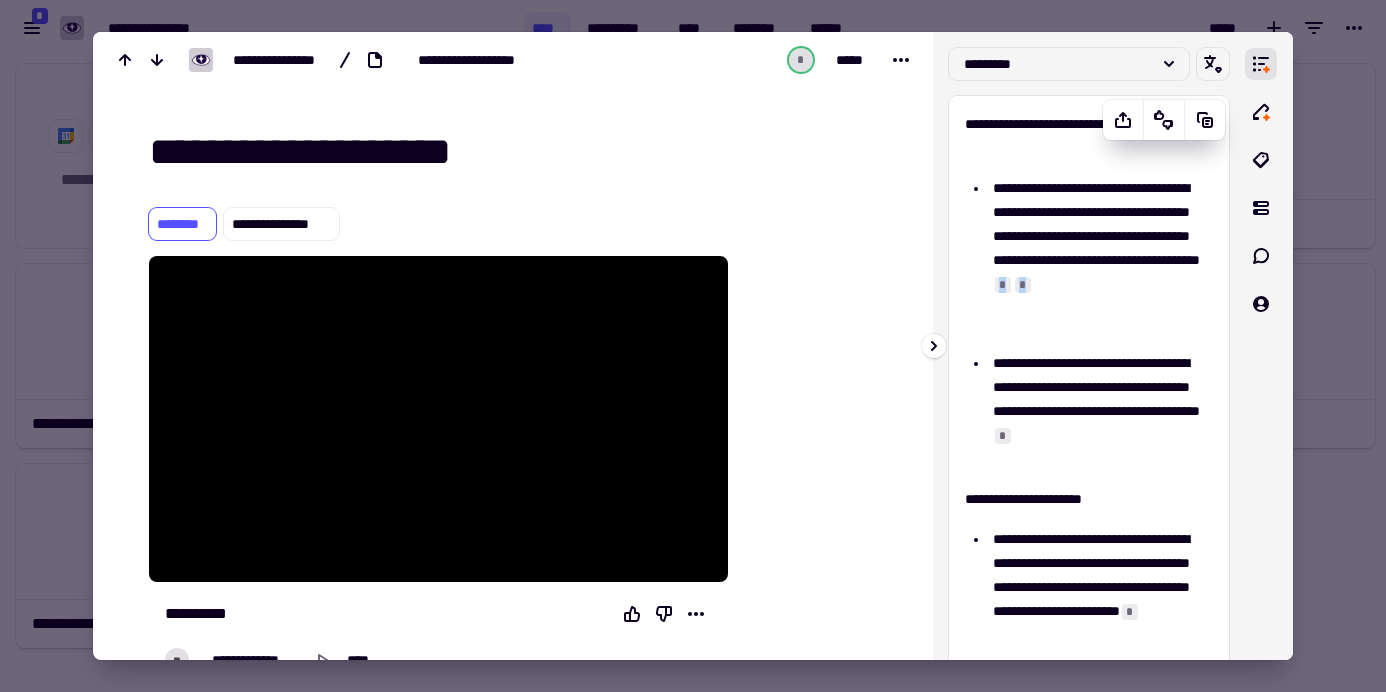click on "*" at bounding box center (1023, 285) 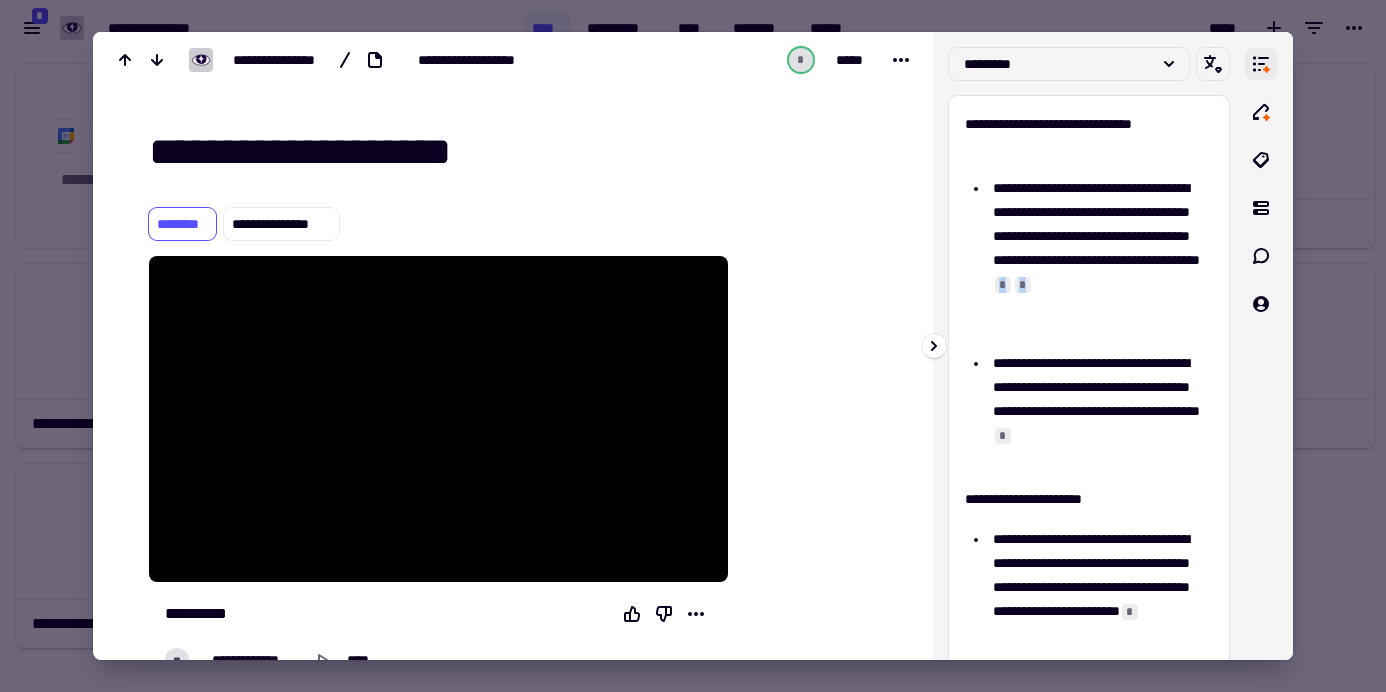 click 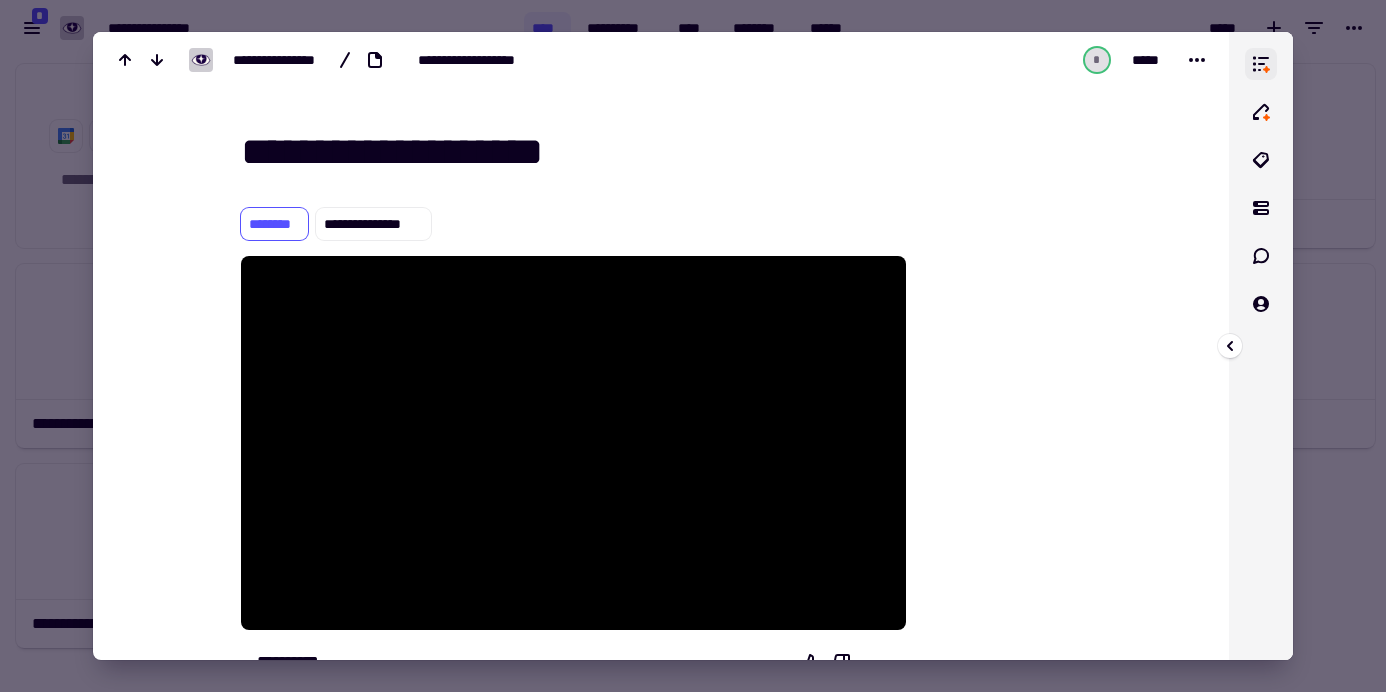 click 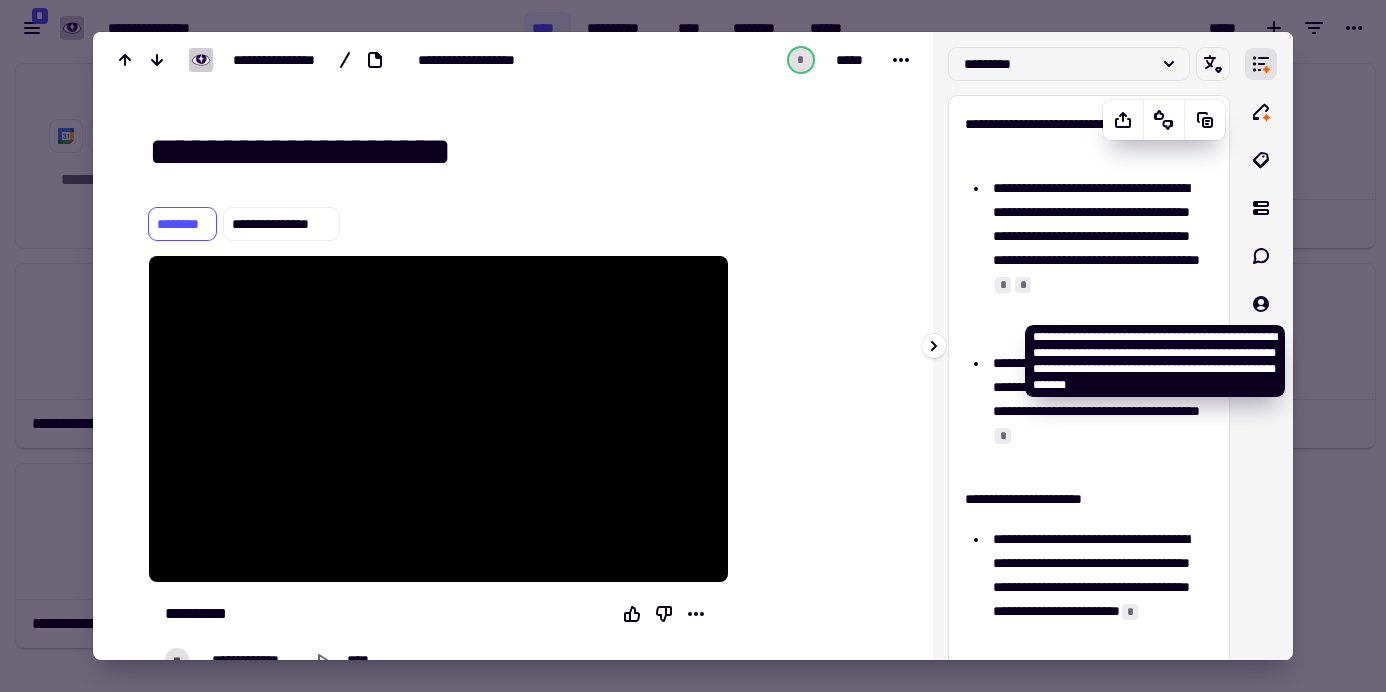click on "*" at bounding box center (1003, 285) 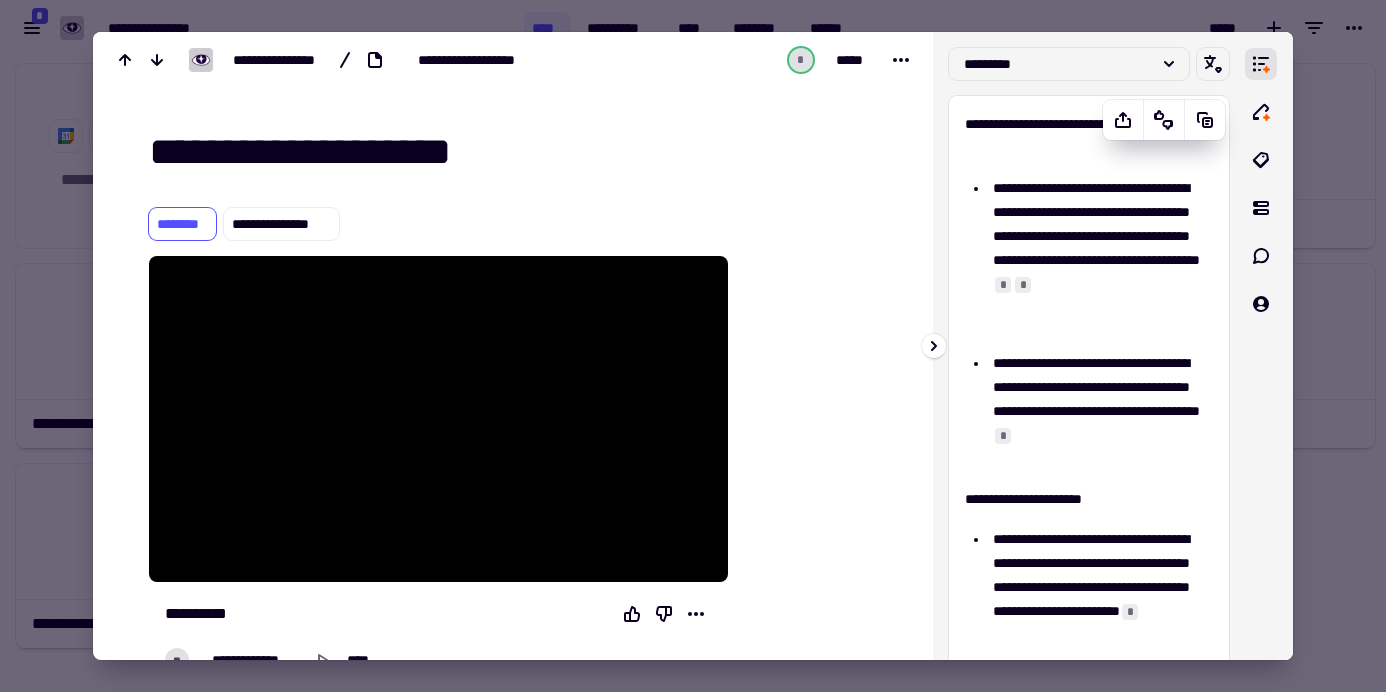 click on "*" at bounding box center (1003, 285) 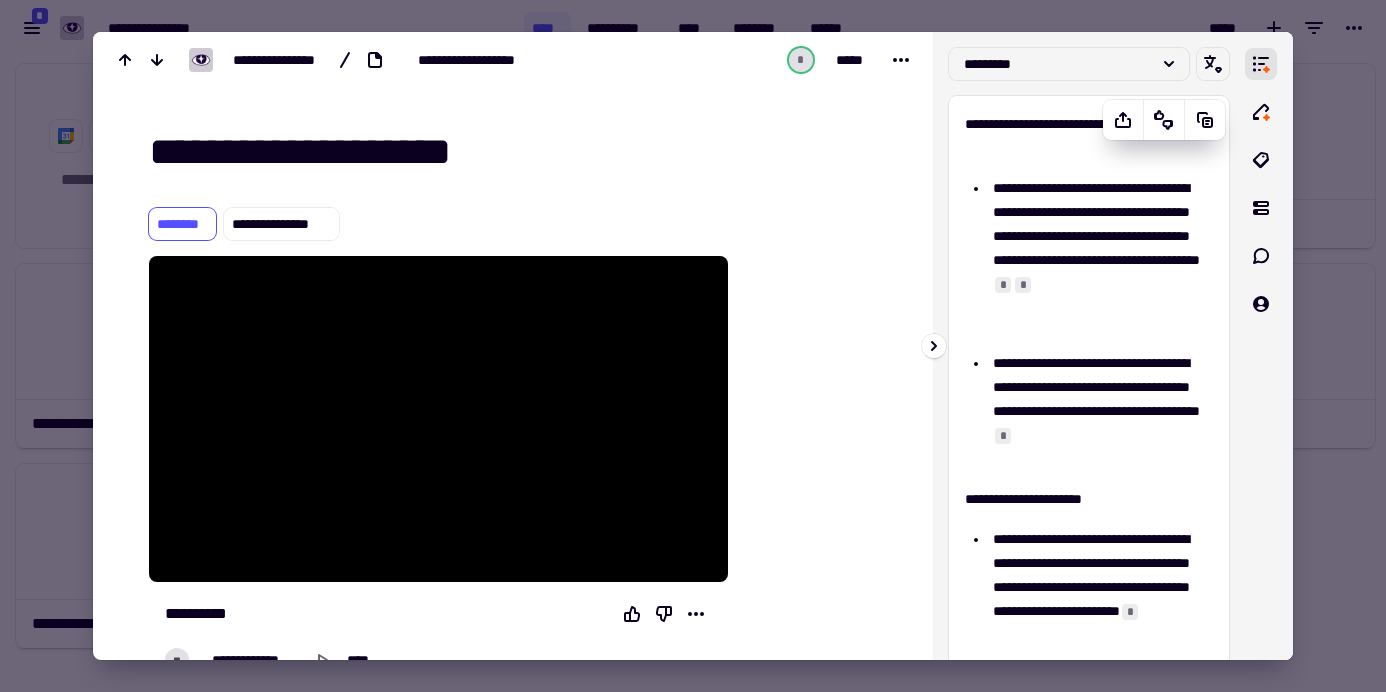 click on "*" at bounding box center [1003, 285] 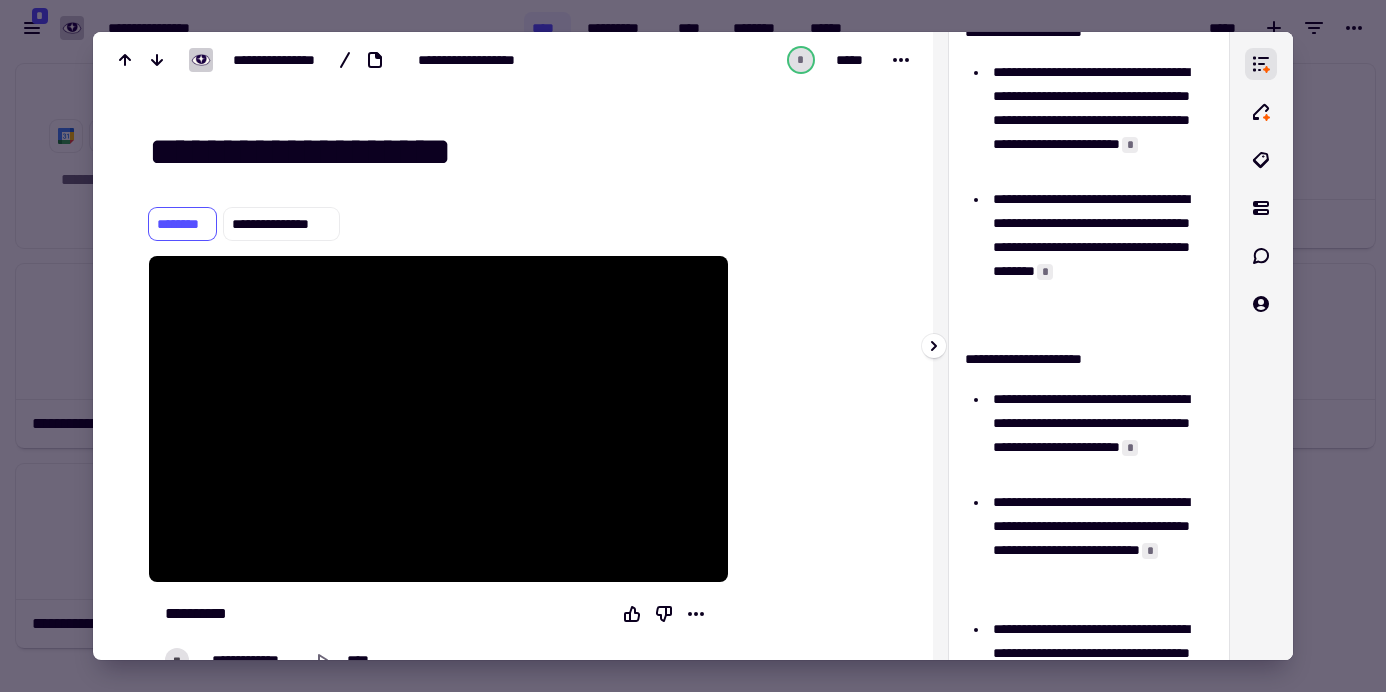 scroll, scrollTop: 477, scrollLeft: 0, axis: vertical 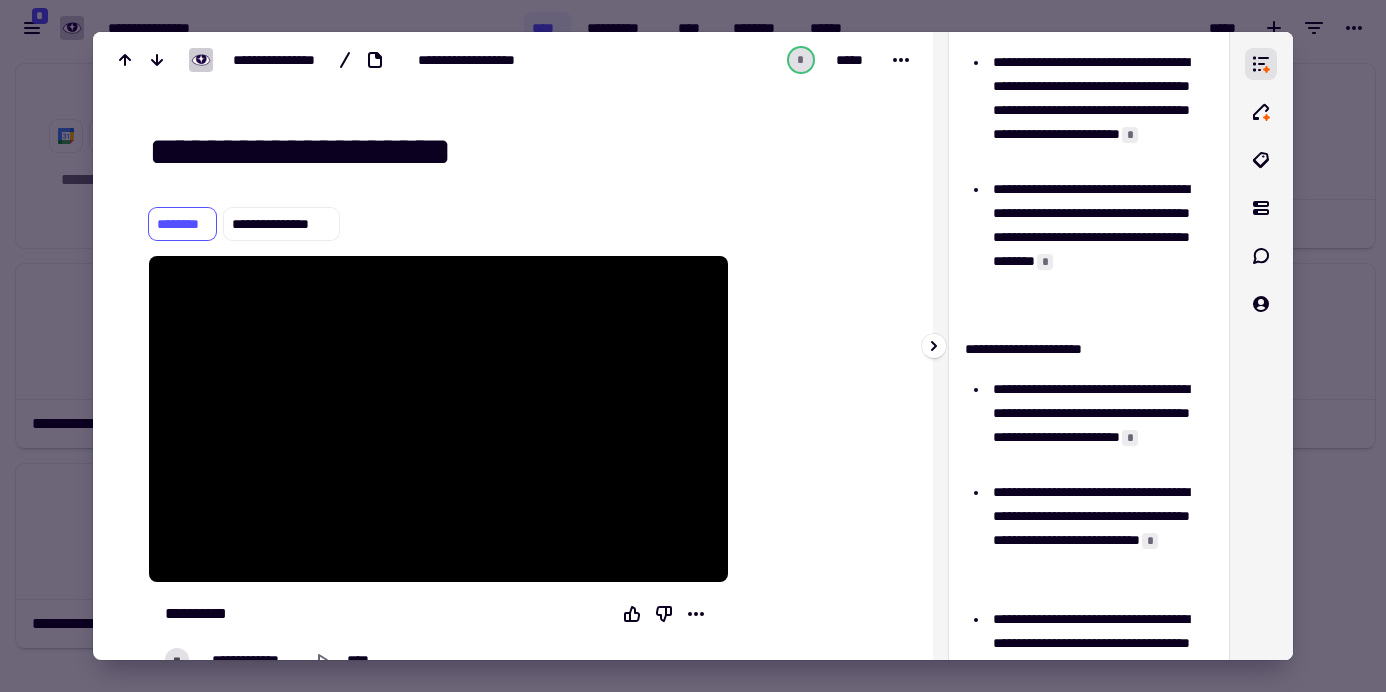 click on "*" at bounding box center [1130, 438] 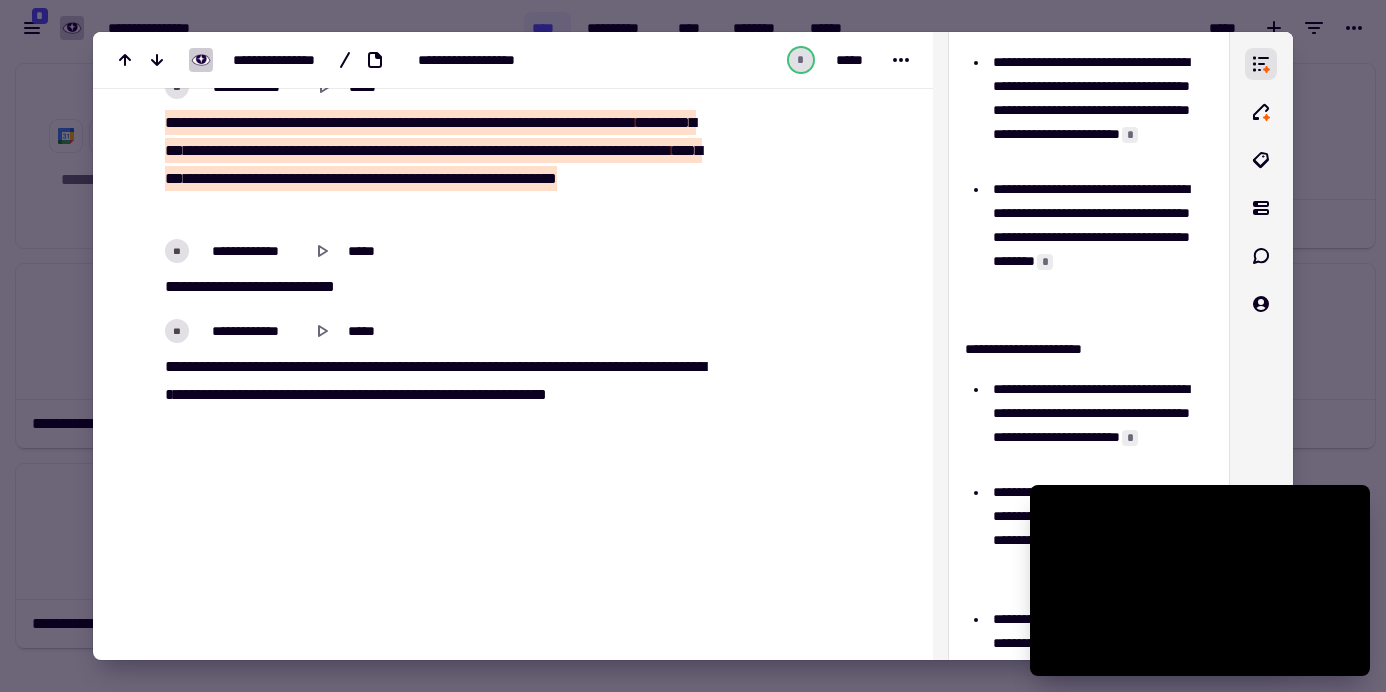 scroll, scrollTop: 8613, scrollLeft: 0, axis: vertical 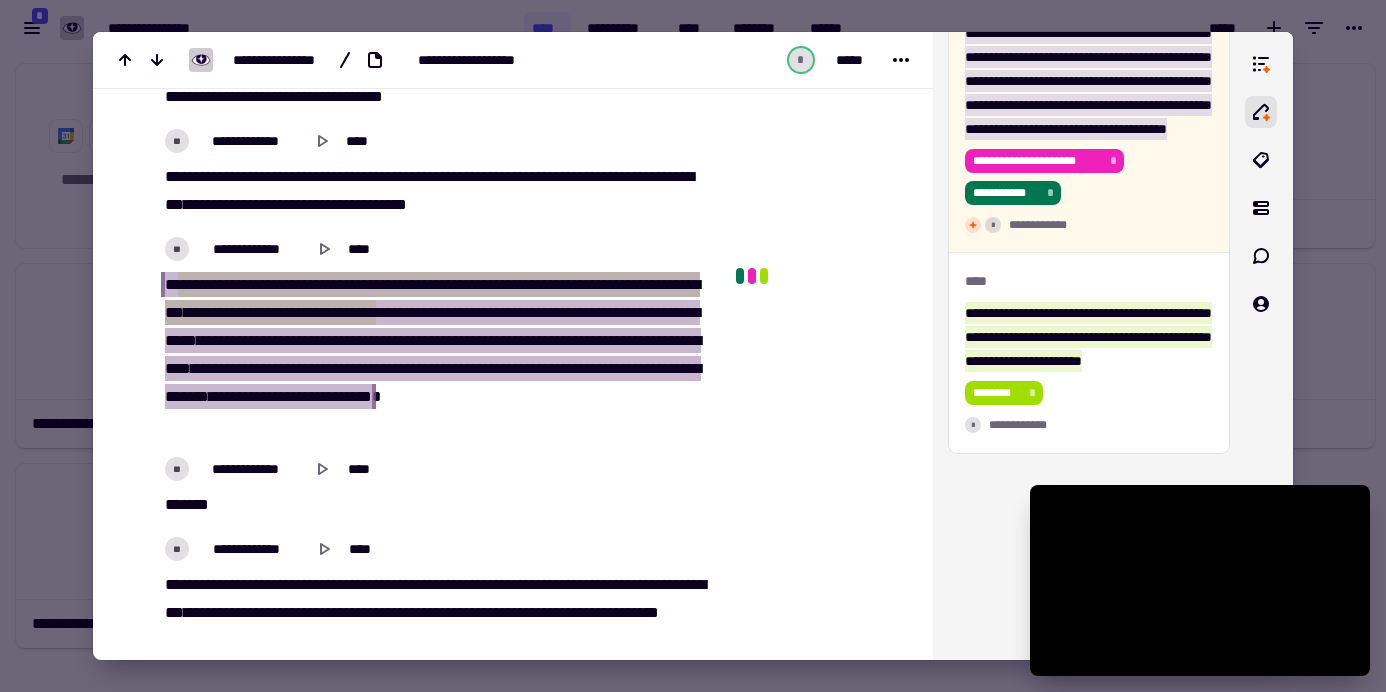 drag, startPoint x: 168, startPoint y: 275, endPoint x: 484, endPoint y: 428, distance: 351.09116 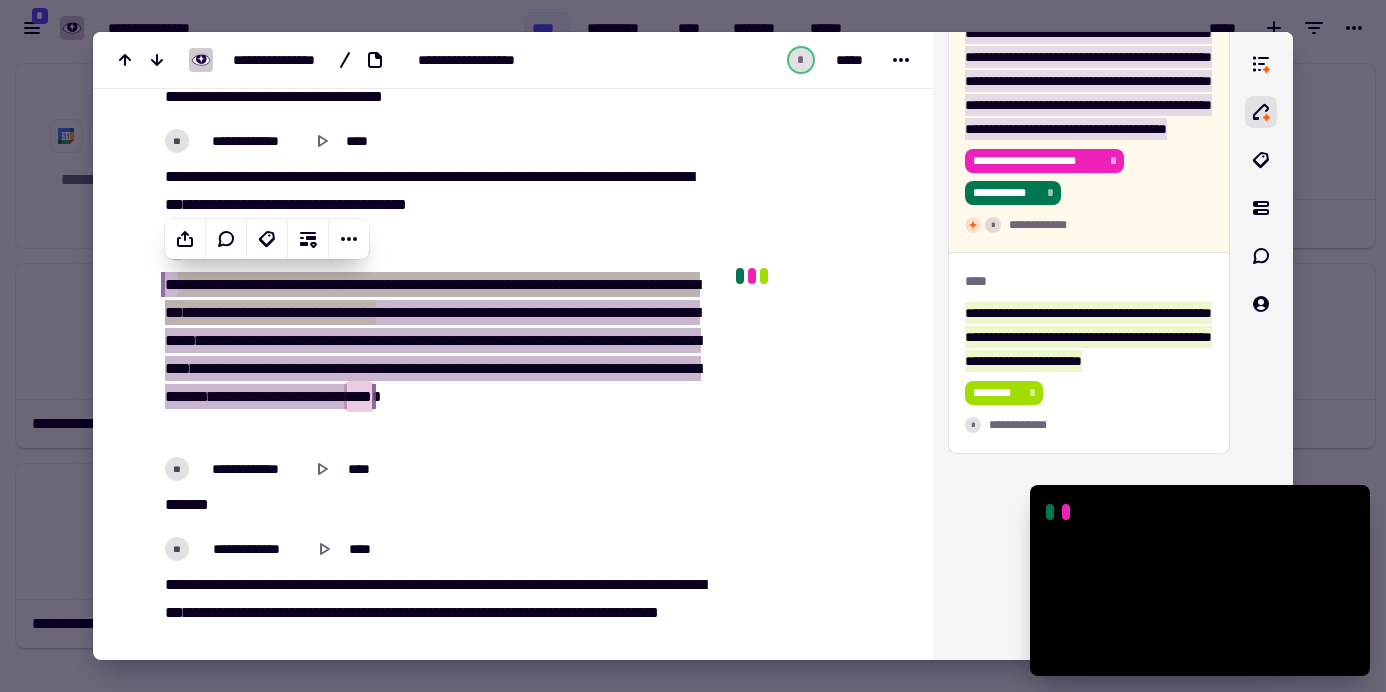 click on "**********" at bounding box center [432, 355] 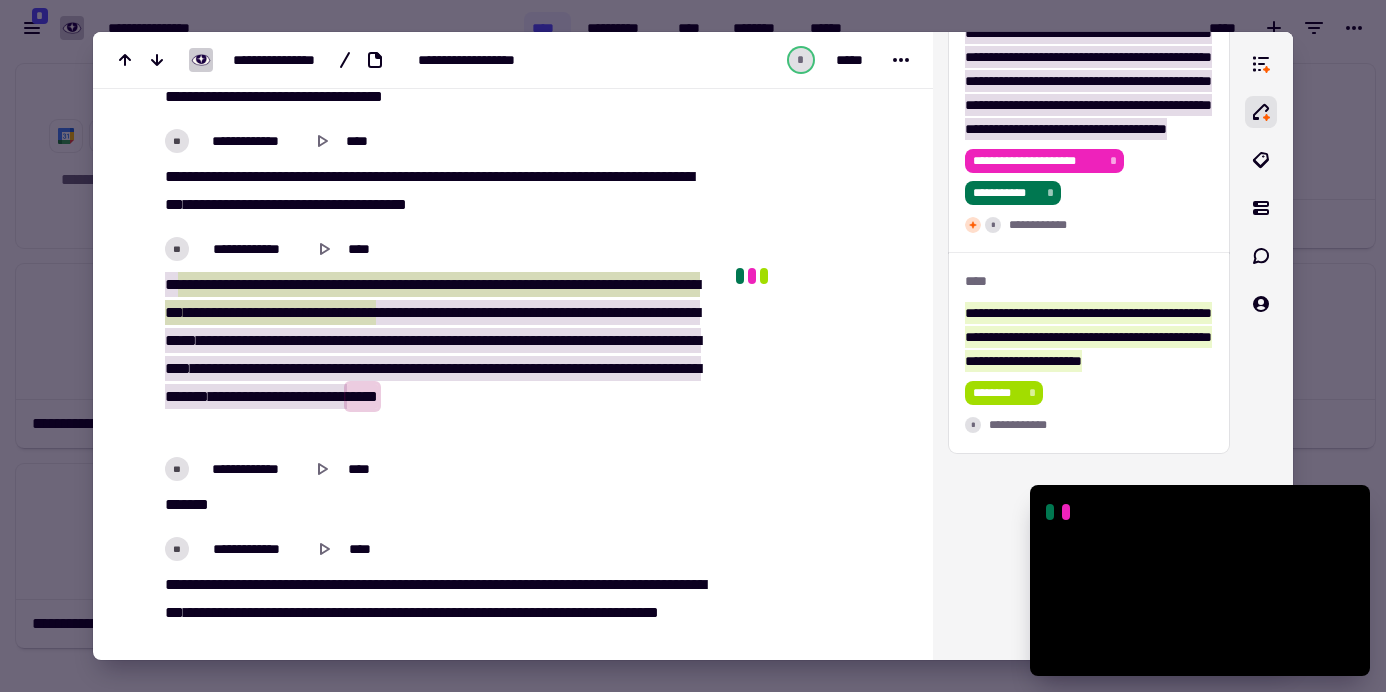 click on "**********" at bounding box center [432, 355] 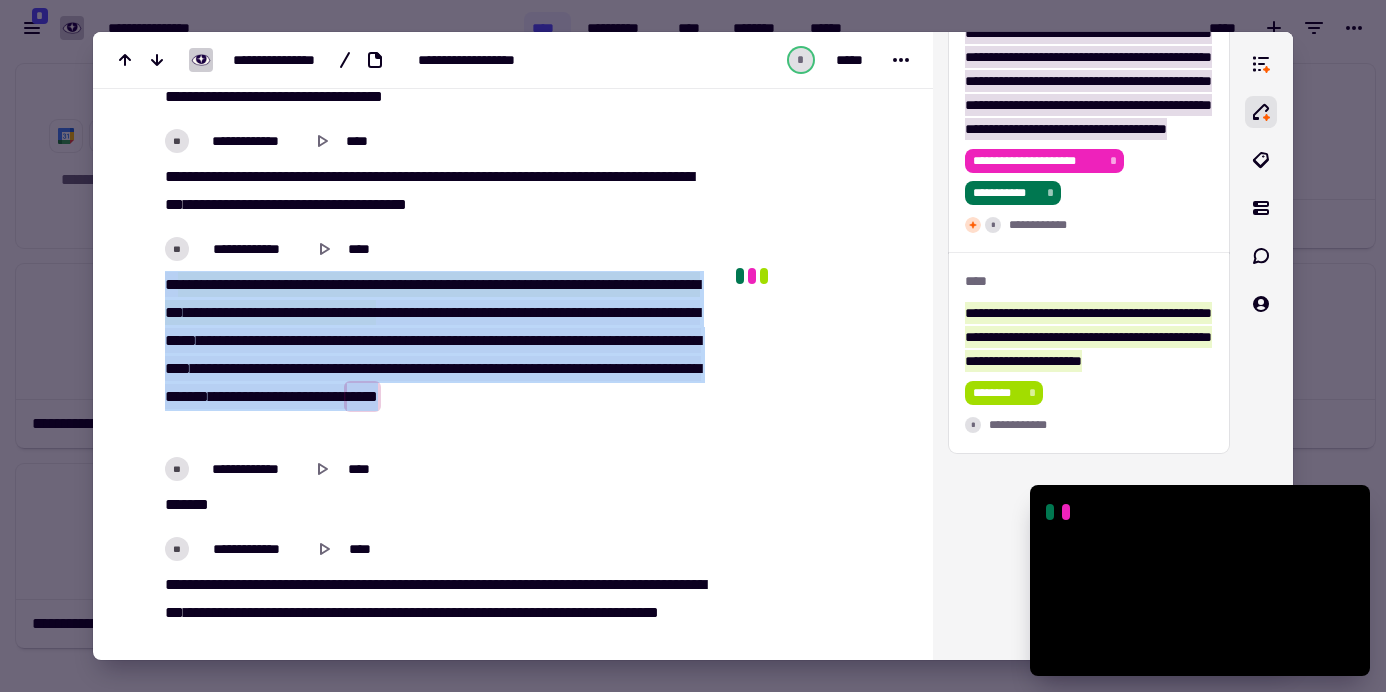 drag, startPoint x: 495, startPoint y: 426, endPoint x: 150, endPoint y: 261, distance: 382.42645 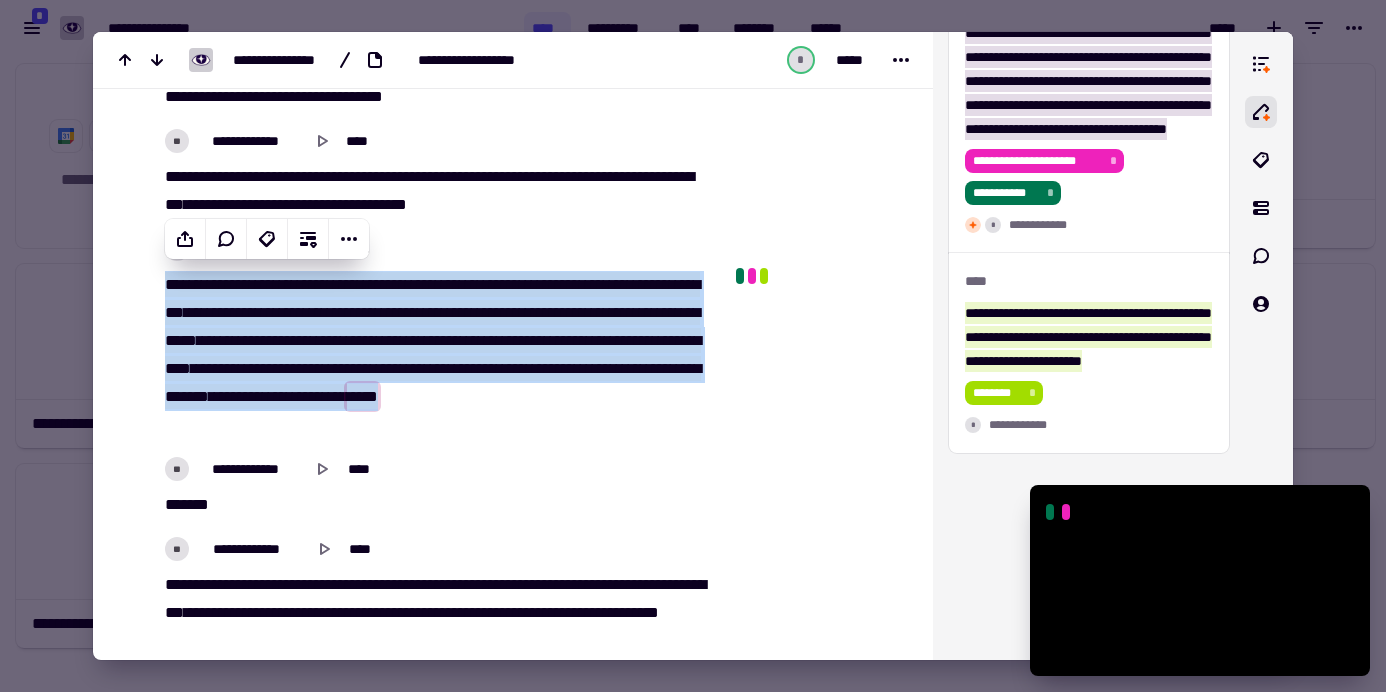 copy on "**********" 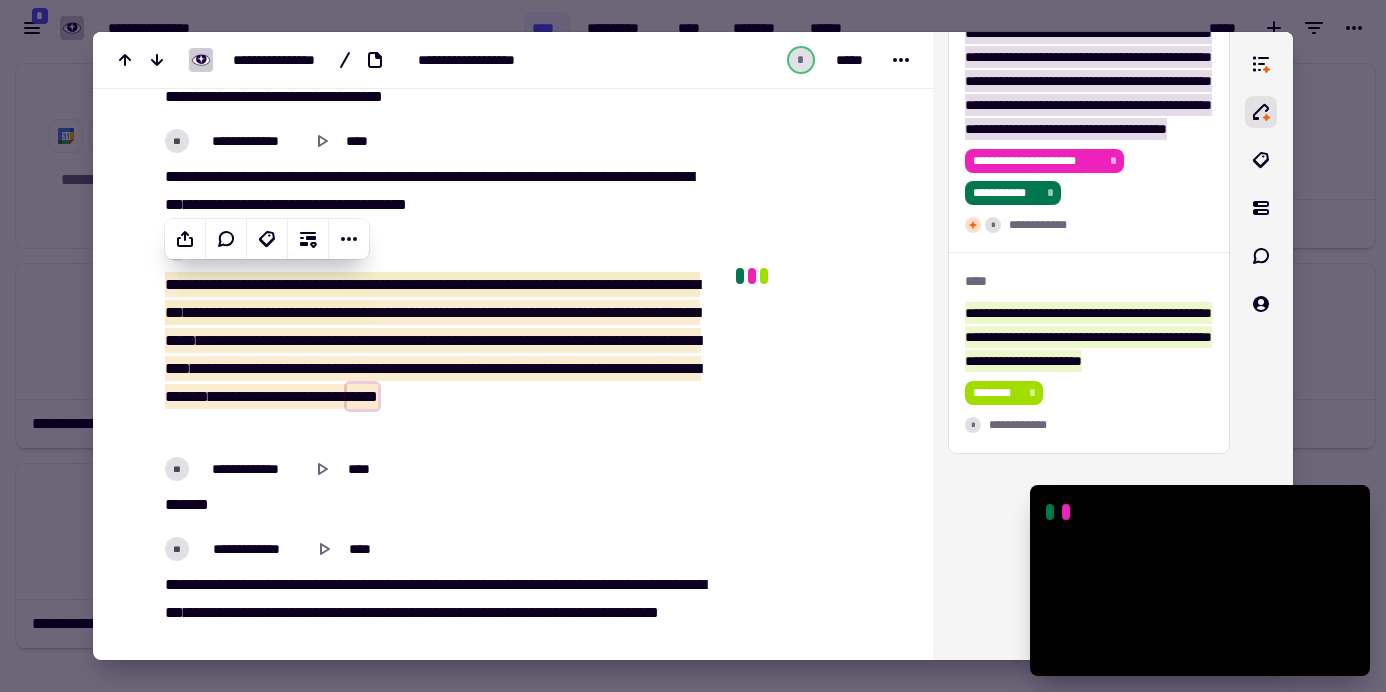 click at bounding box center [693, 346] 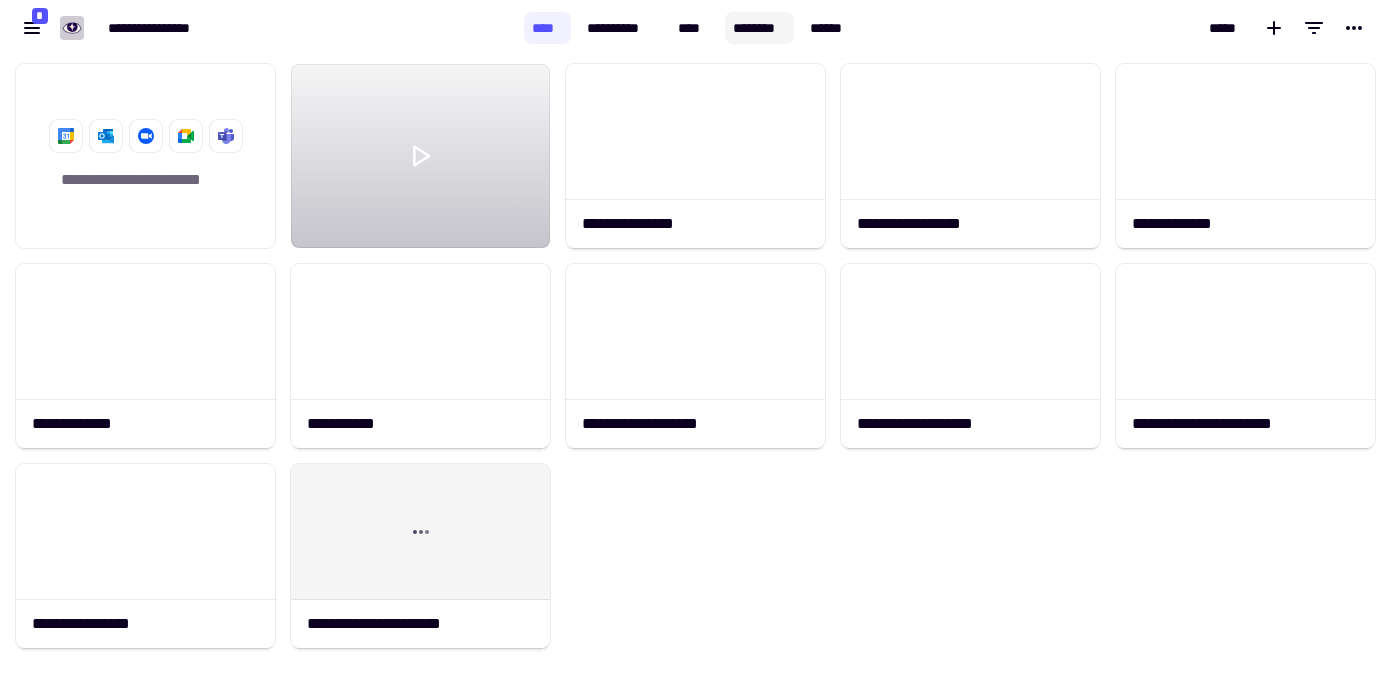 click on "********" 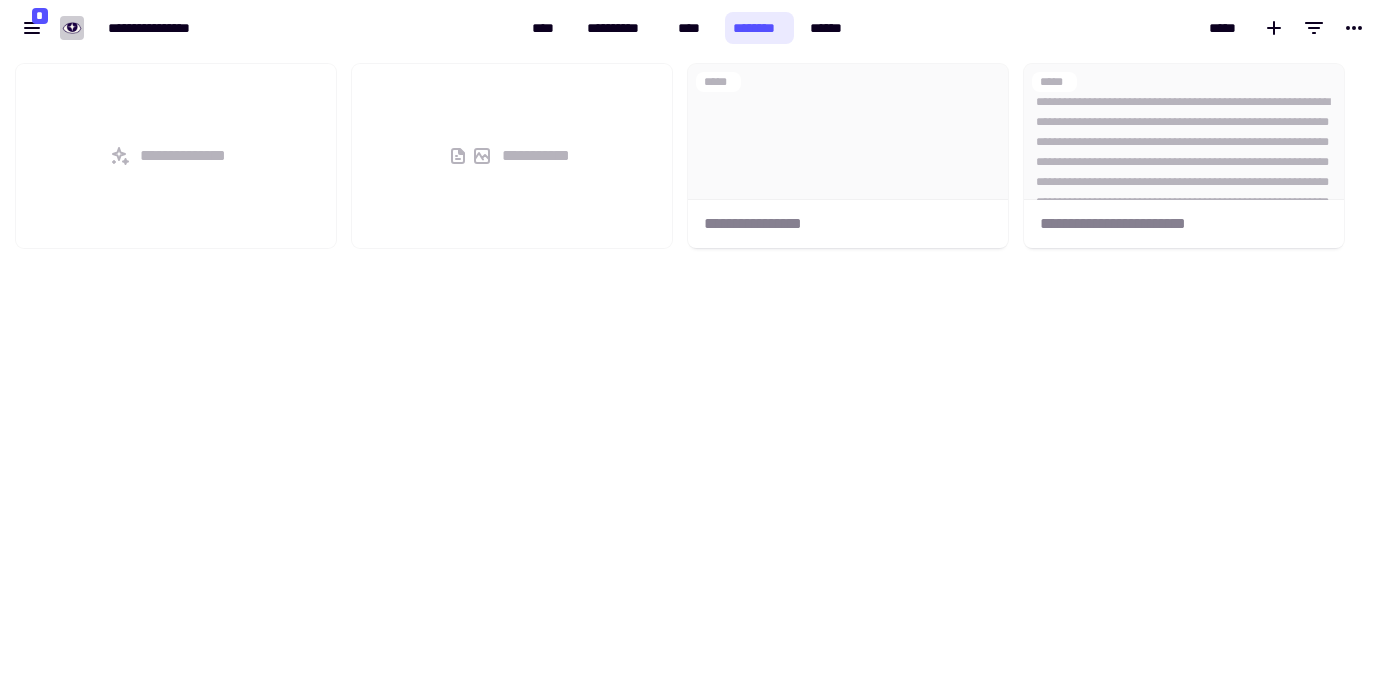 scroll, scrollTop: 16, scrollLeft: 16, axis: both 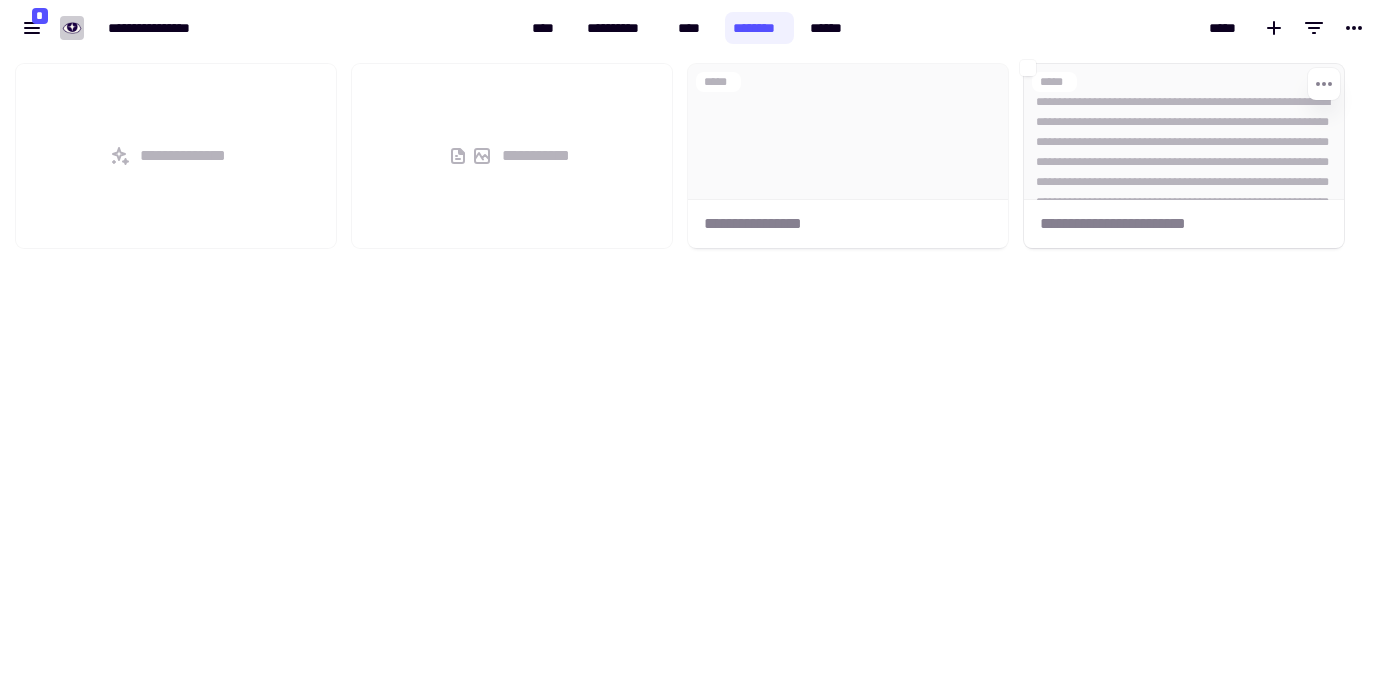 click on "**********" 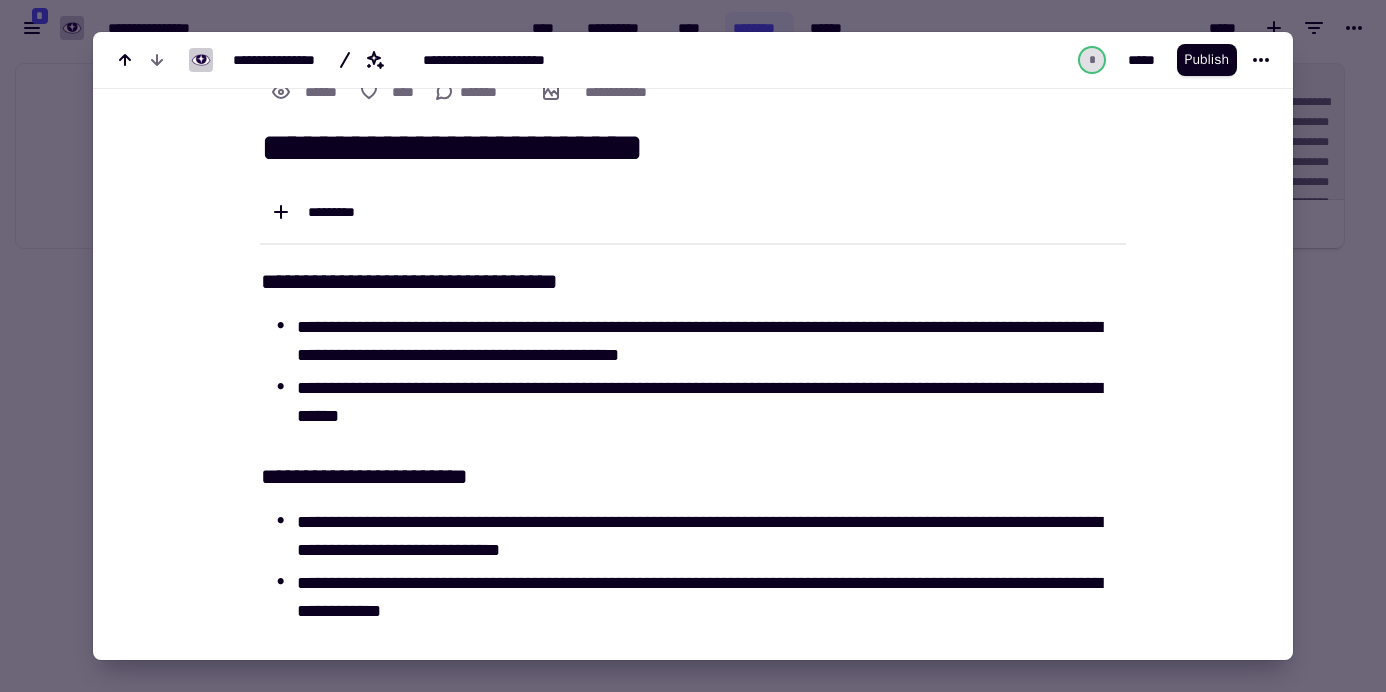 scroll, scrollTop: 63, scrollLeft: 0, axis: vertical 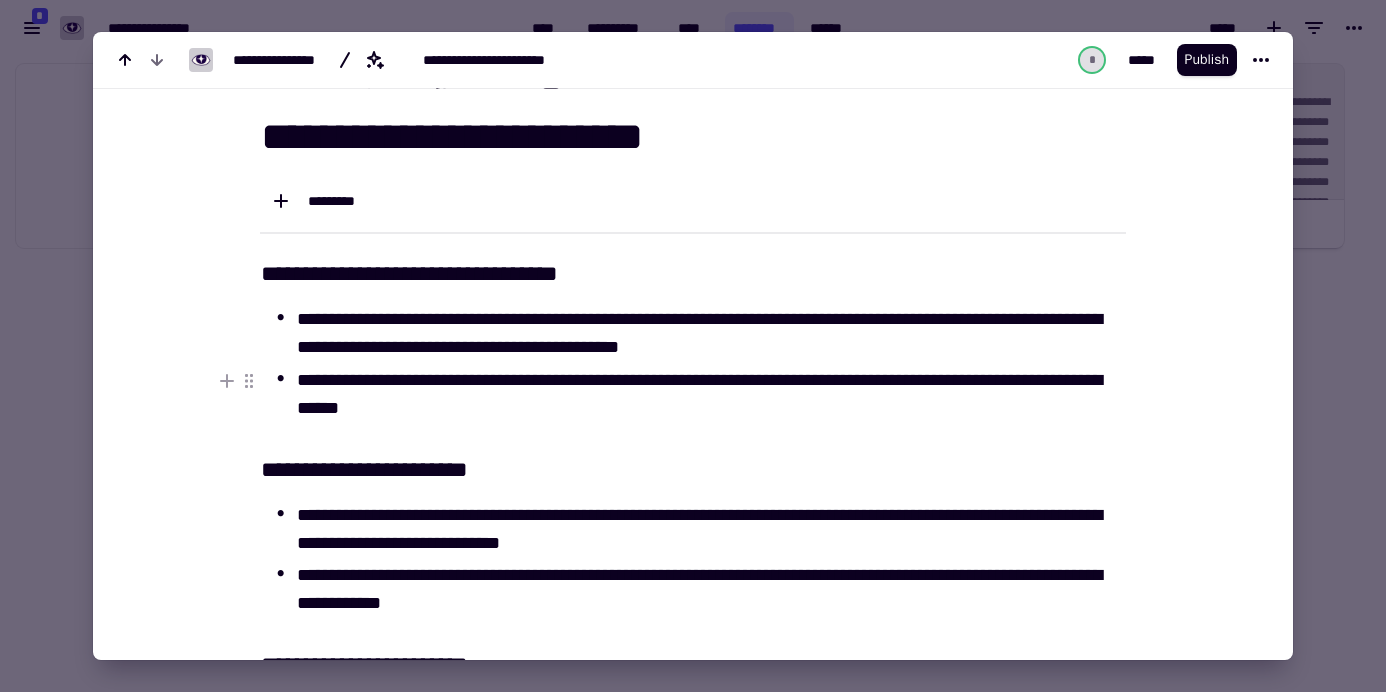 click on "**********" at bounding box center (711, 394) 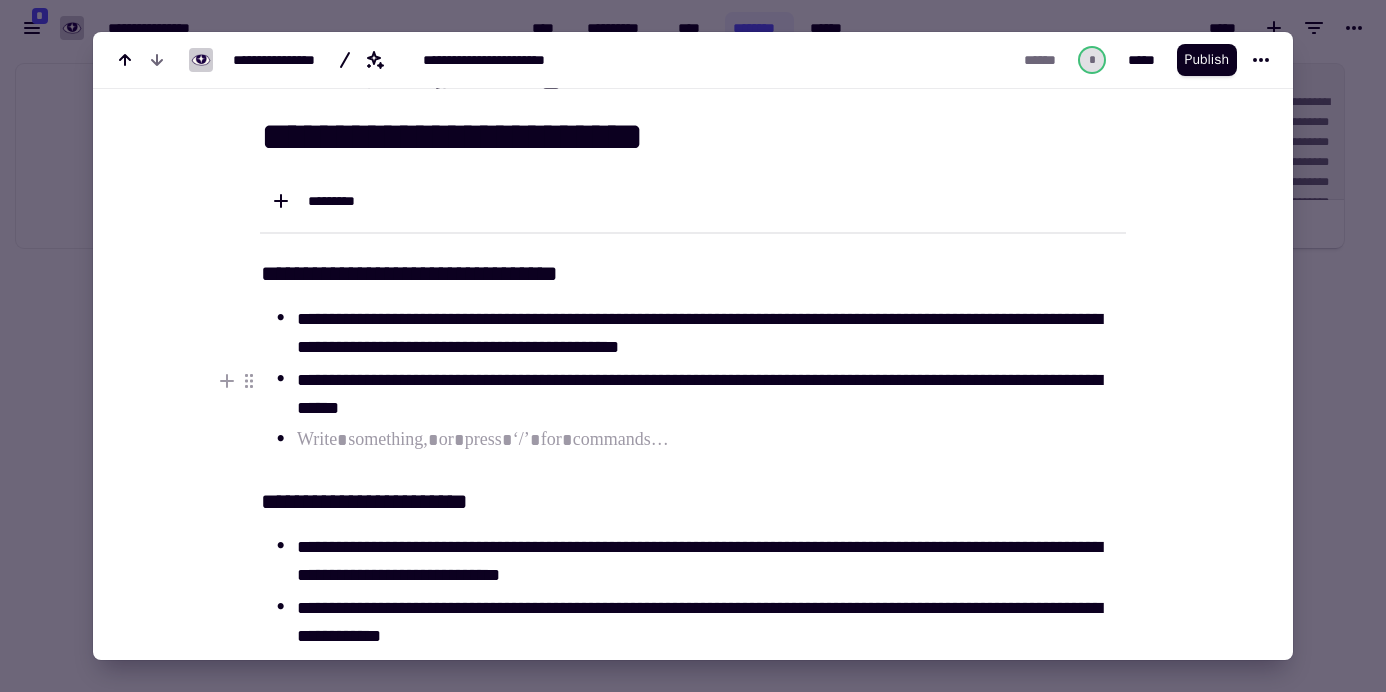 type 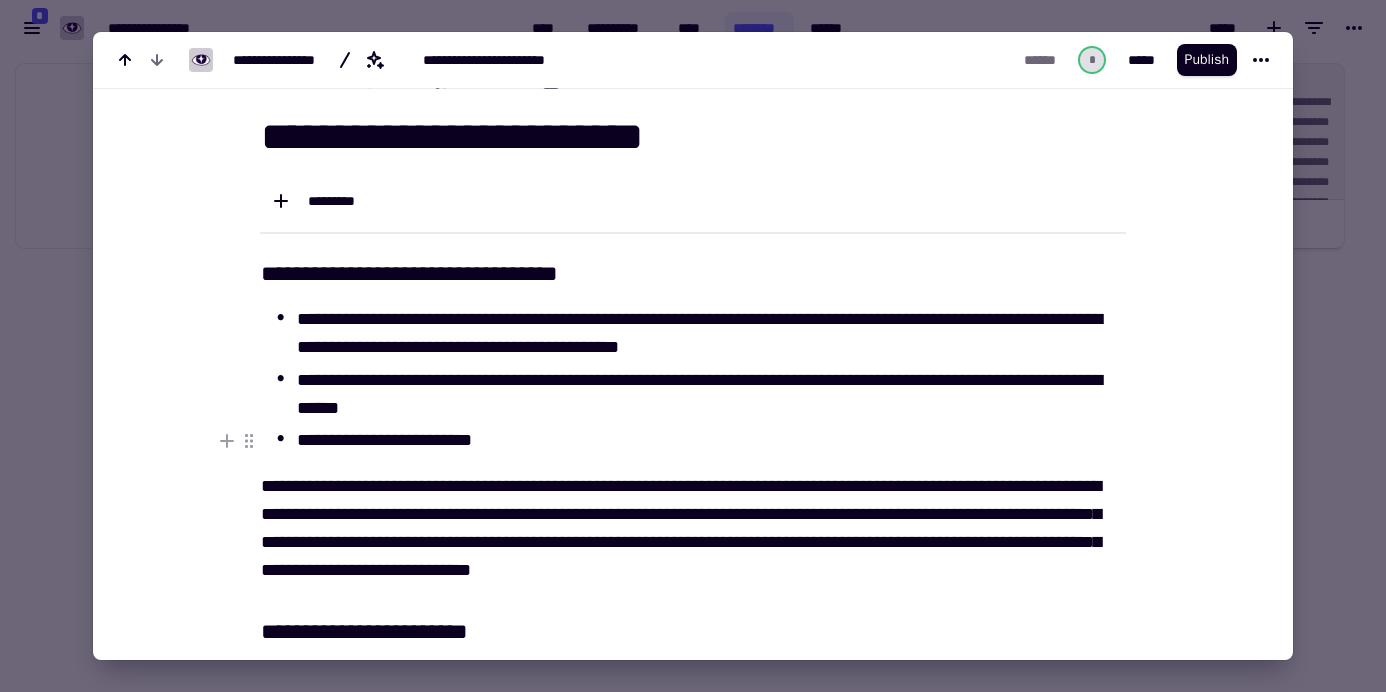click on "**********" at bounding box center [711, 440] 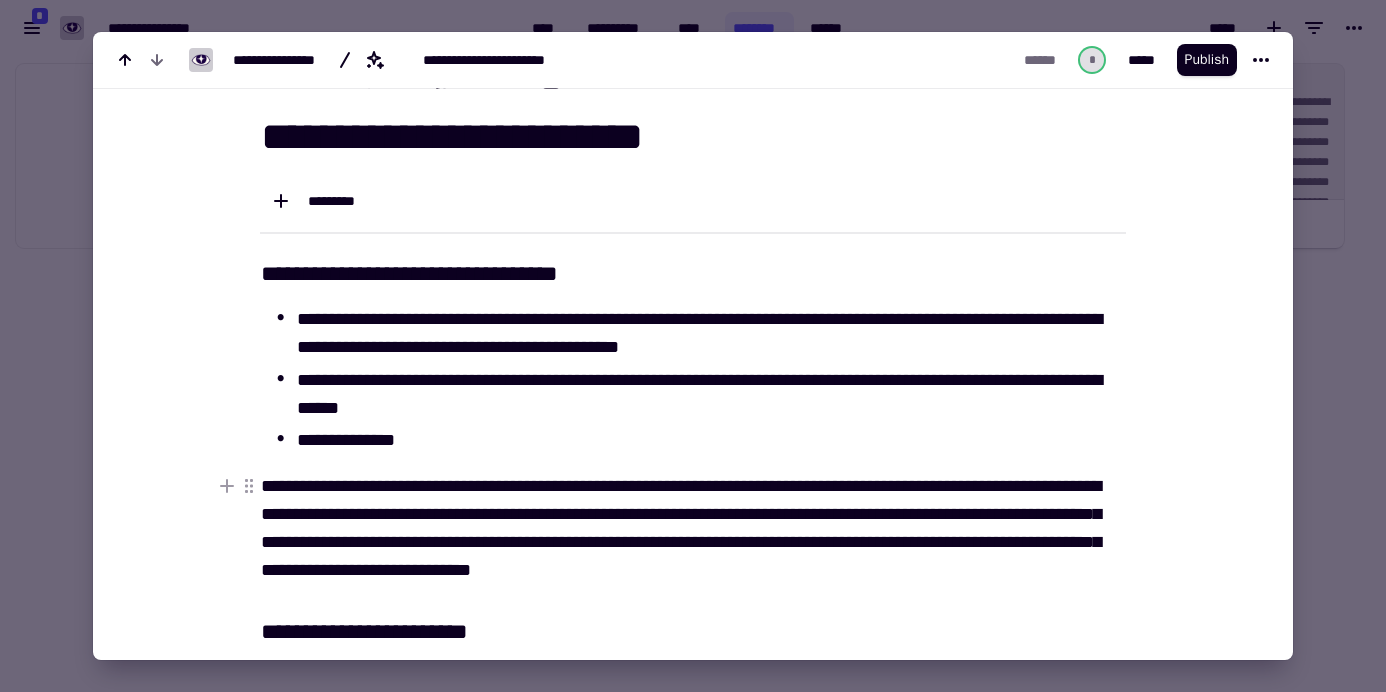 click on "**********" at bounding box center [693, 528] 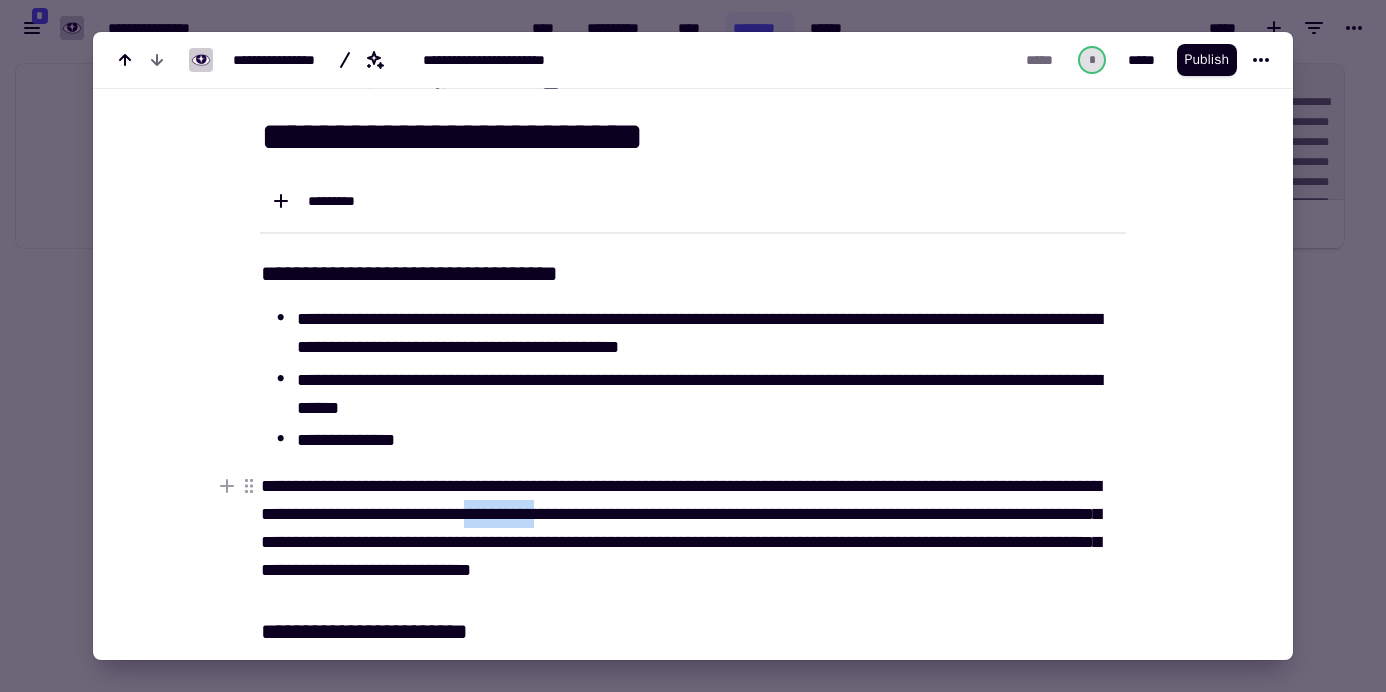 drag, startPoint x: 604, startPoint y: 514, endPoint x: 694, endPoint y: 510, distance: 90.088844 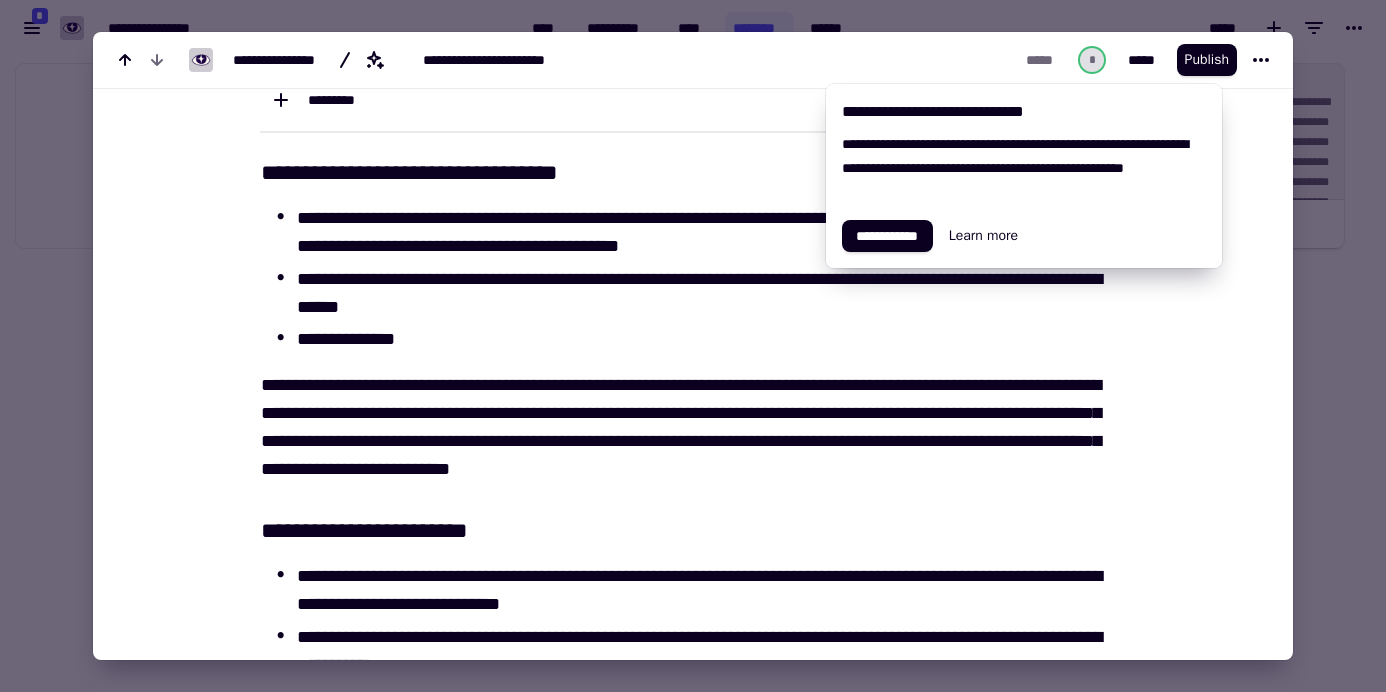 scroll, scrollTop: 172, scrollLeft: 0, axis: vertical 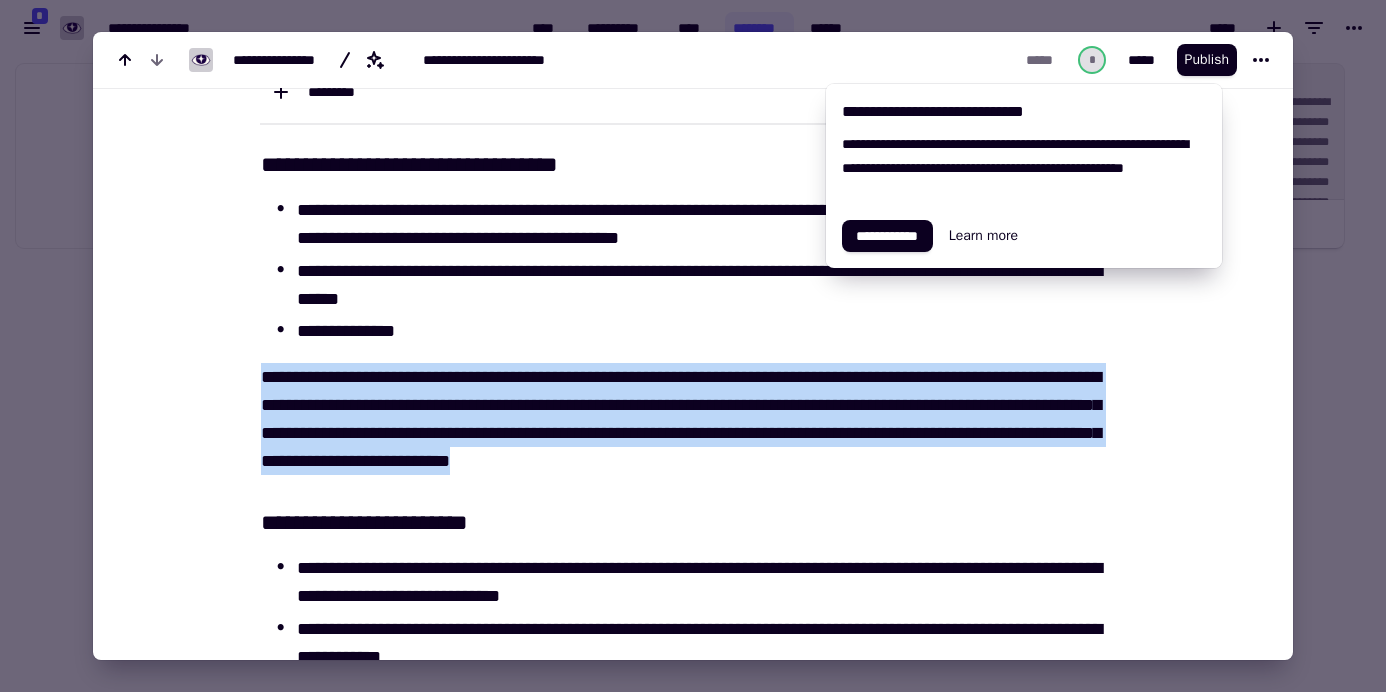 drag, startPoint x: 910, startPoint y: 462, endPoint x: 255, endPoint y: 360, distance: 662.8944 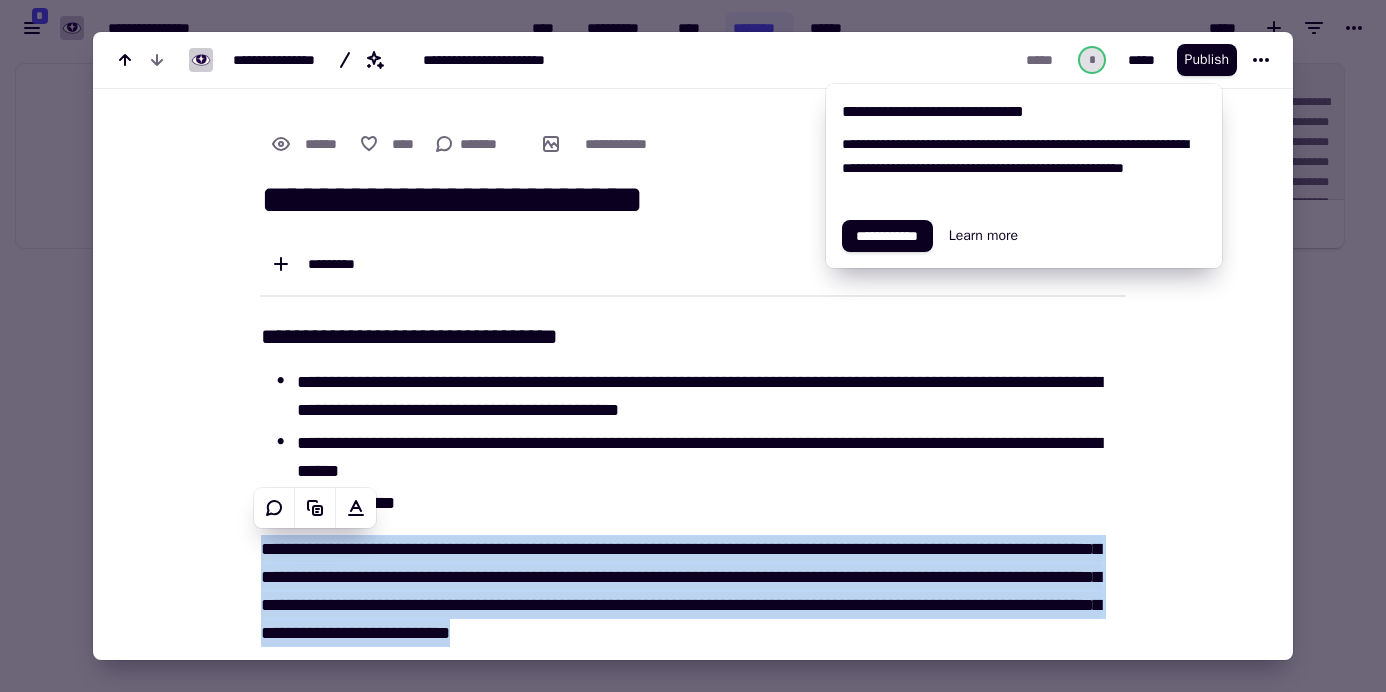 scroll, scrollTop: 2, scrollLeft: 0, axis: vertical 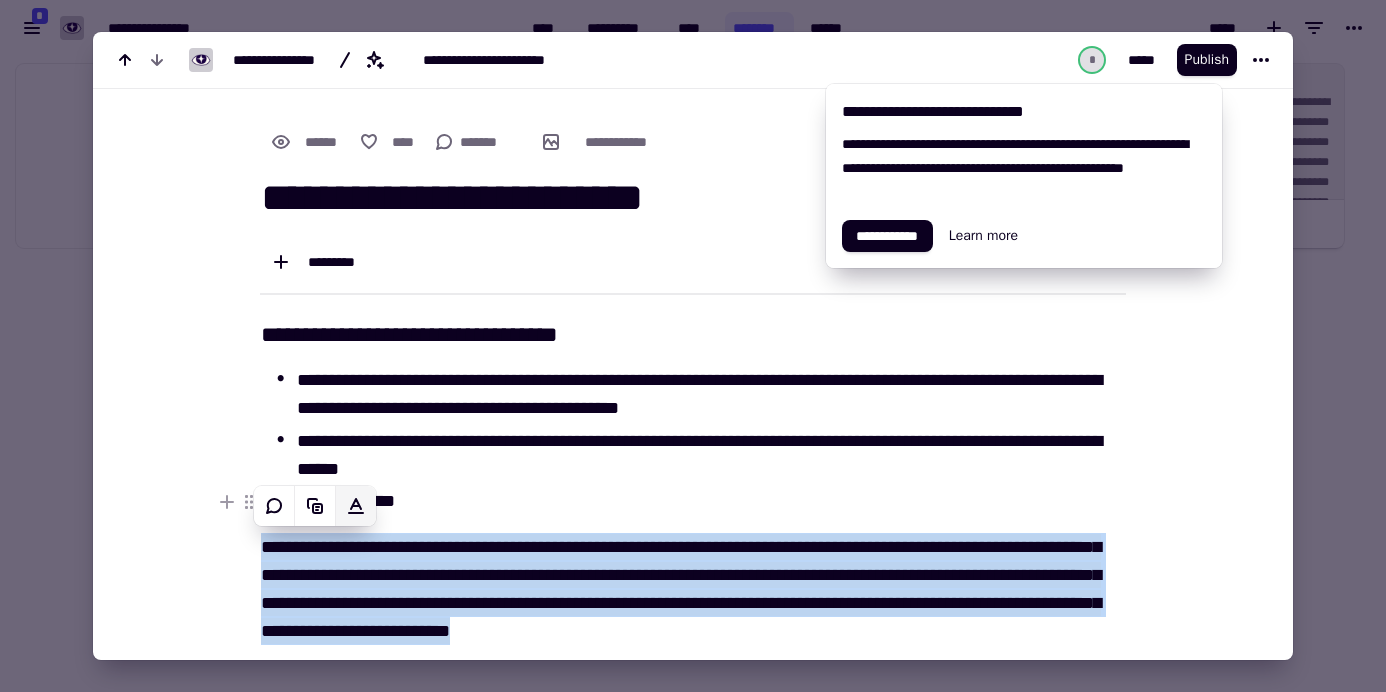 click 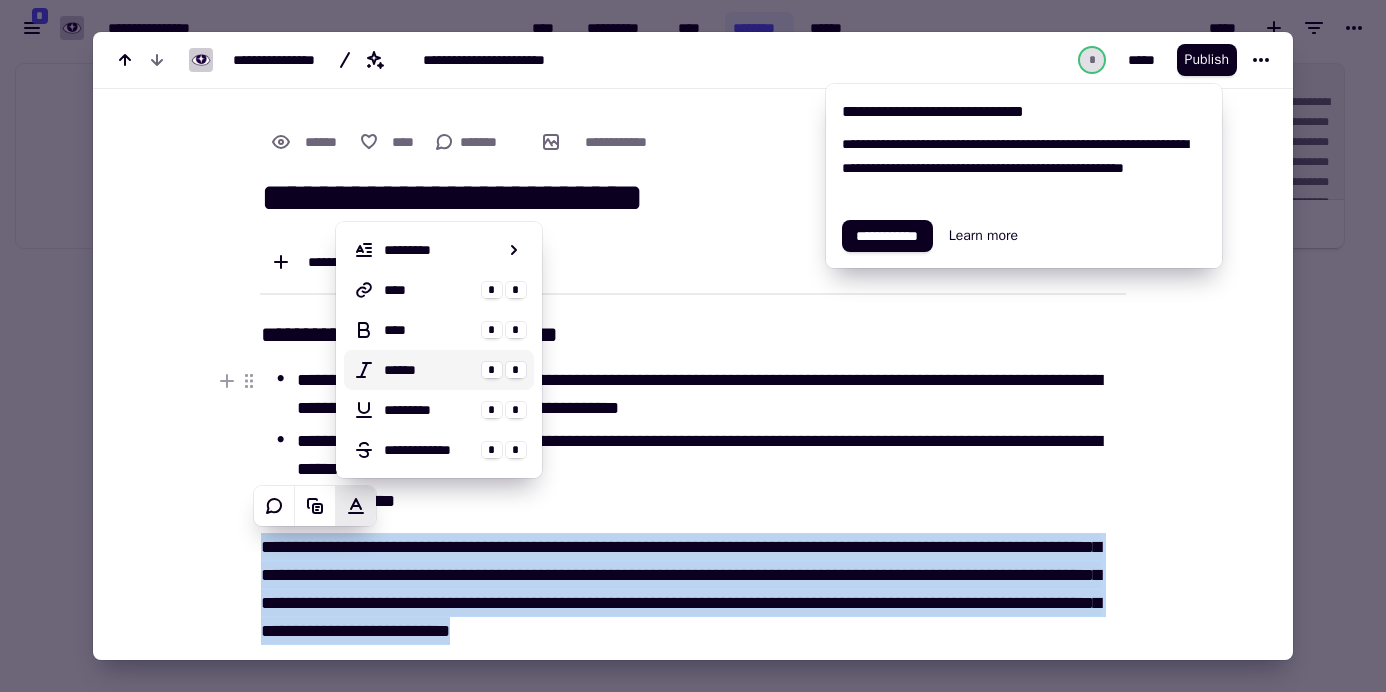 click on "******" at bounding box center (429, 370) 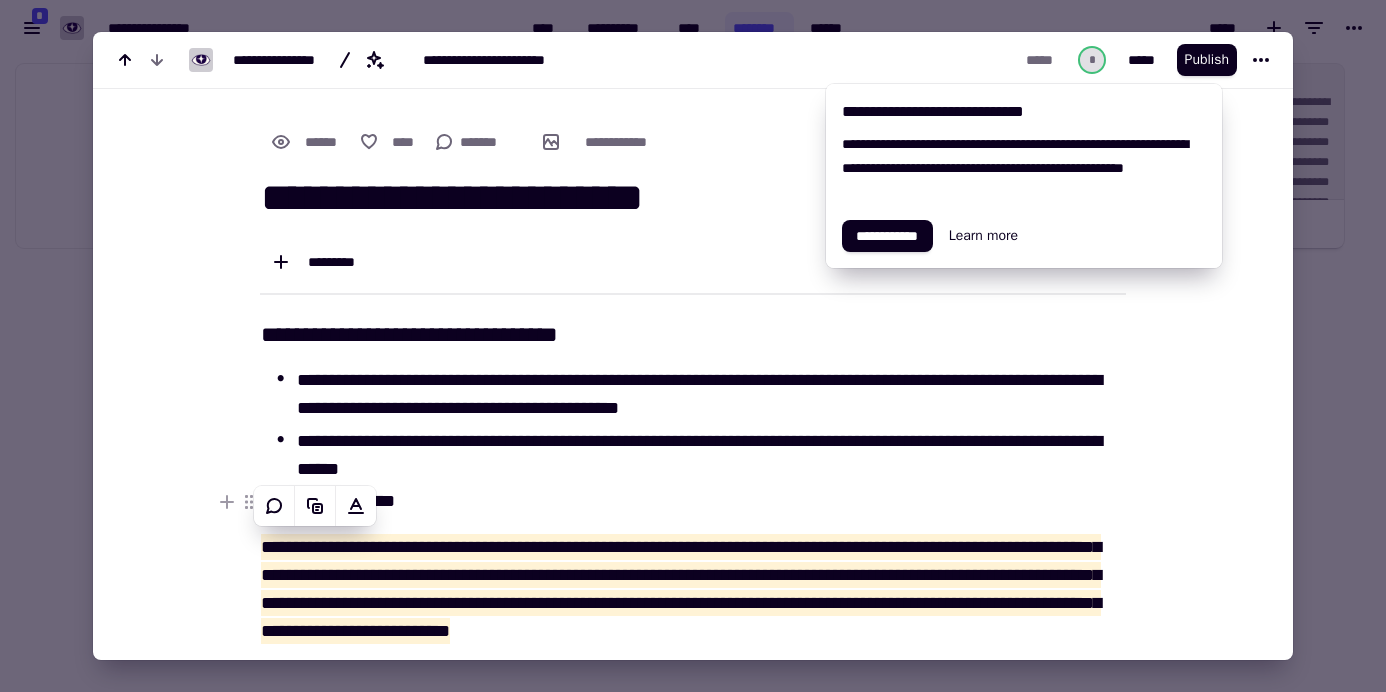 click on "**********" at bounding box center (711, 501) 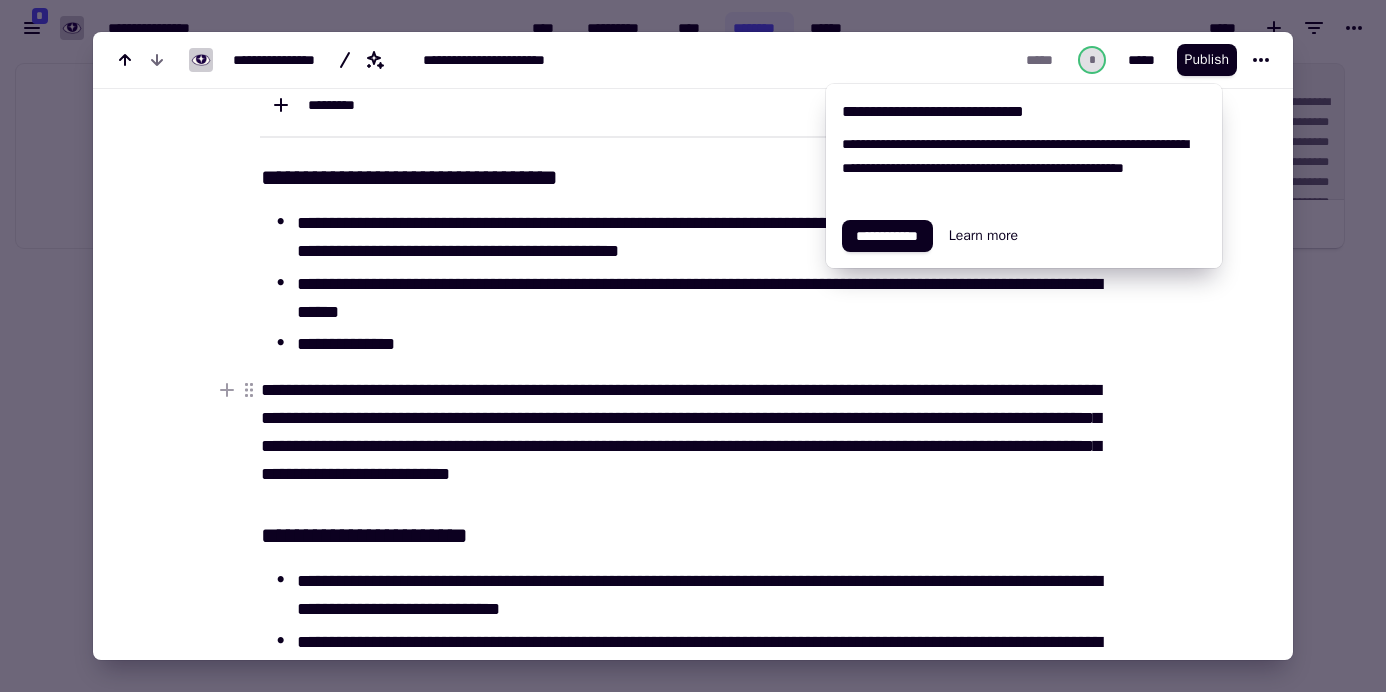 scroll, scrollTop: 2, scrollLeft: 0, axis: vertical 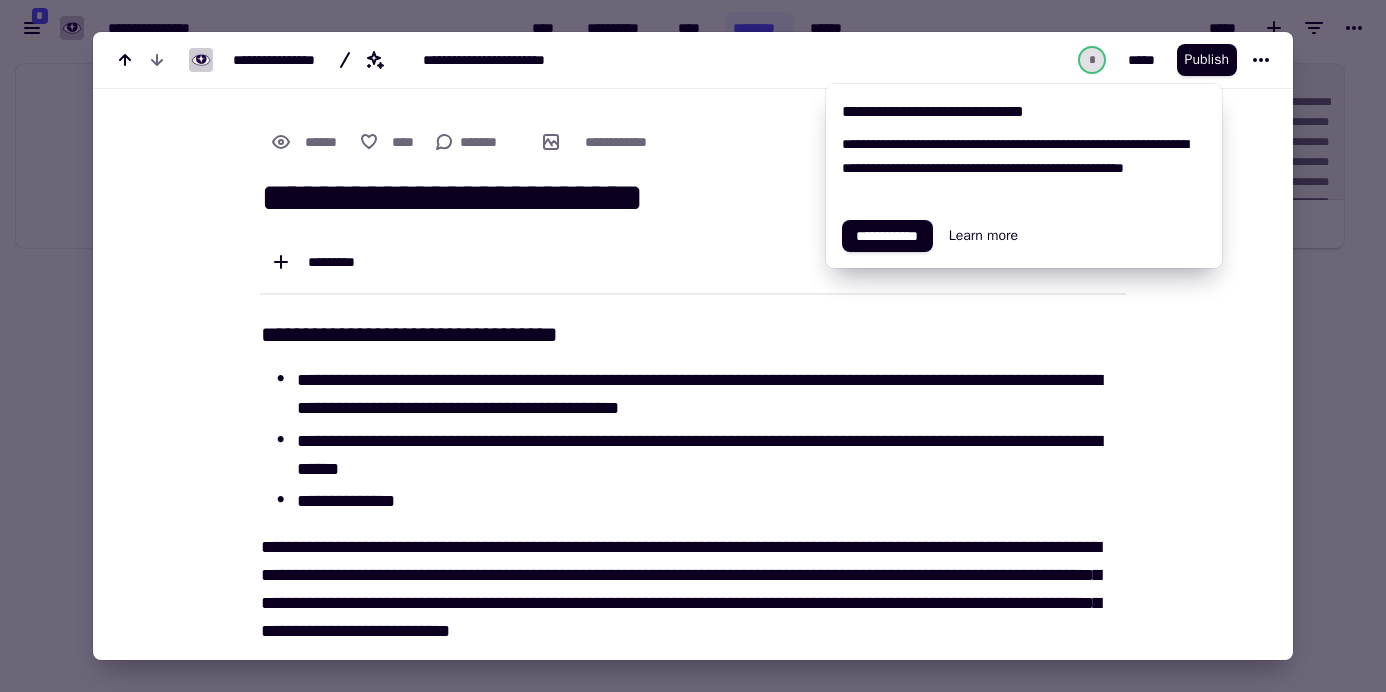 click at bounding box center (693, 346) 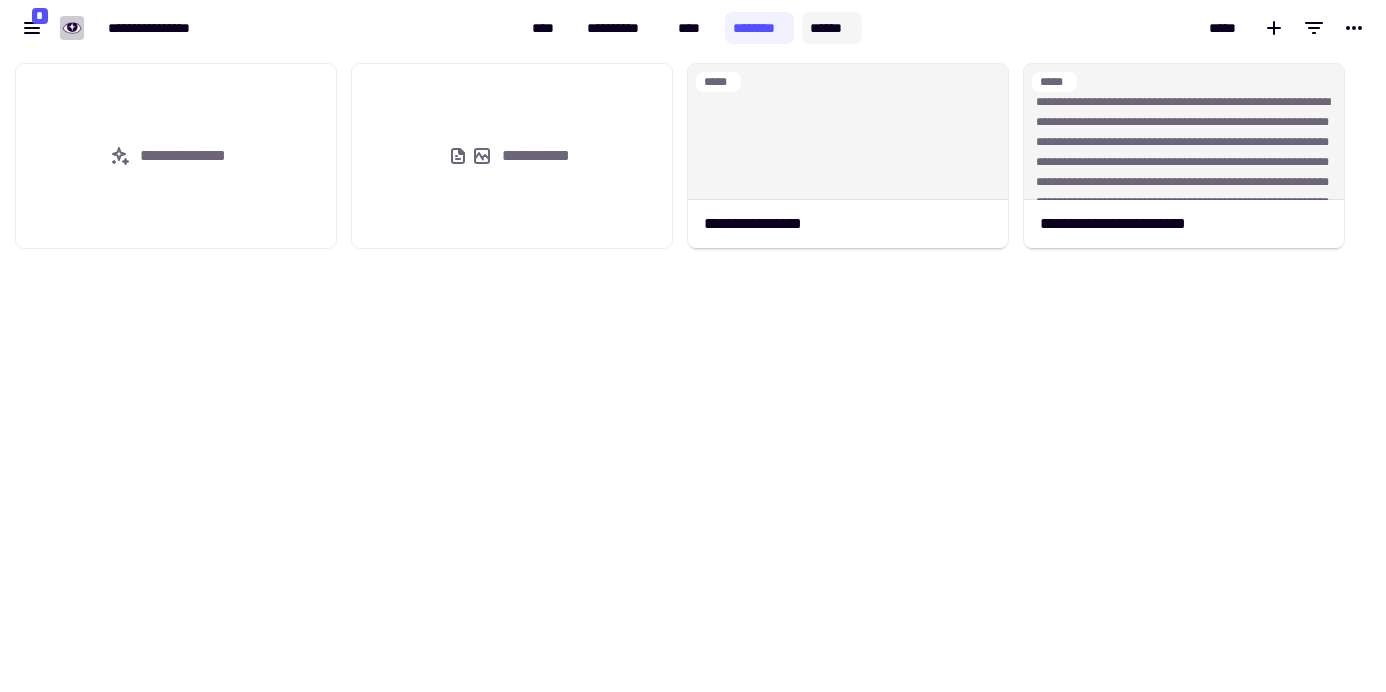 click on "******" 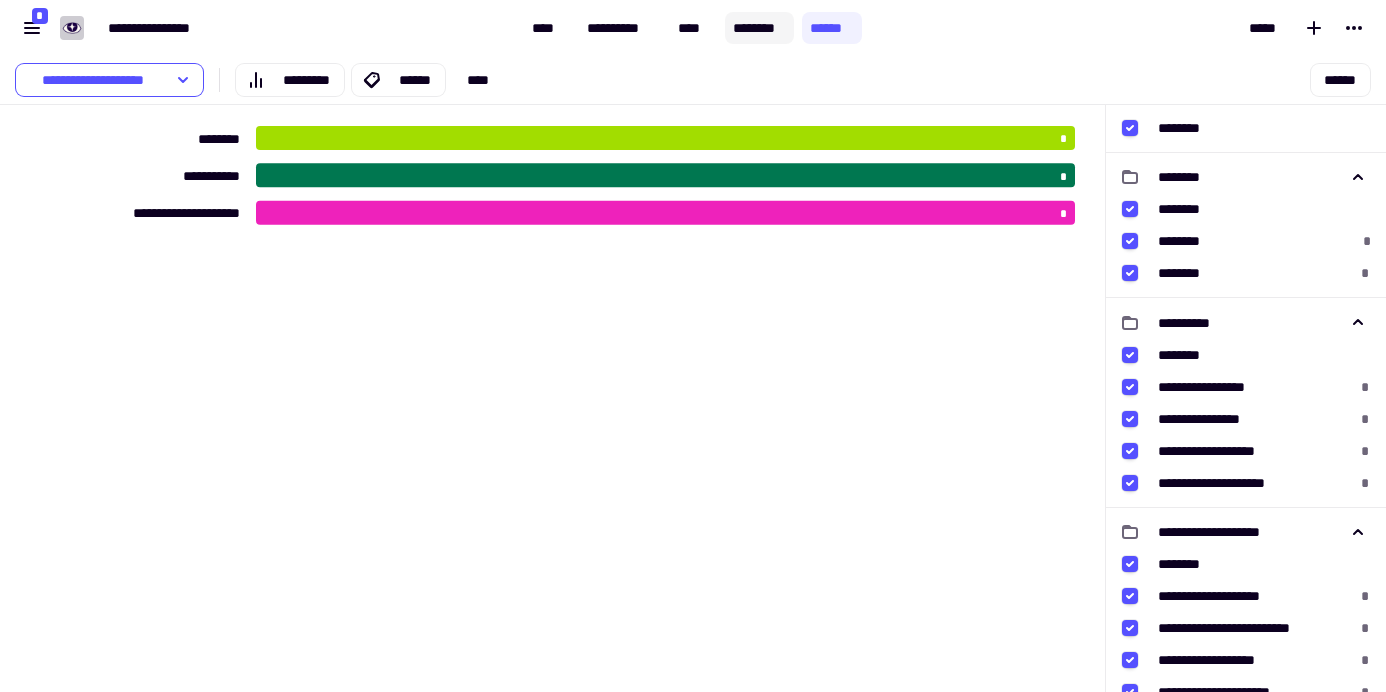 click on "********" 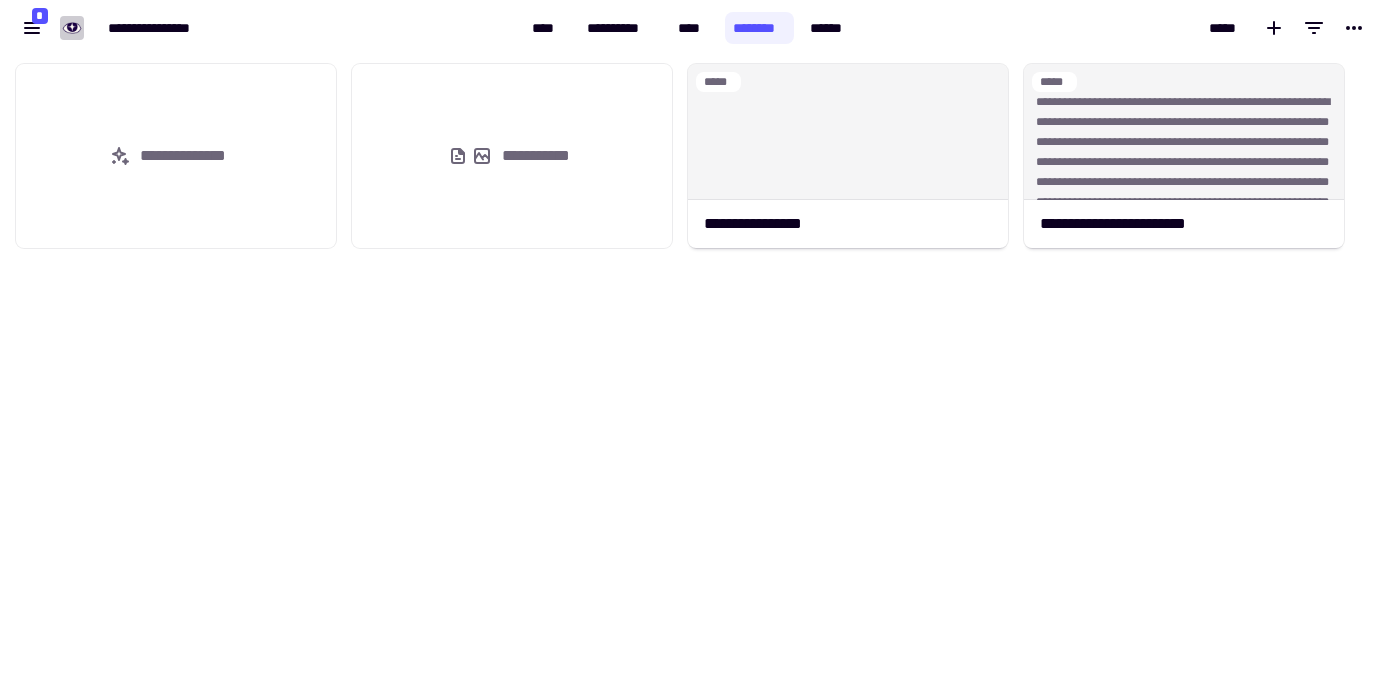 scroll, scrollTop: 16, scrollLeft: 16, axis: both 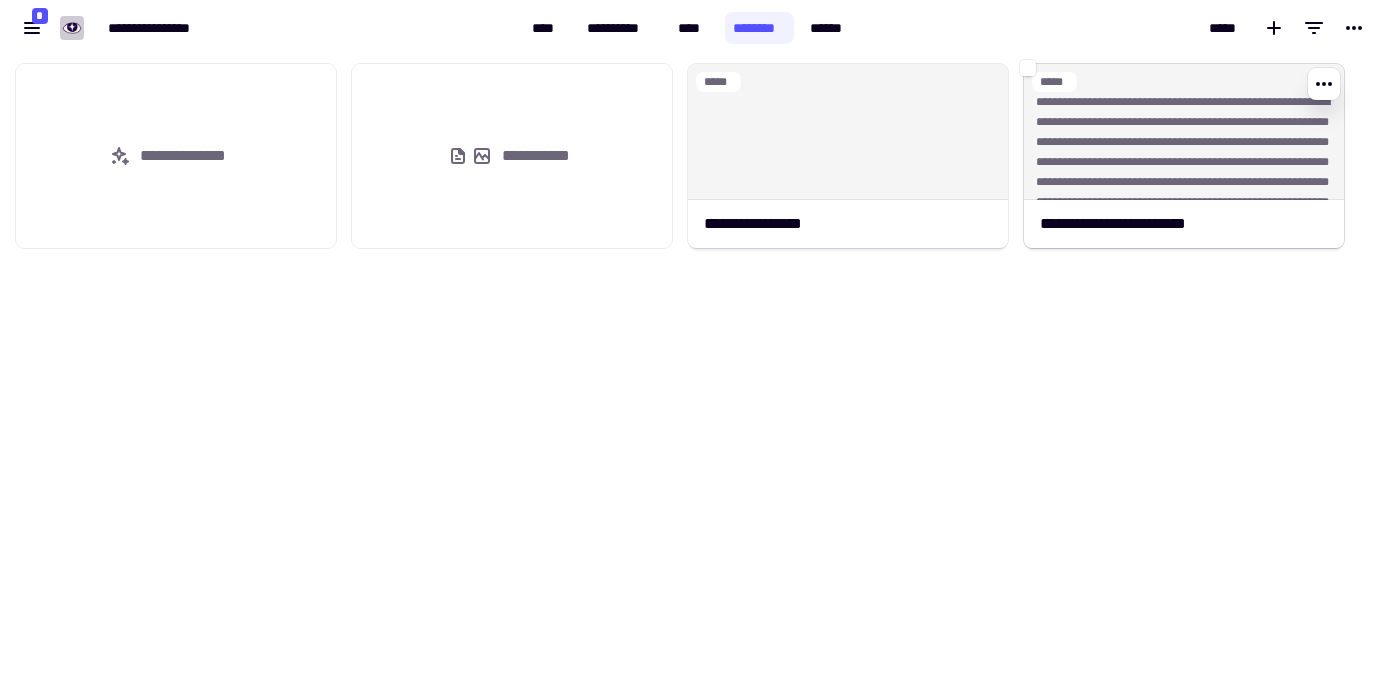 click on "**********" 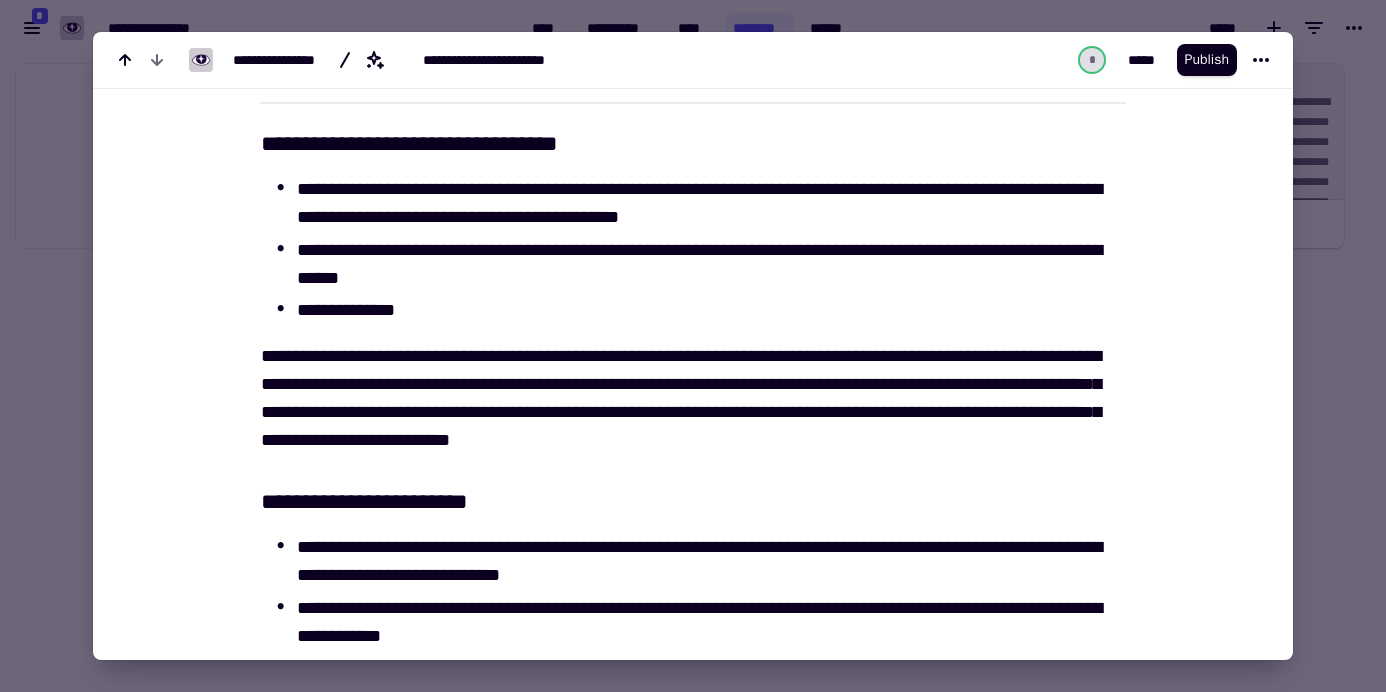 scroll, scrollTop: 195, scrollLeft: 0, axis: vertical 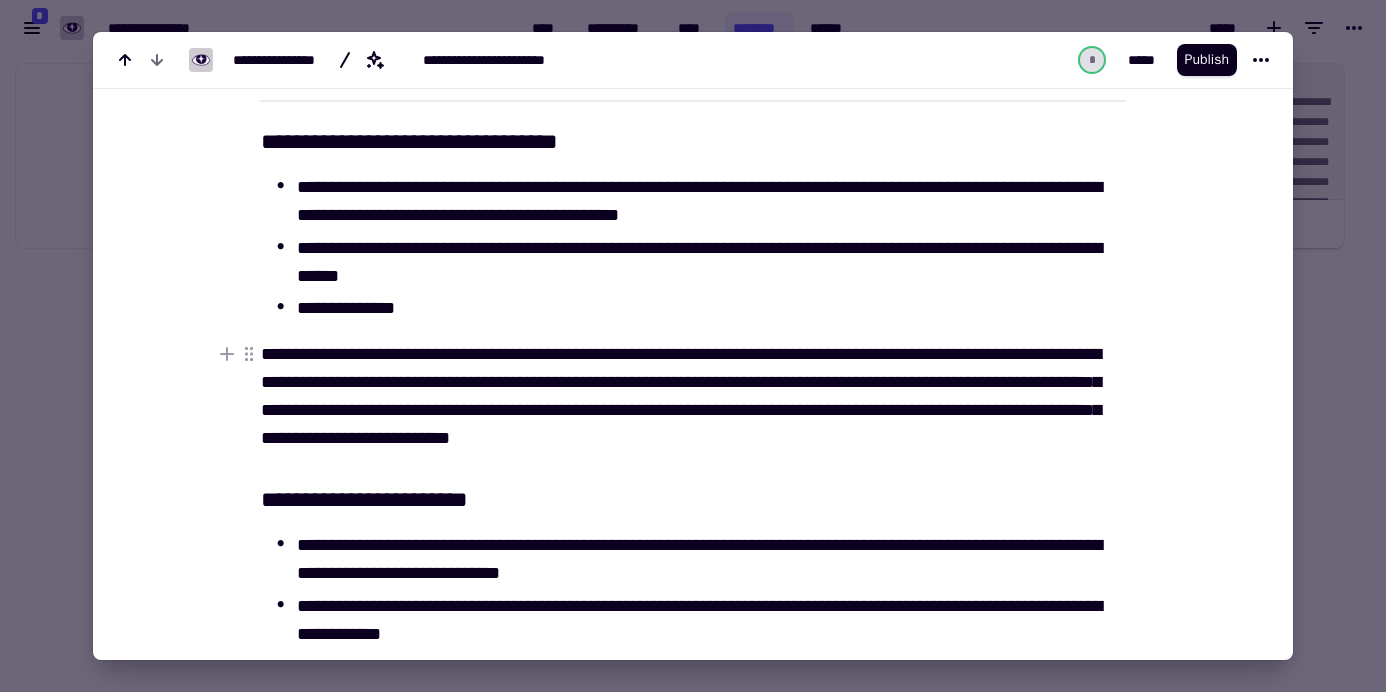 click on "**********" at bounding box center [681, 396] 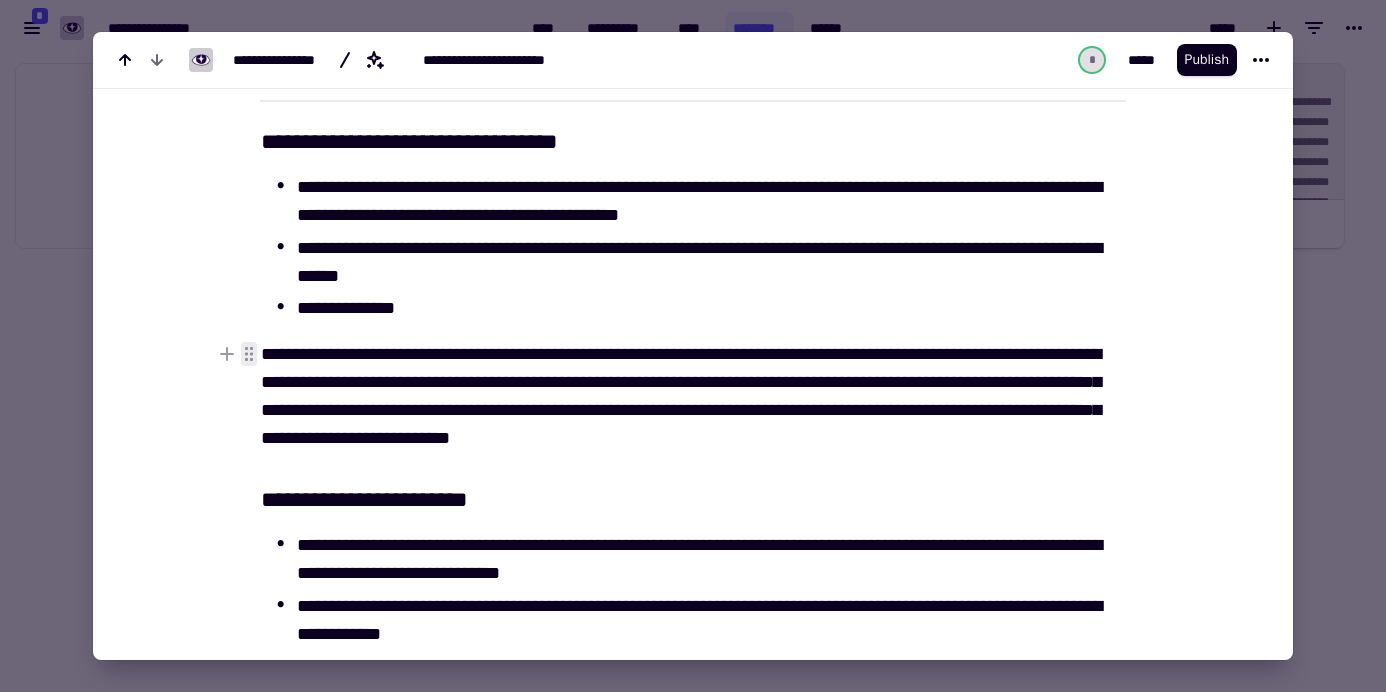 click 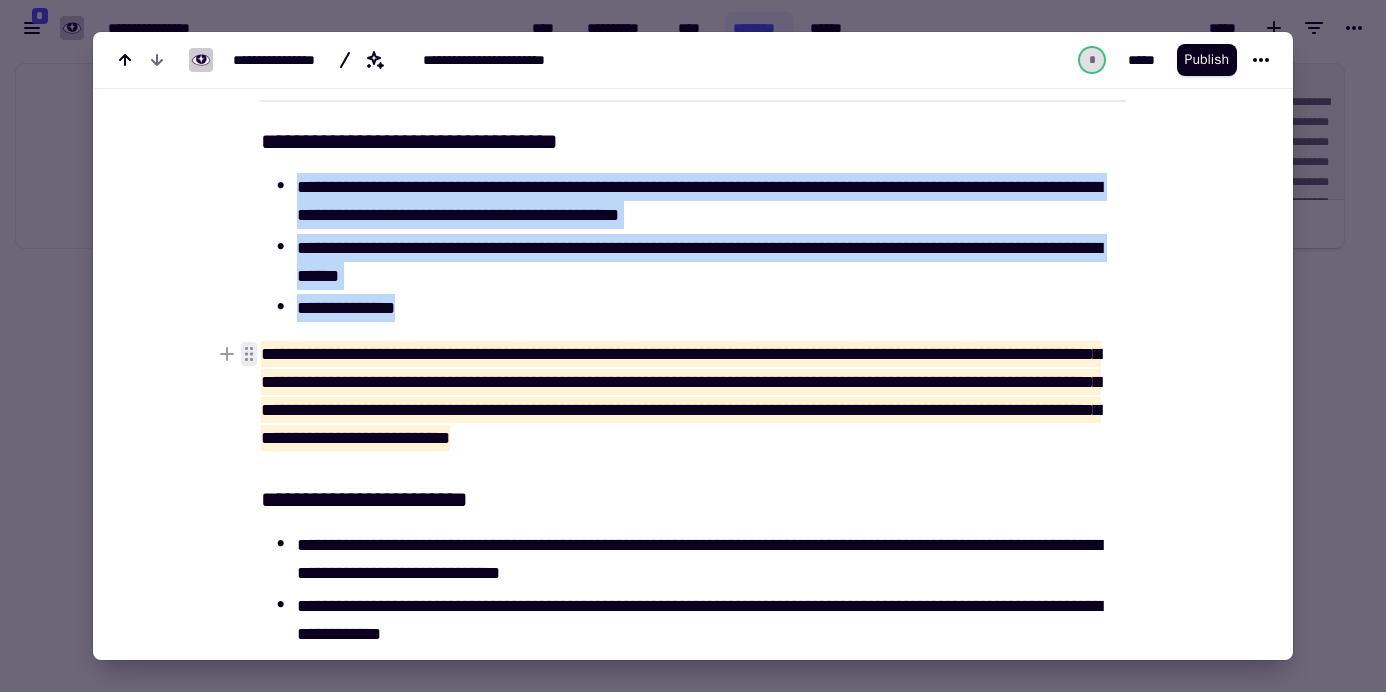 click 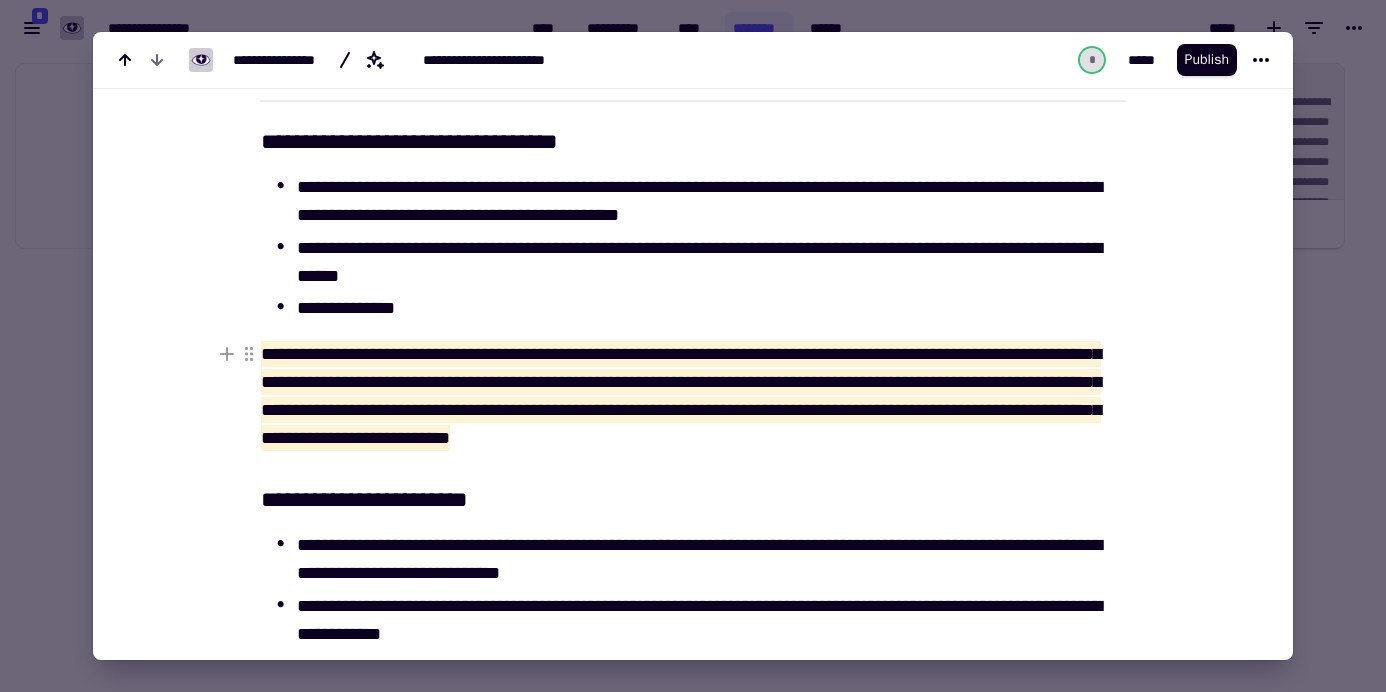 click on "**********" at bounding box center [693, 547] 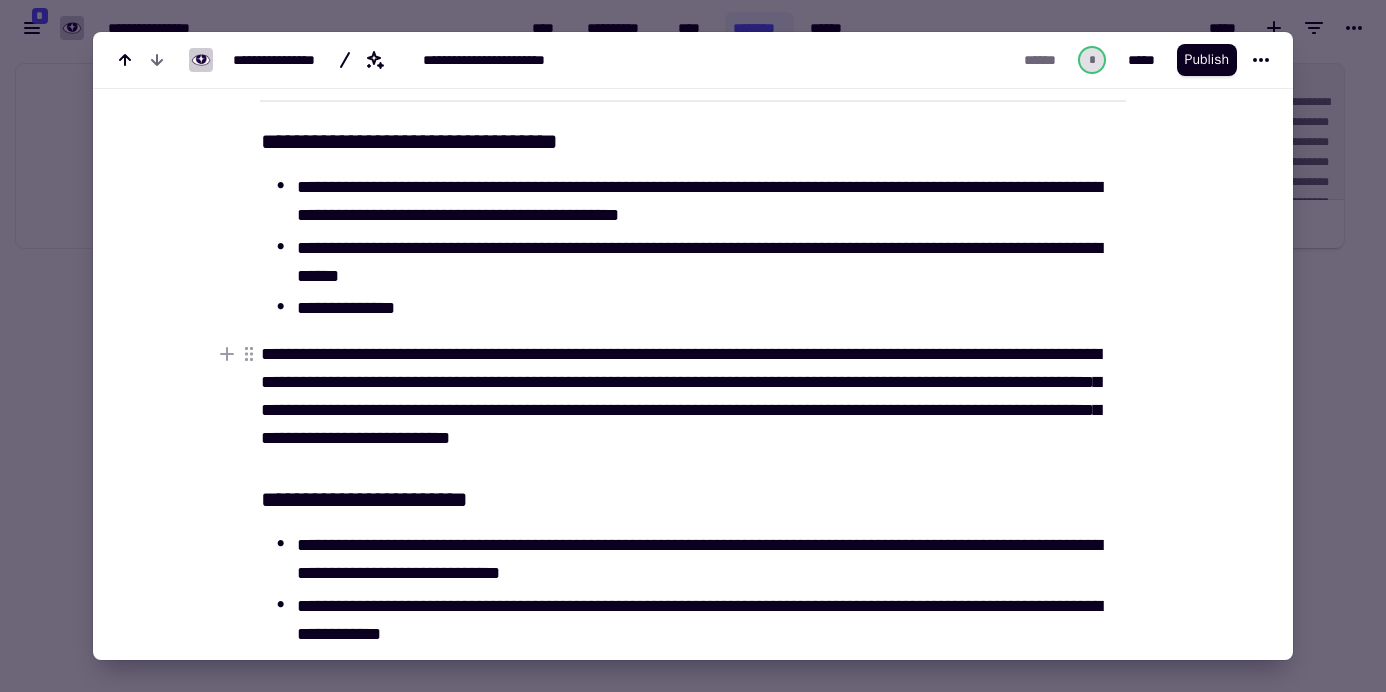 click on "**********" at bounding box center [681, 396] 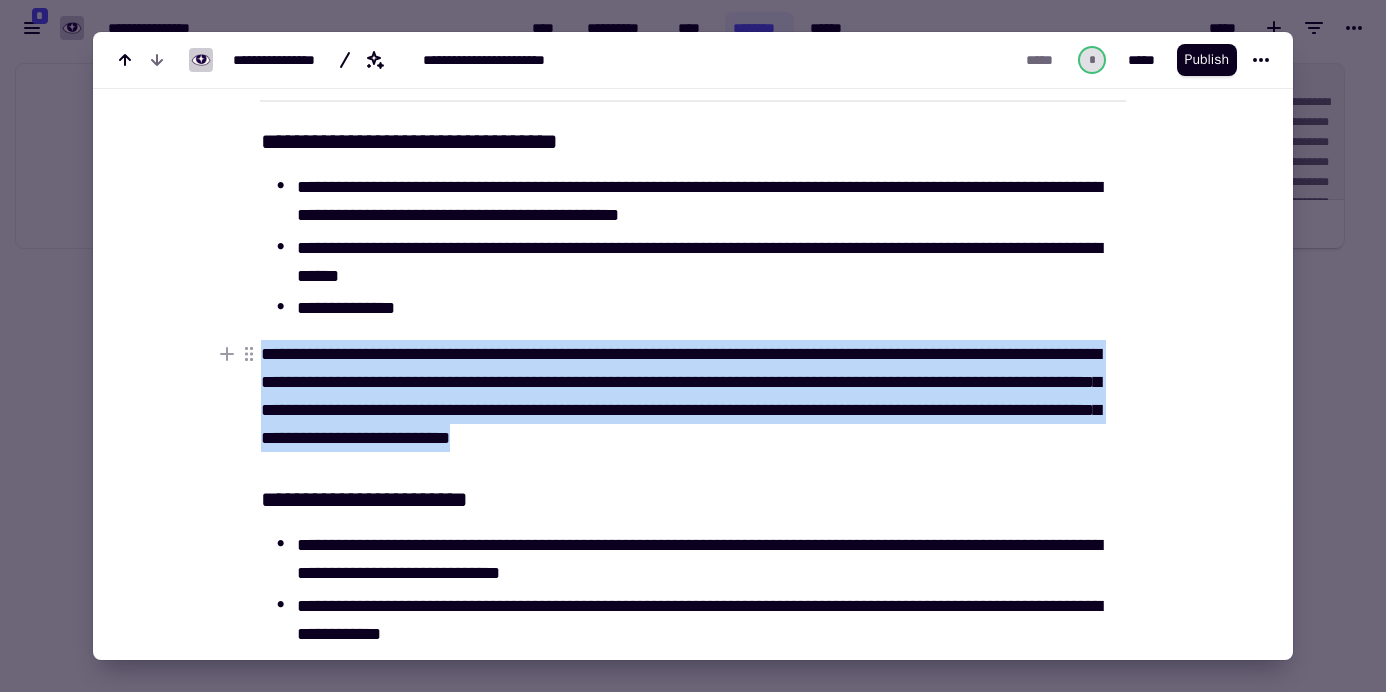 drag, startPoint x: 1005, startPoint y: 436, endPoint x: 256, endPoint y: 354, distance: 753.4753 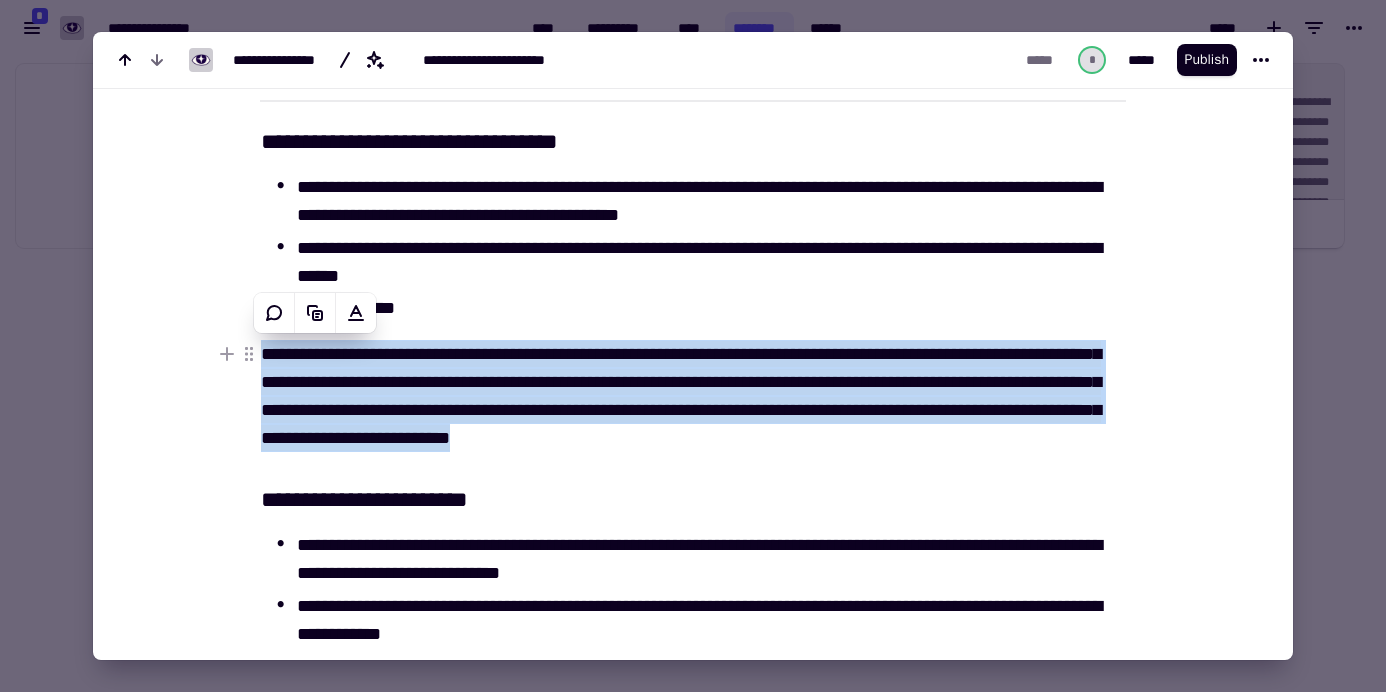click on "**********" at bounding box center (681, 396) 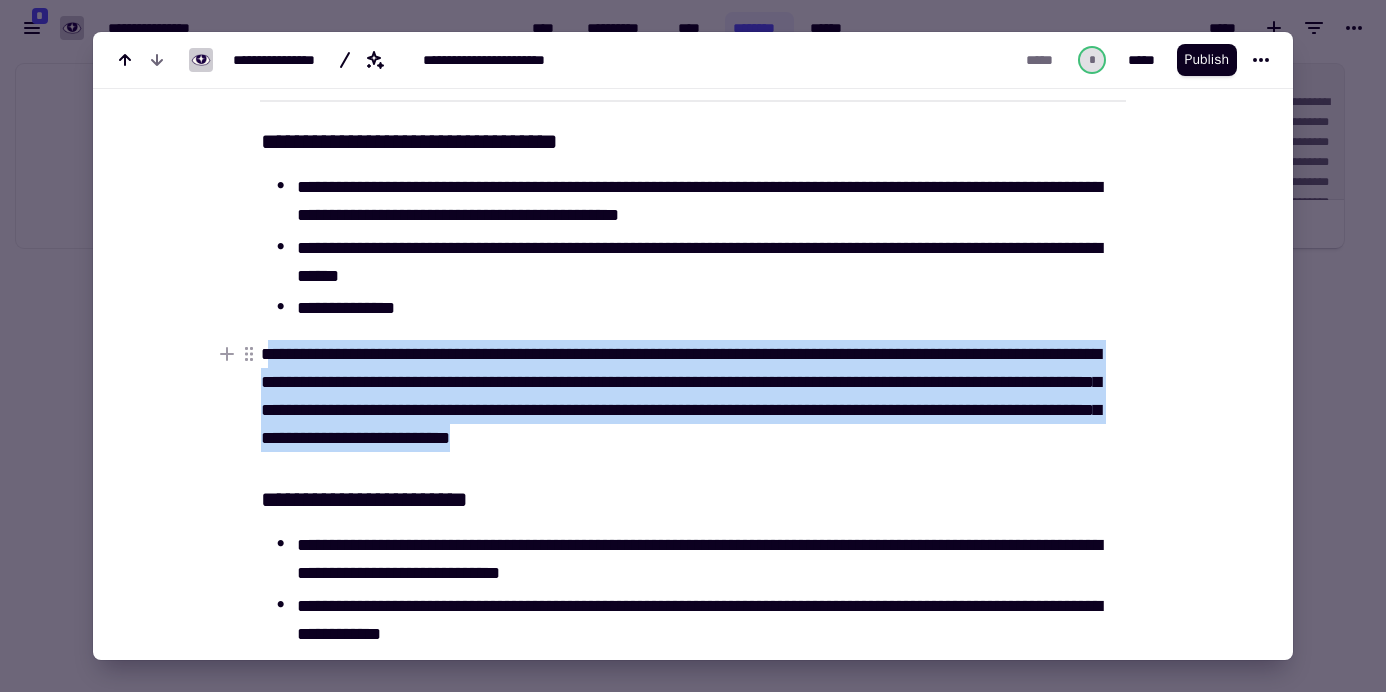 drag, startPoint x: 1004, startPoint y: 438, endPoint x: 259, endPoint y: 350, distance: 750.1793 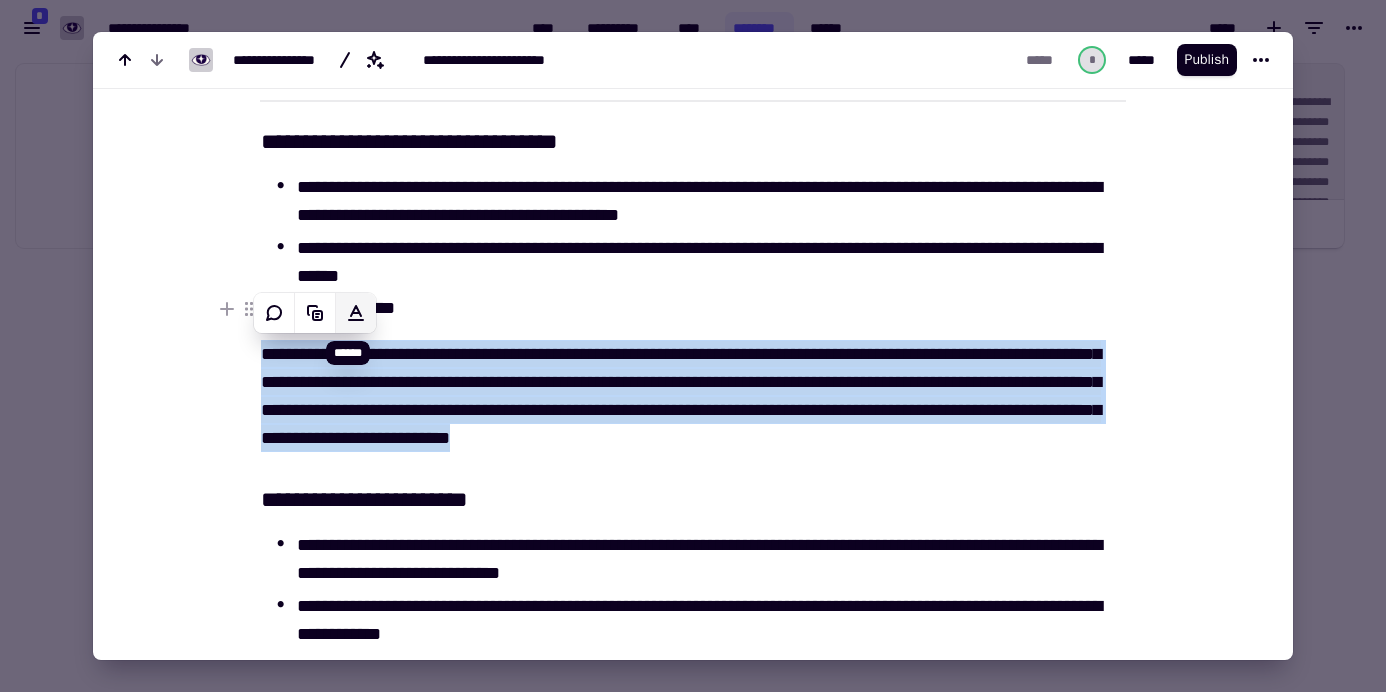 click 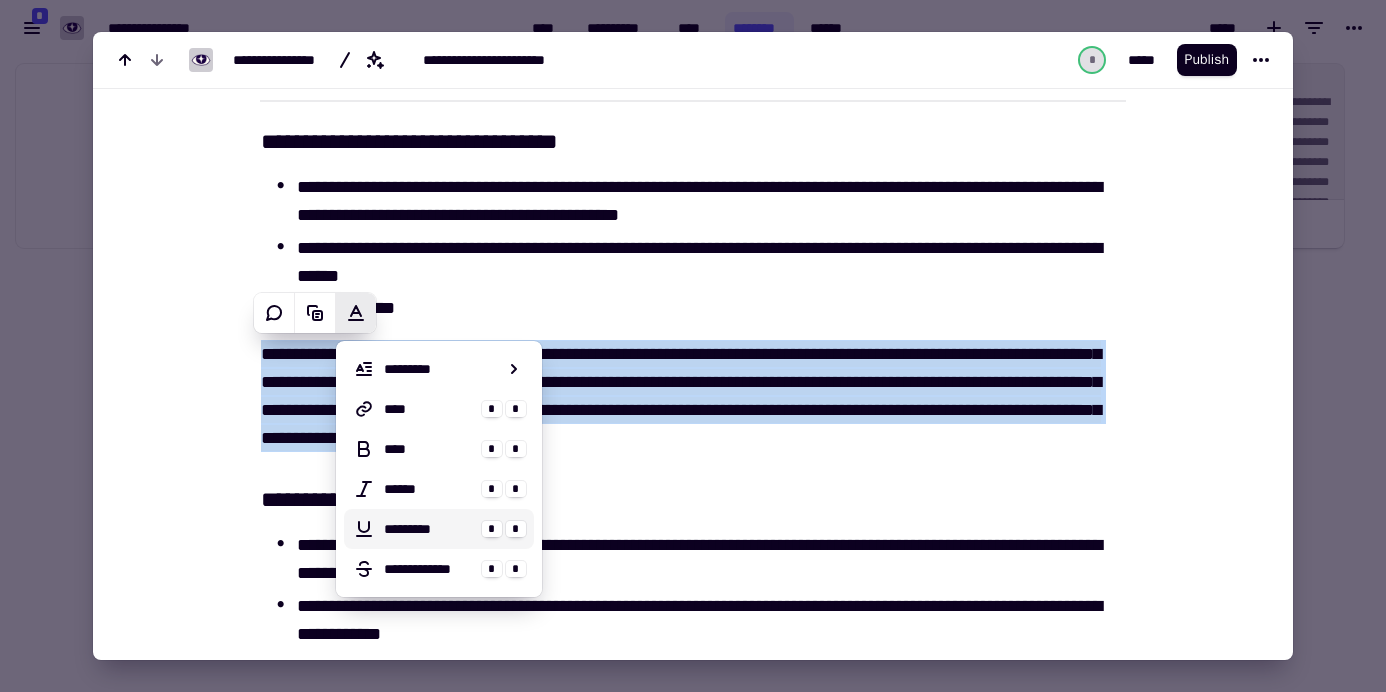 click on "*********" at bounding box center [429, 529] 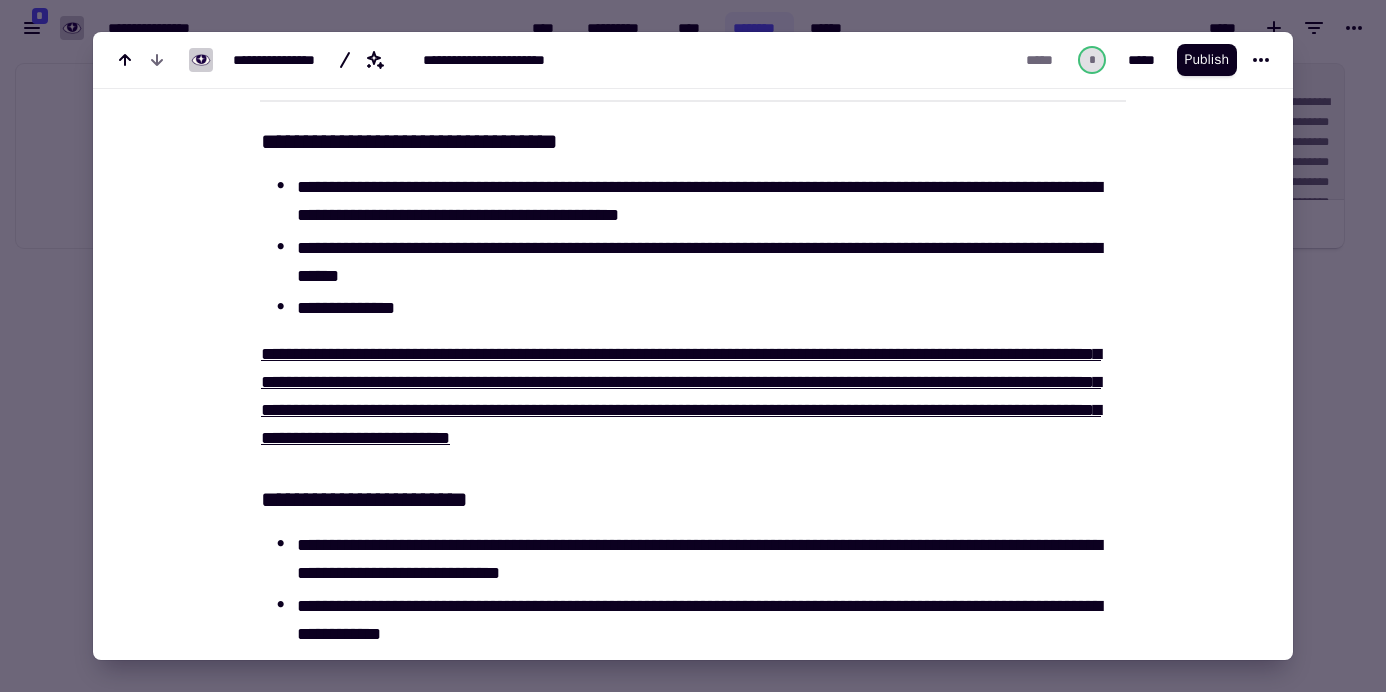 click on "**********" at bounding box center (681, 627) 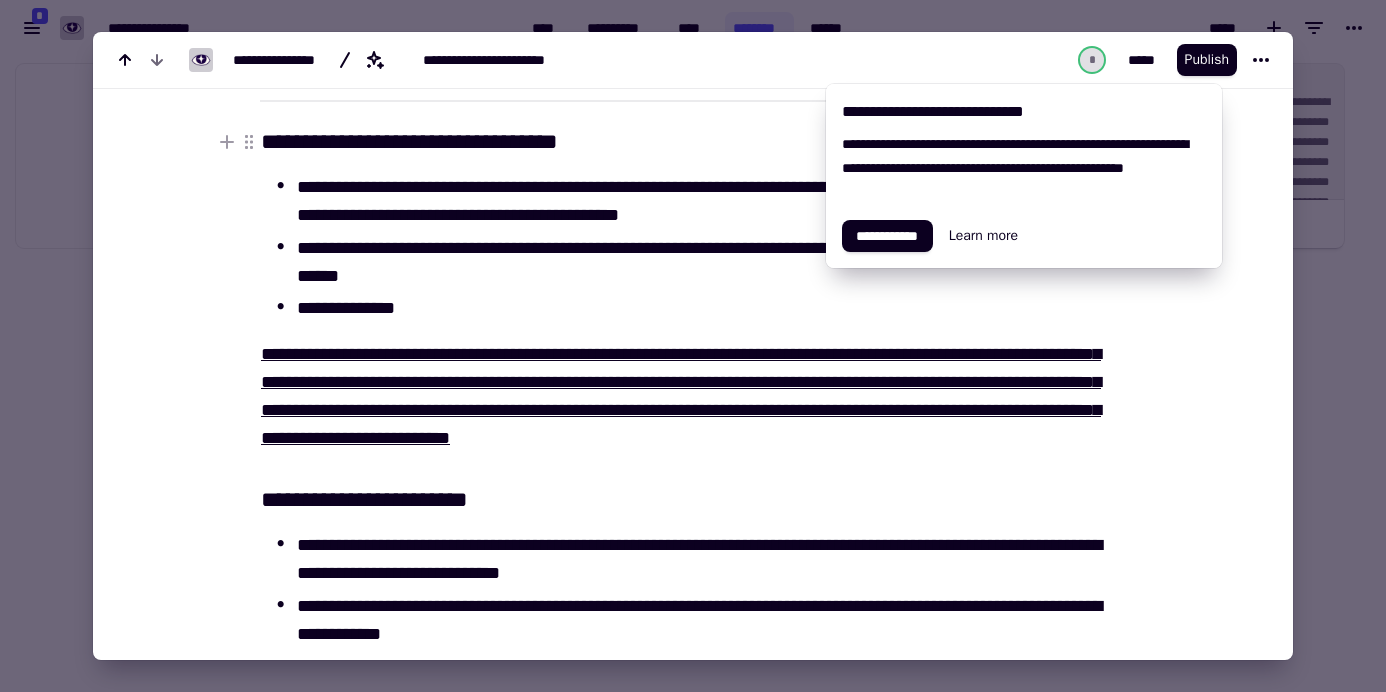 click on "**********" at bounding box center [693, 141] 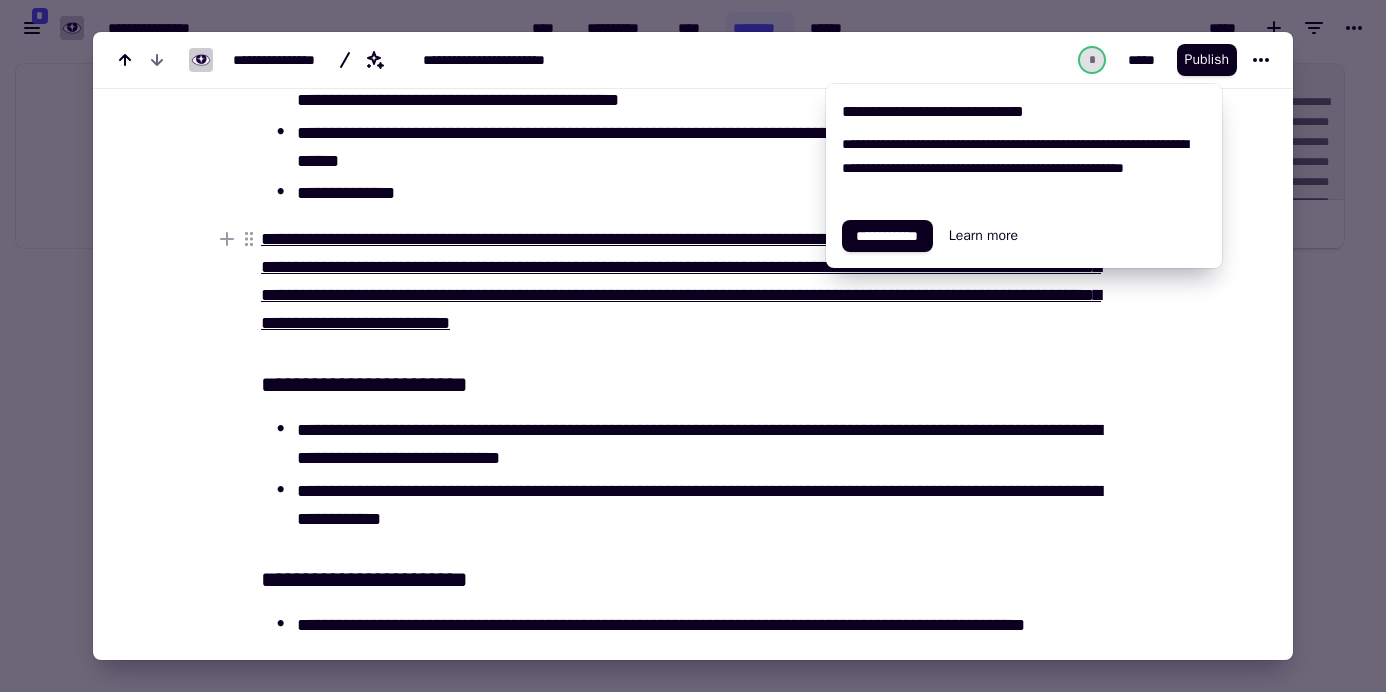 scroll, scrollTop: 335, scrollLeft: 0, axis: vertical 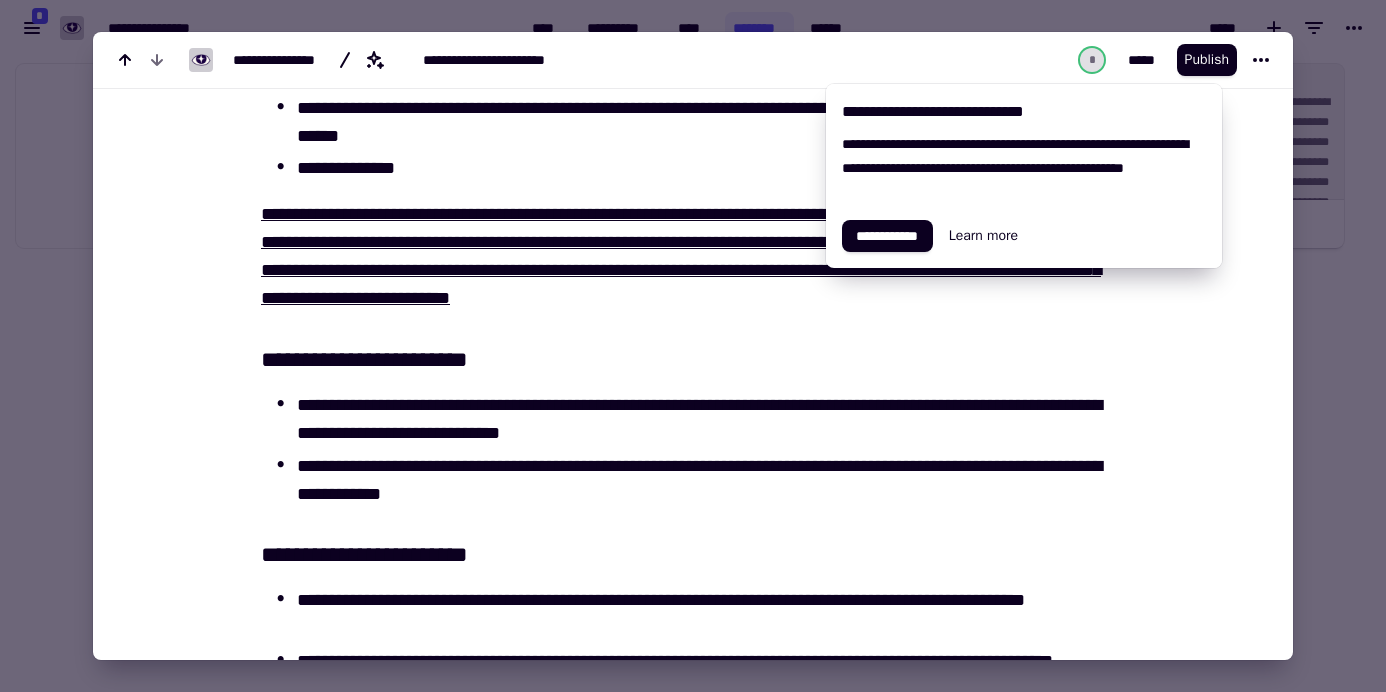 click at bounding box center [693, 346] 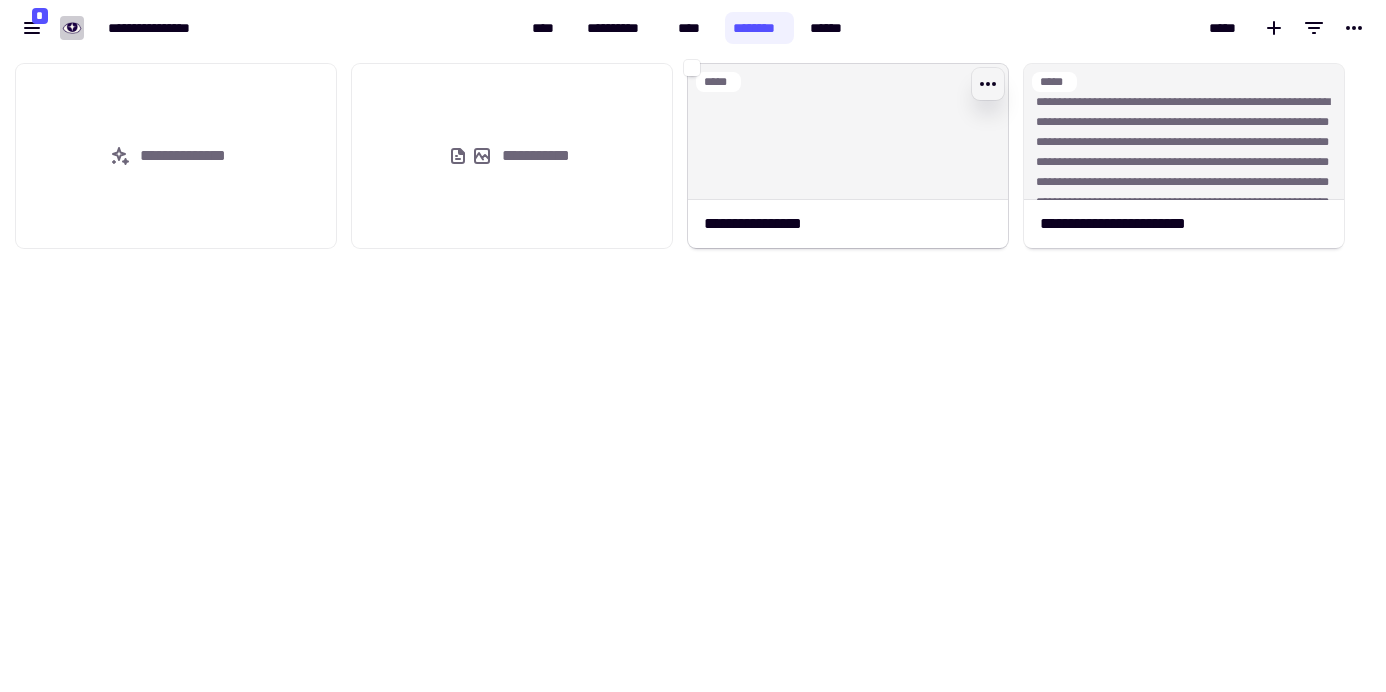 click 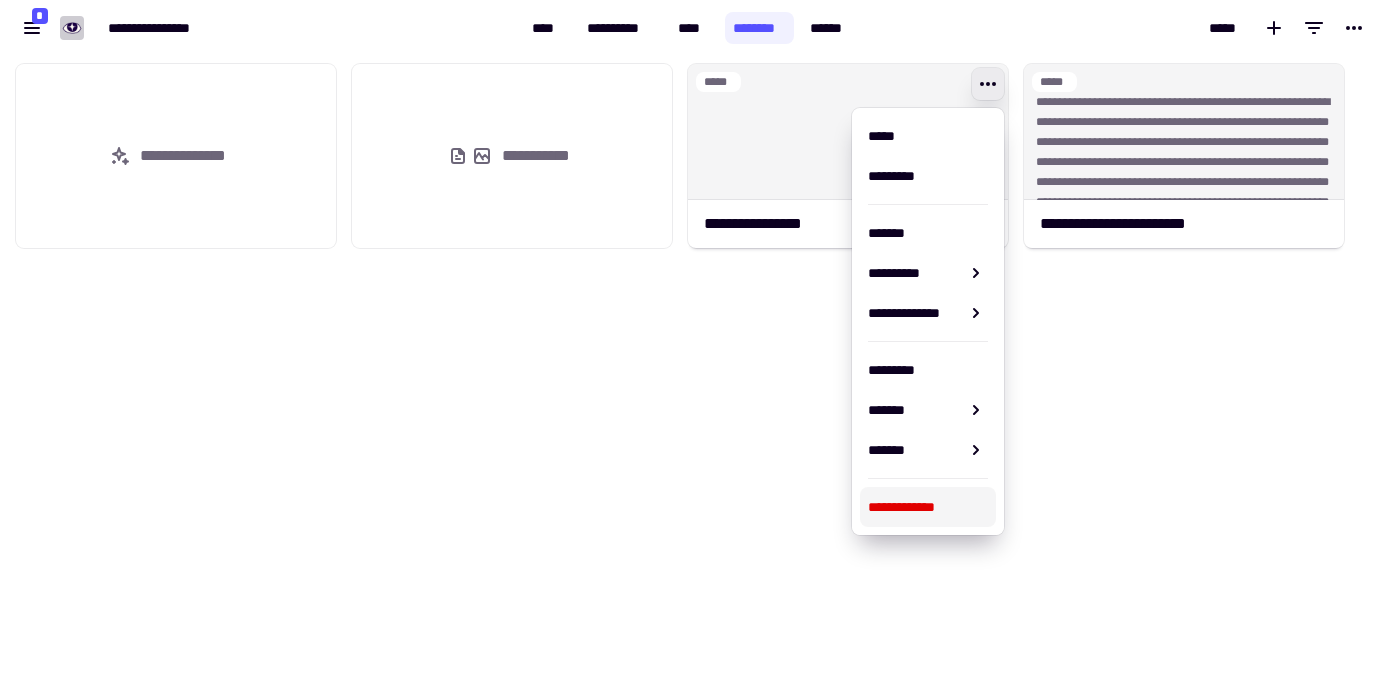 click on "**********" at bounding box center [928, 507] 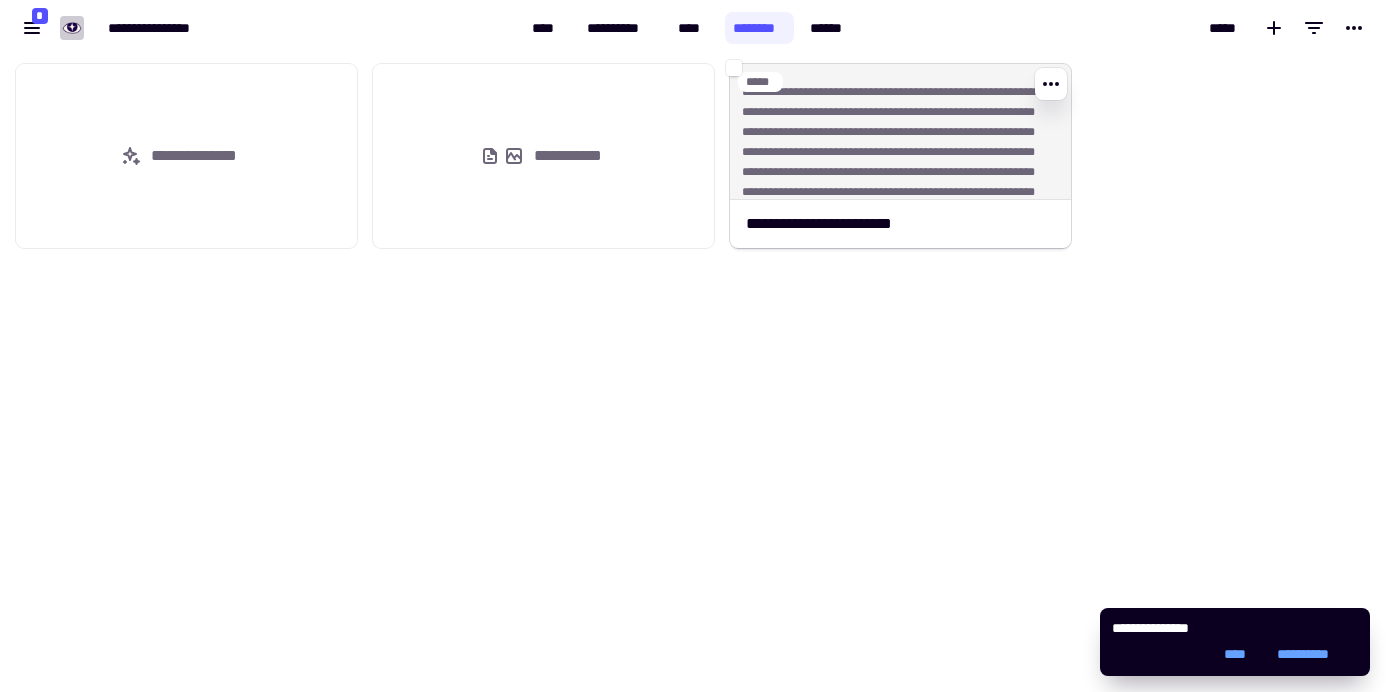 click on "**********" 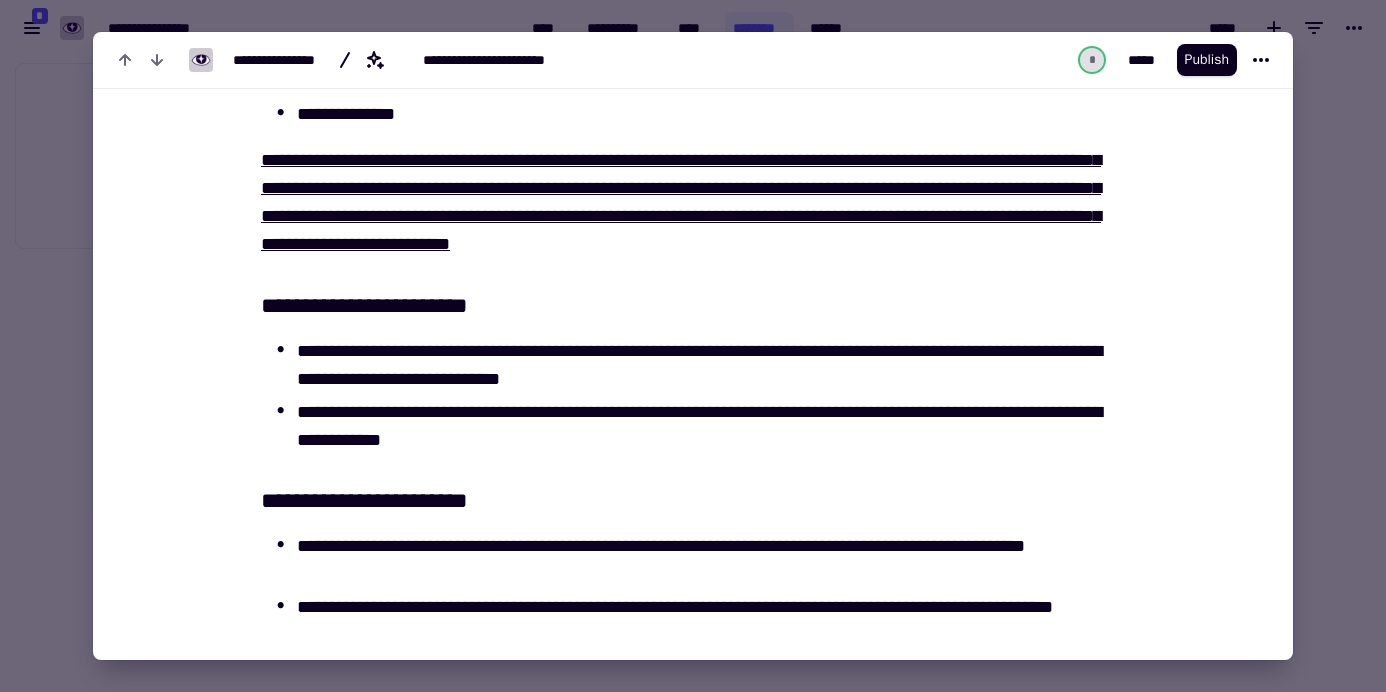 scroll, scrollTop: 0, scrollLeft: 0, axis: both 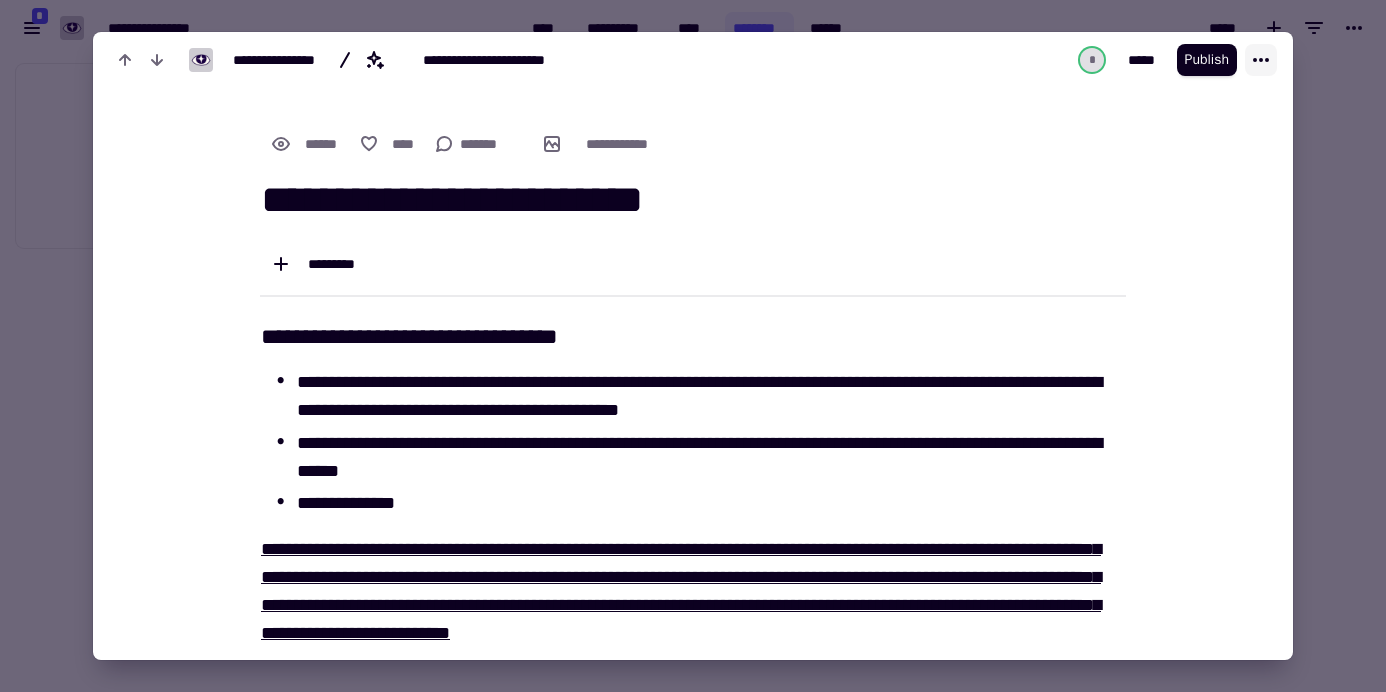 click 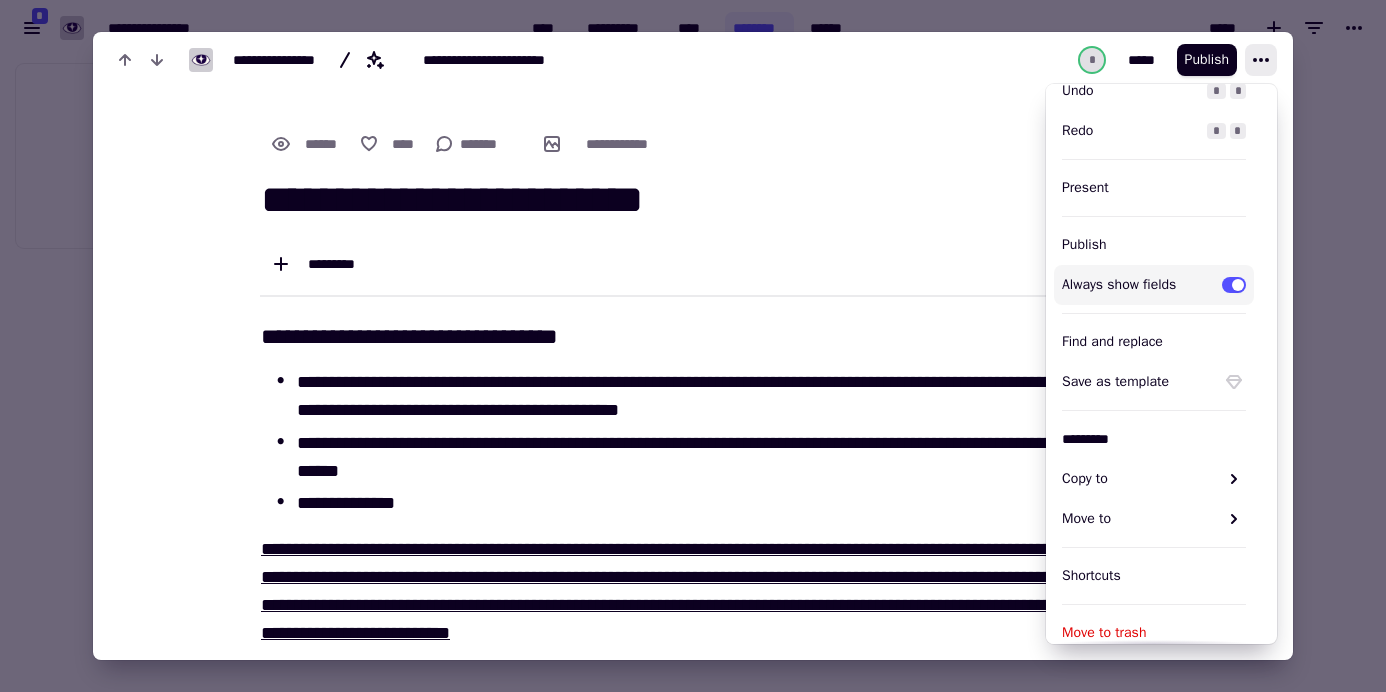 scroll, scrollTop: 66, scrollLeft: 0, axis: vertical 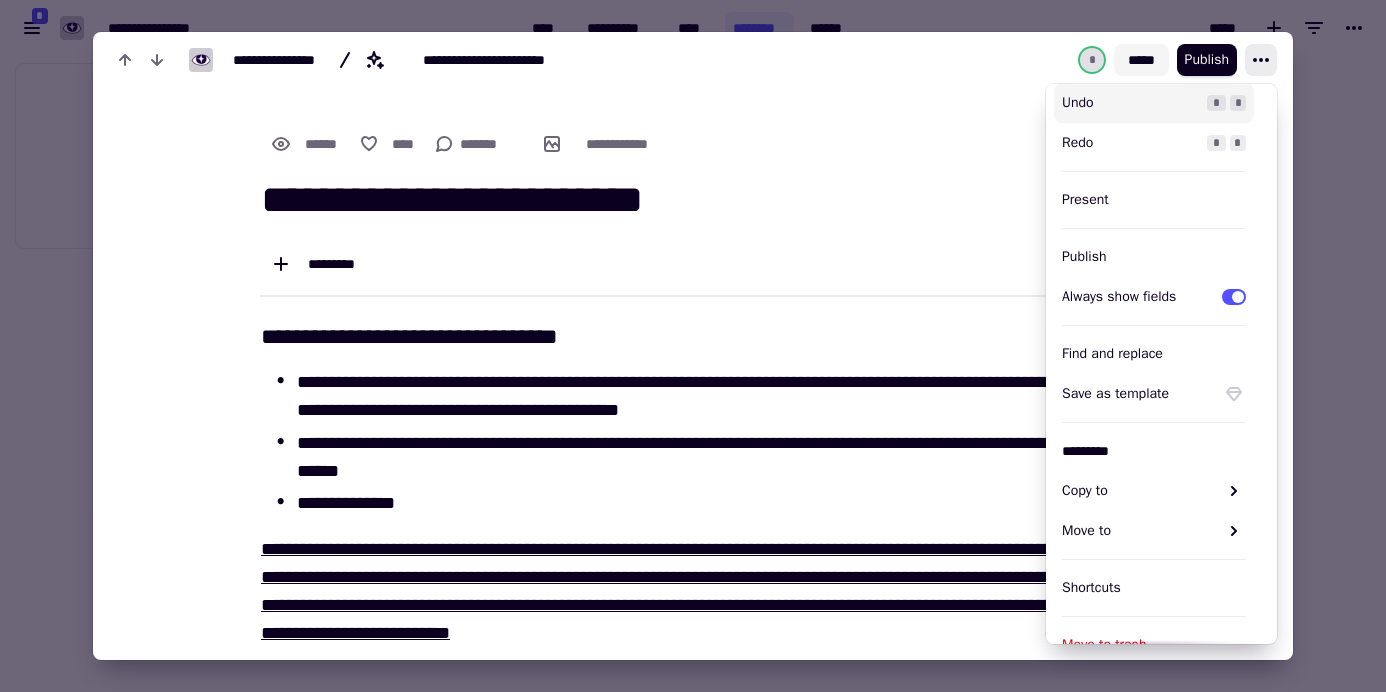 click on "*****" 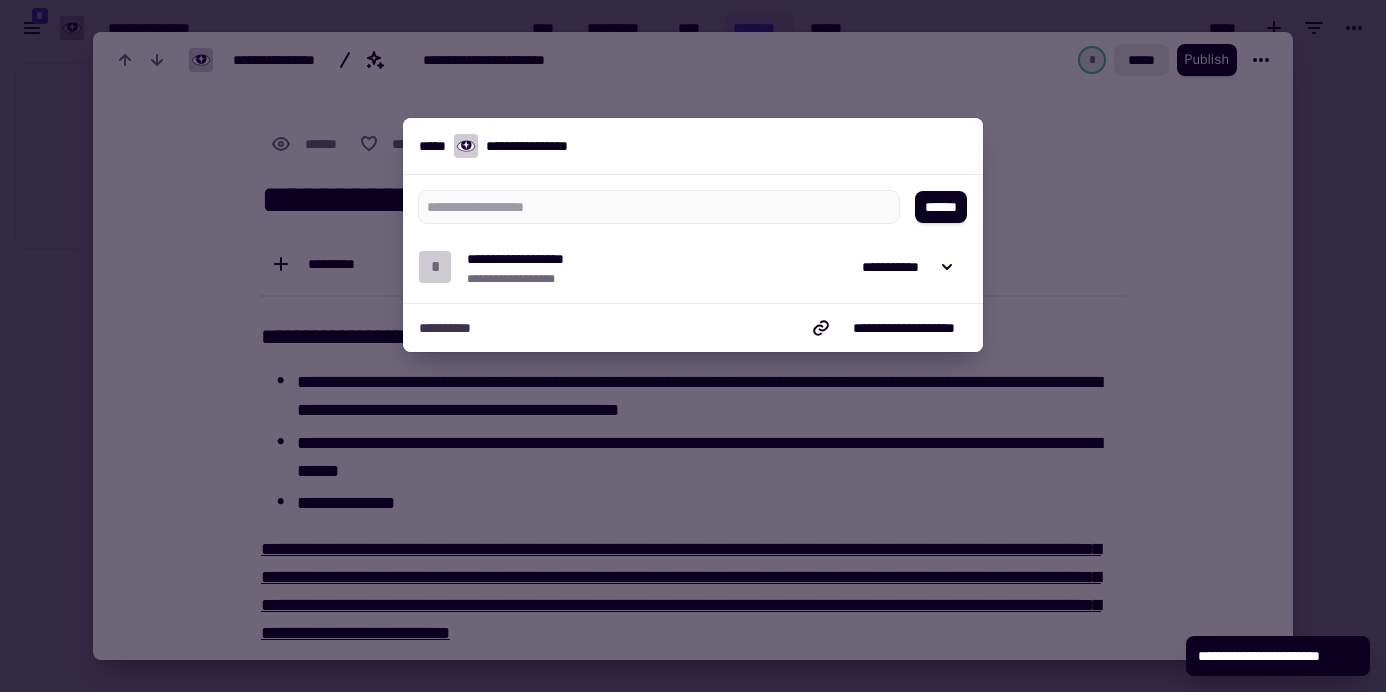 click at bounding box center [693, 346] 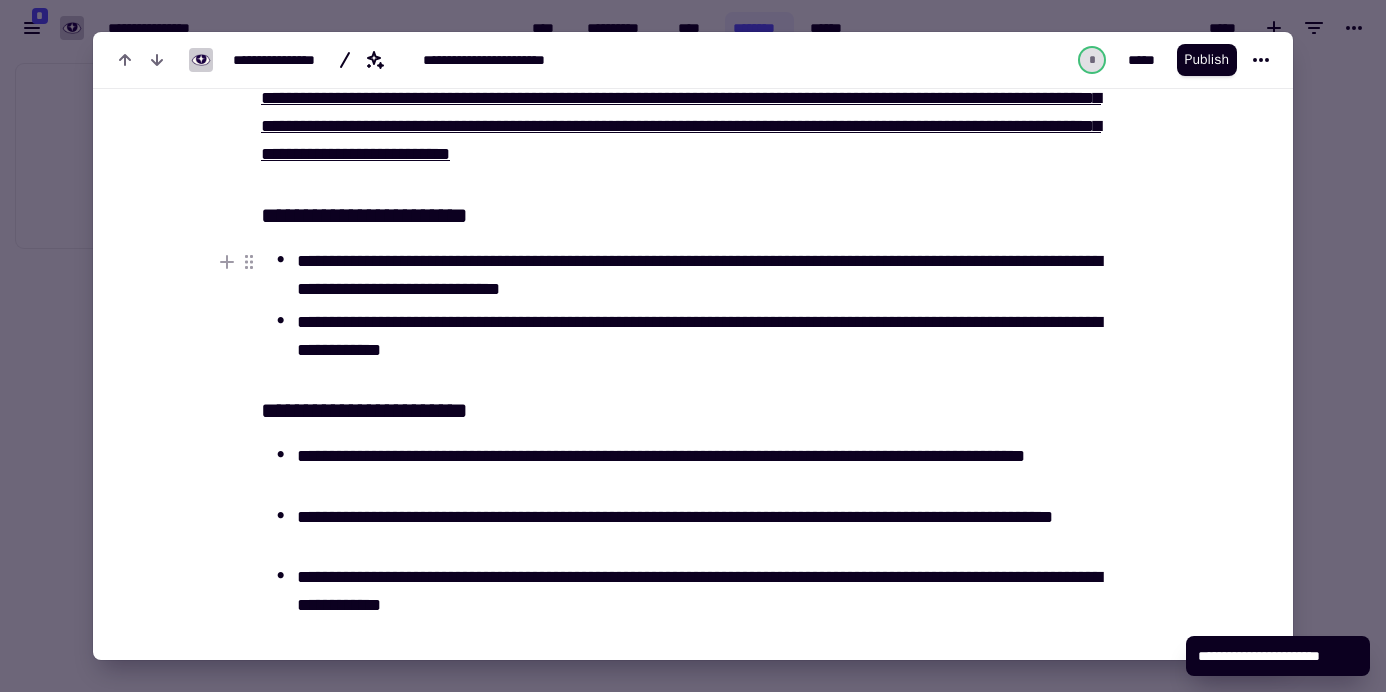 scroll, scrollTop: 470, scrollLeft: 0, axis: vertical 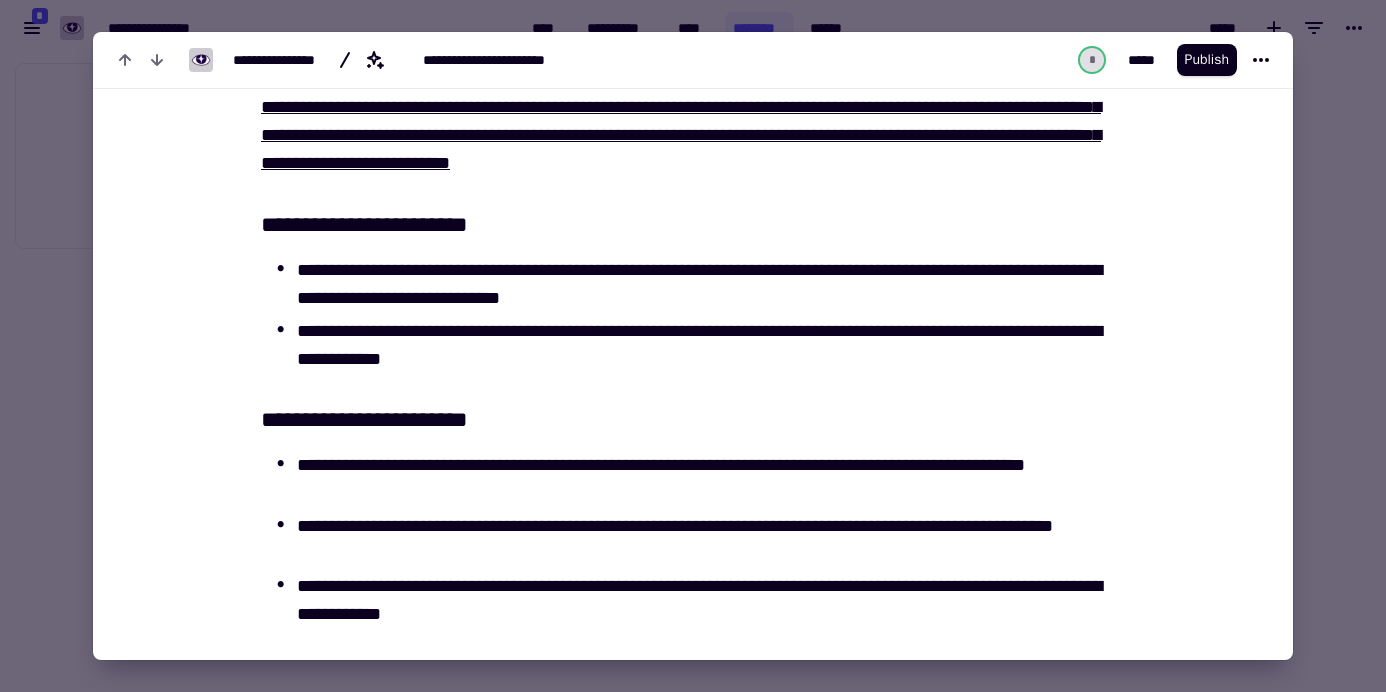click at bounding box center [693, 346] 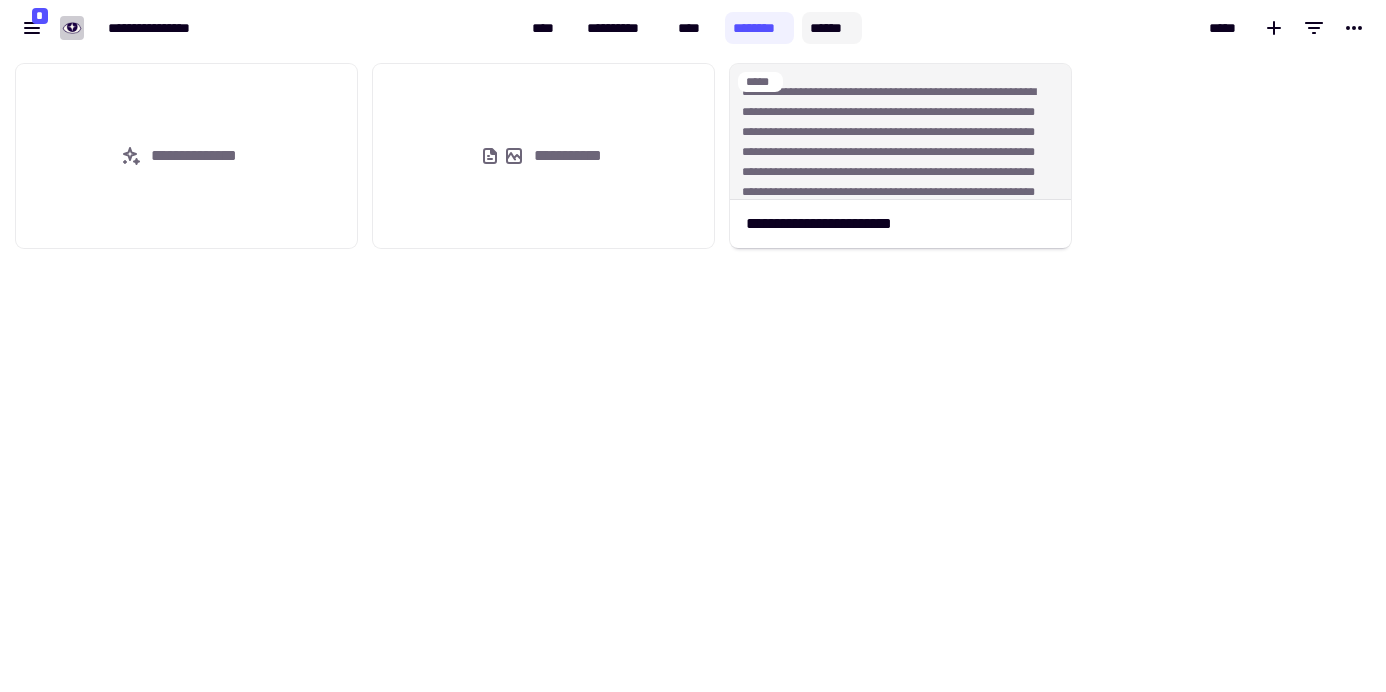 click on "******" 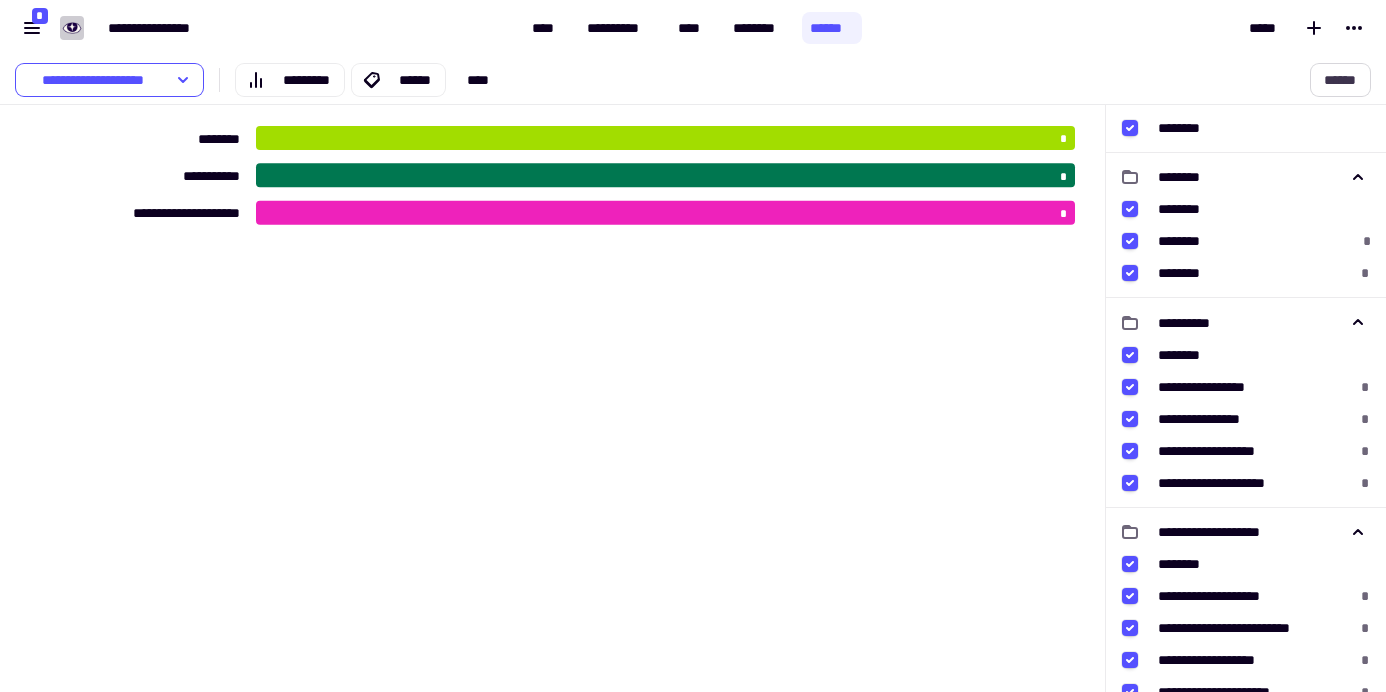 click on "******" 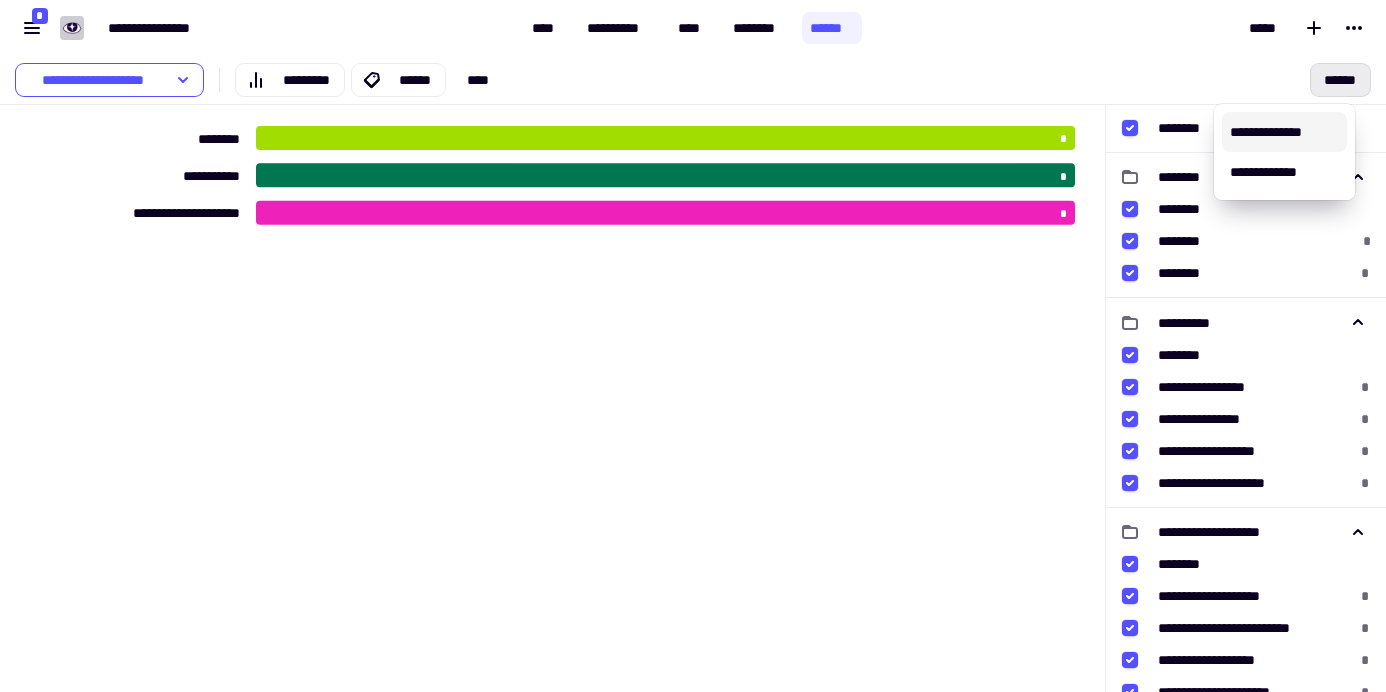 click on "**********" at bounding box center [1284, 132] 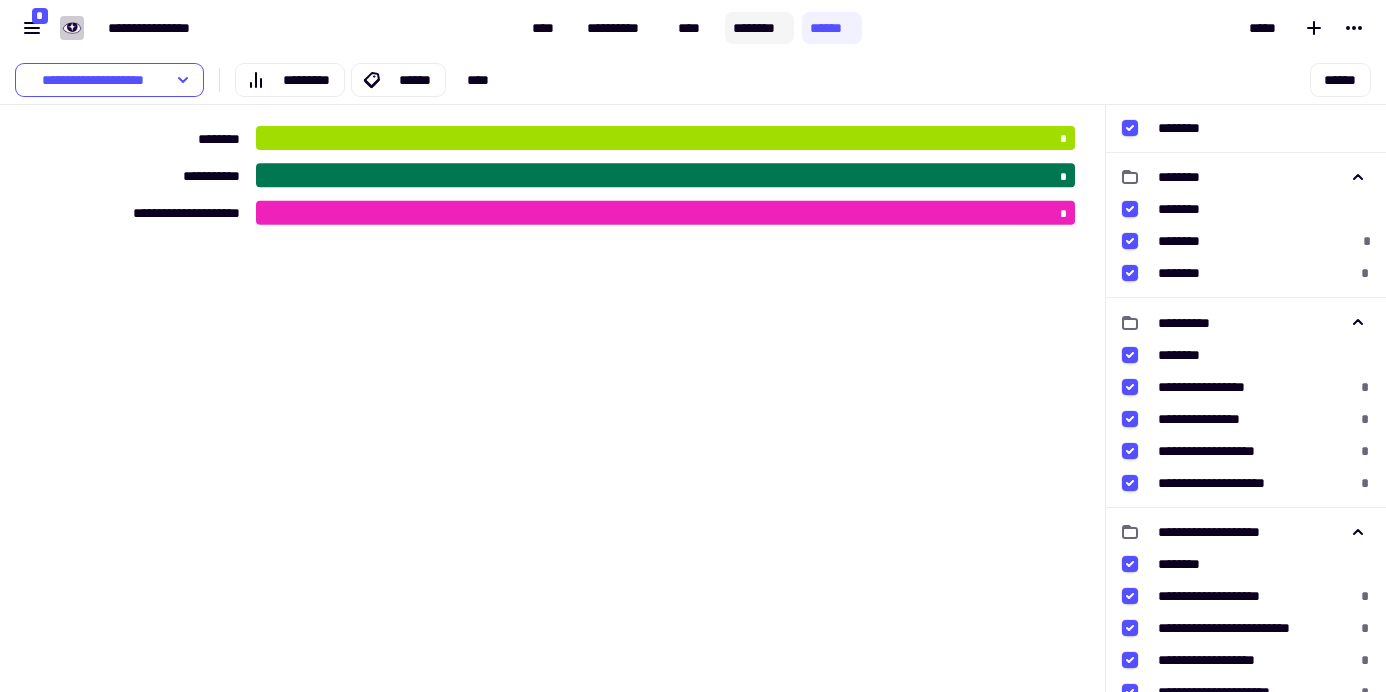 click on "********" 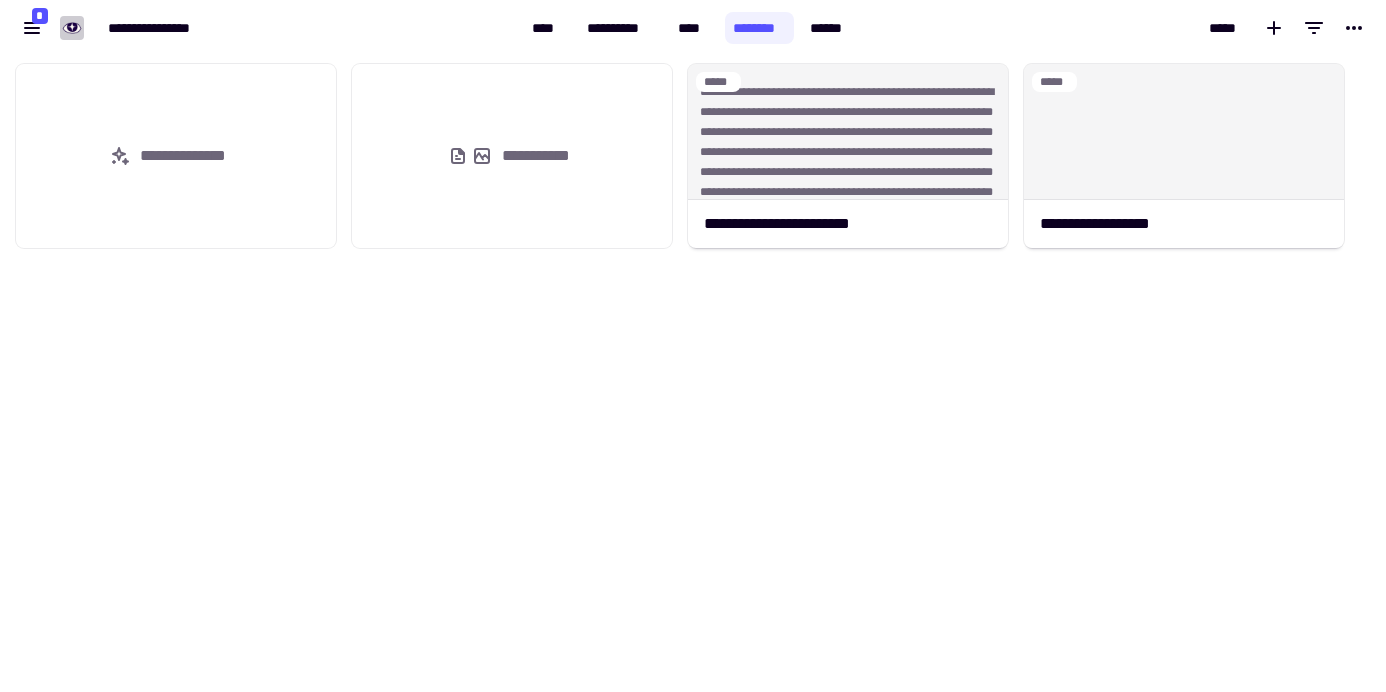 scroll, scrollTop: 16, scrollLeft: 16, axis: both 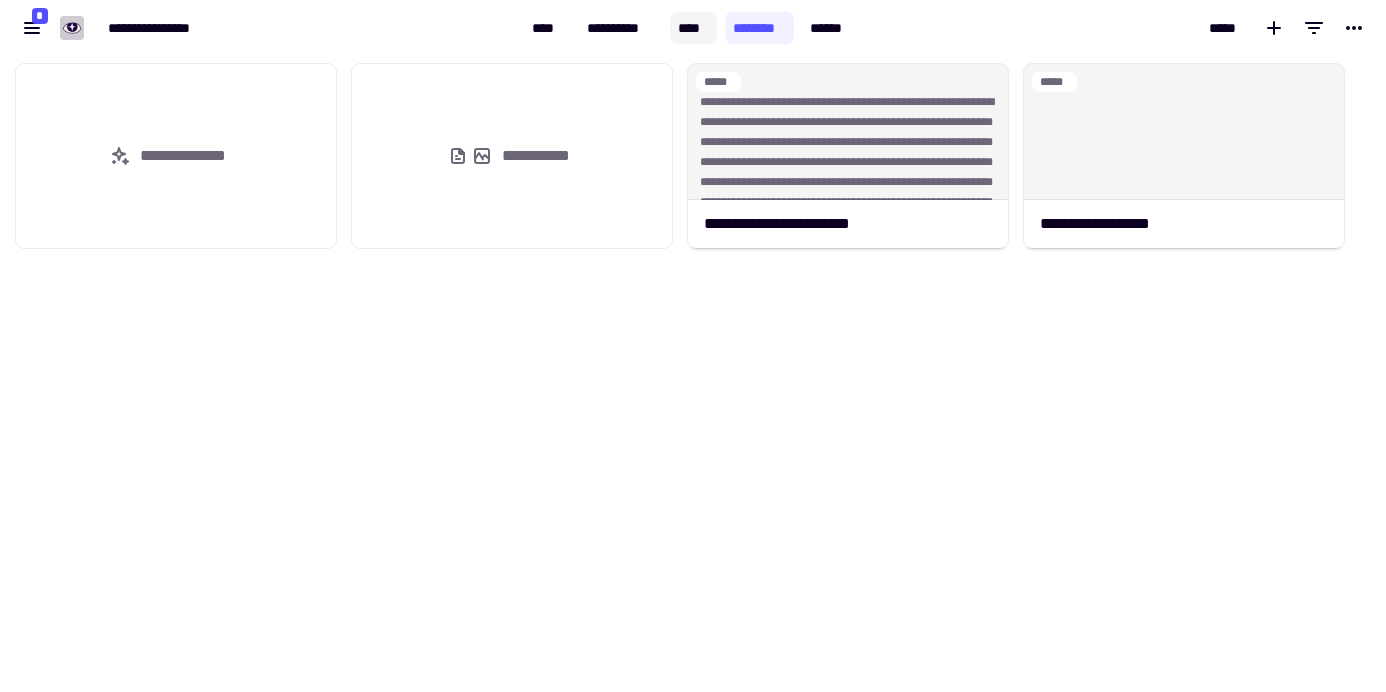 click on "****" 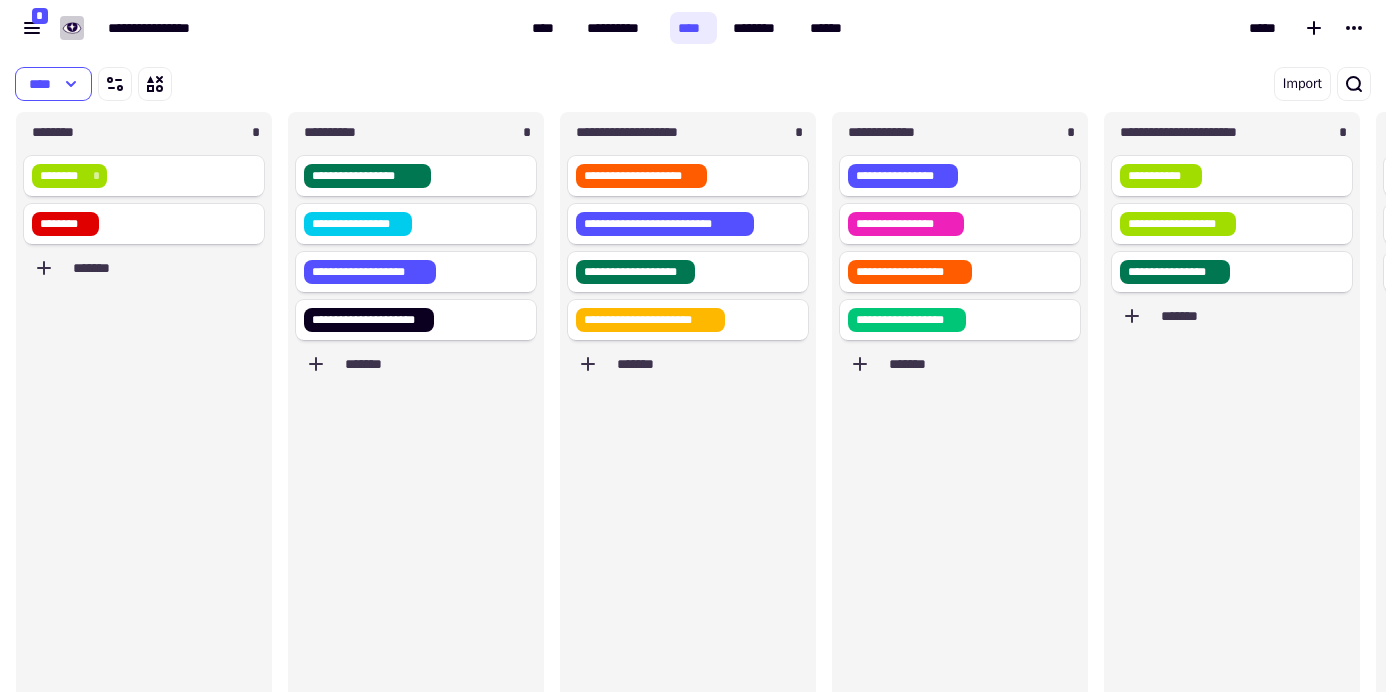 scroll, scrollTop: 16, scrollLeft: 16, axis: both 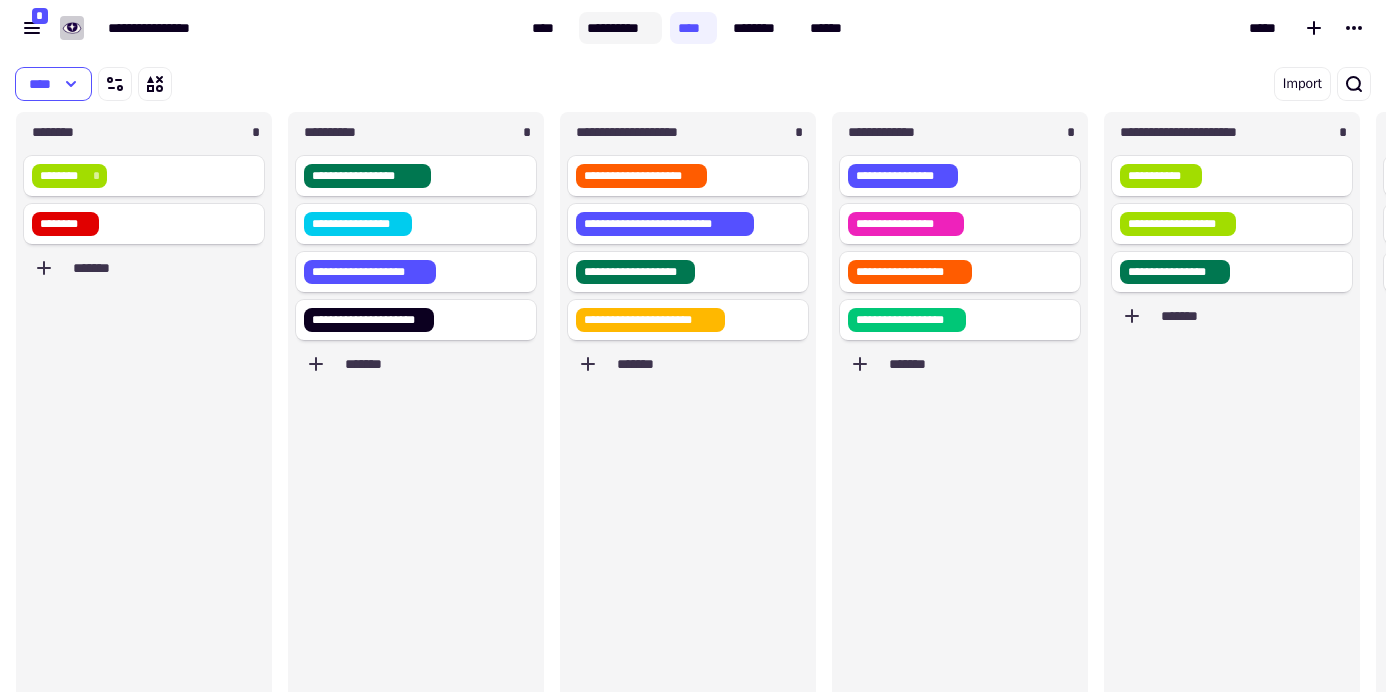 click on "**********" 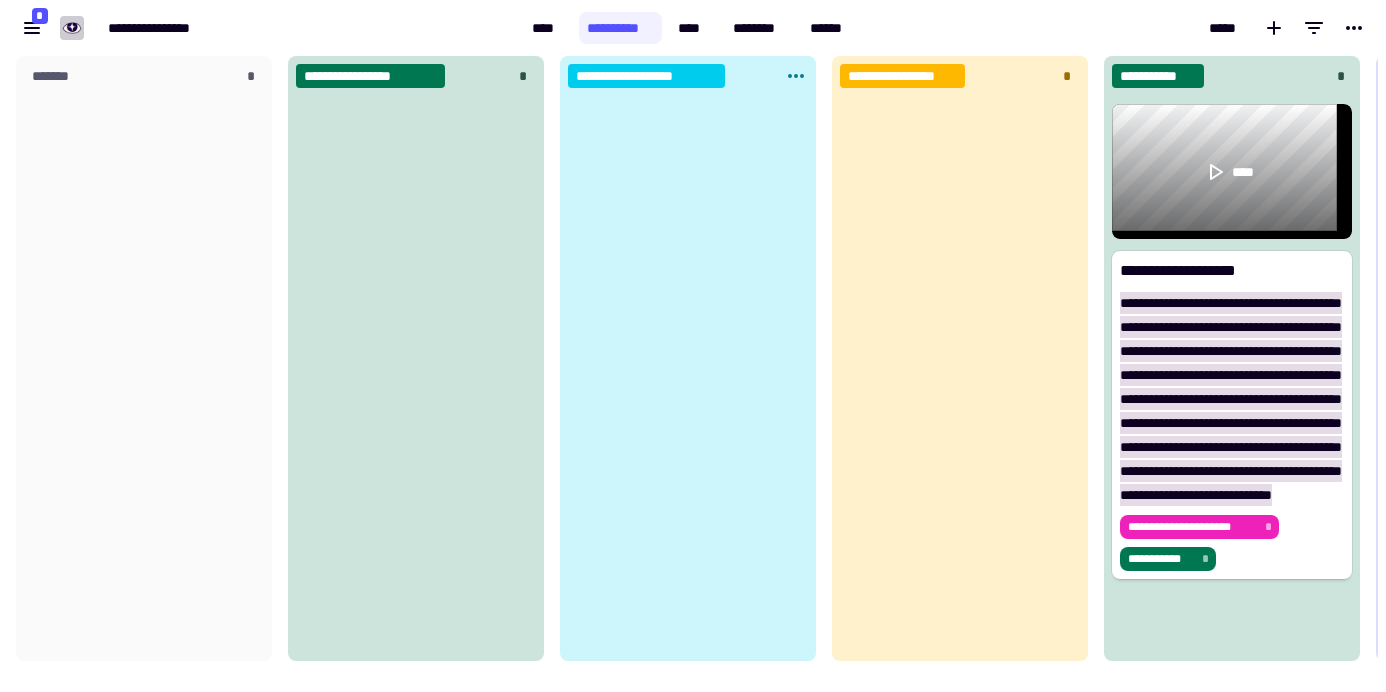 scroll, scrollTop: 16, scrollLeft: 16, axis: both 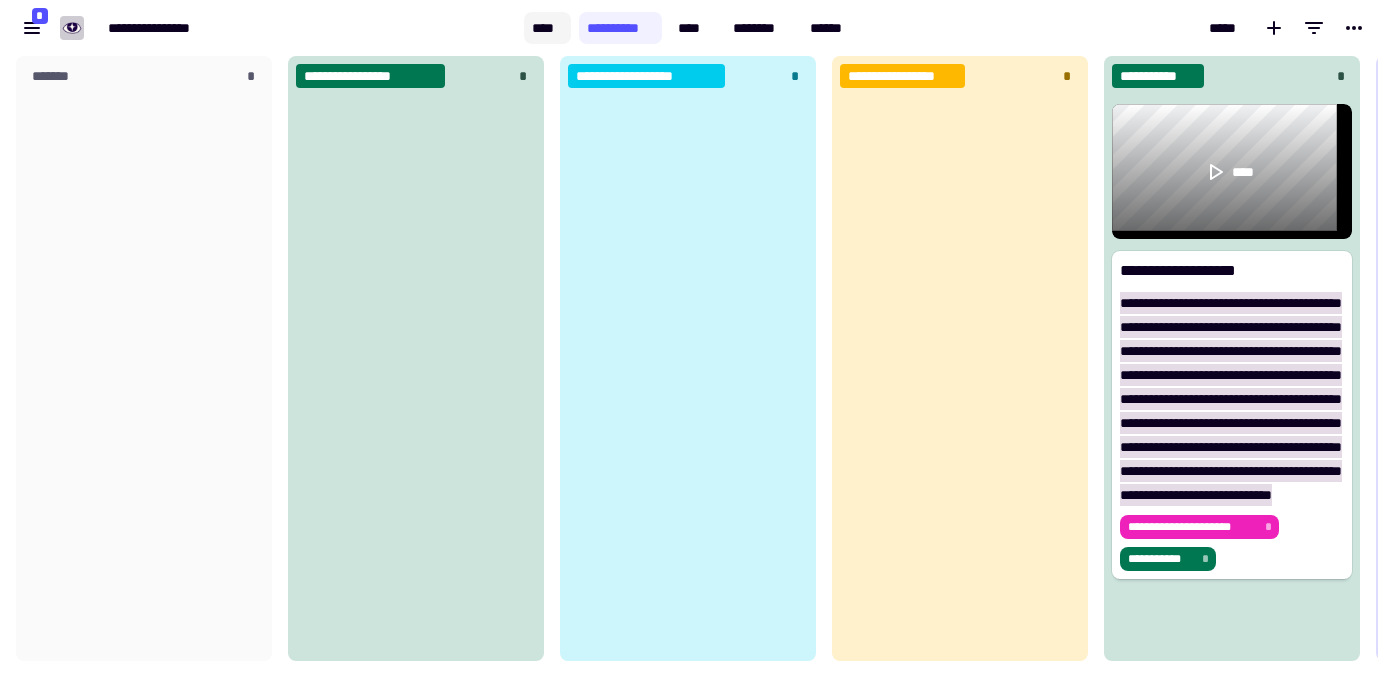 click on "****" 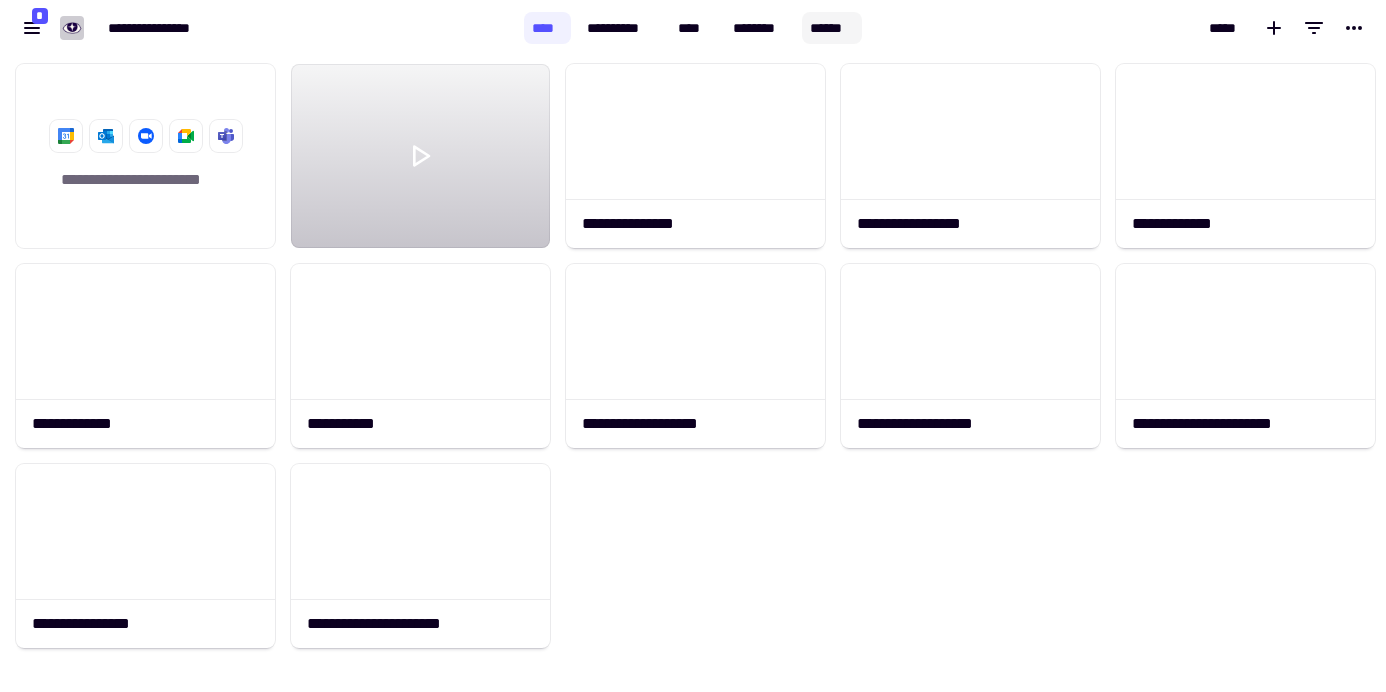 click on "******" 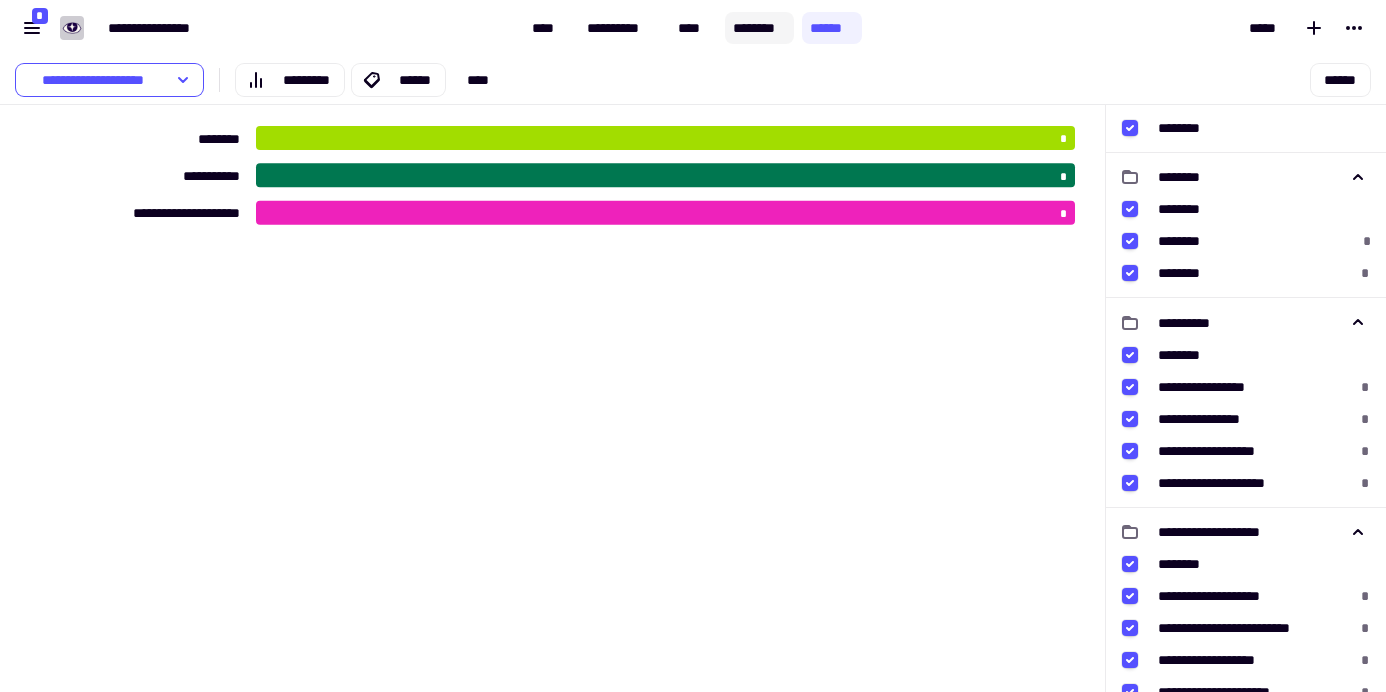 click on "********" 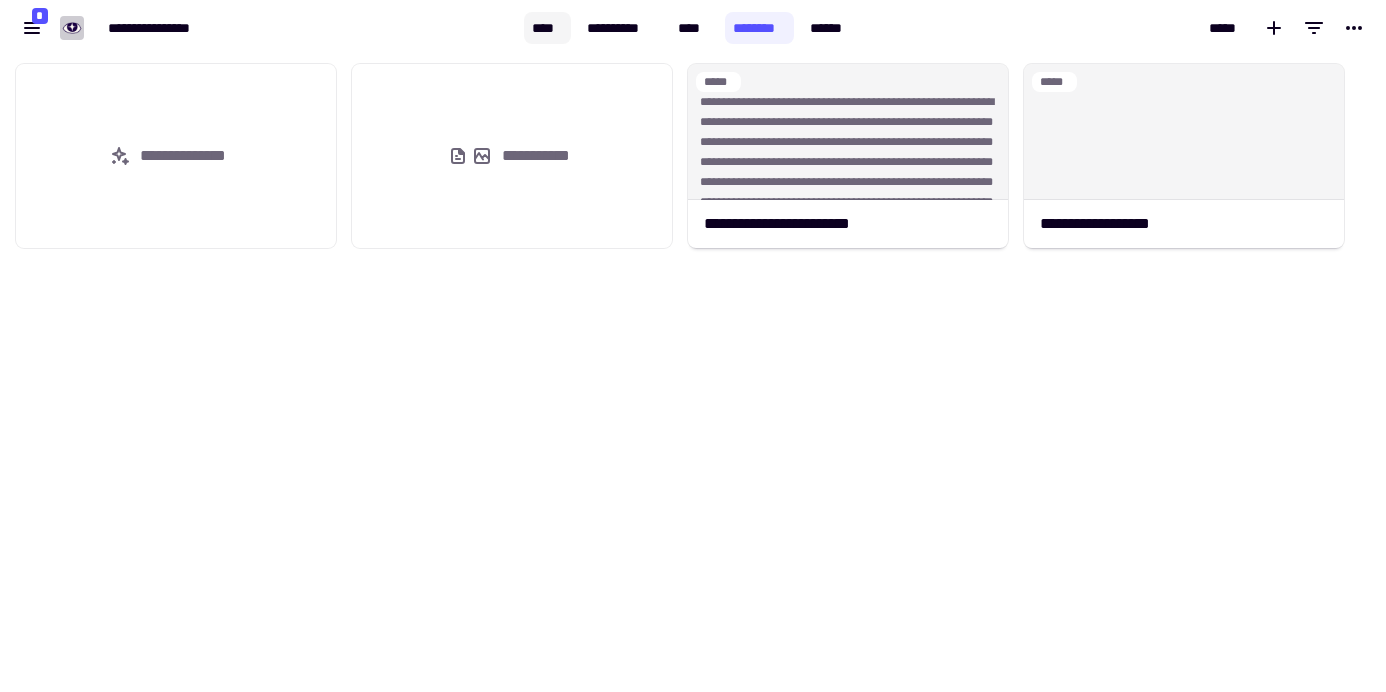 click on "****" 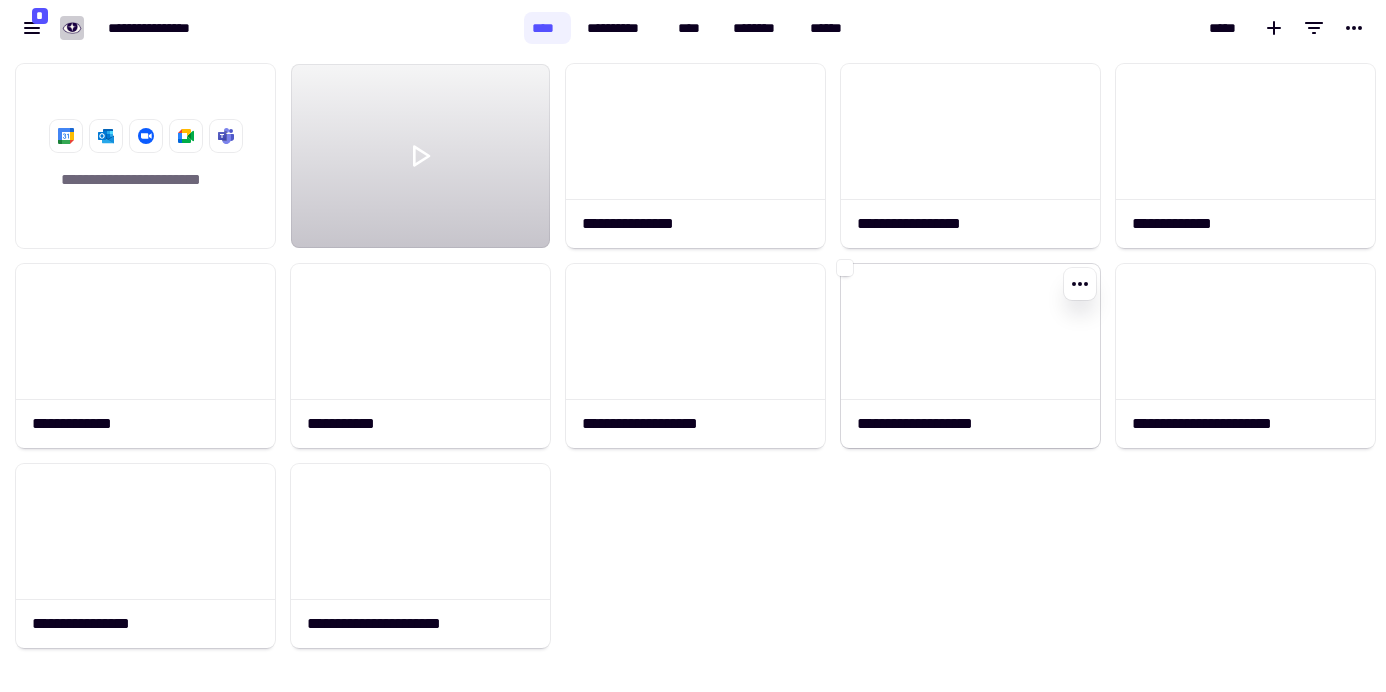 click 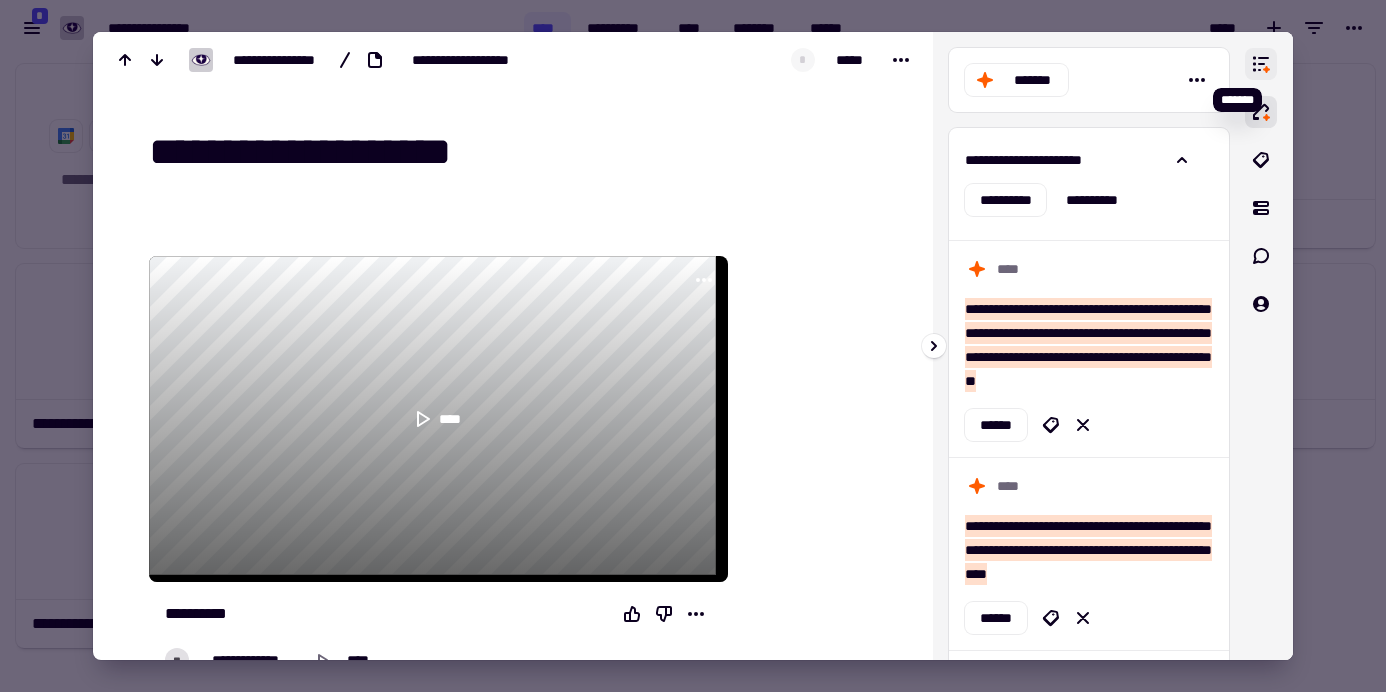click 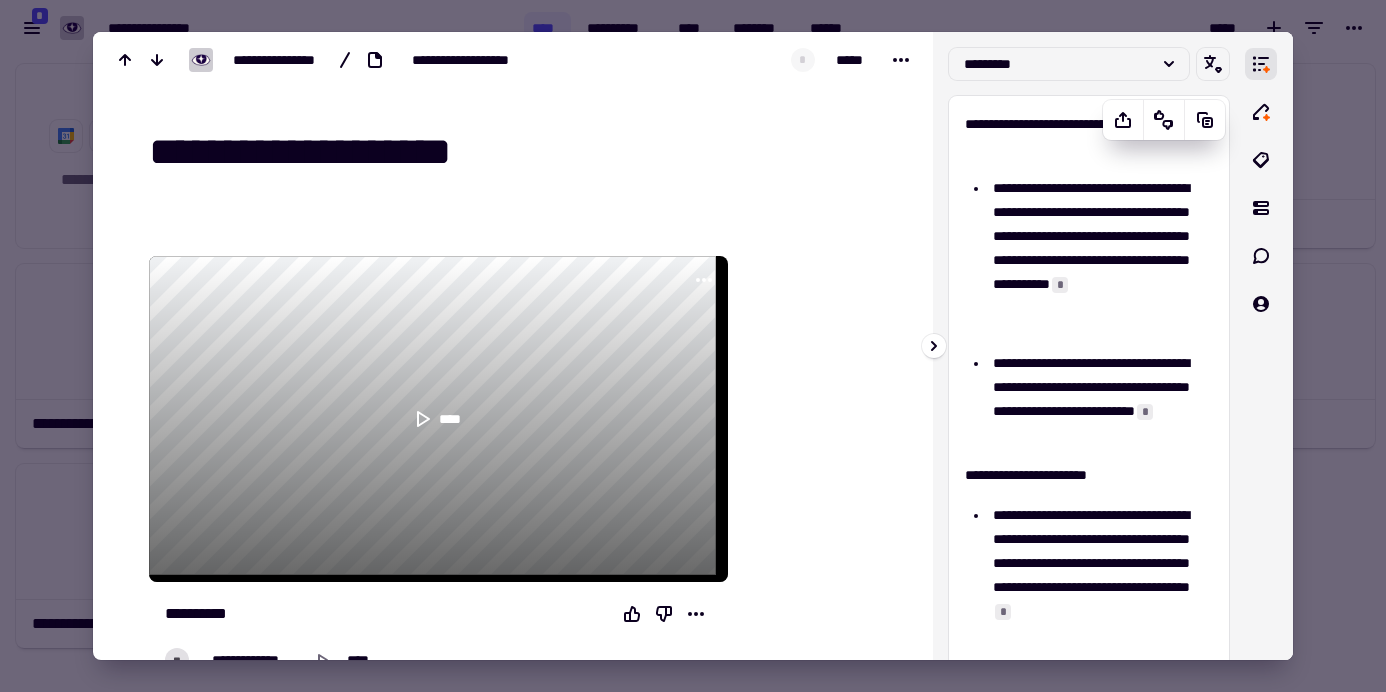 click on "**********" at bounding box center (1089, 598) 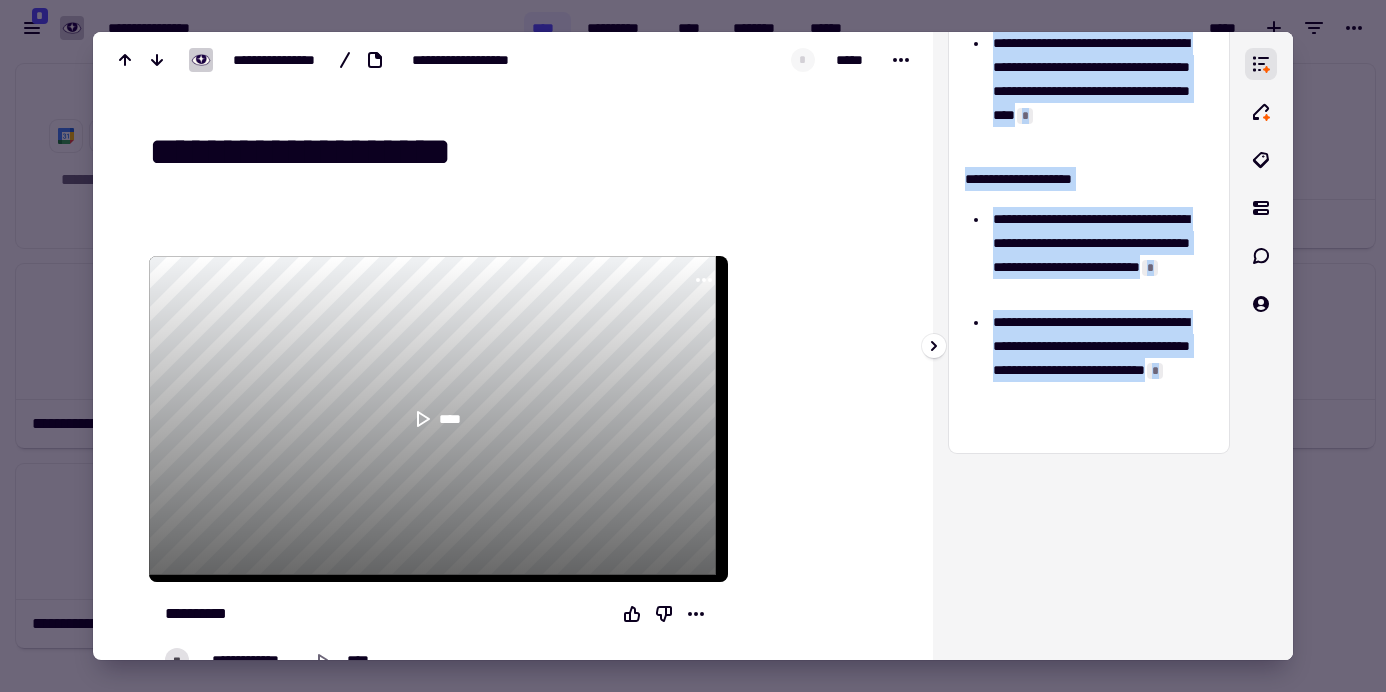 drag, startPoint x: 965, startPoint y: 119, endPoint x: 1115, endPoint y: 449, distance: 362.4914 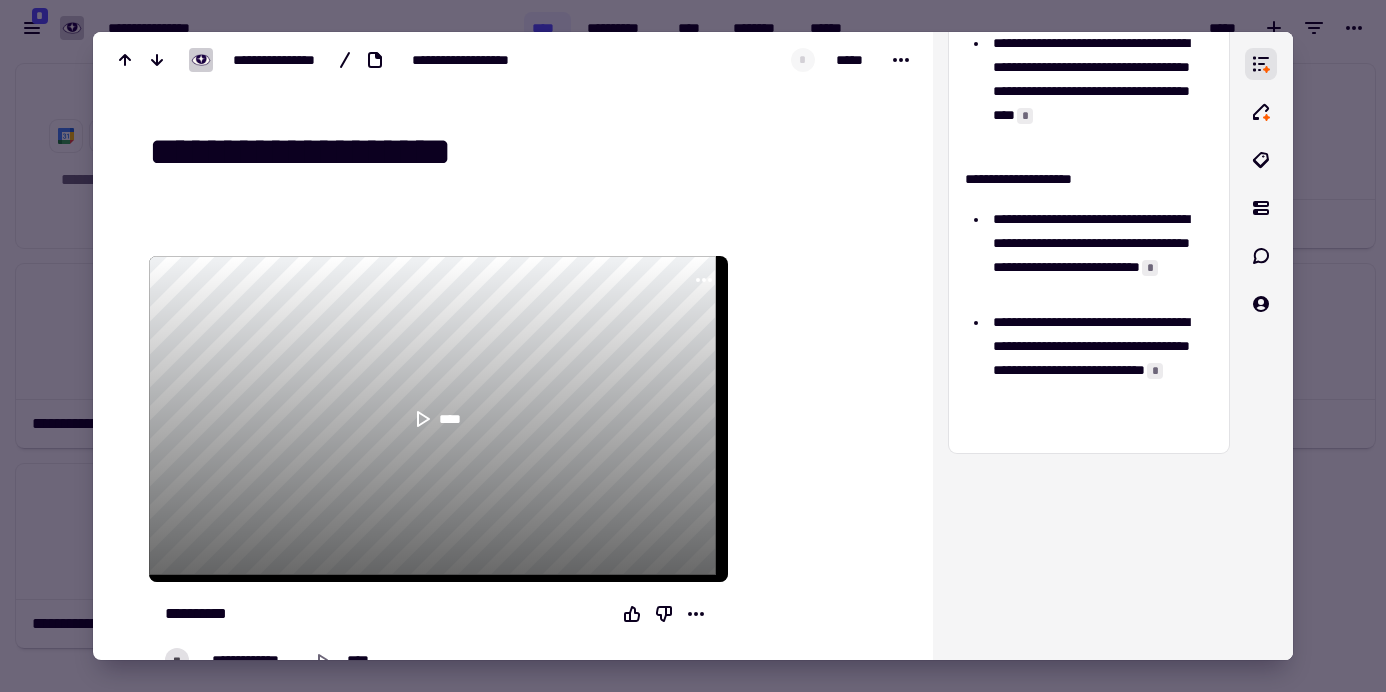 click at bounding box center [693, 346] 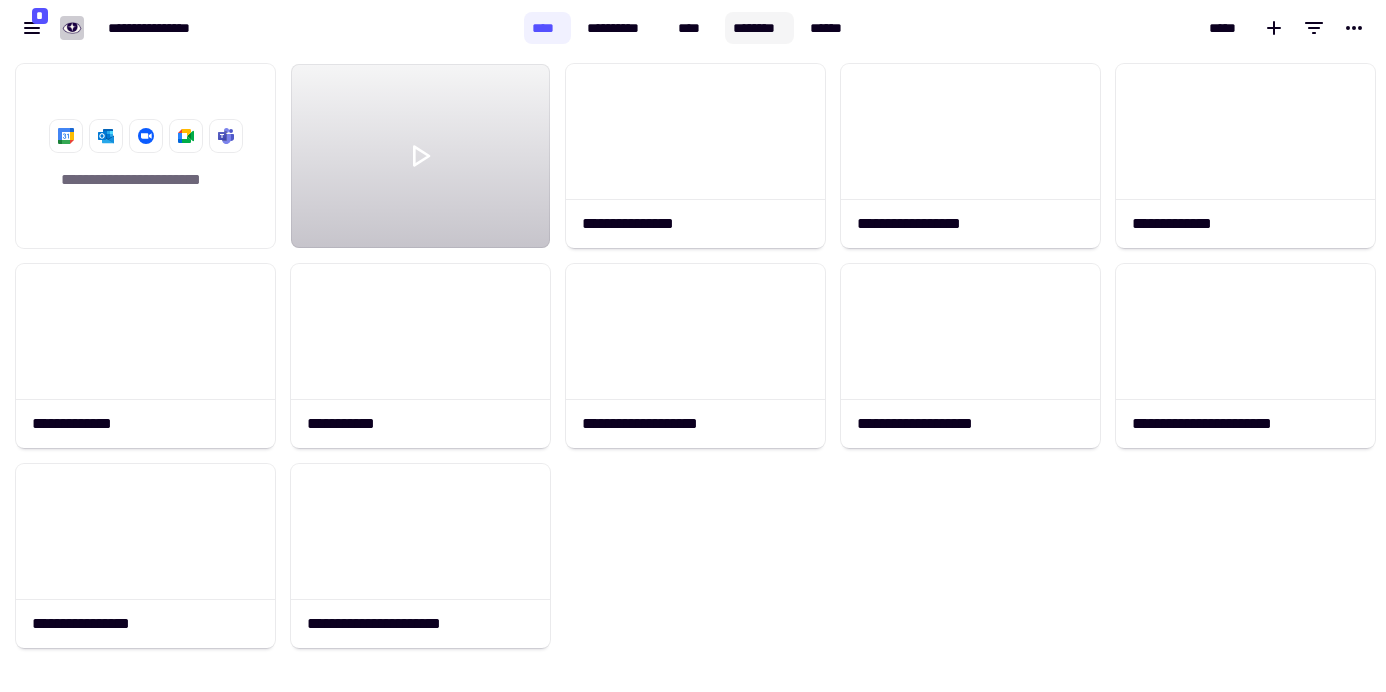 click on "********" 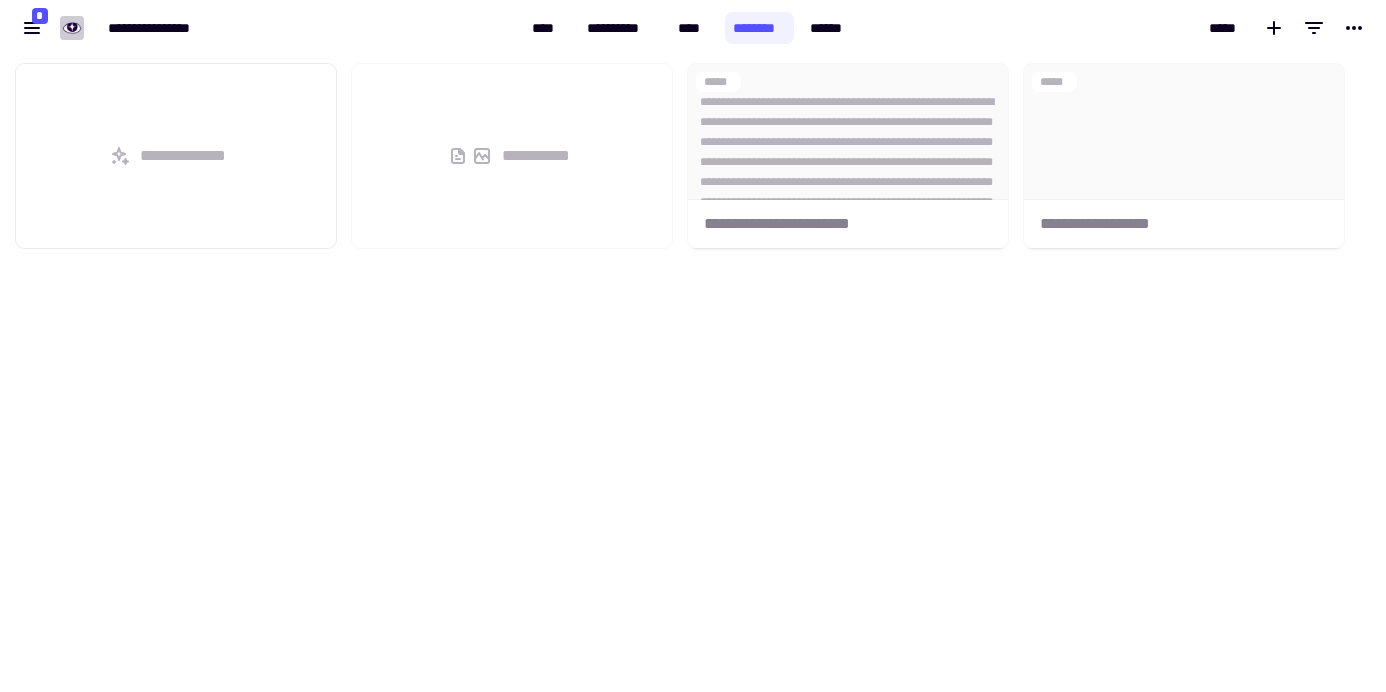 click on "**********" 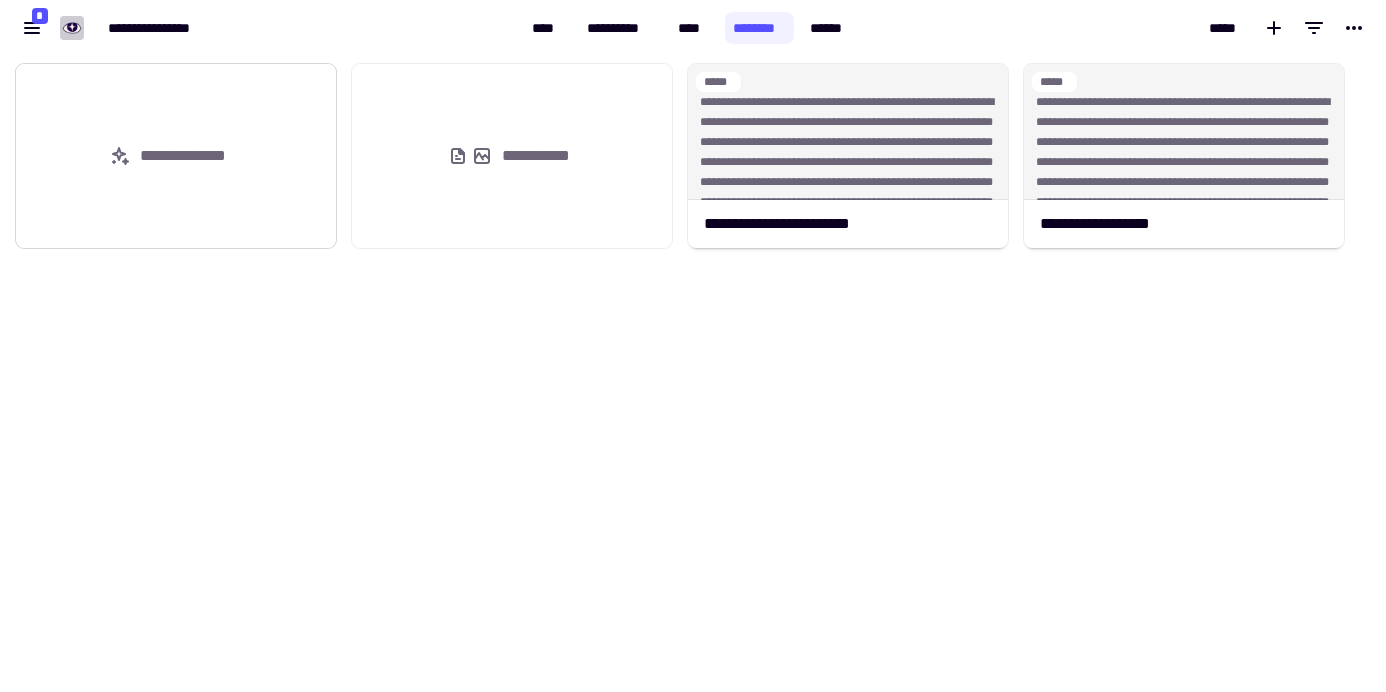 click on "**********" at bounding box center (693, 346) 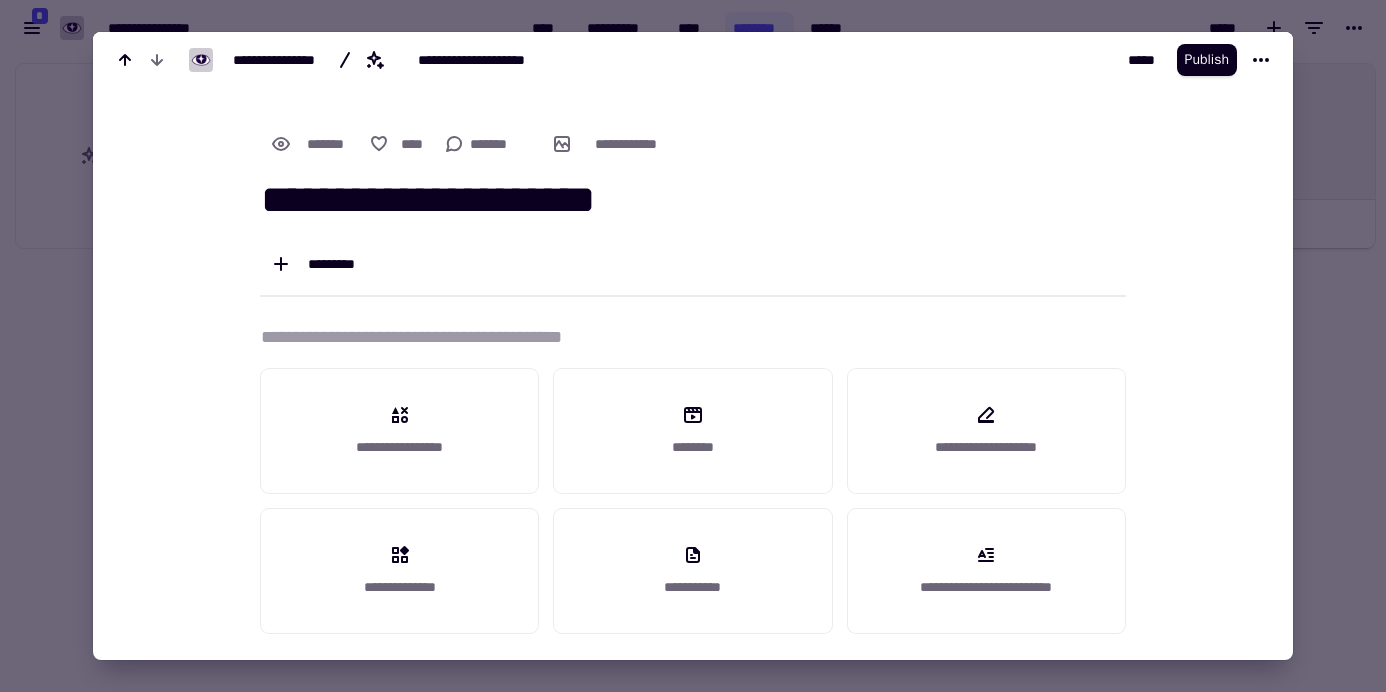 type on "**********" 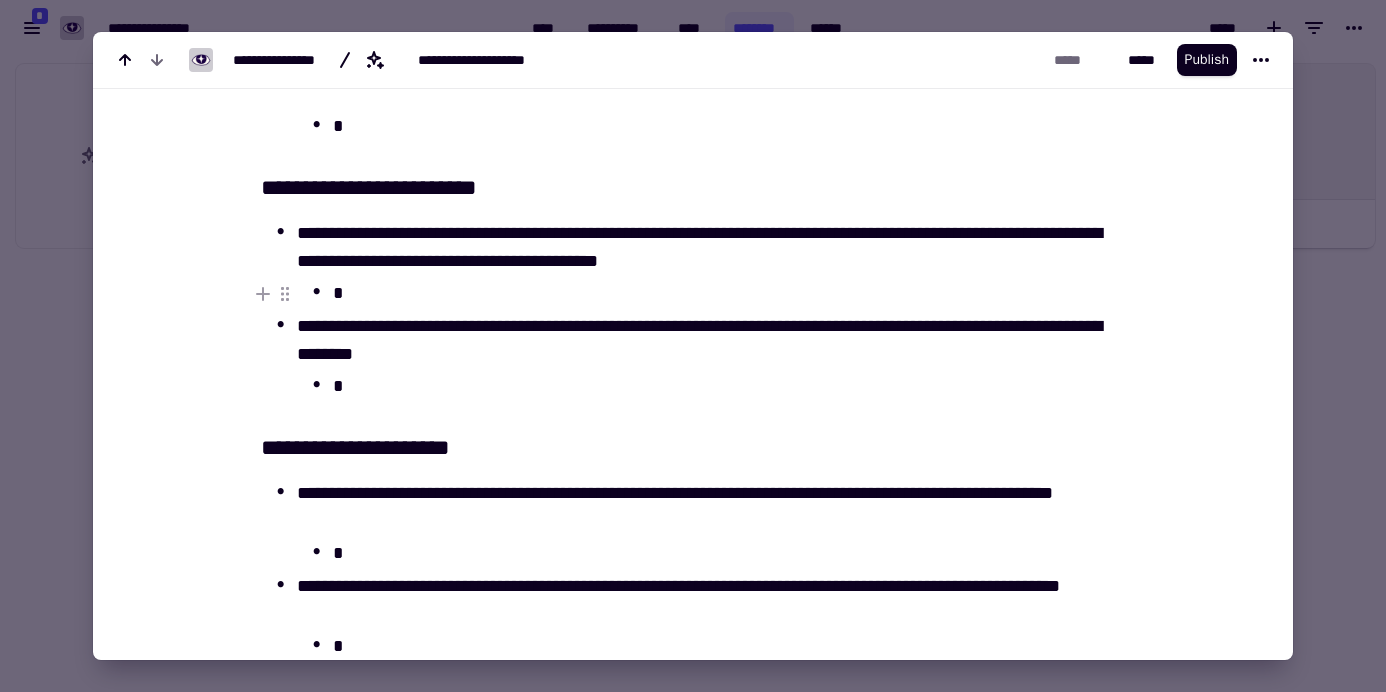 click on "*" at bounding box center (729, 293) 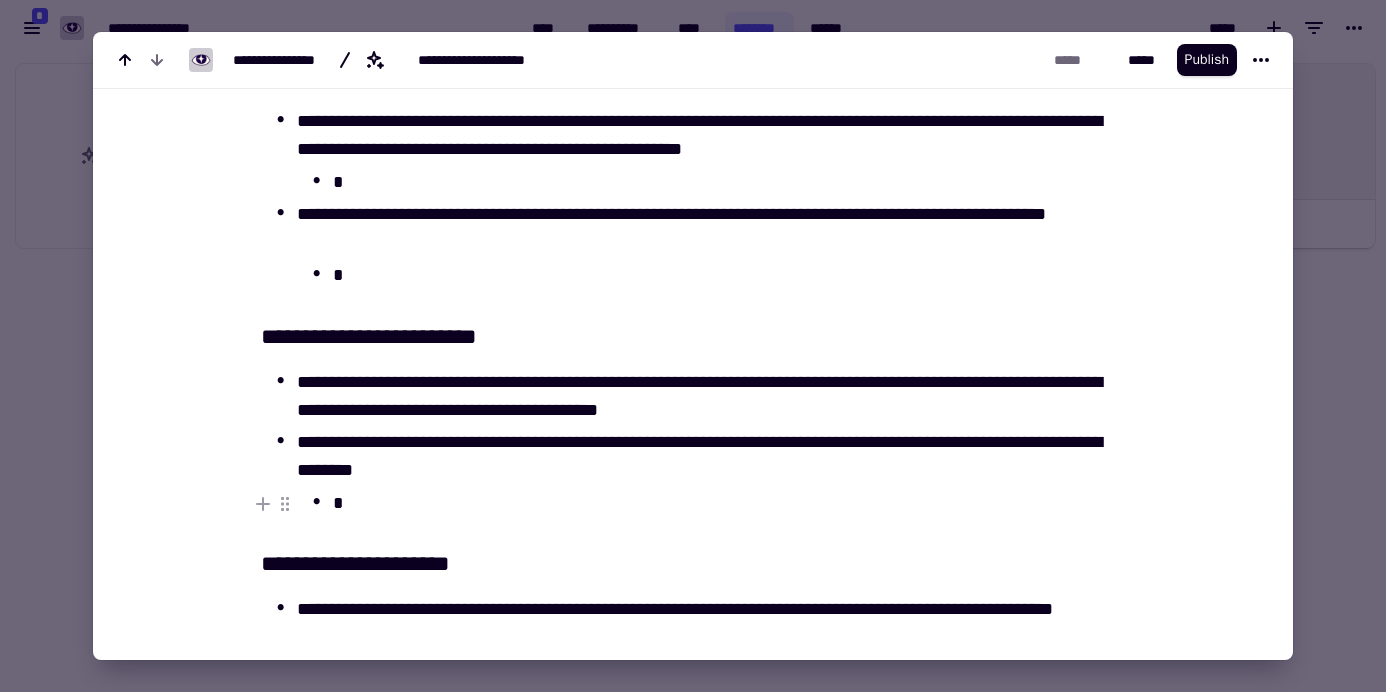 click on "*" at bounding box center [729, 503] 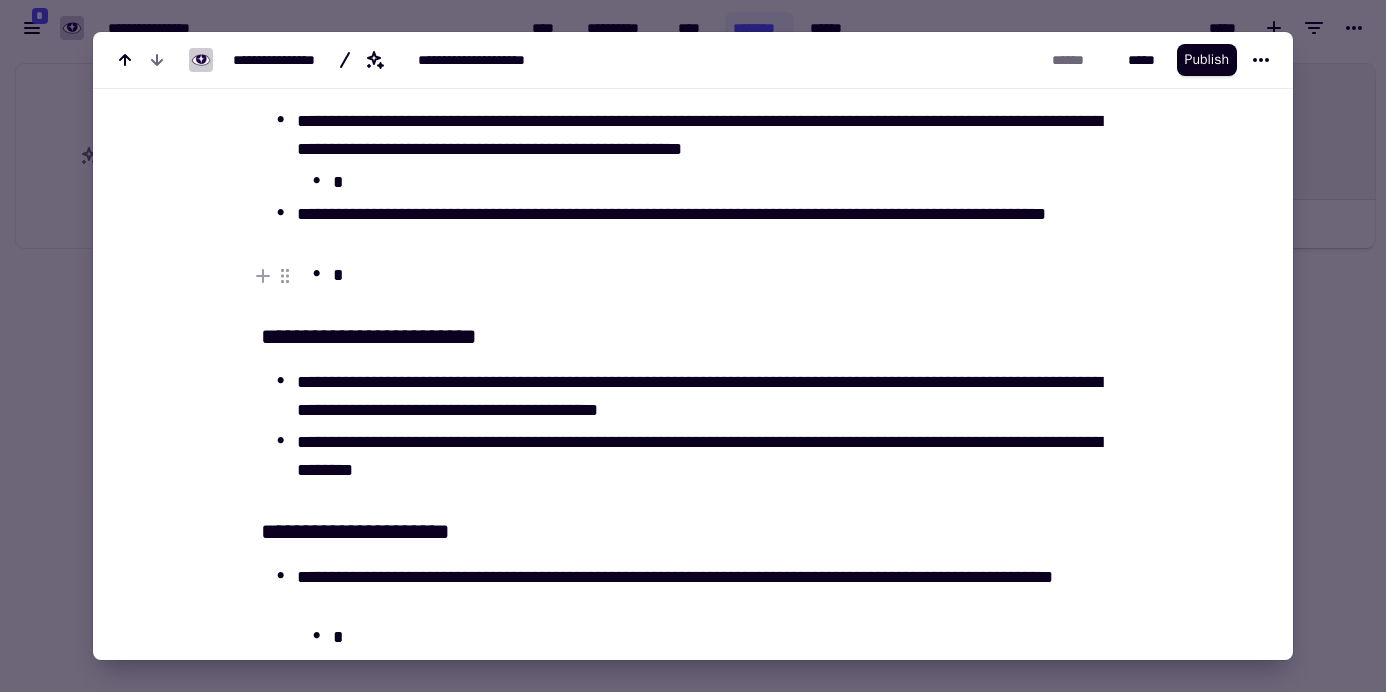 click on "*" at bounding box center (729, 275) 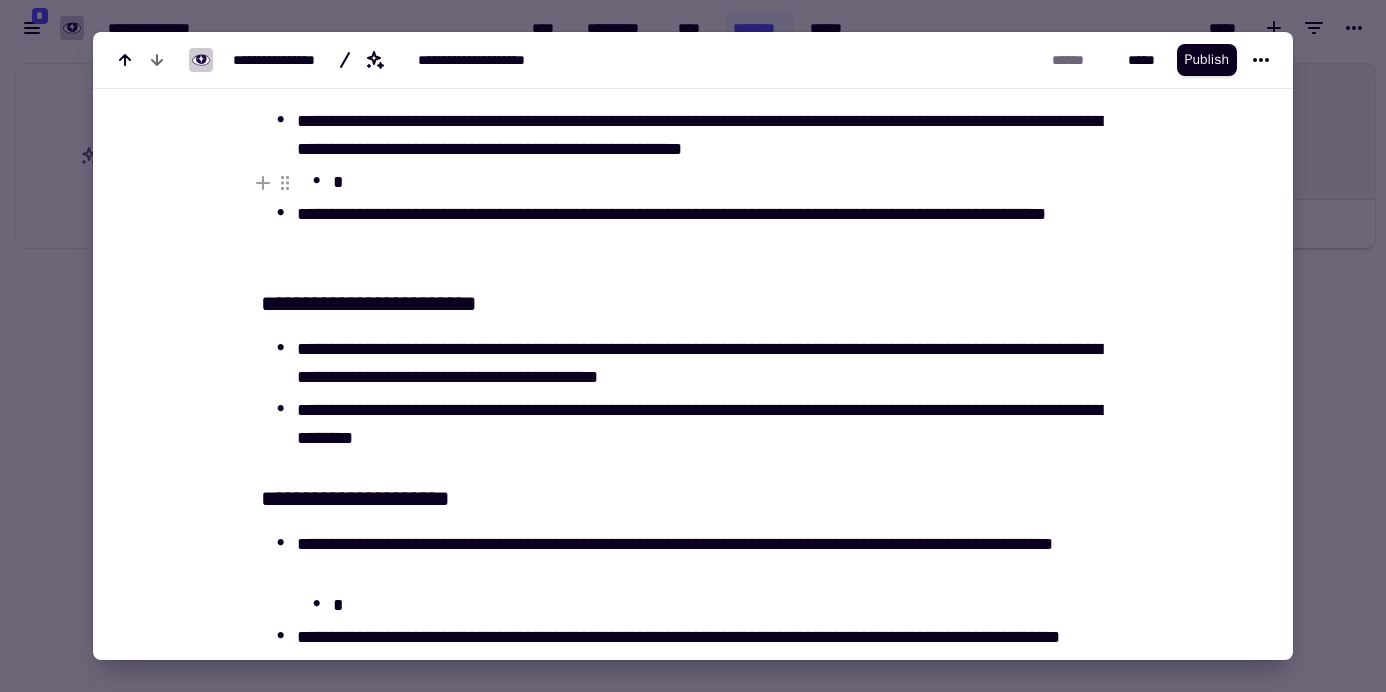 click on "*" at bounding box center [729, 182] 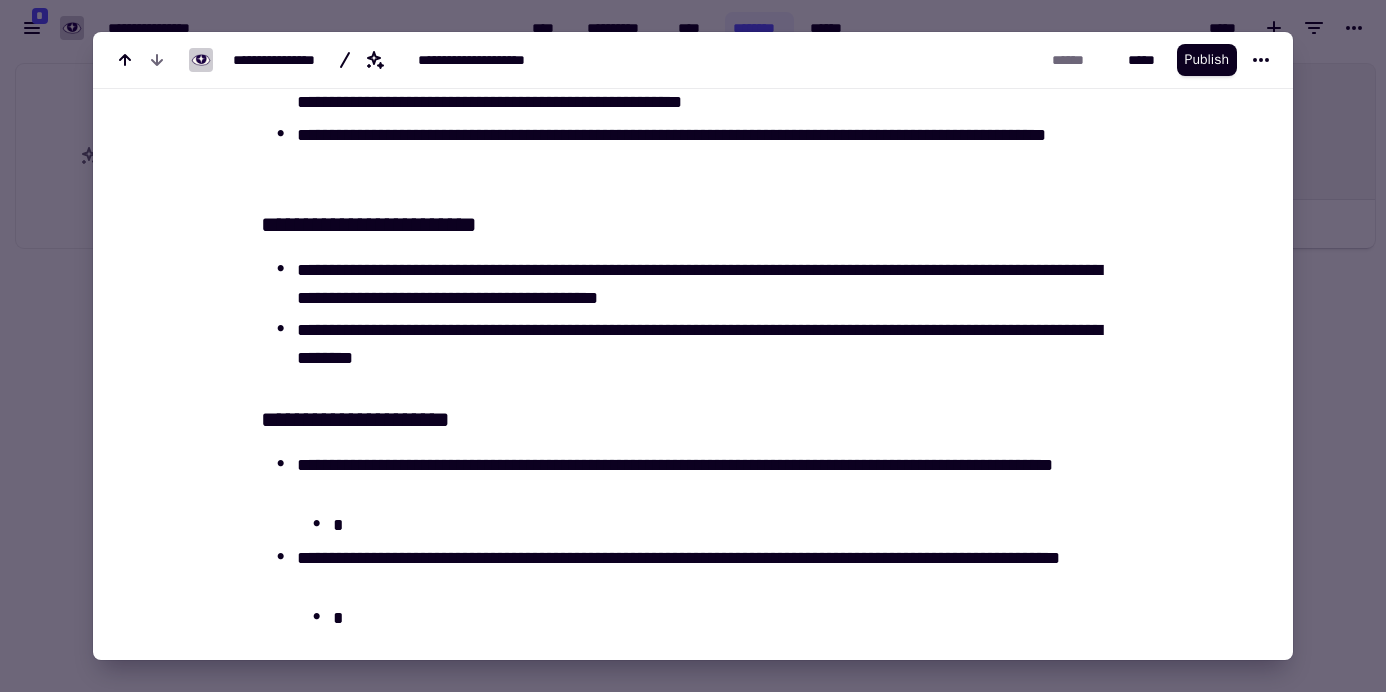 scroll, scrollTop: 330, scrollLeft: 0, axis: vertical 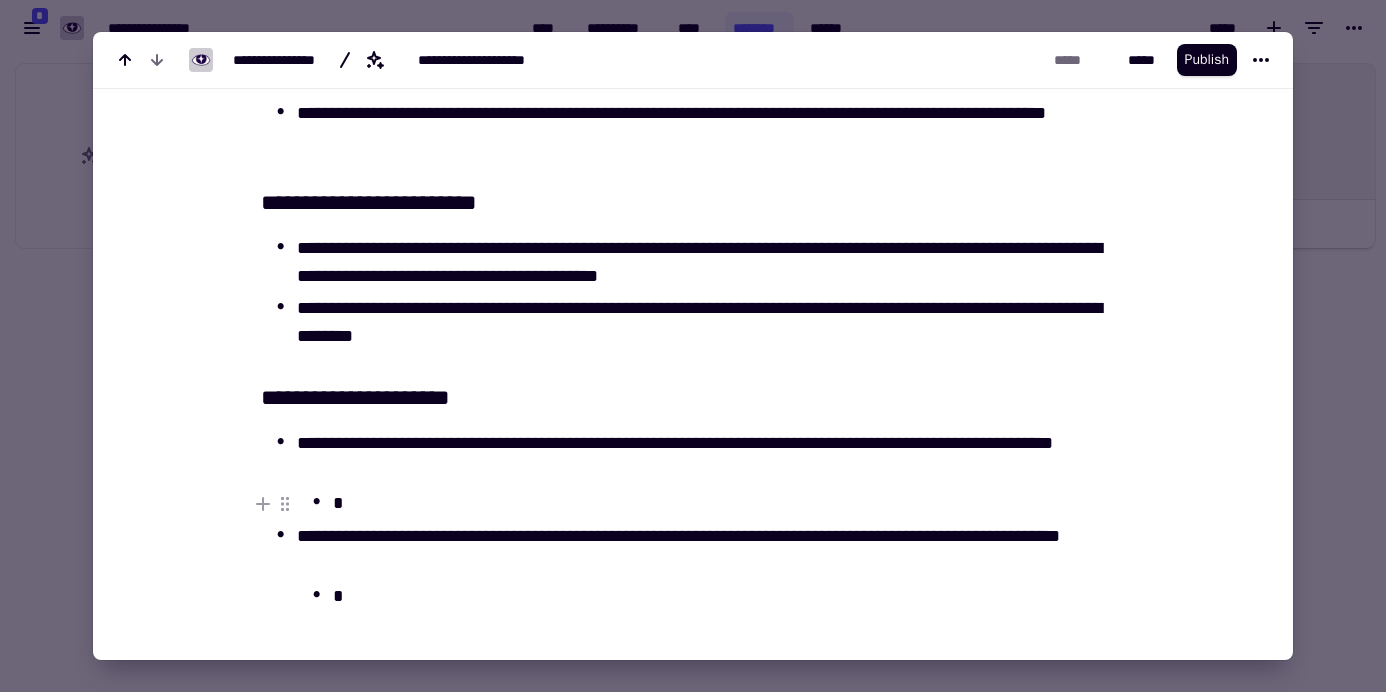 click on "*" at bounding box center [729, 503] 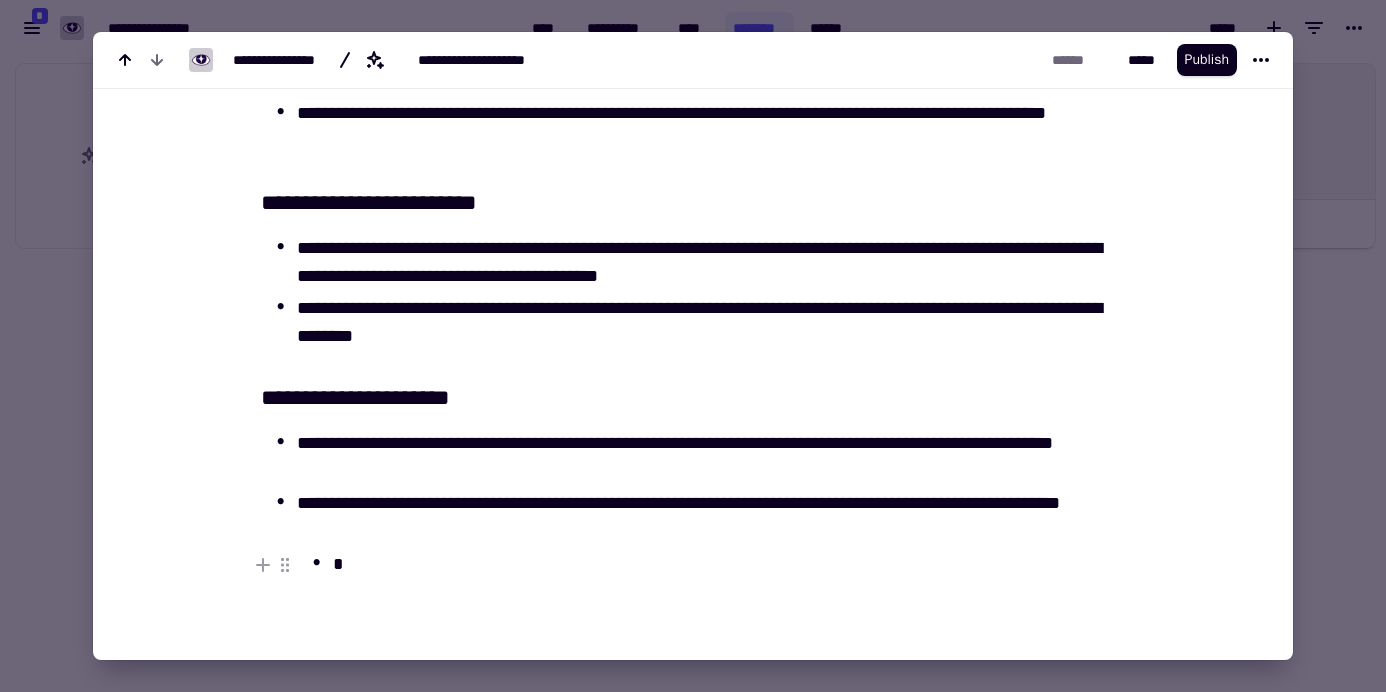 click on "*" at bounding box center (729, 564) 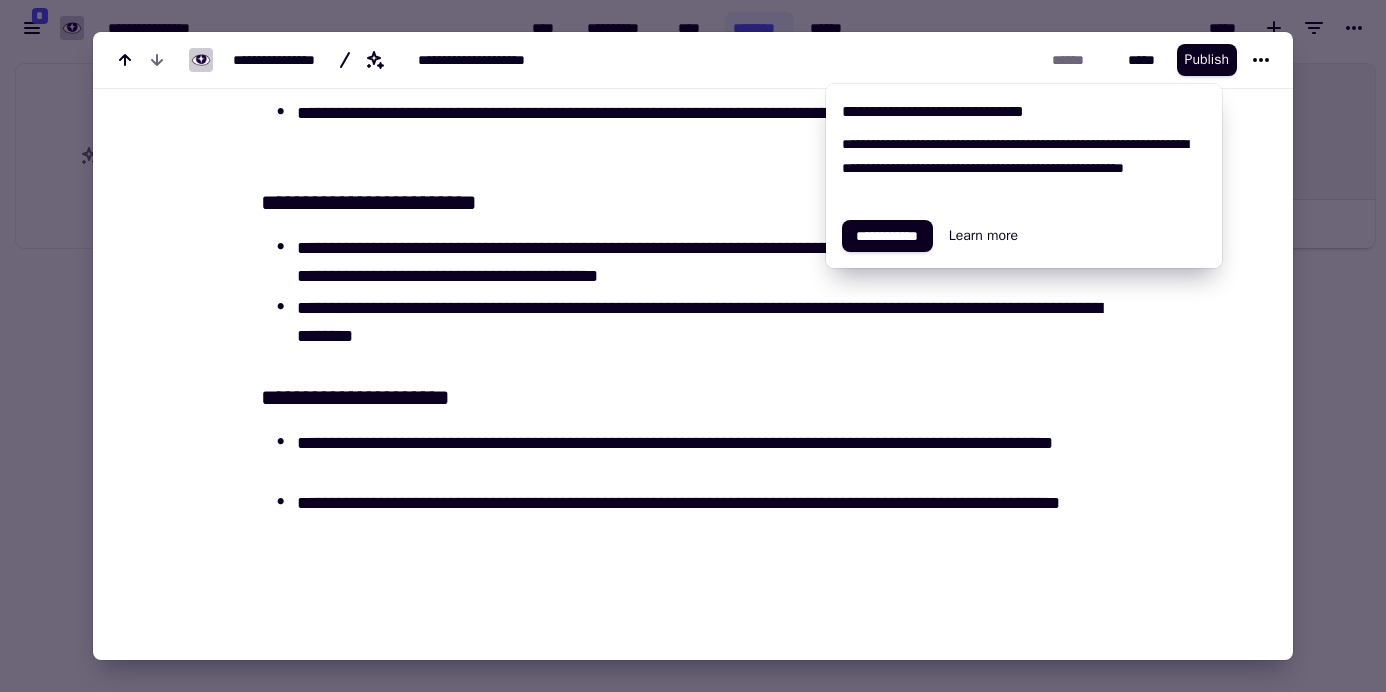 scroll, scrollTop: 511, scrollLeft: 0, axis: vertical 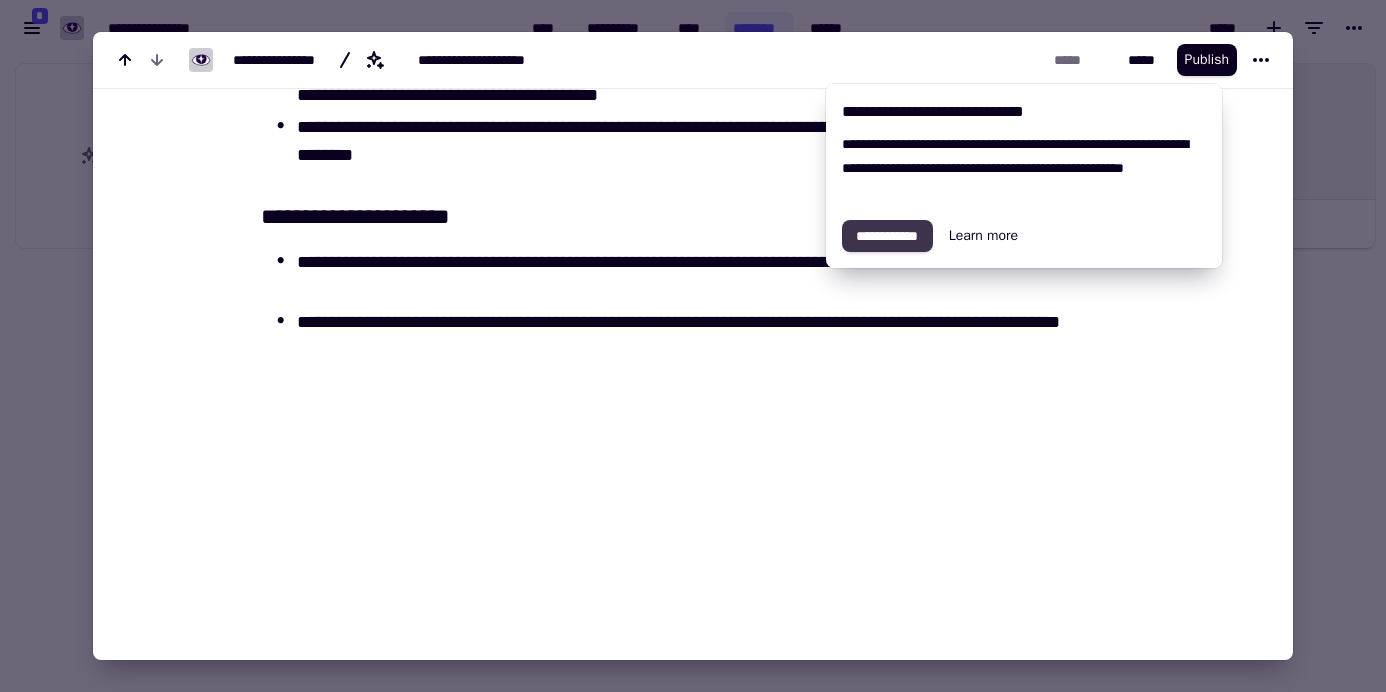 click on "**********" 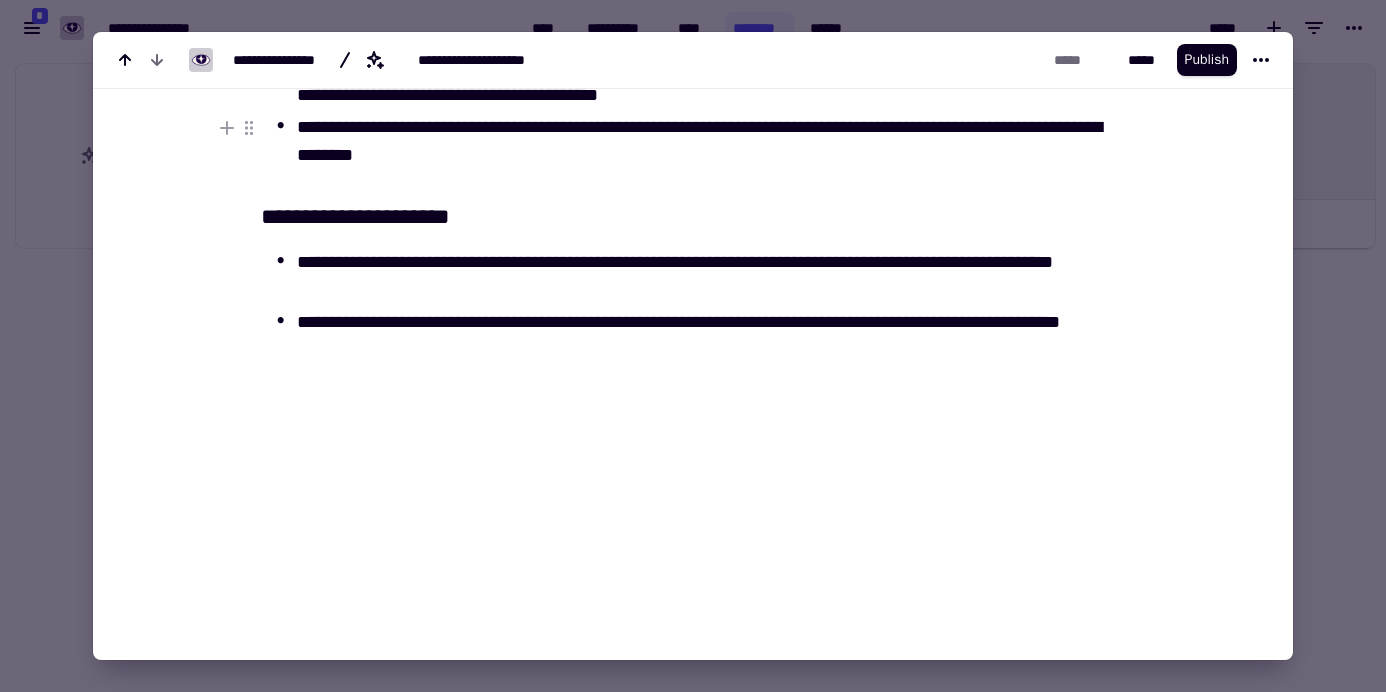 click at bounding box center [693, 346] 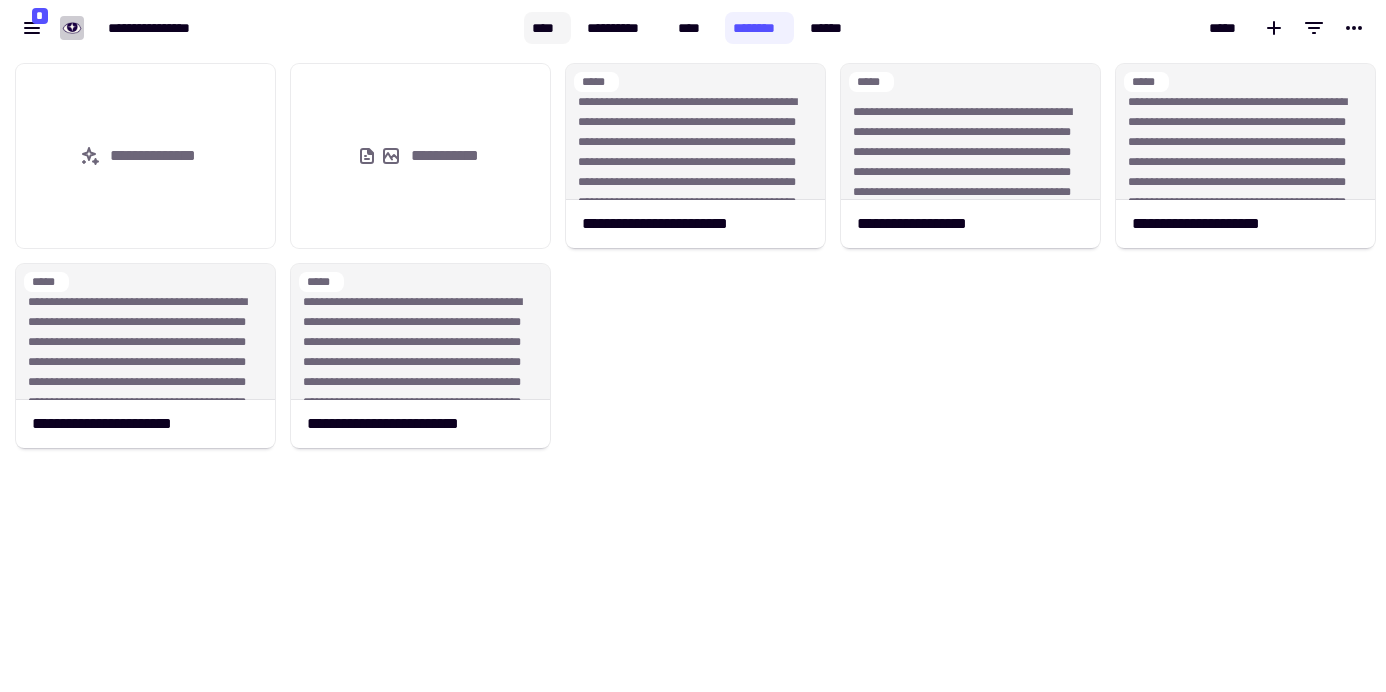 click on "****" 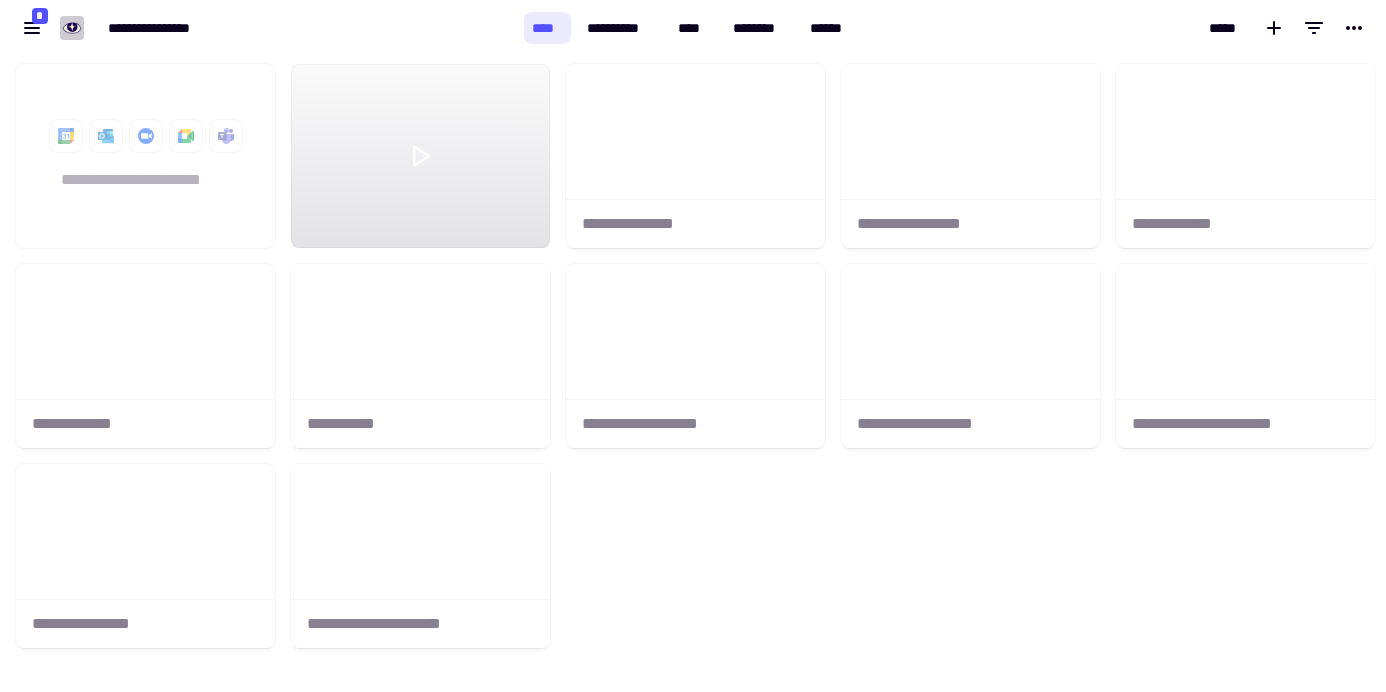 scroll, scrollTop: 16, scrollLeft: 16, axis: both 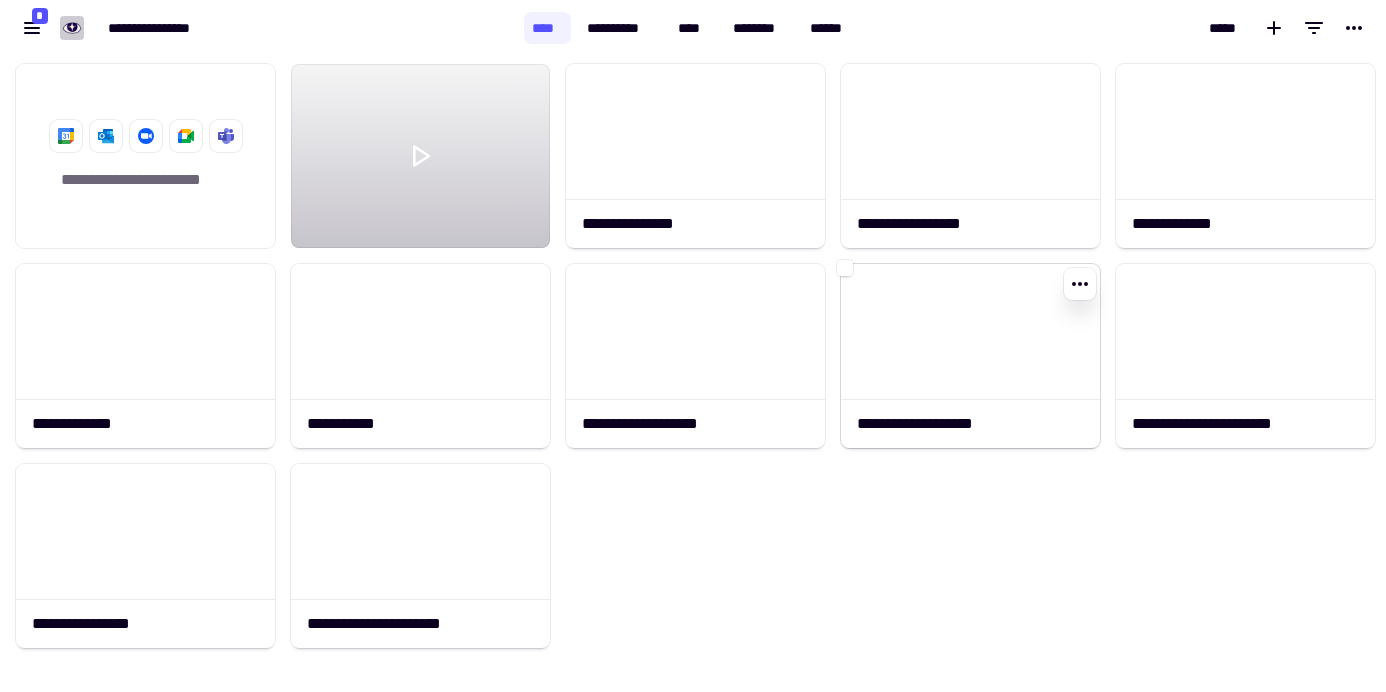 click 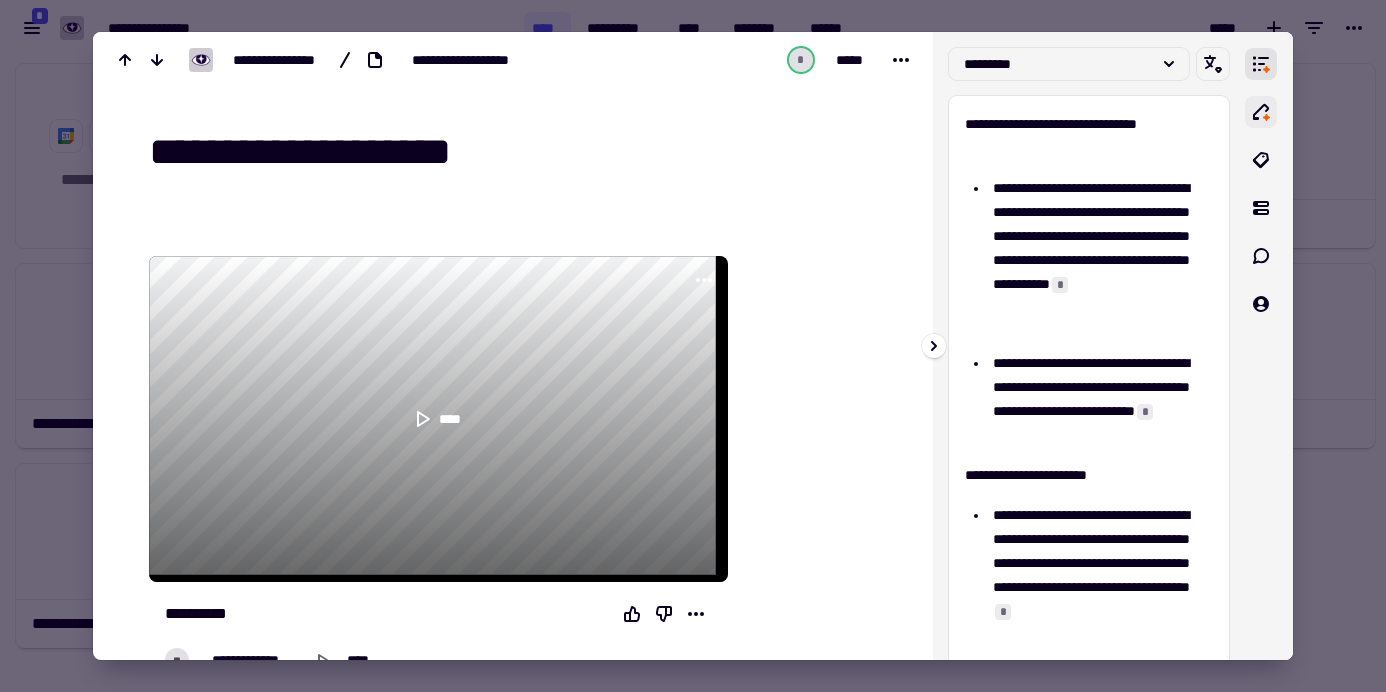 click 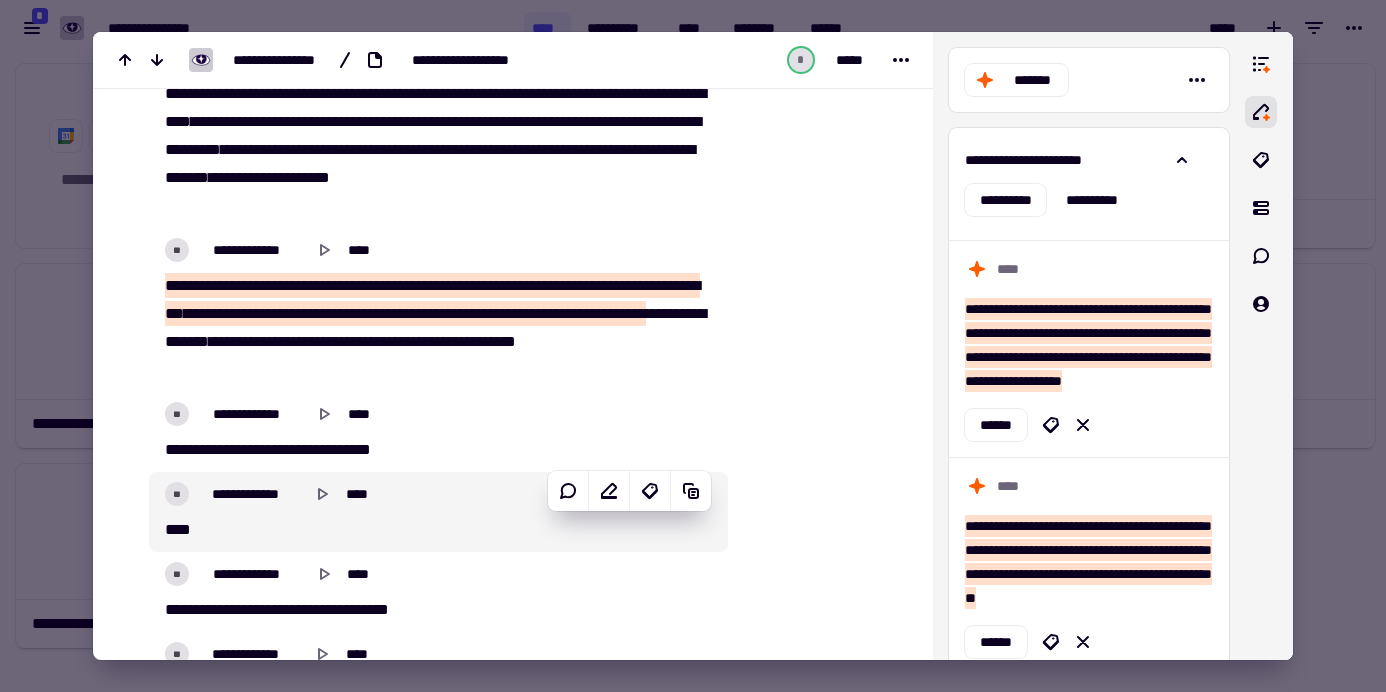 scroll, scrollTop: 822, scrollLeft: 0, axis: vertical 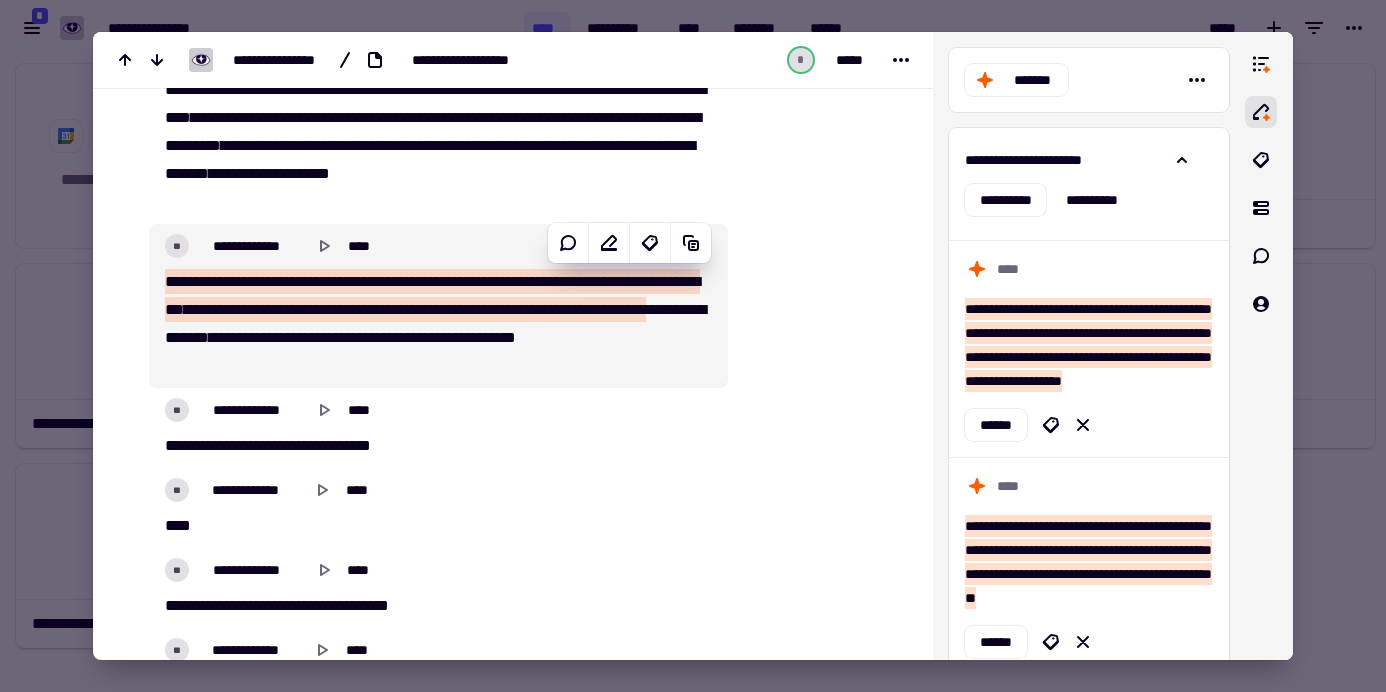 click at bounding box center [253, 281] 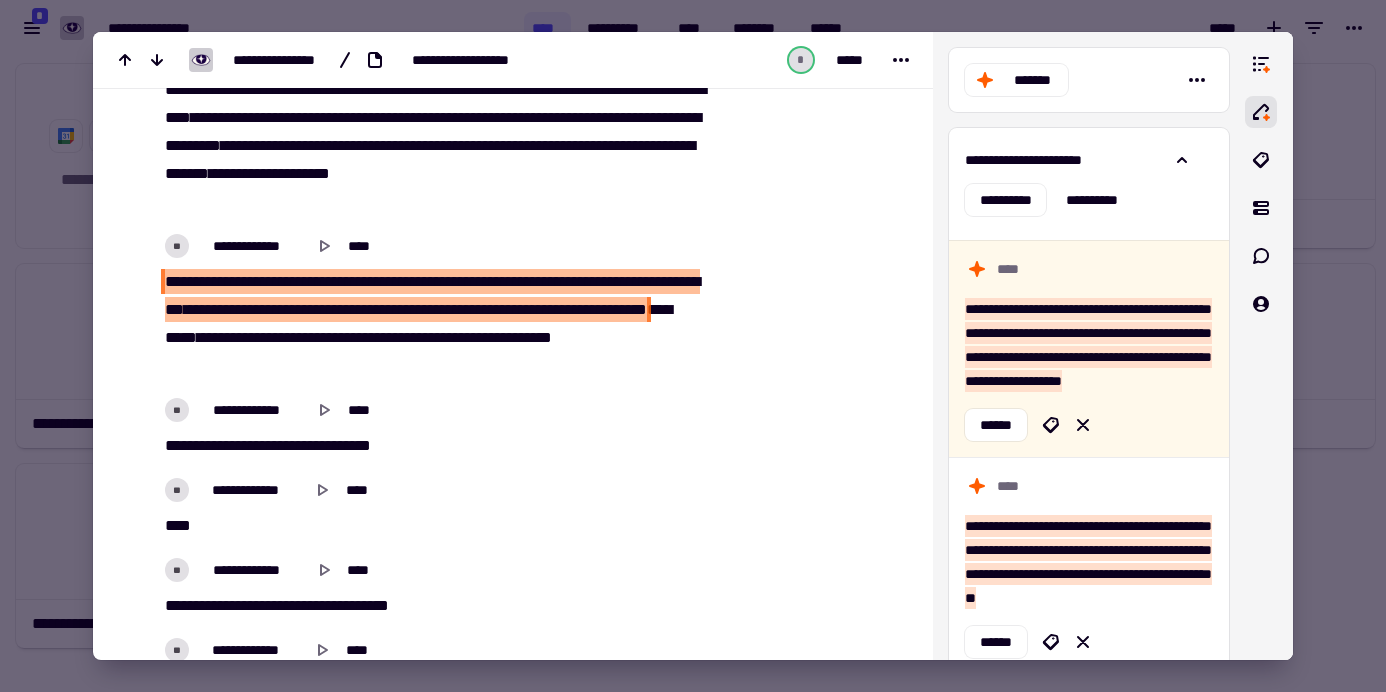 click on "**********" at bounding box center [432, 324] 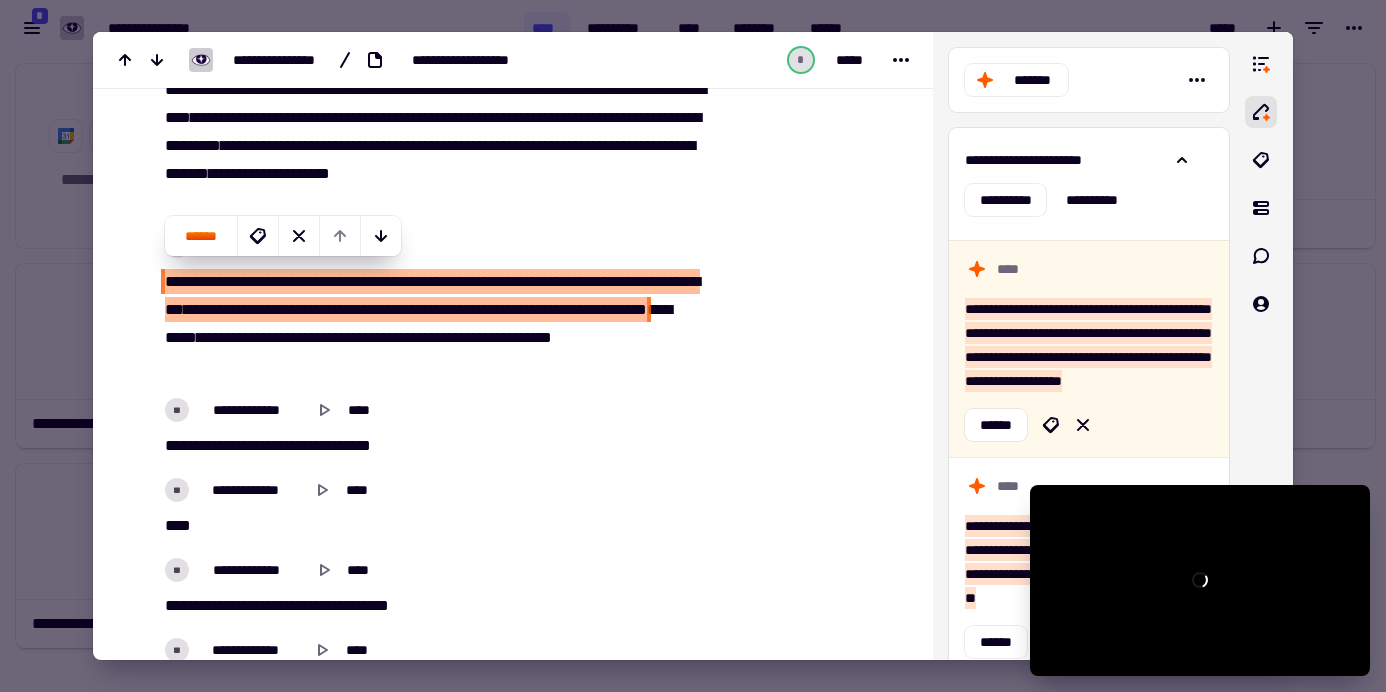 click on "**********" at bounding box center [328, 309] 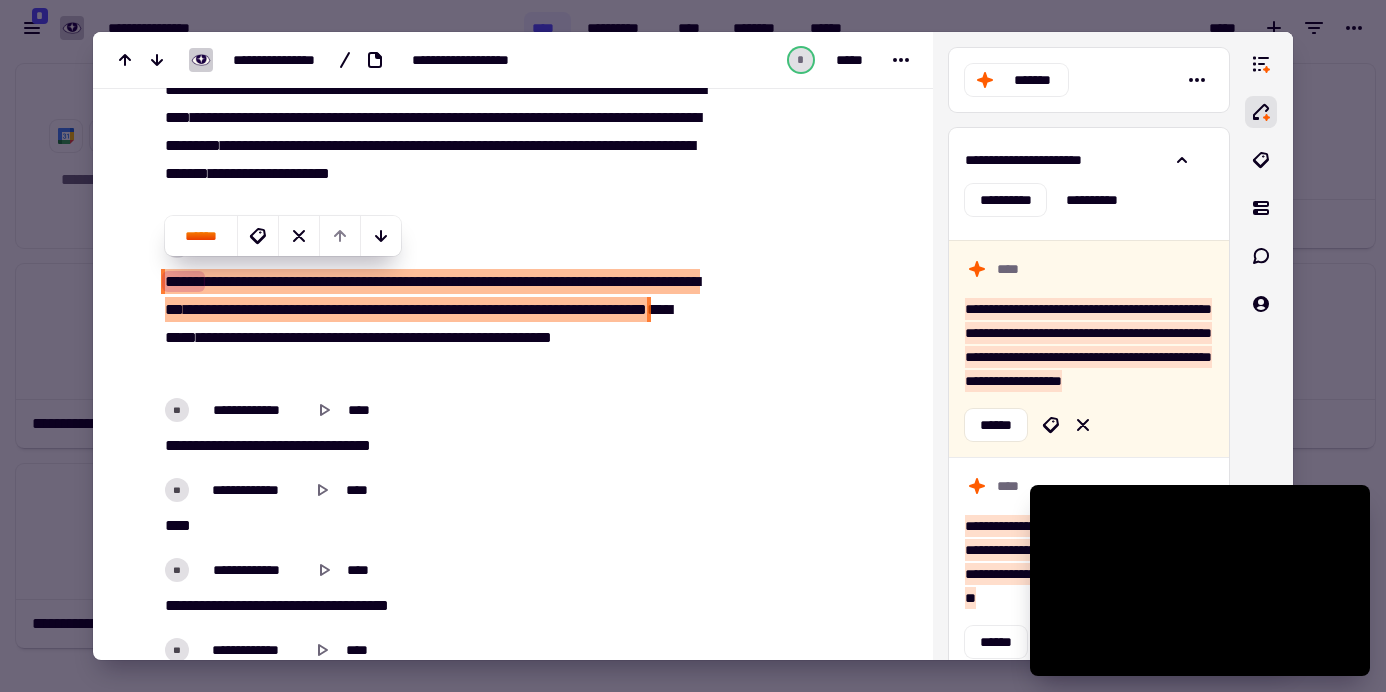 click on "**********" at bounding box center (432, 324) 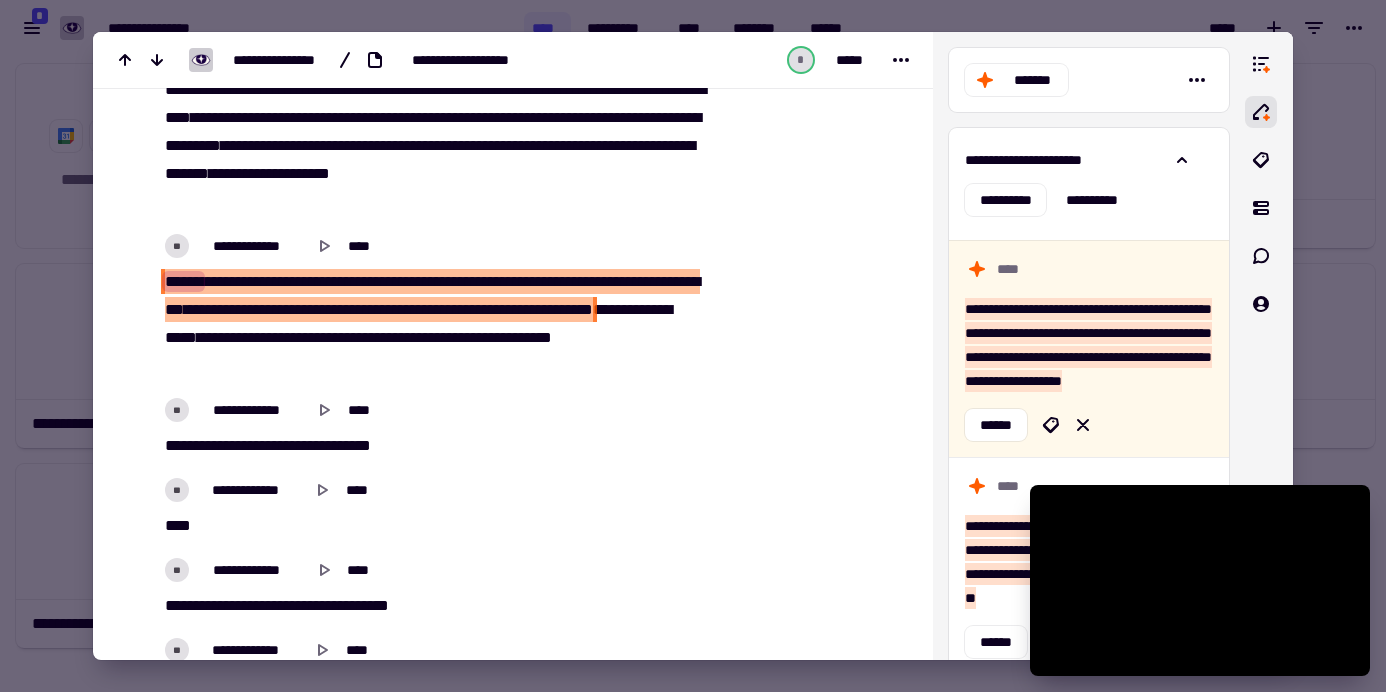 drag, startPoint x: 379, startPoint y: 335, endPoint x: 307, endPoint y: 320, distance: 73.545906 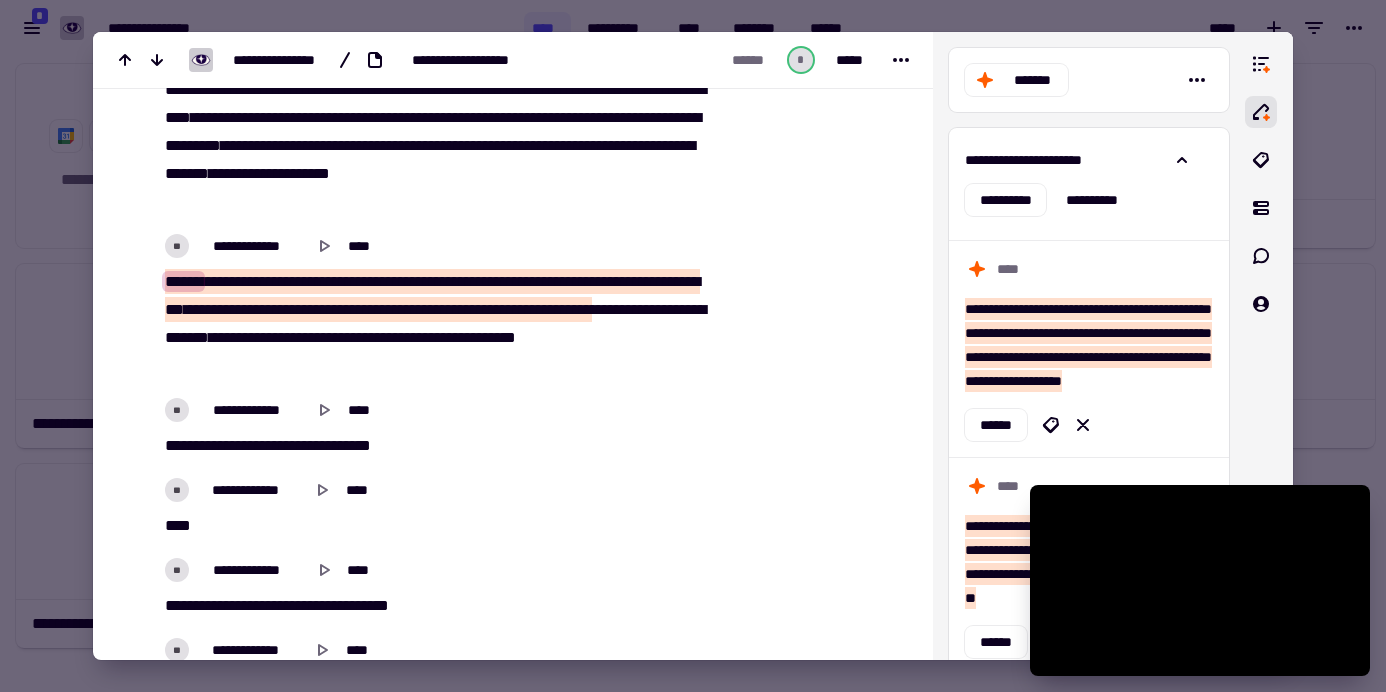 click on "****" at bounding box center (634, 309) 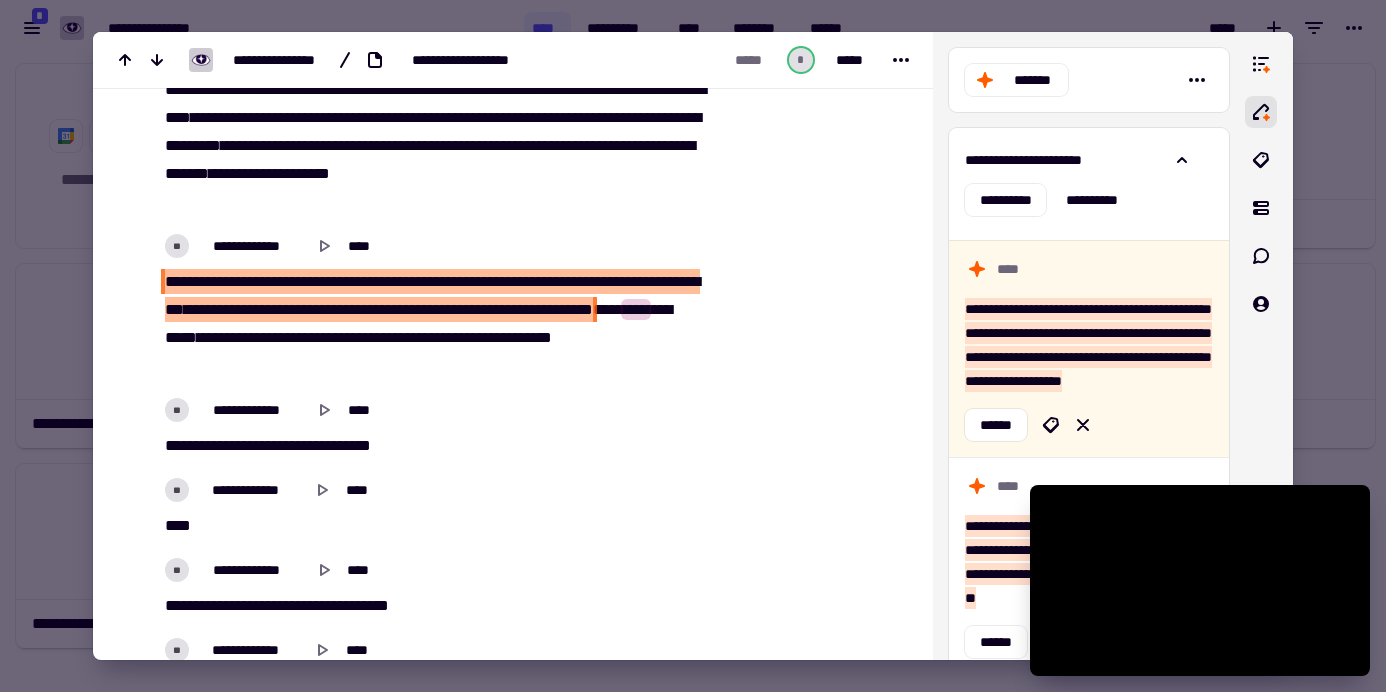 click on "***" at bounding box center (547, 309) 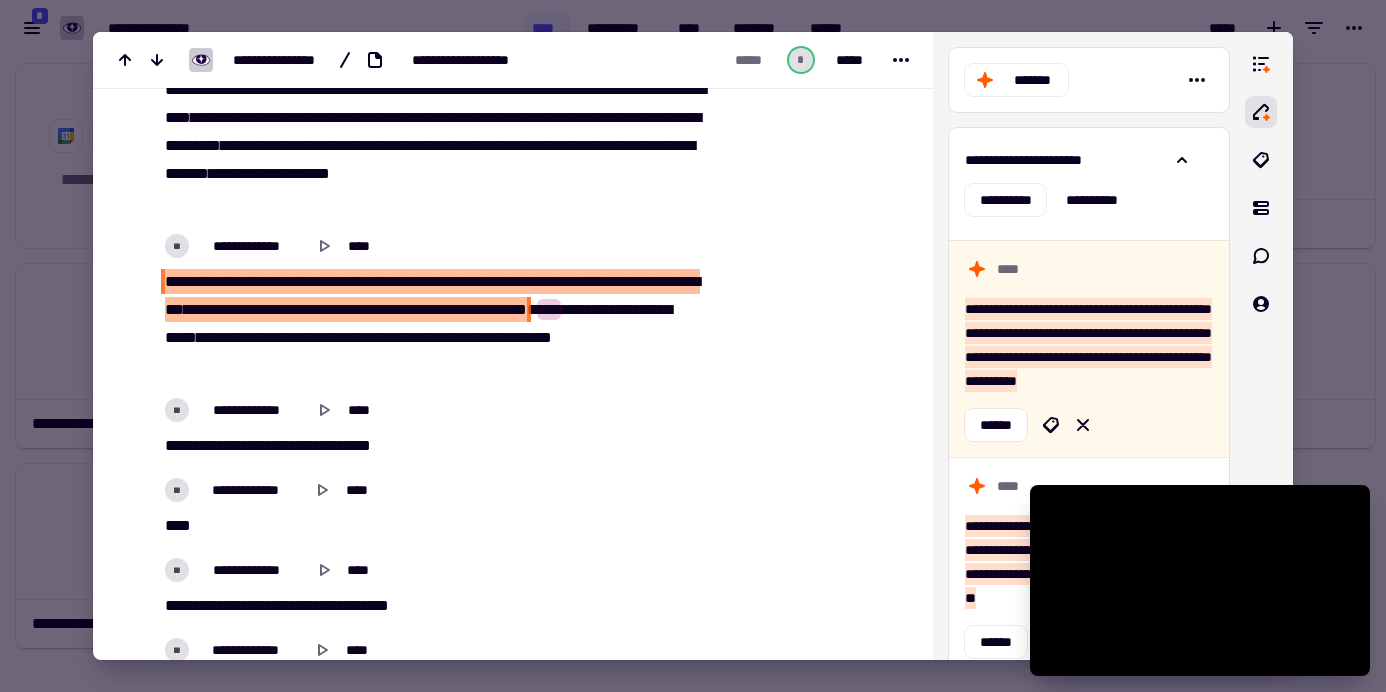 drag, startPoint x: 312, startPoint y: 330, endPoint x: 231, endPoint y: 329, distance: 81.00617 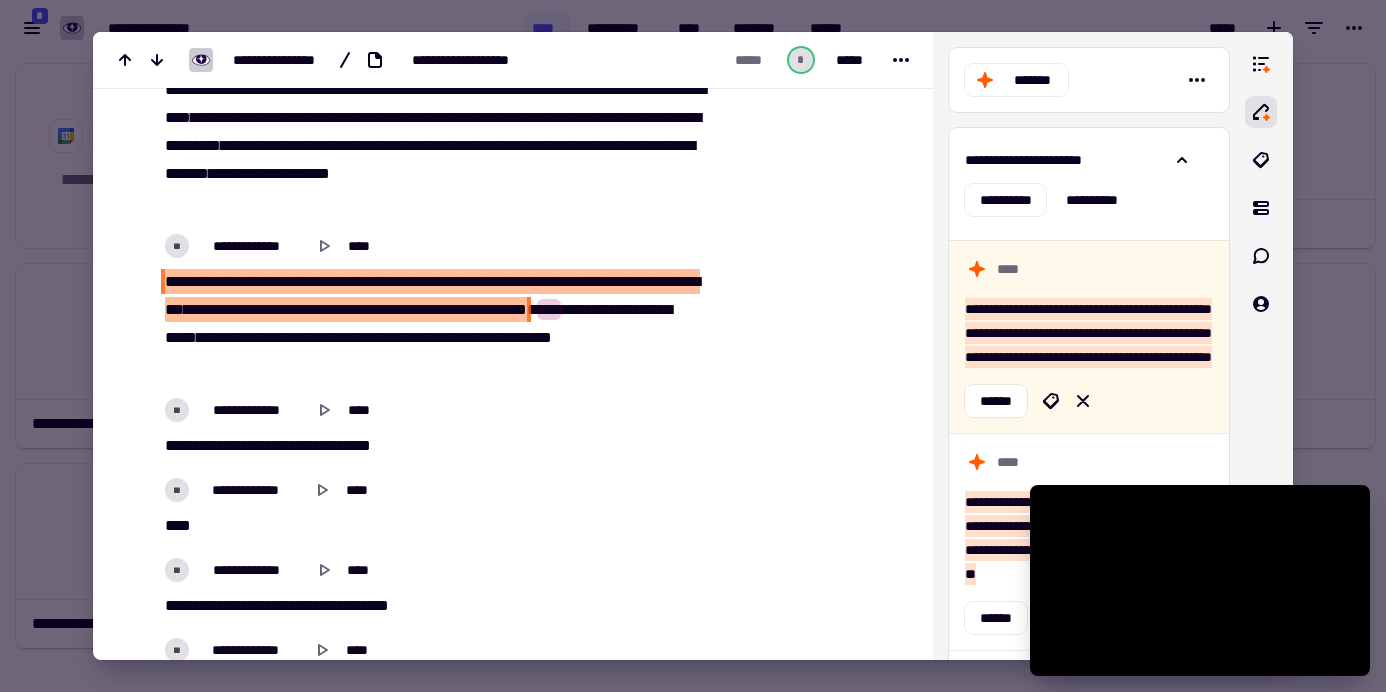 click on "**********" at bounding box center (496, 309) 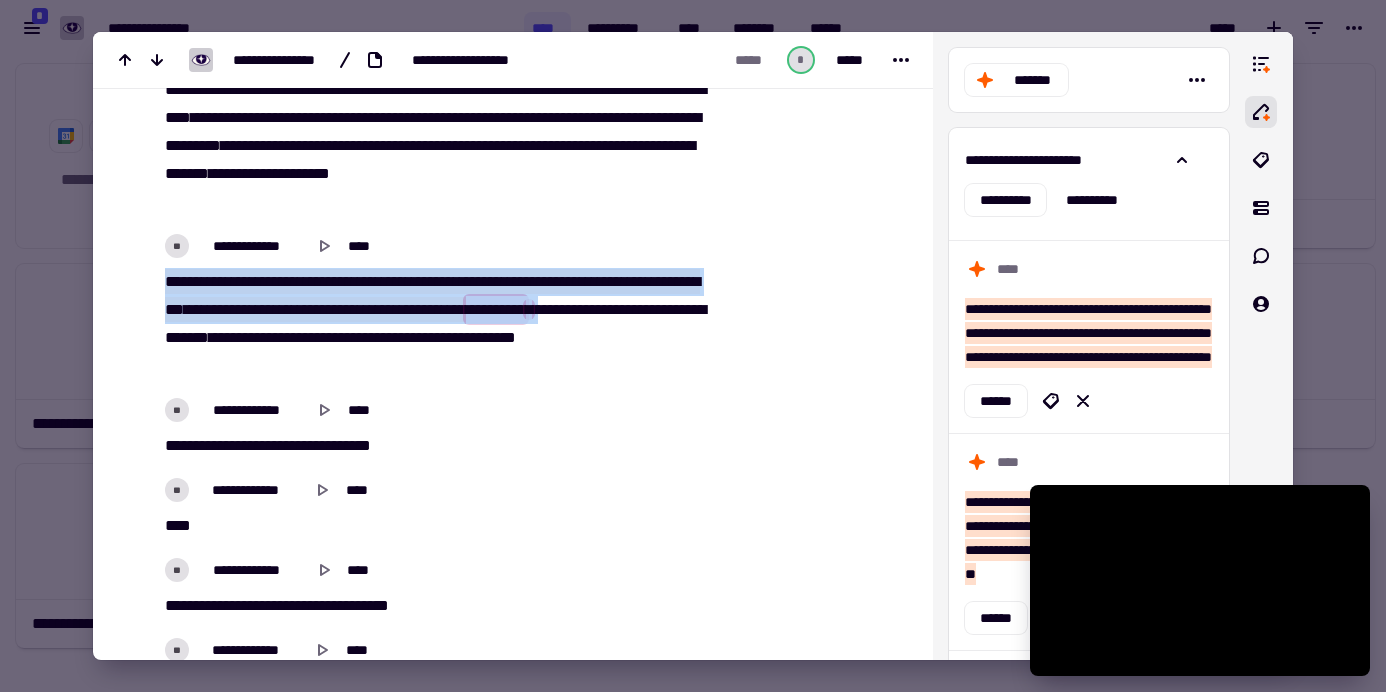 drag, startPoint x: 243, startPoint y: 336, endPoint x: 144, endPoint y: 268, distance: 120.10412 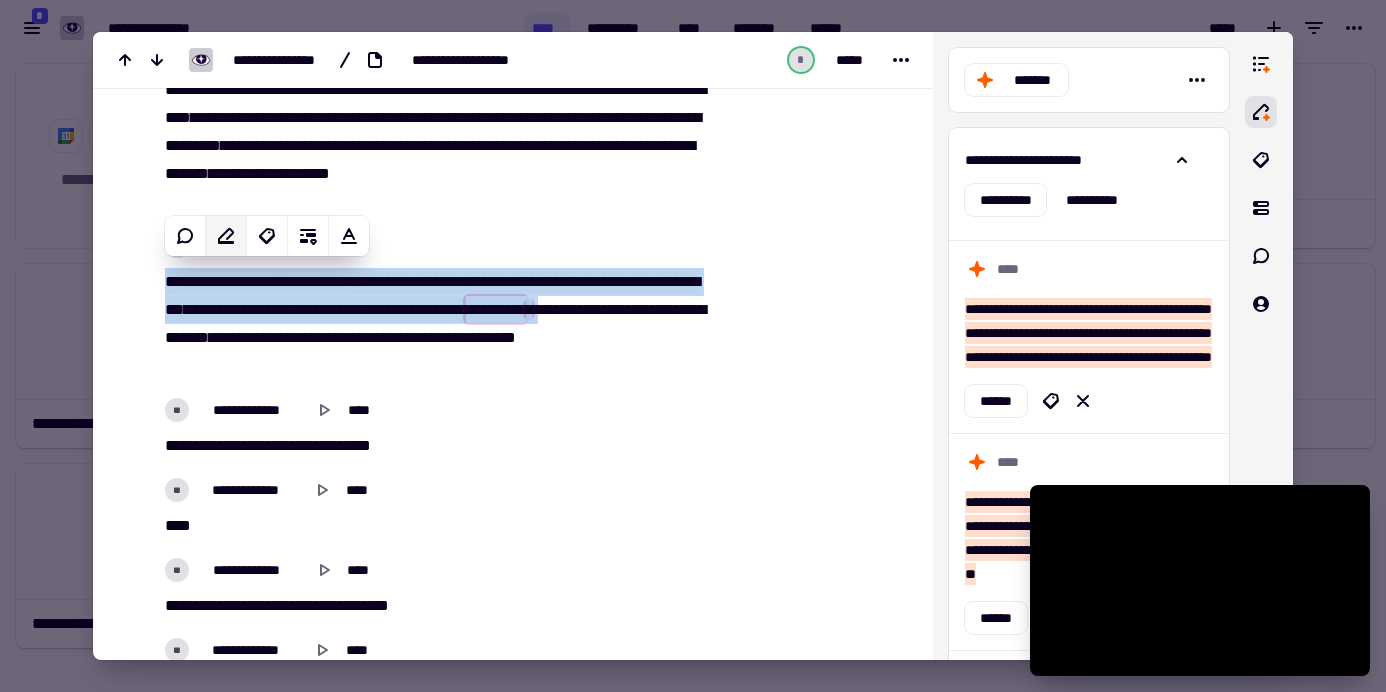 click 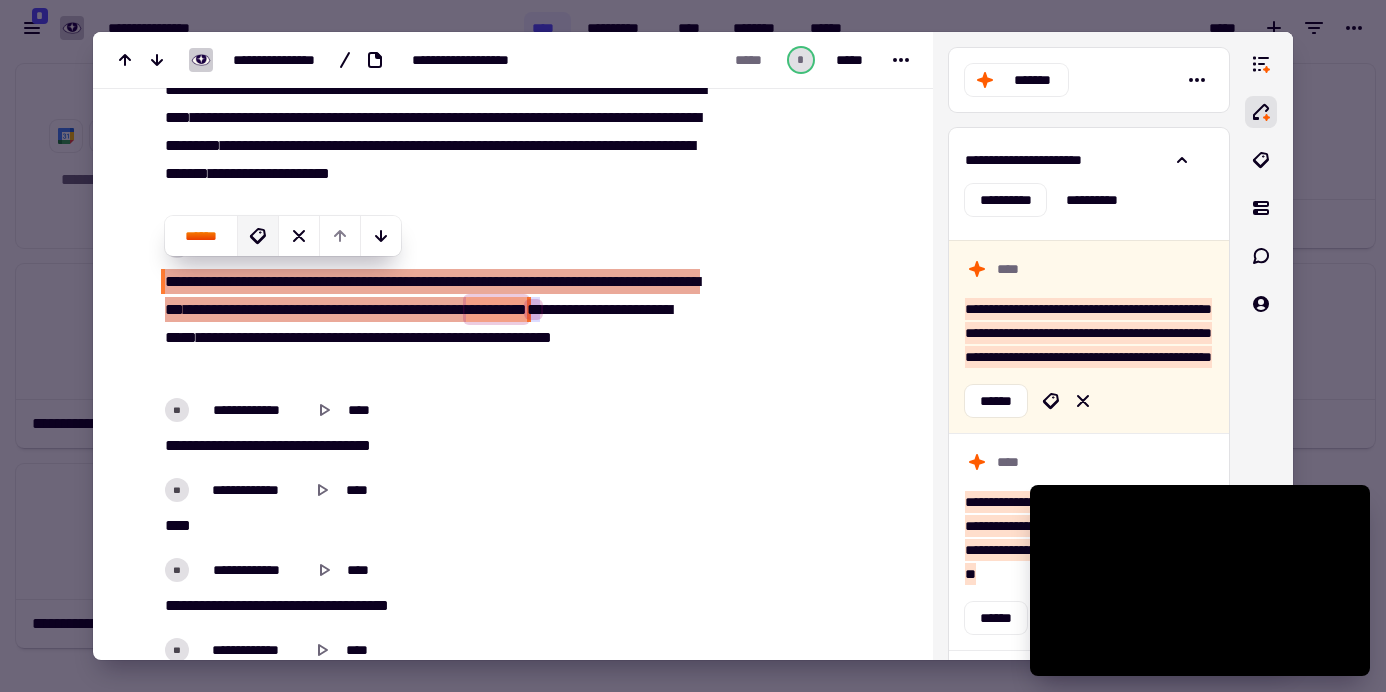 click 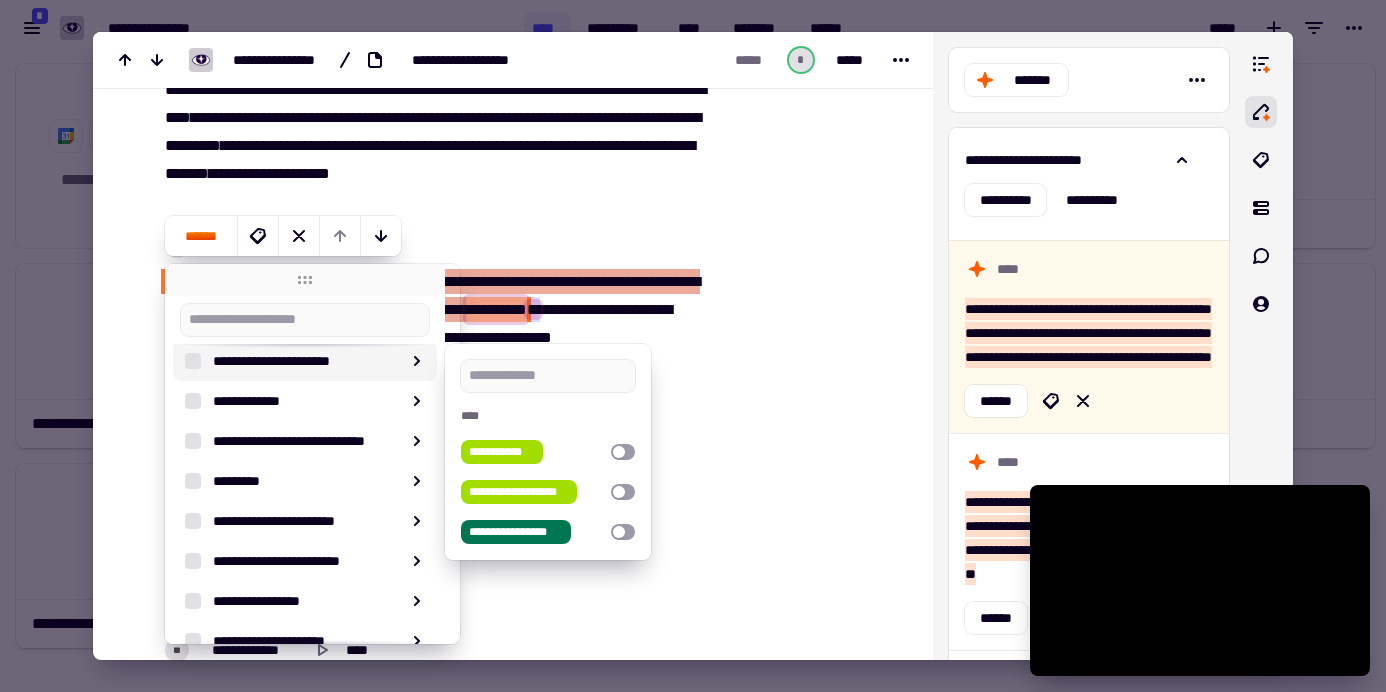scroll, scrollTop: 374, scrollLeft: 0, axis: vertical 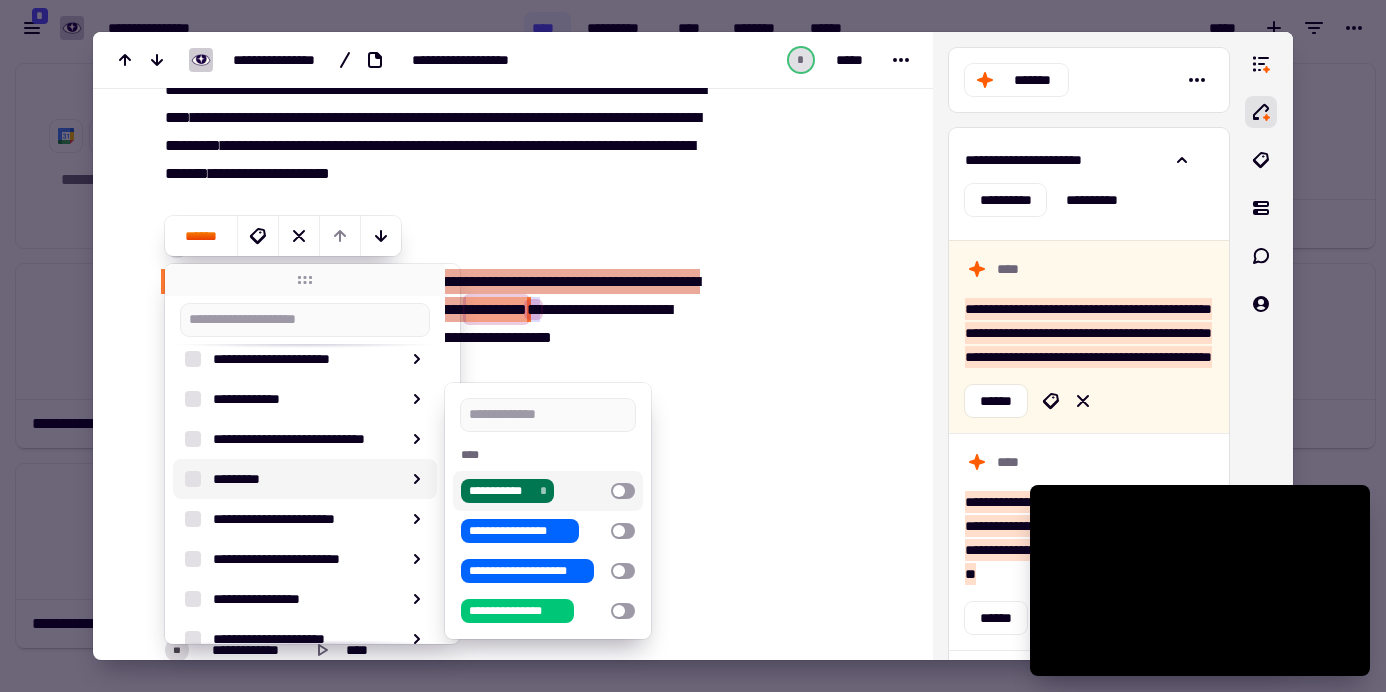 click at bounding box center [623, 491] 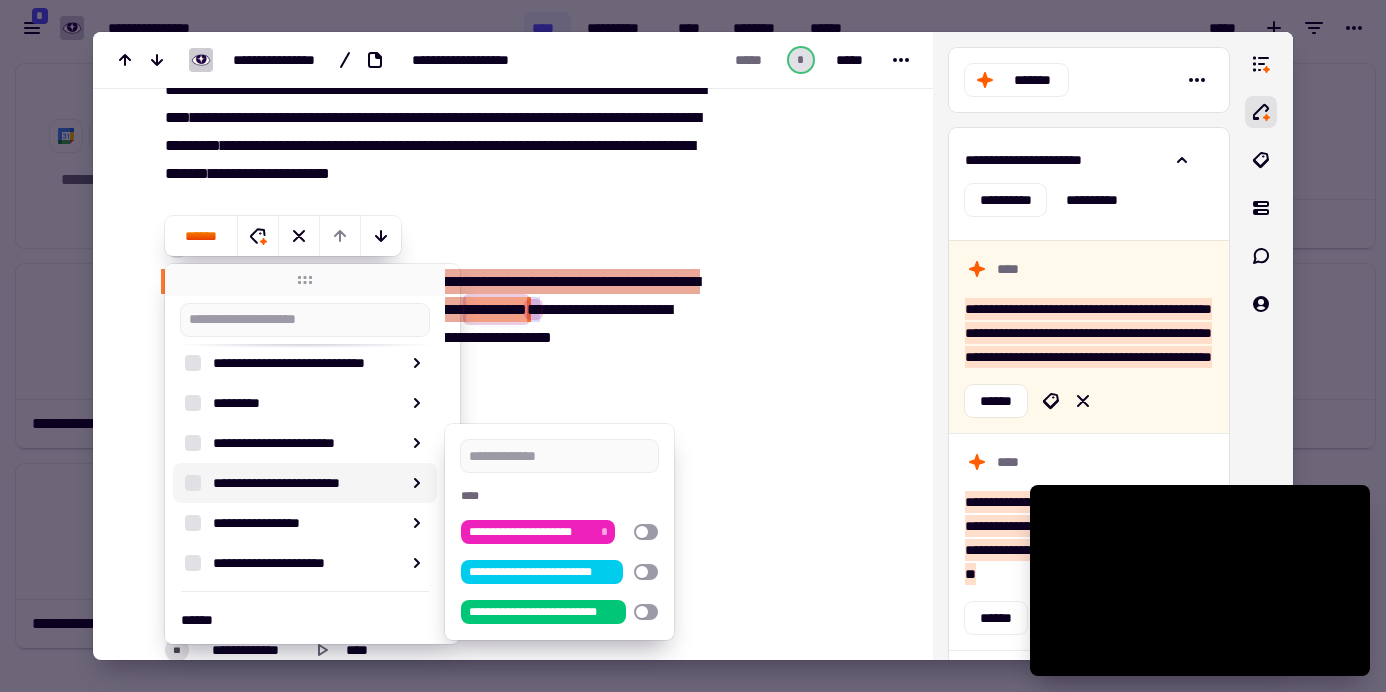scroll, scrollTop: 547, scrollLeft: 0, axis: vertical 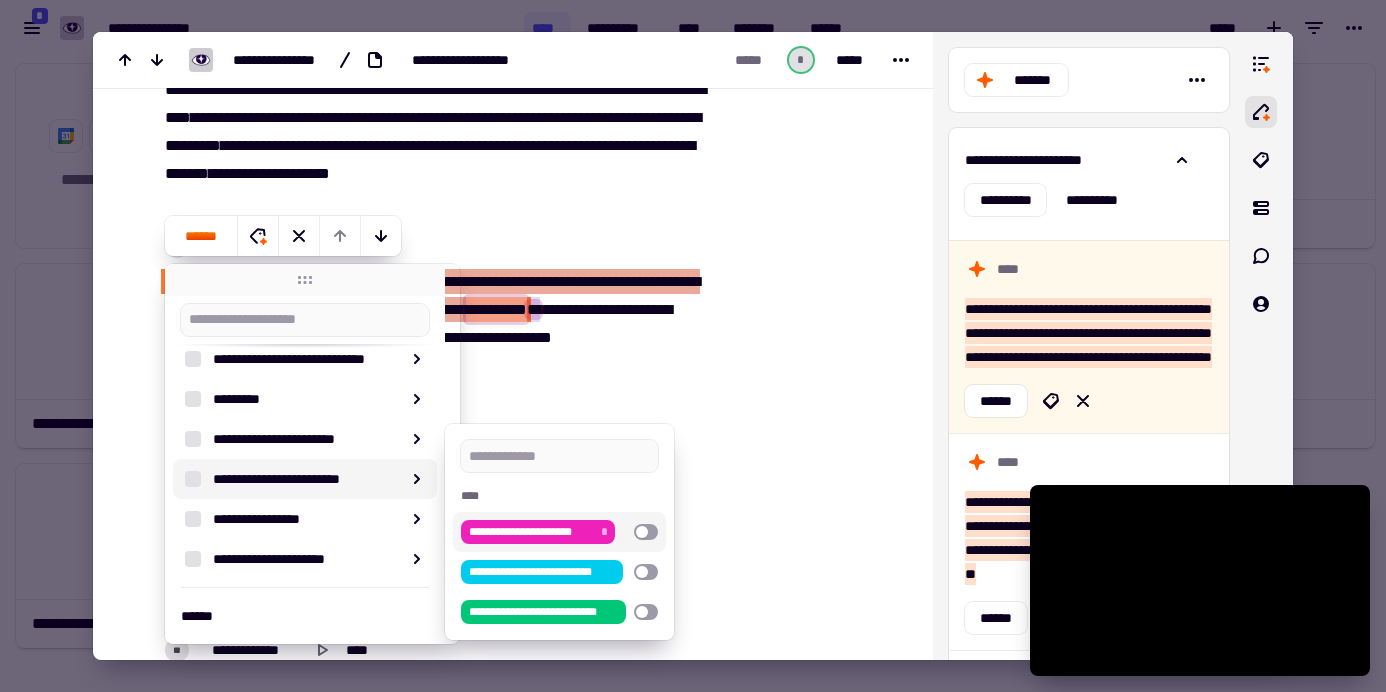 click at bounding box center [646, 532] 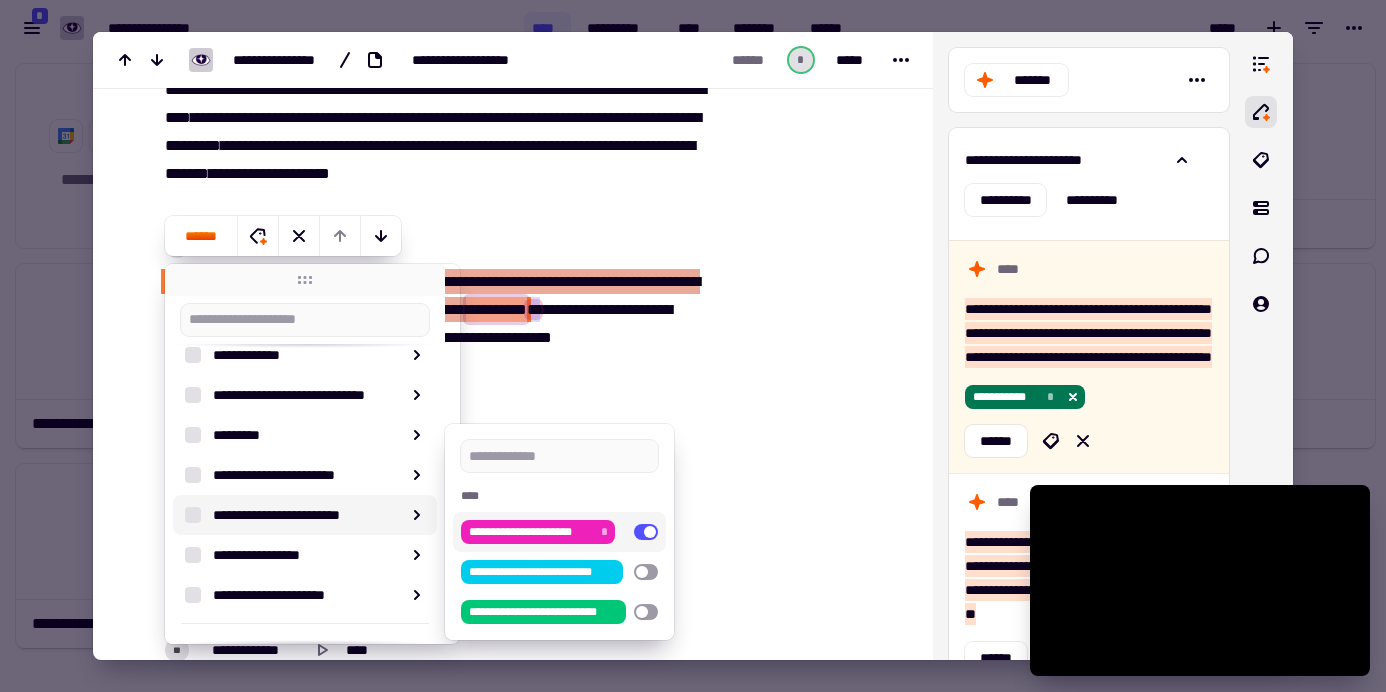 click at bounding box center [816, 9186] 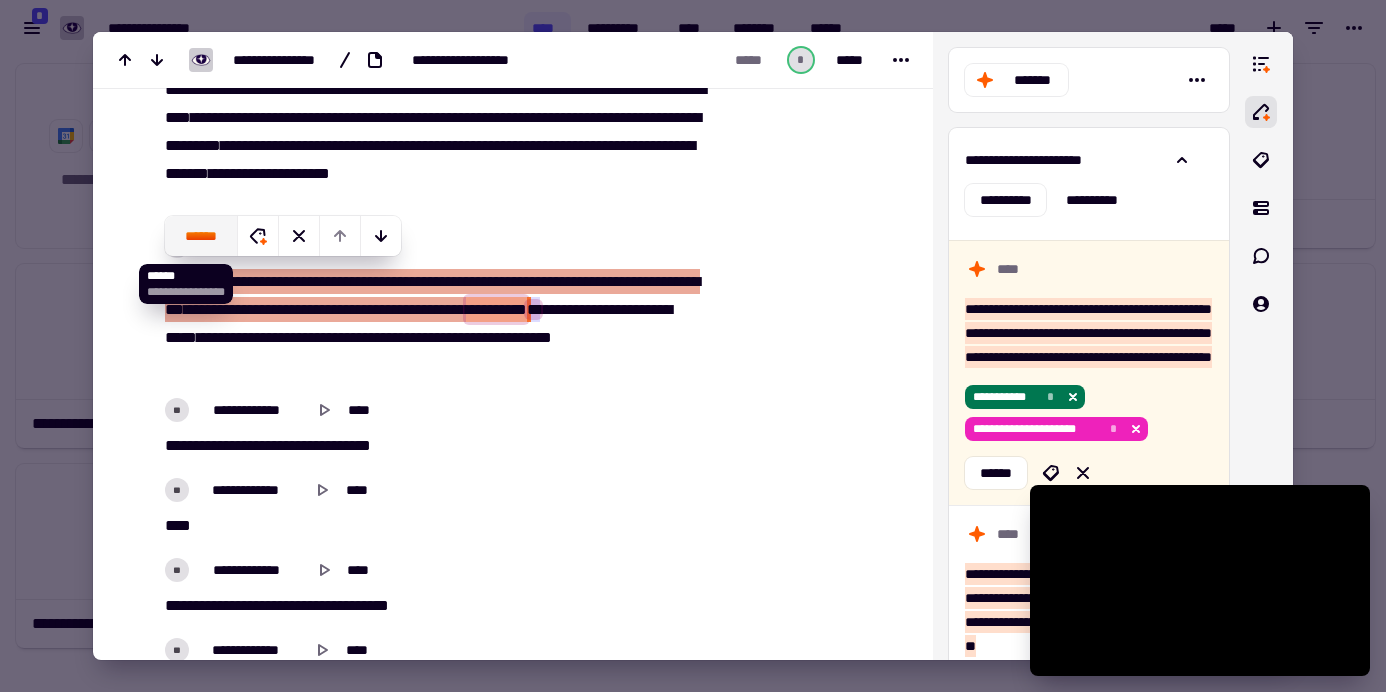 click on "******" 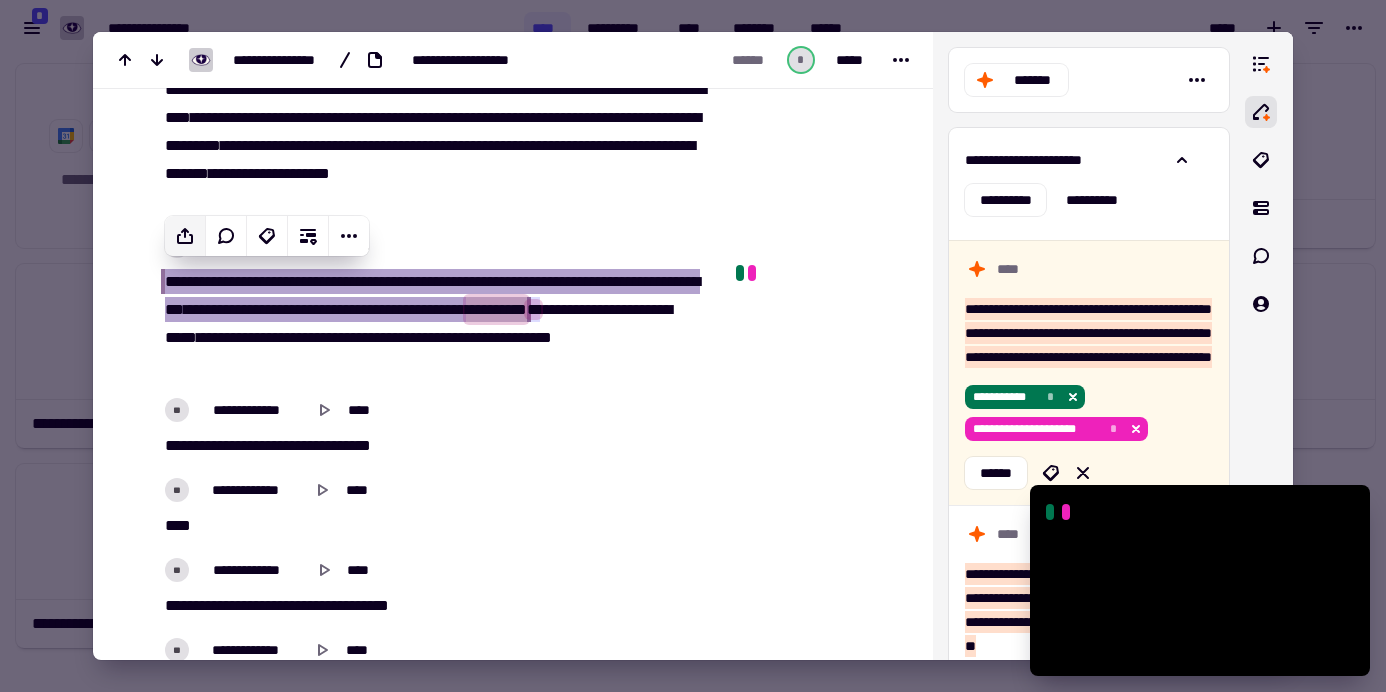 click on "**********" at bounding box center (438, 490) 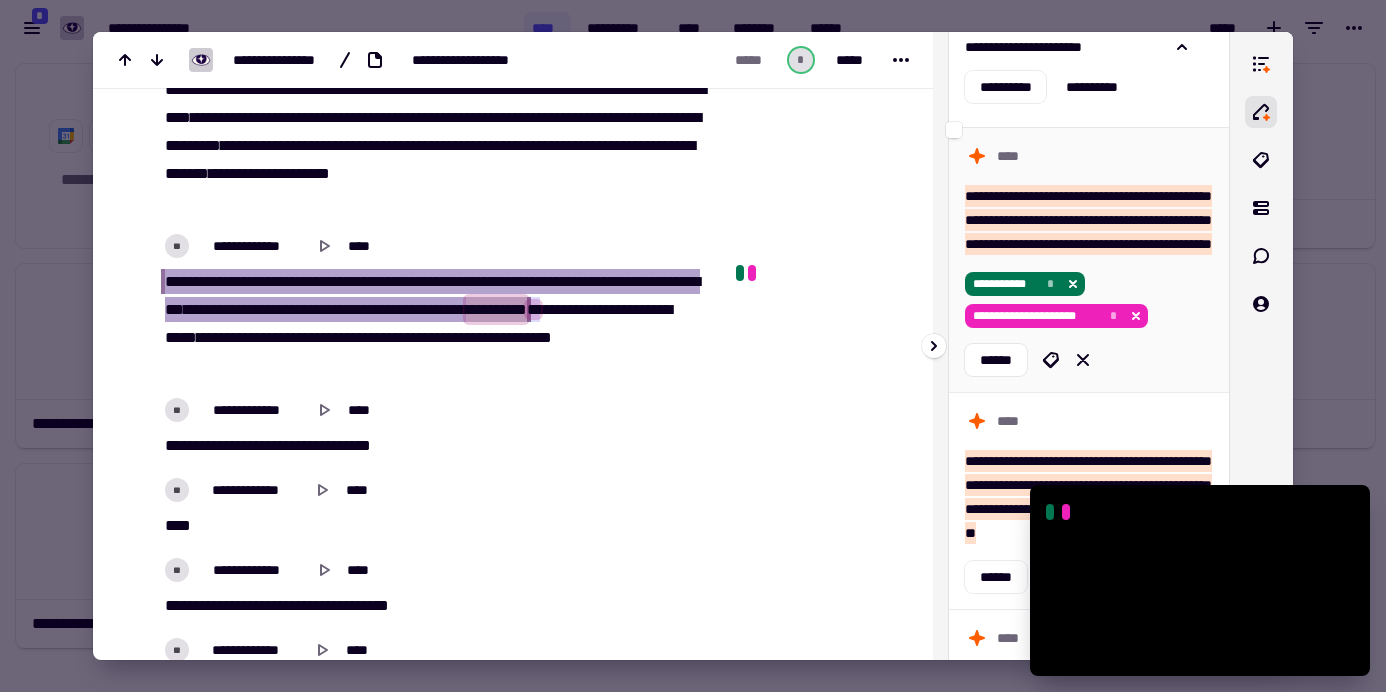 scroll, scrollTop: 120, scrollLeft: 0, axis: vertical 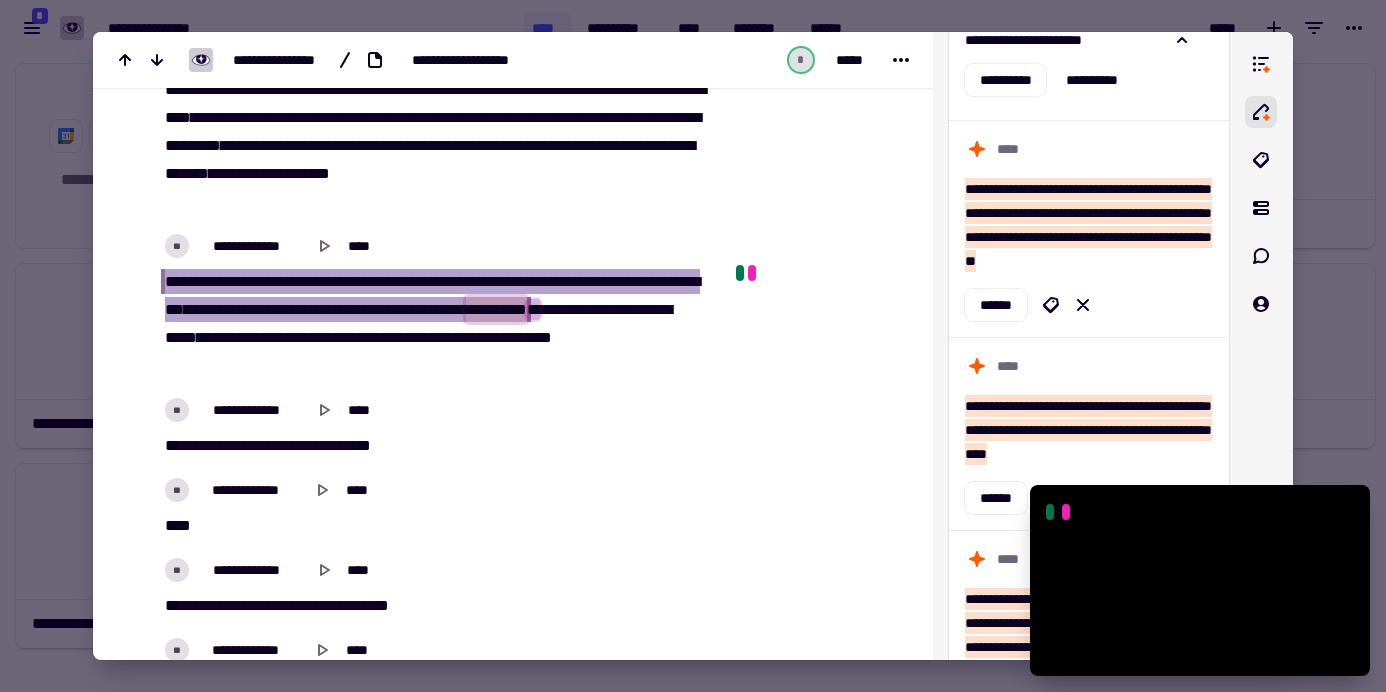click at bounding box center [693, 346] 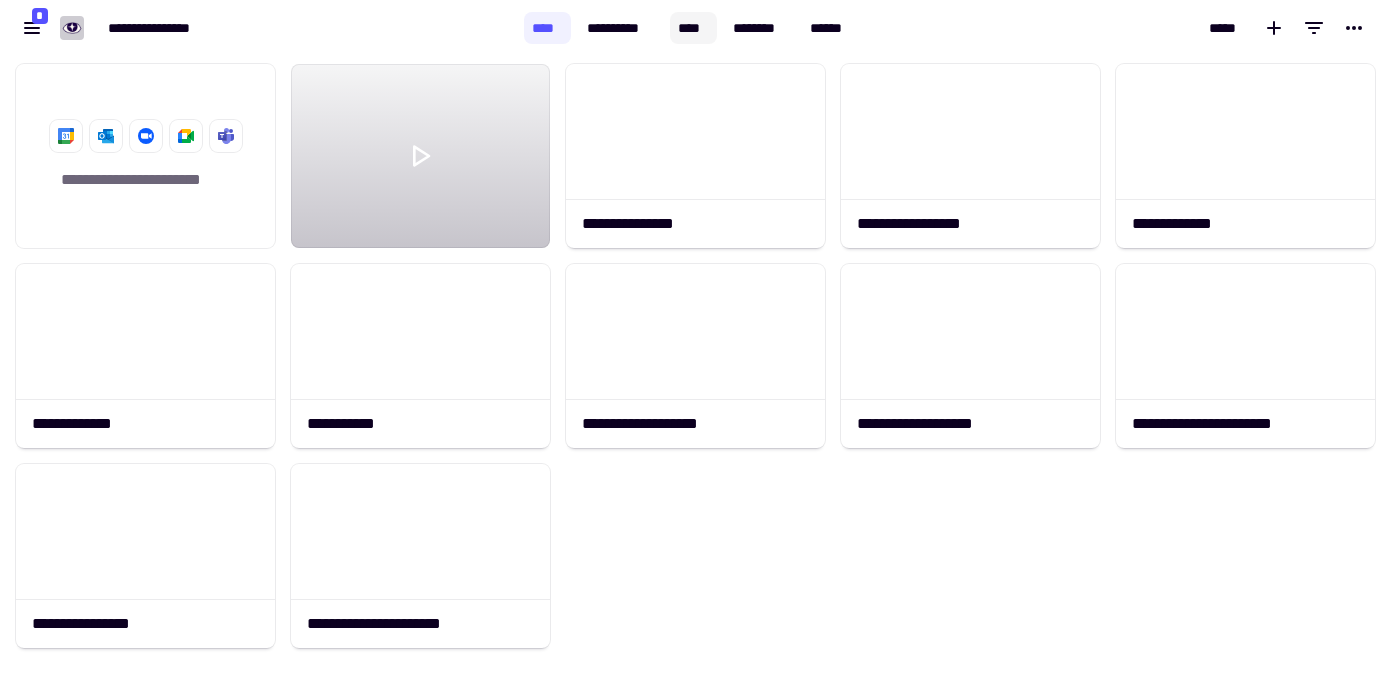 click on "****" 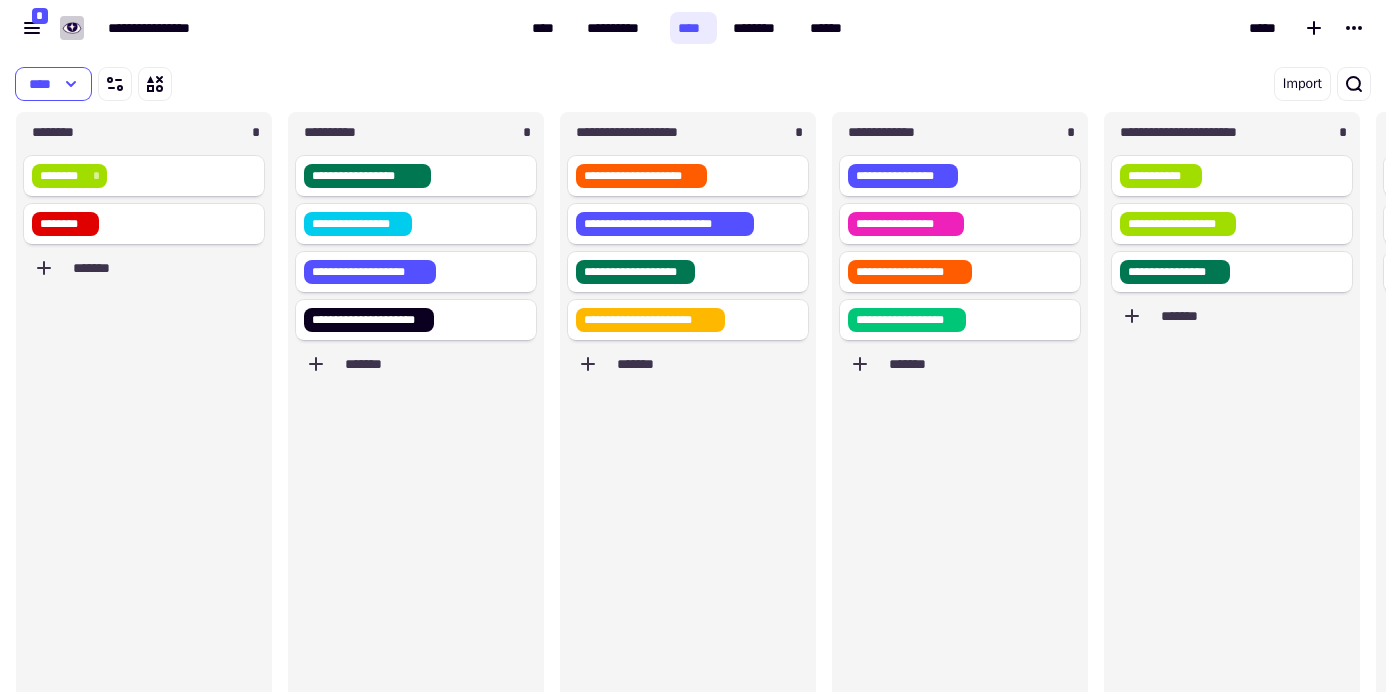 scroll, scrollTop: 16, scrollLeft: 16, axis: both 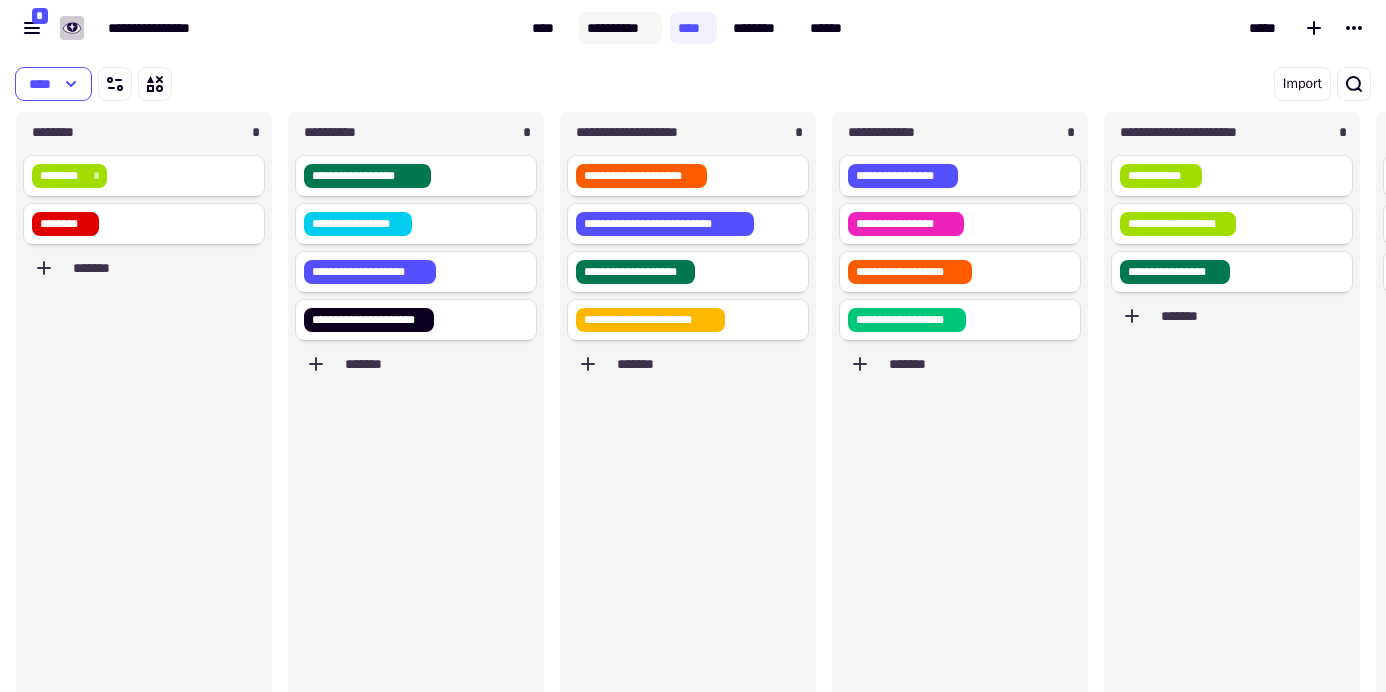 click on "**********" 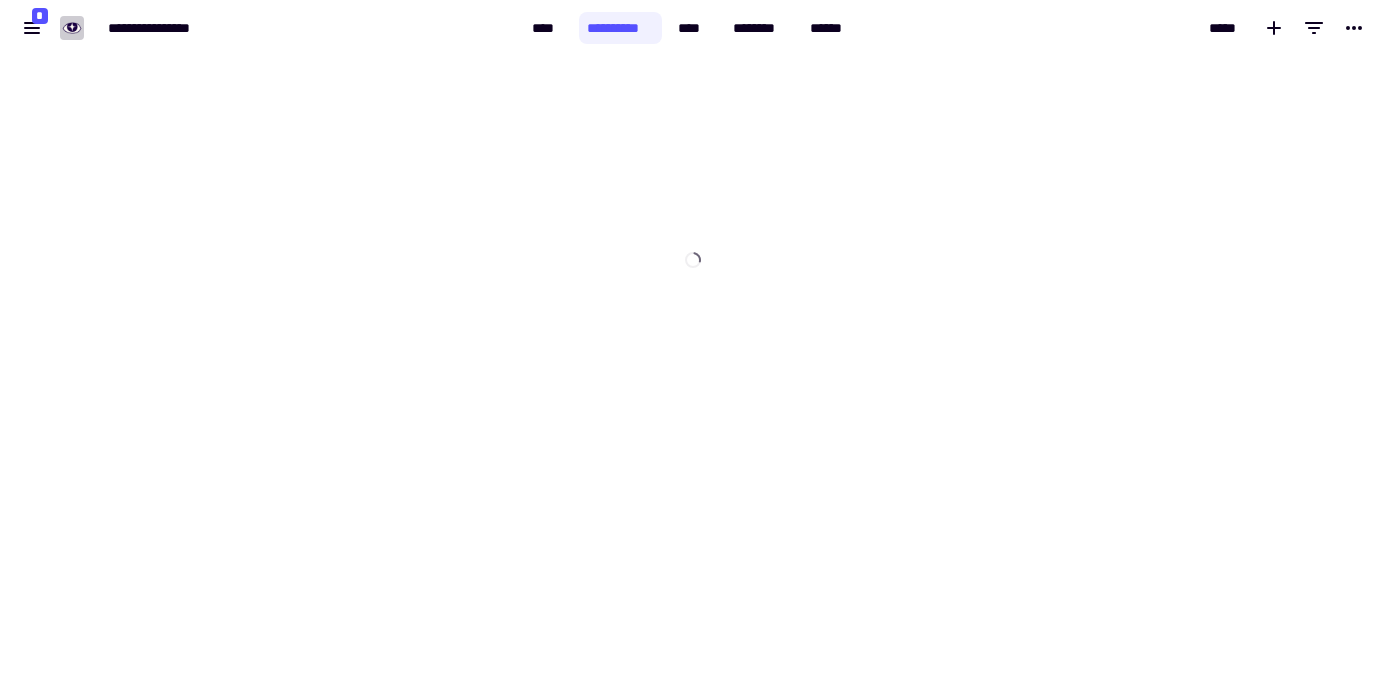 click on "**********" at bounding box center (692, 28) 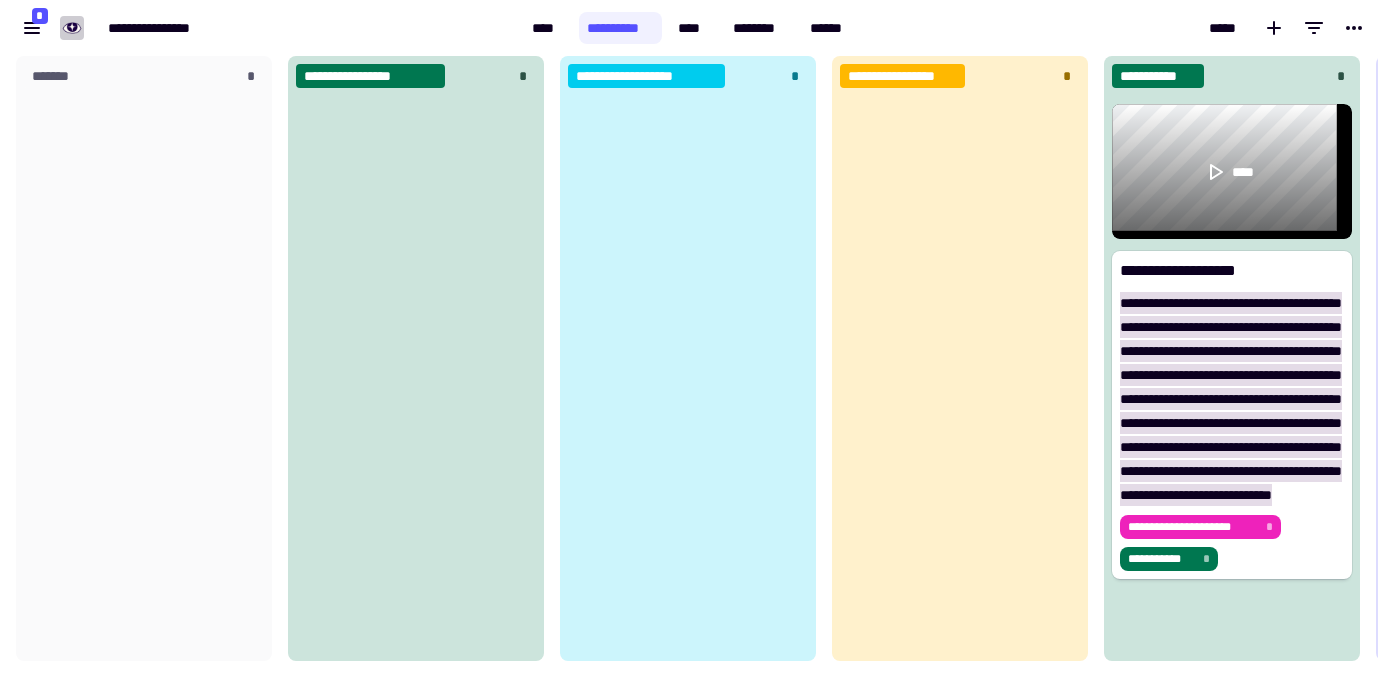 scroll, scrollTop: 16, scrollLeft: 16, axis: both 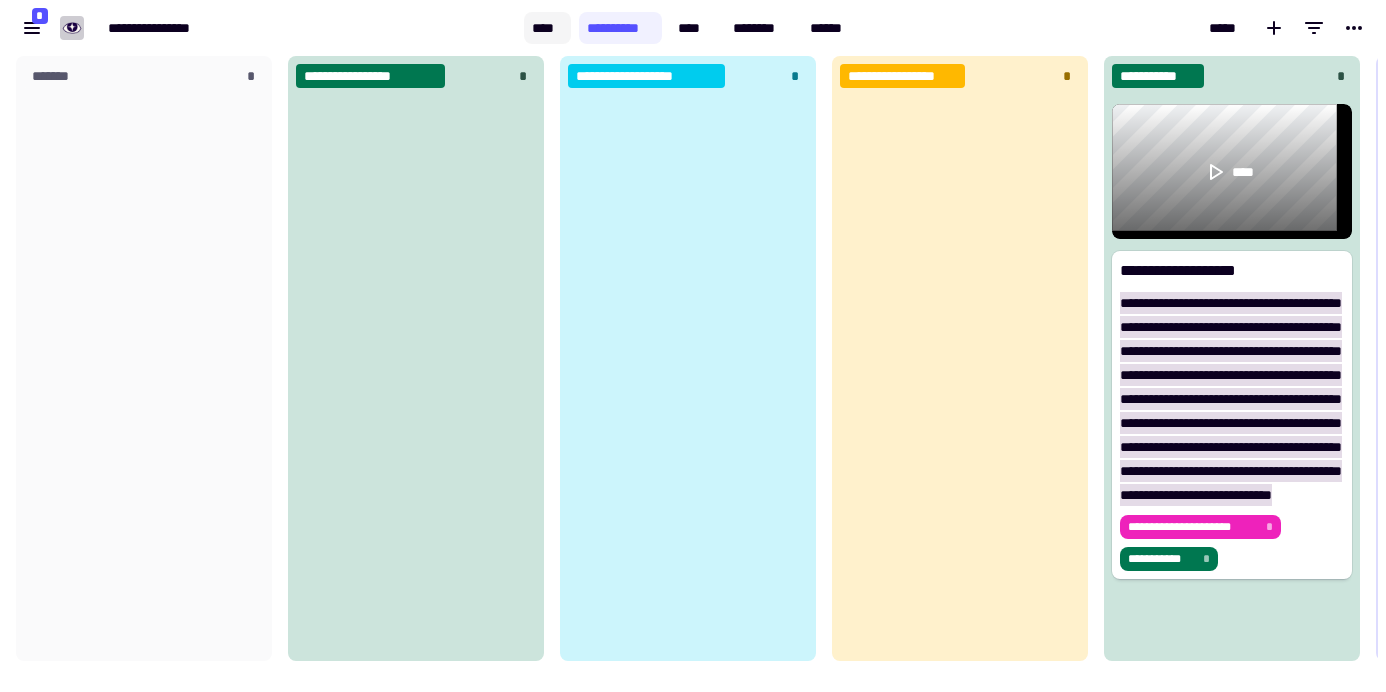 click on "****" 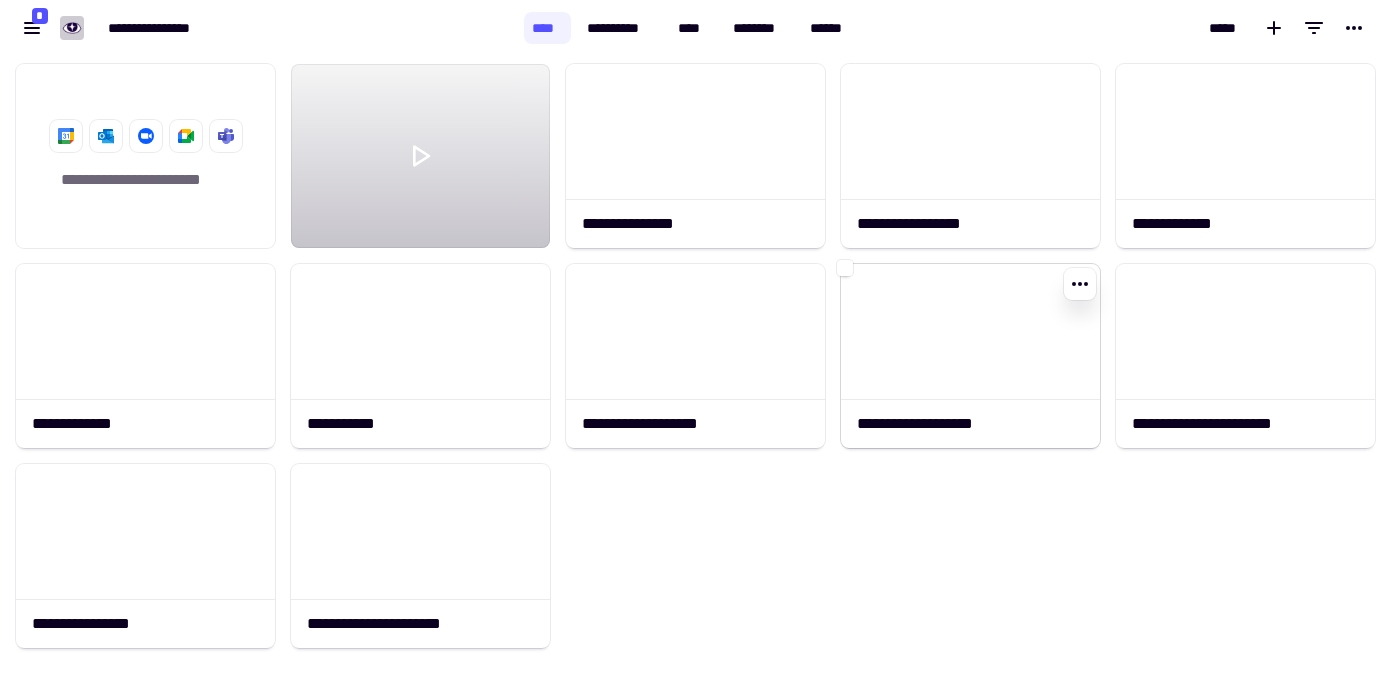 click 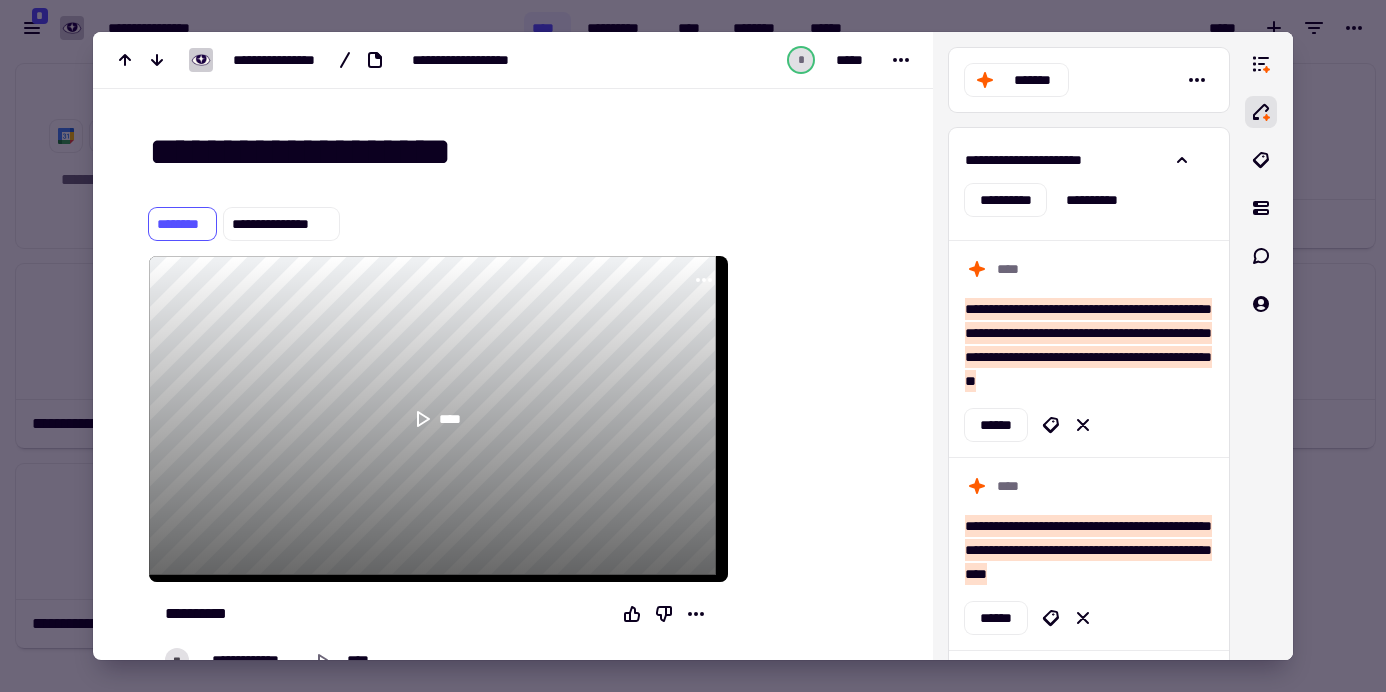 scroll, scrollTop: 0, scrollLeft: 0, axis: both 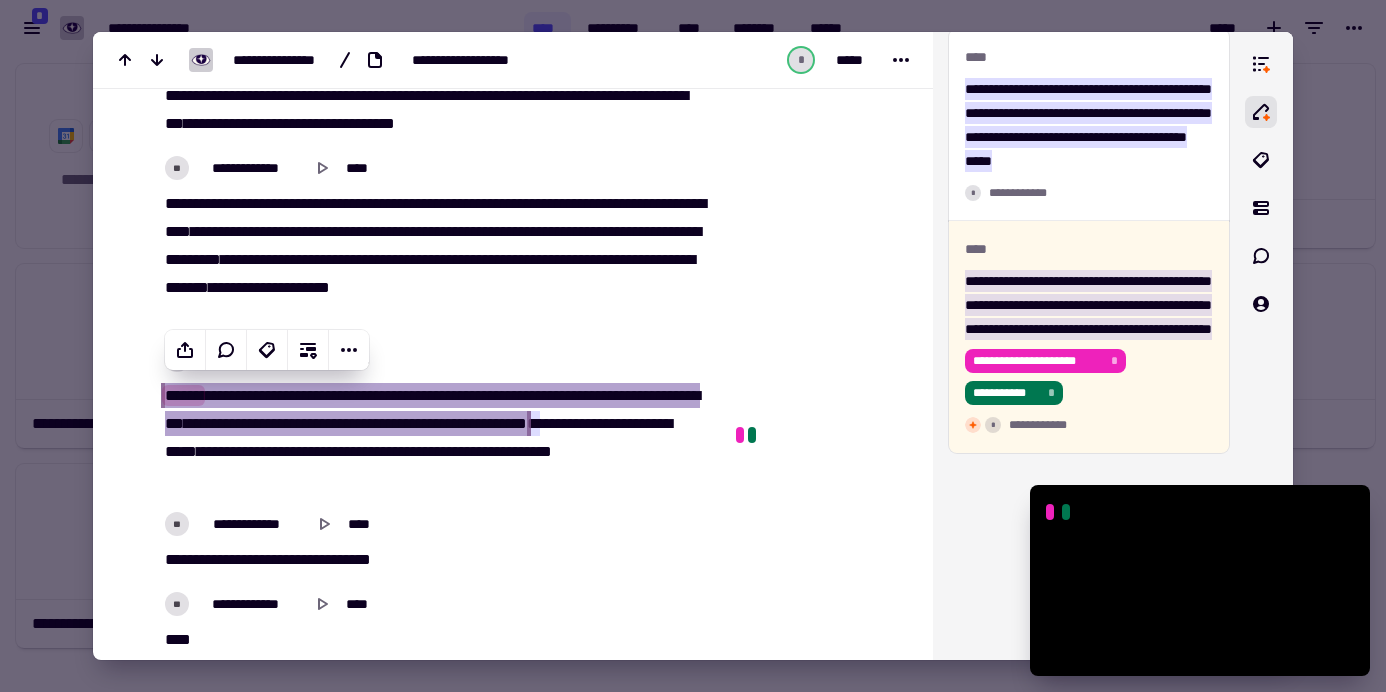 click on "**********" at bounding box center [438, 420] 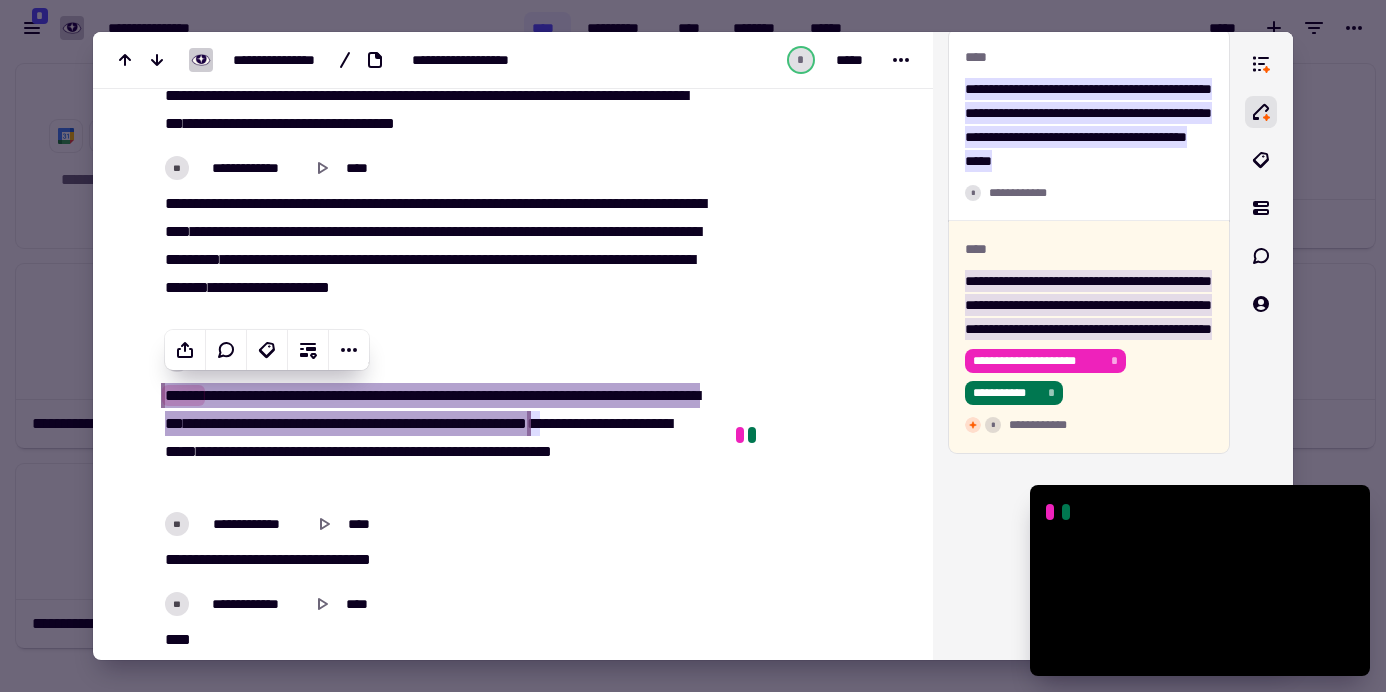 click on "**********" at bounding box center [438, 420] 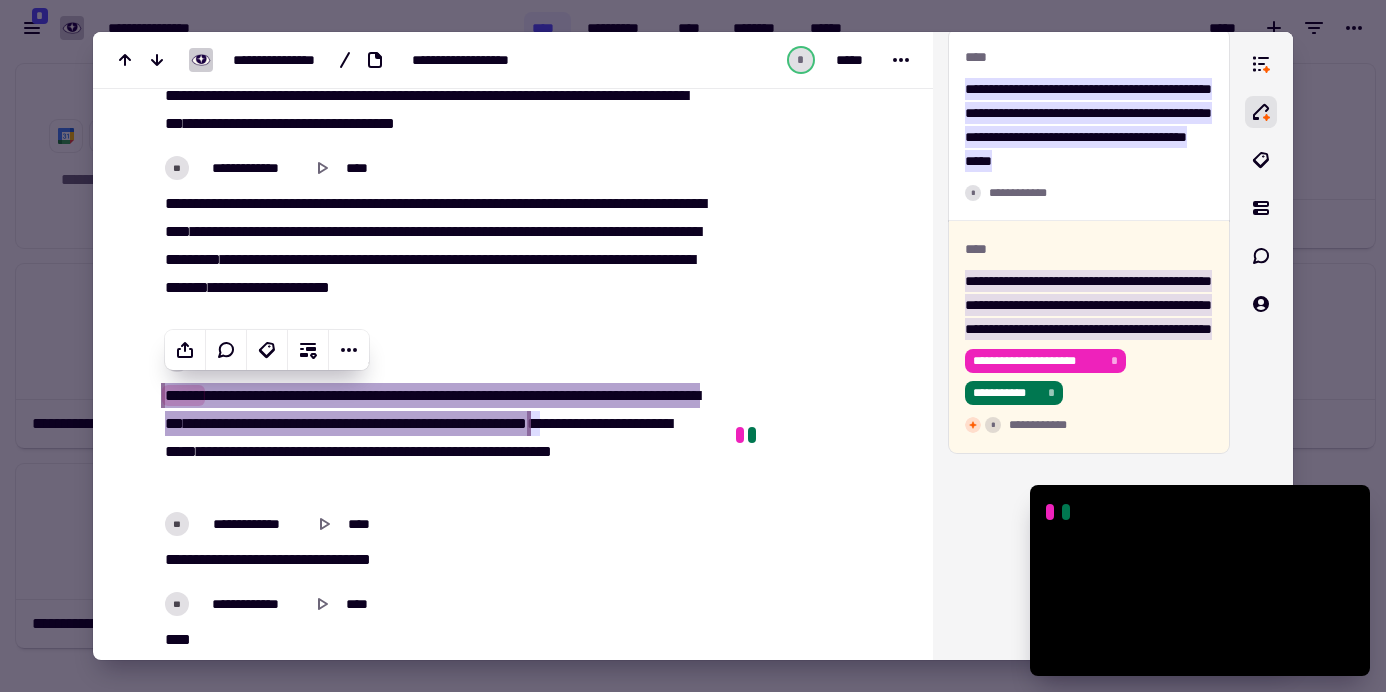 click at bounding box center [818, -36] 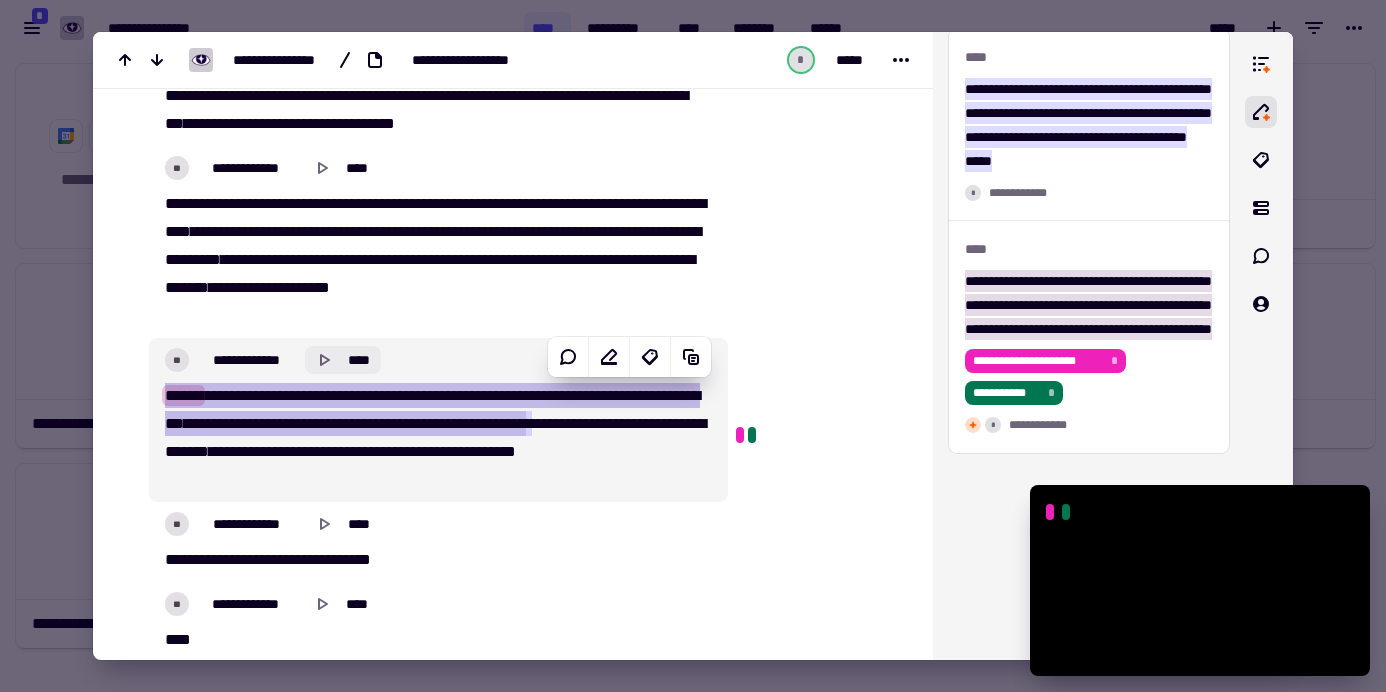 click 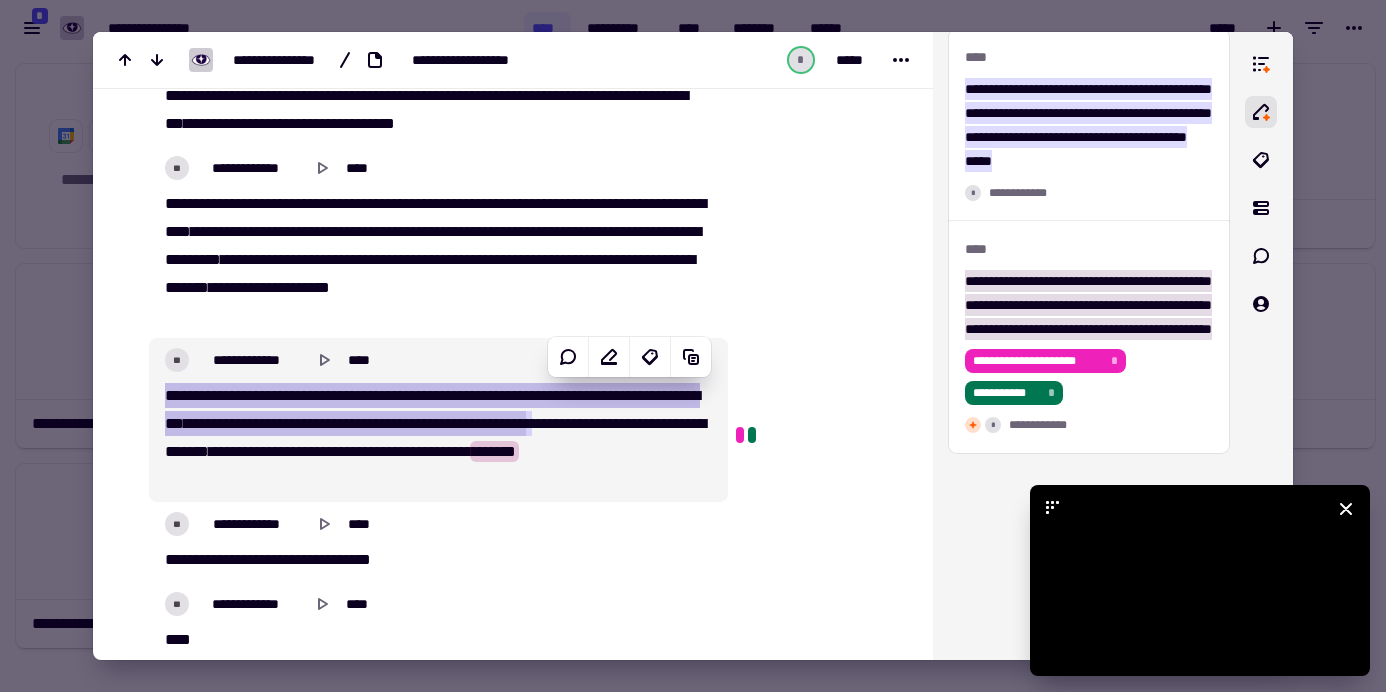 click 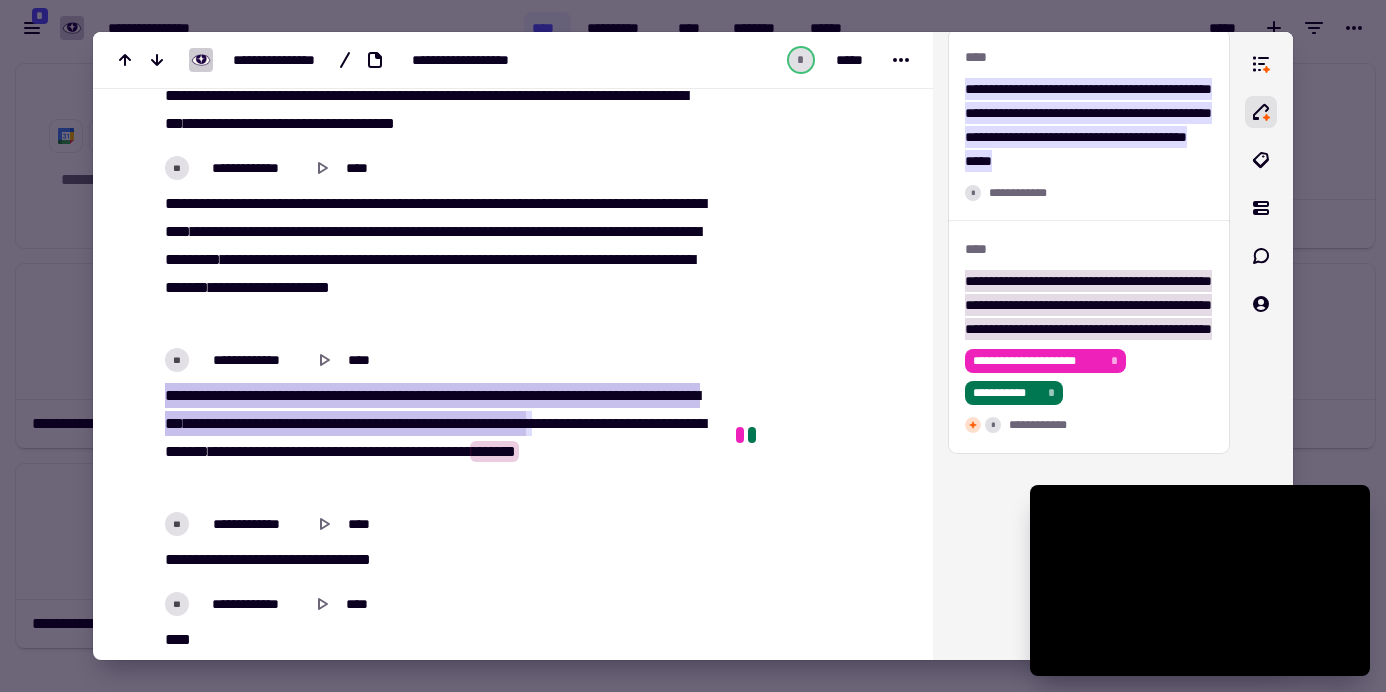 click at bounding box center (693, 346) 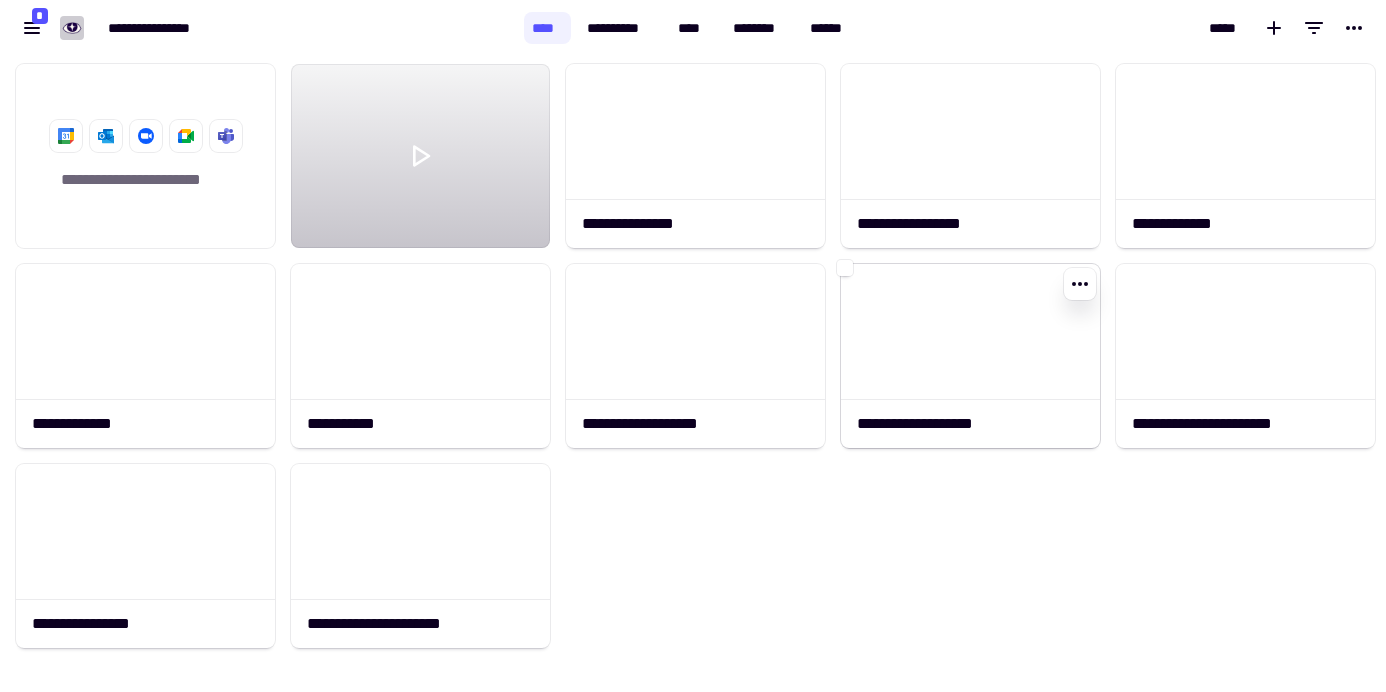 click 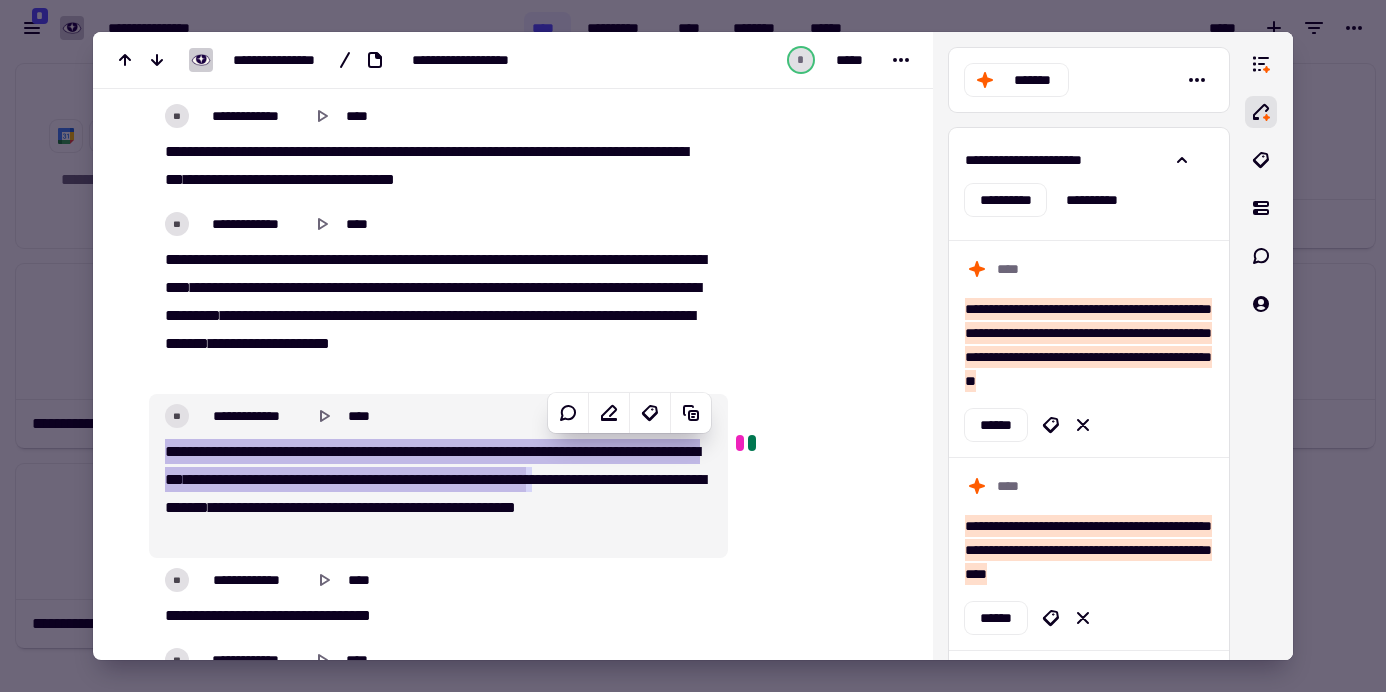 scroll, scrollTop: 680, scrollLeft: 0, axis: vertical 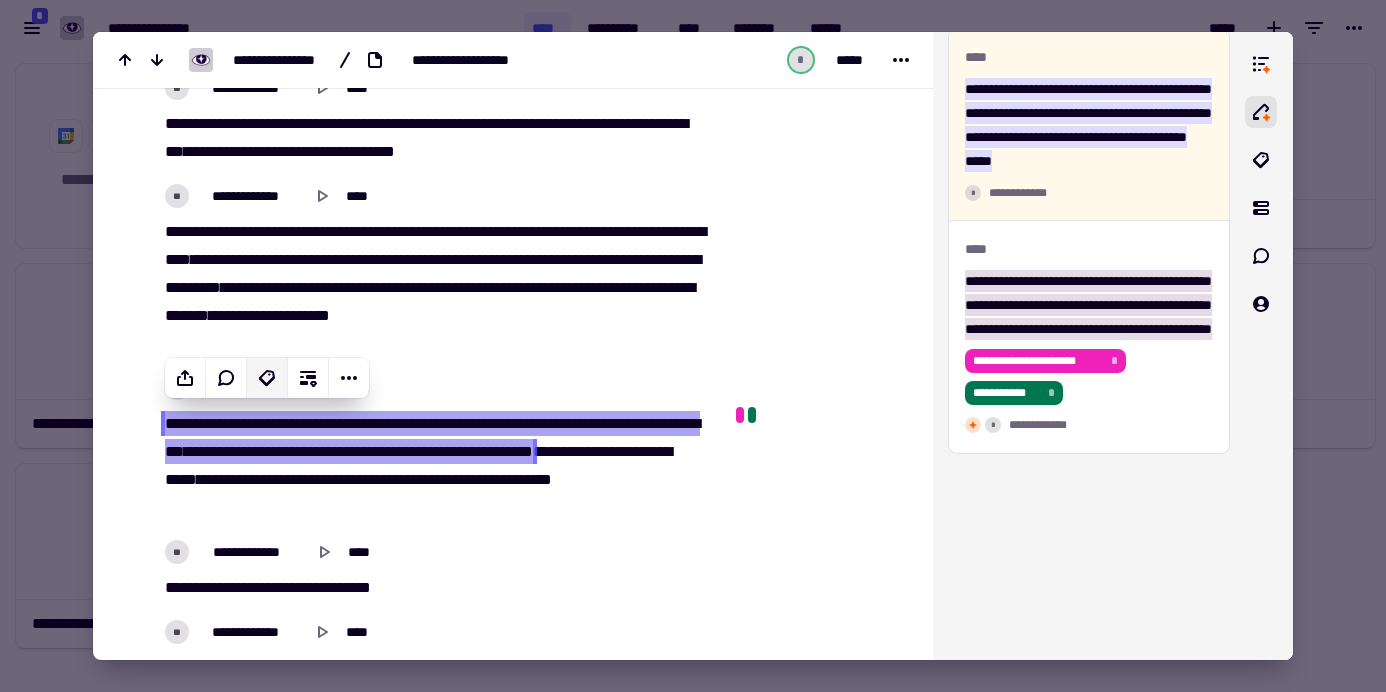 click 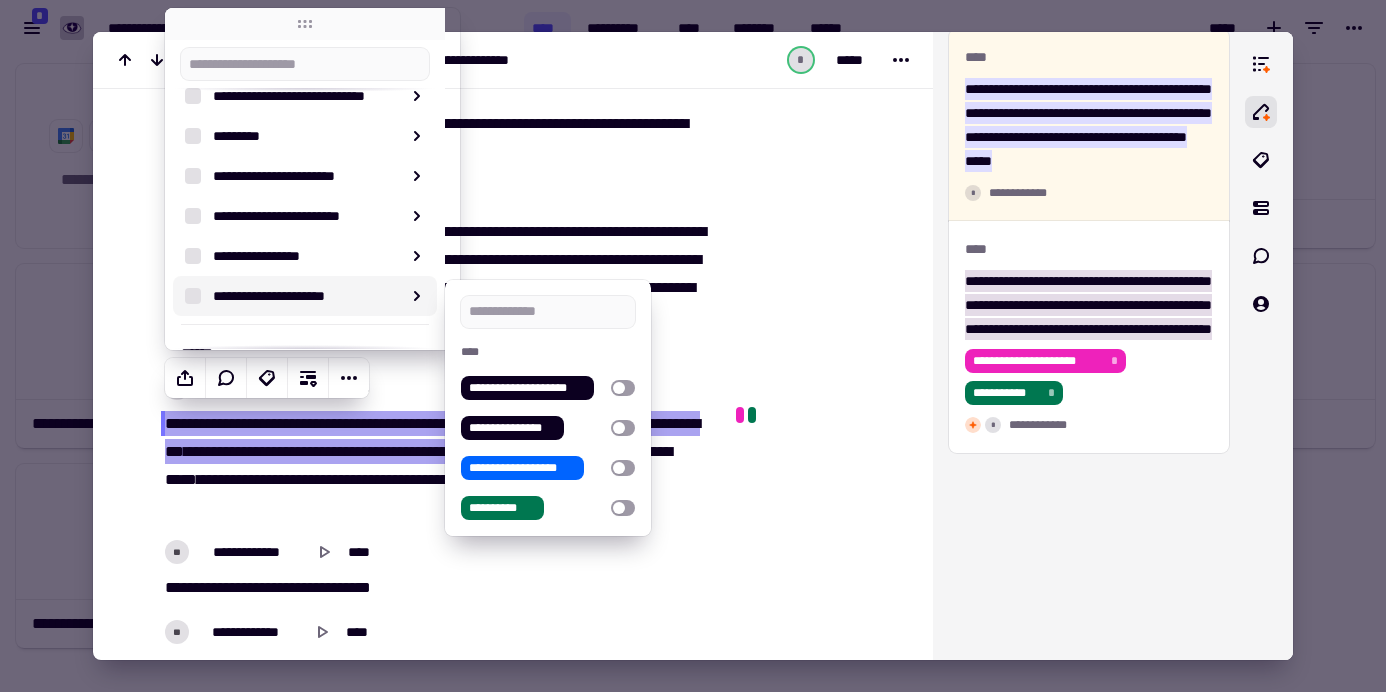 scroll, scrollTop: 465, scrollLeft: 0, axis: vertical 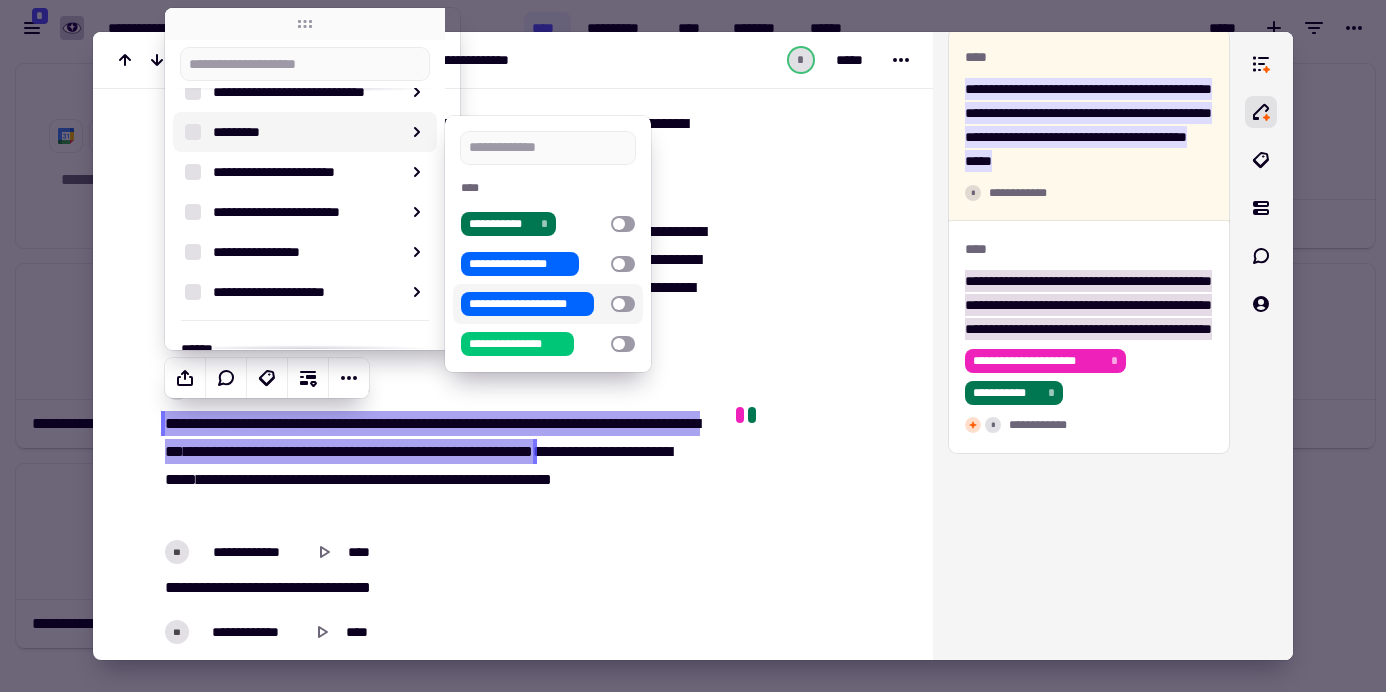 click at bounding box center [623, 304] 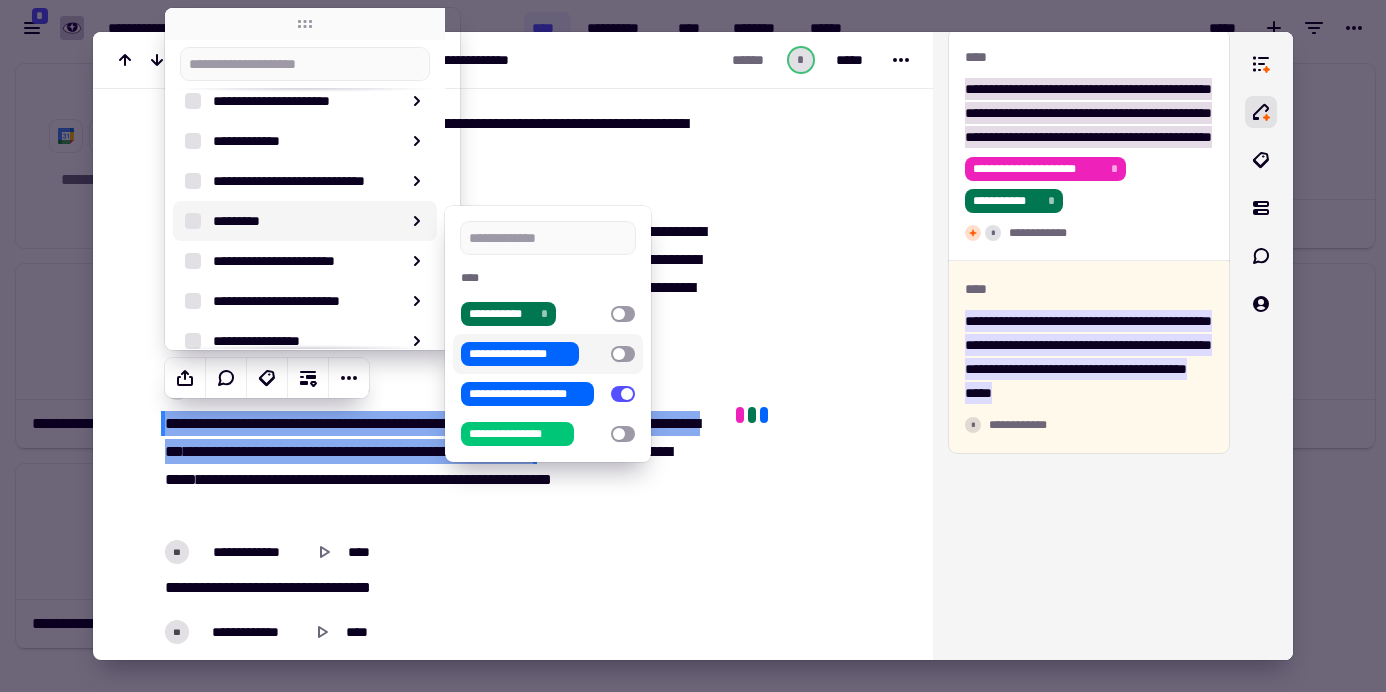 click at bounding box center [816, 9328] 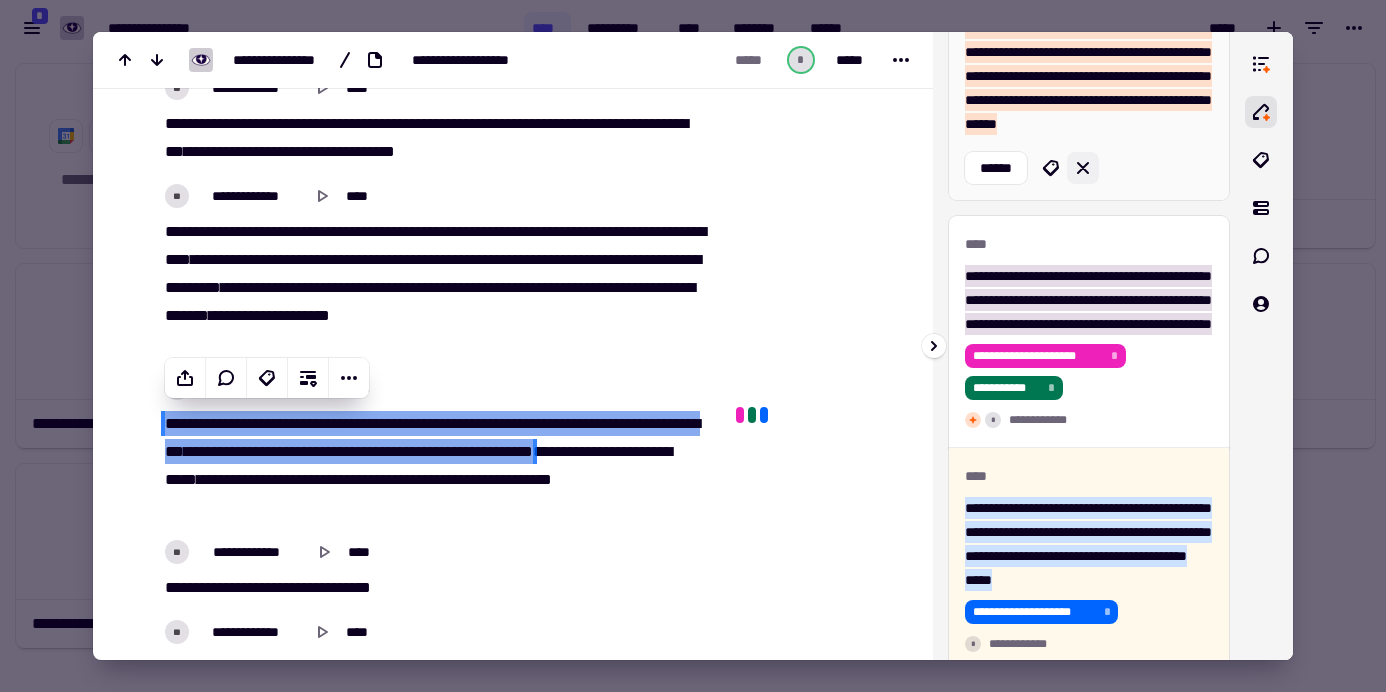 scroll, scrollTop: 4695, scrollLeft: 0, axis: vertical 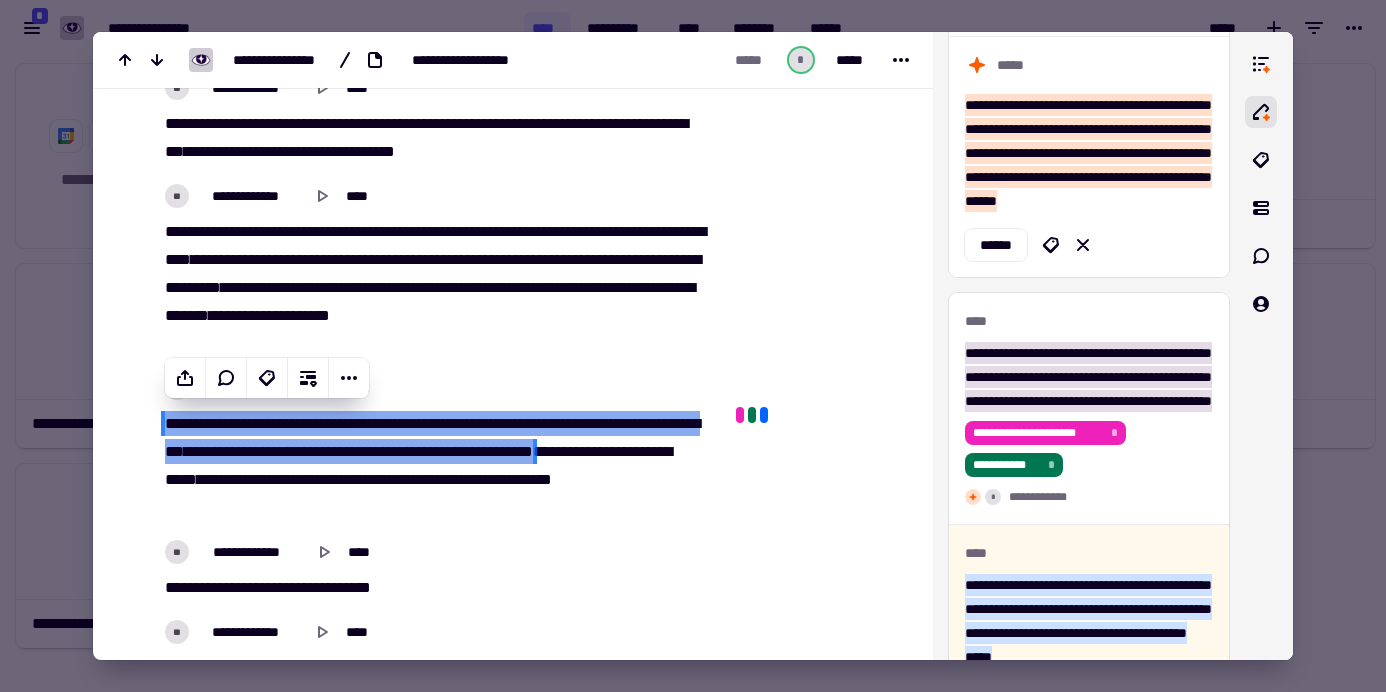 click at bounding box center (693, 346) 